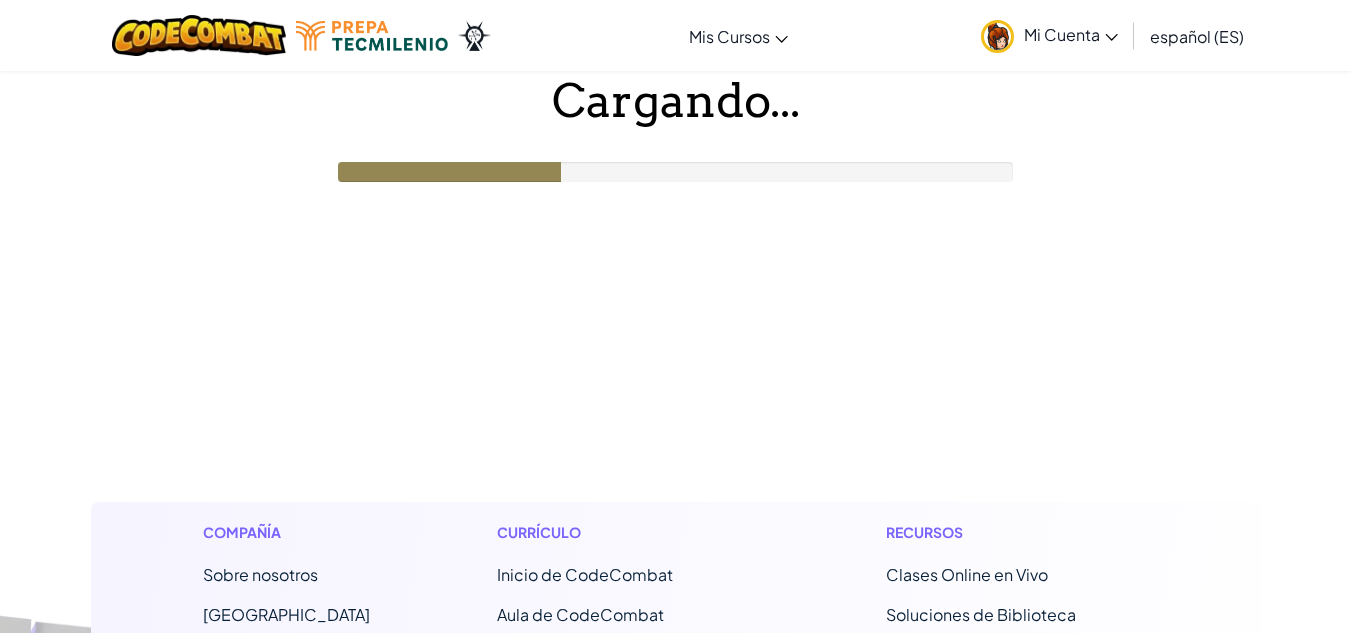scroll, scrollTop: 0, scrollLeft: 0, axis: both 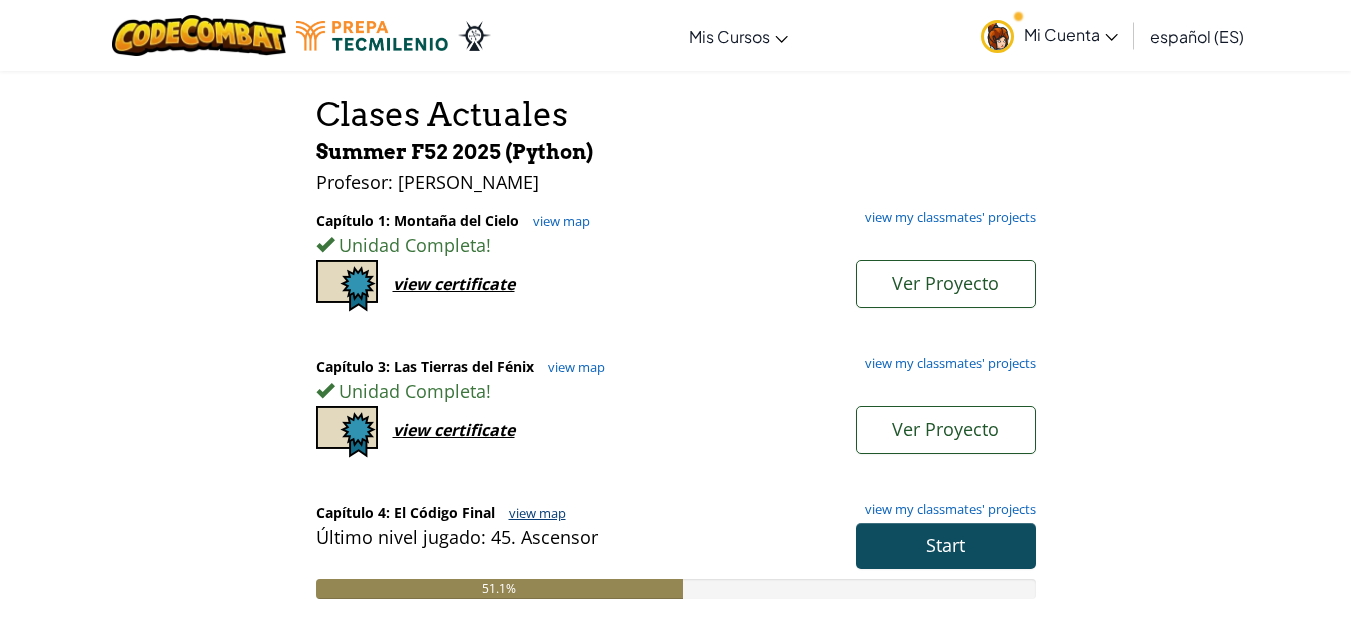 click on "view map" at bounding box center [532, 513] 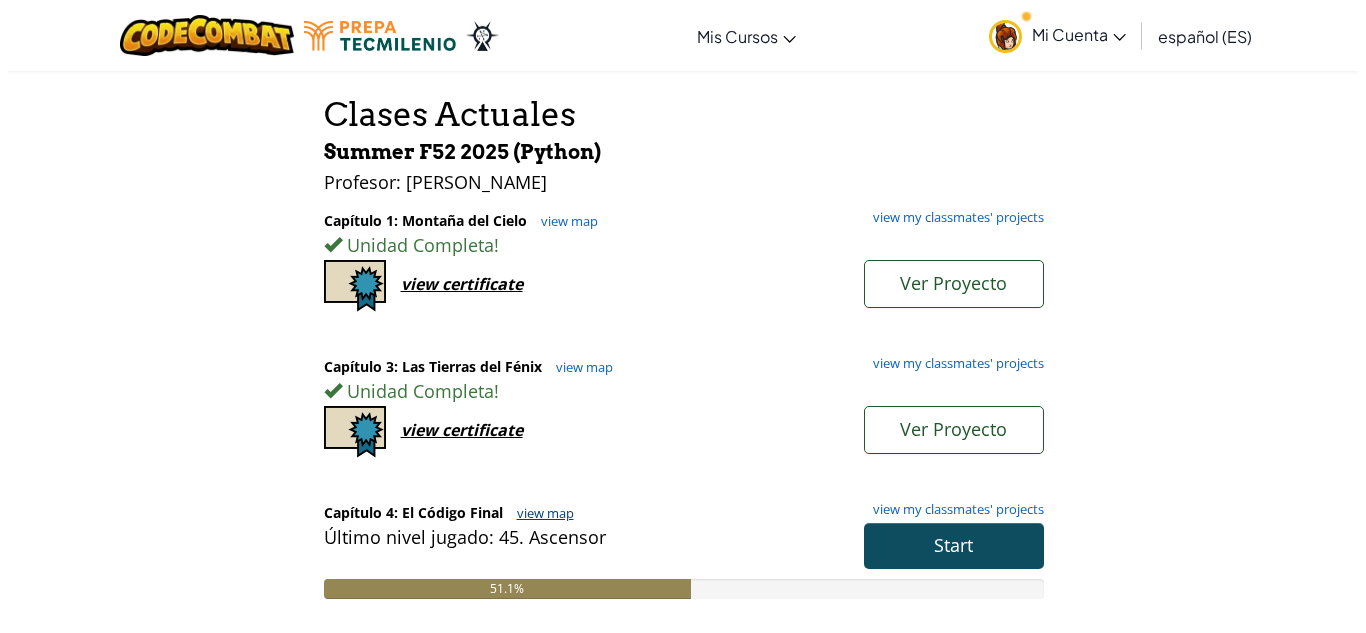 scroll, scrollTop: 0, scrollLeft: 0, axis: both 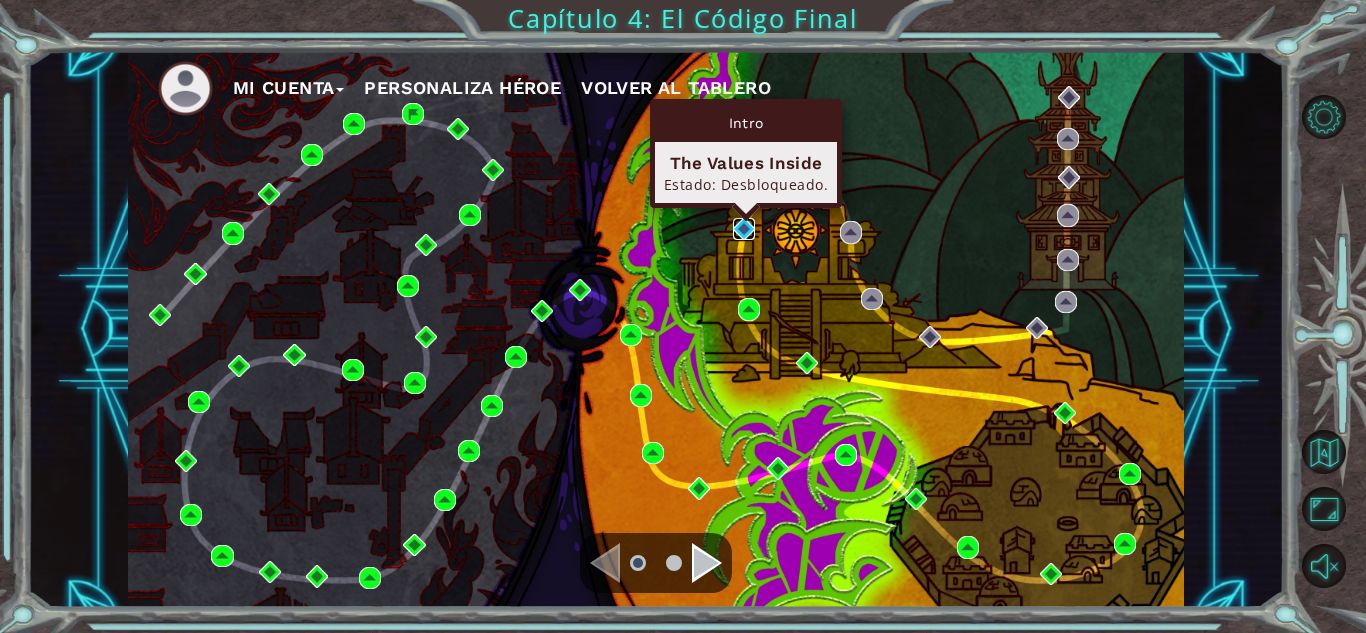 click at bounding box center [744, 229] 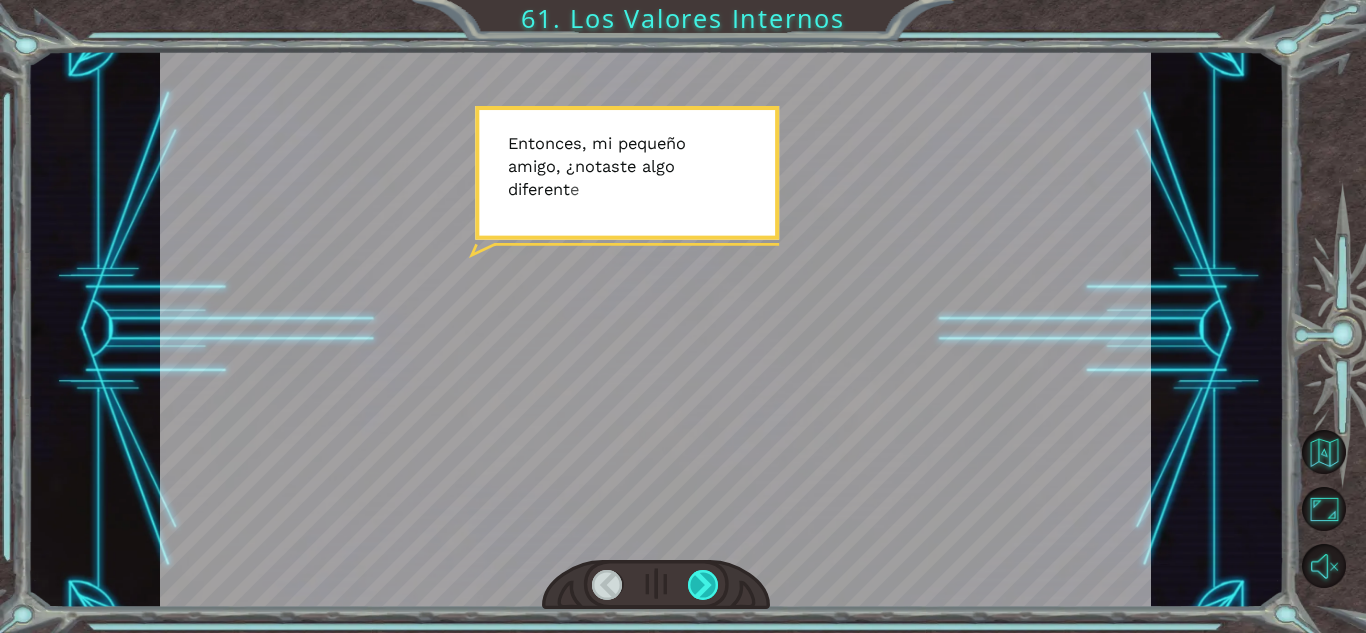 click at bounding box center [703, 585] 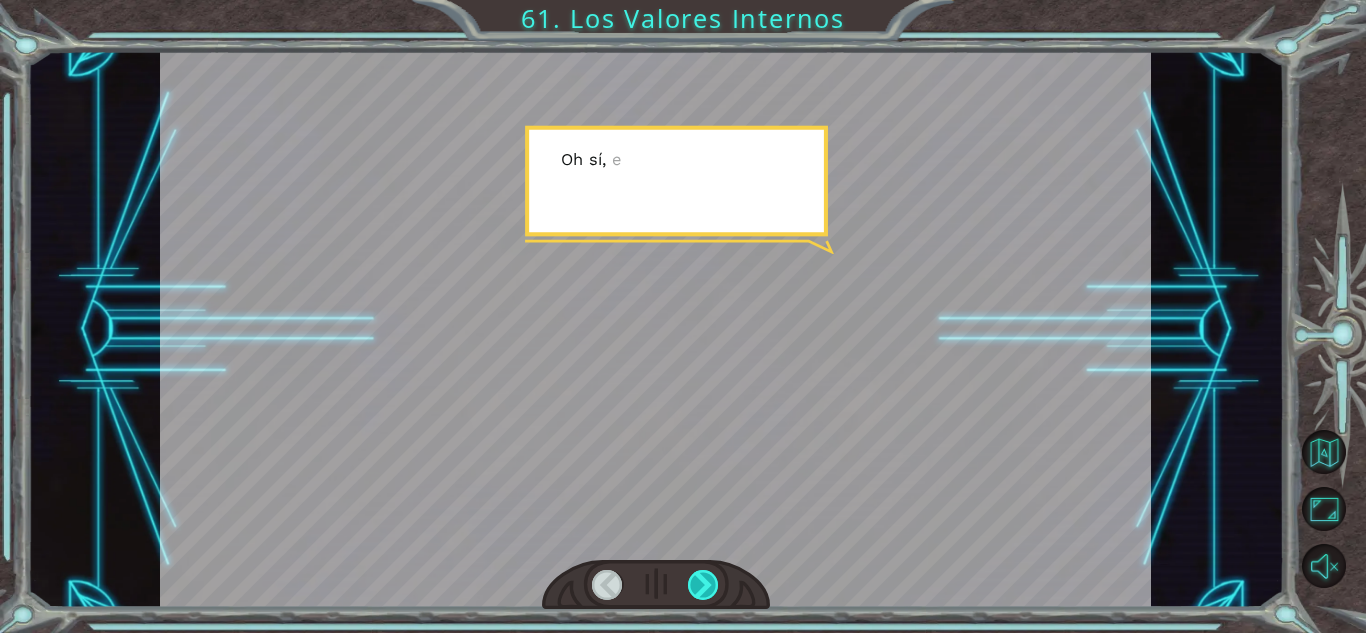 click at bounding box center [703, 585] 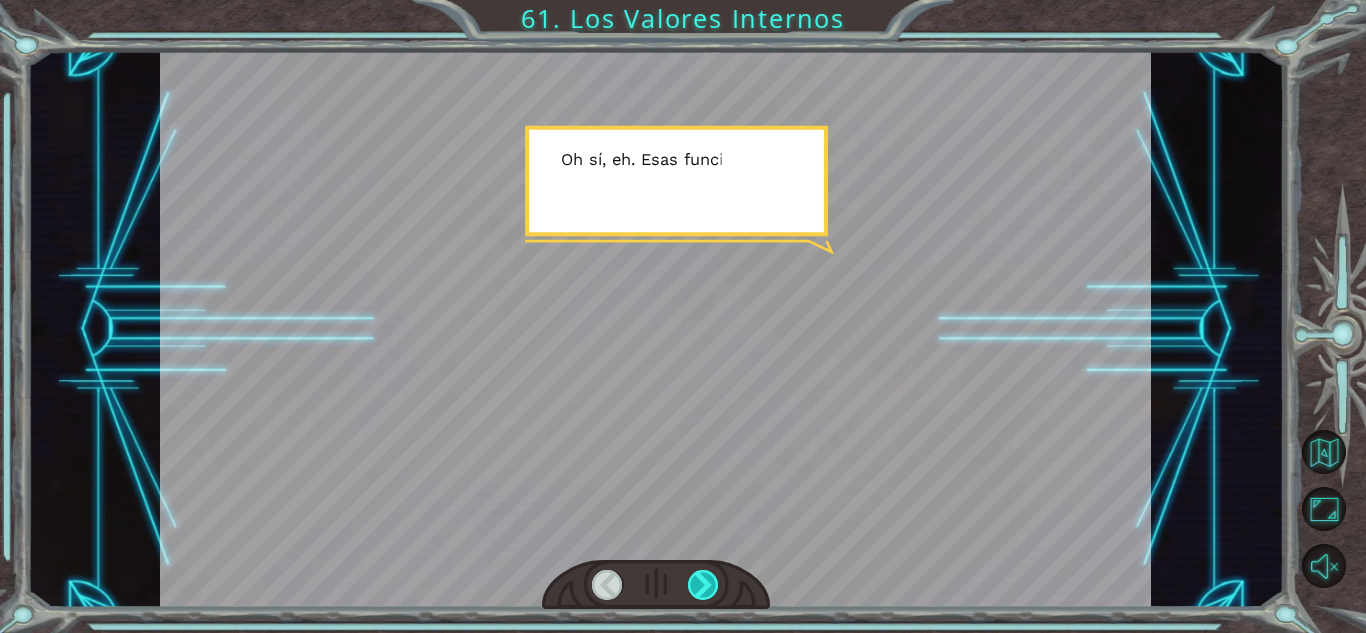 click at bounding box center (703, 585) 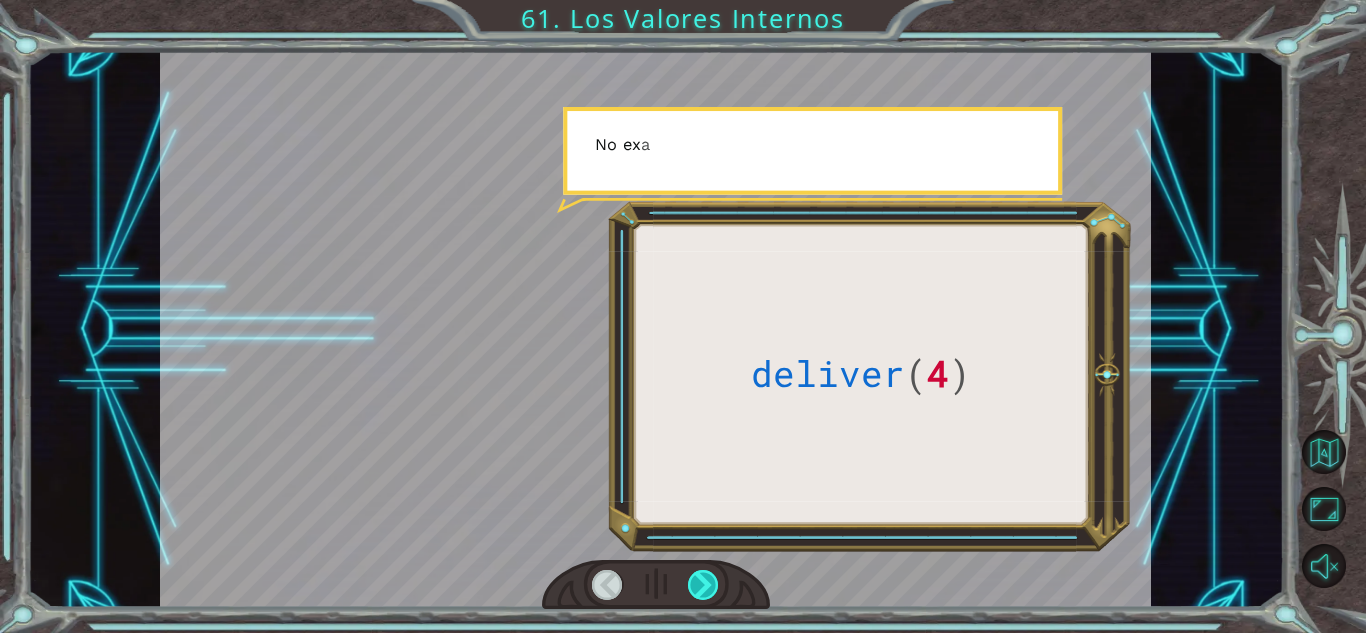 click at bounding box center [703, 585] 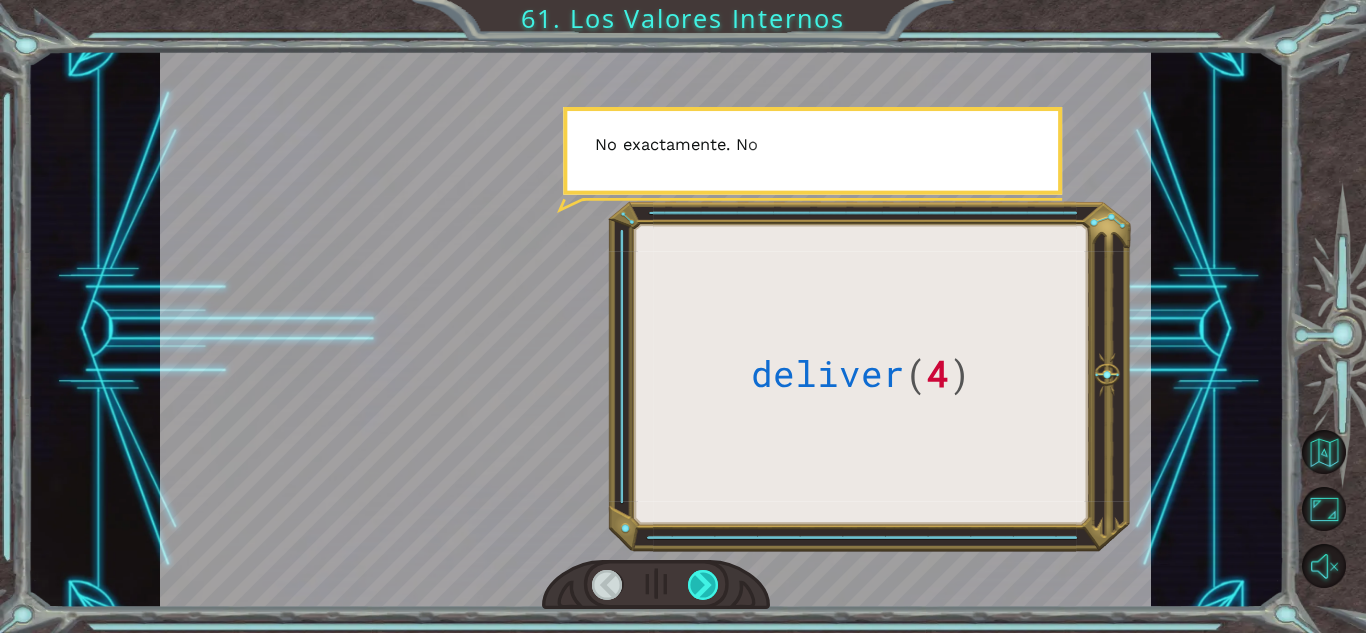 click at bounding box center [703, 585] 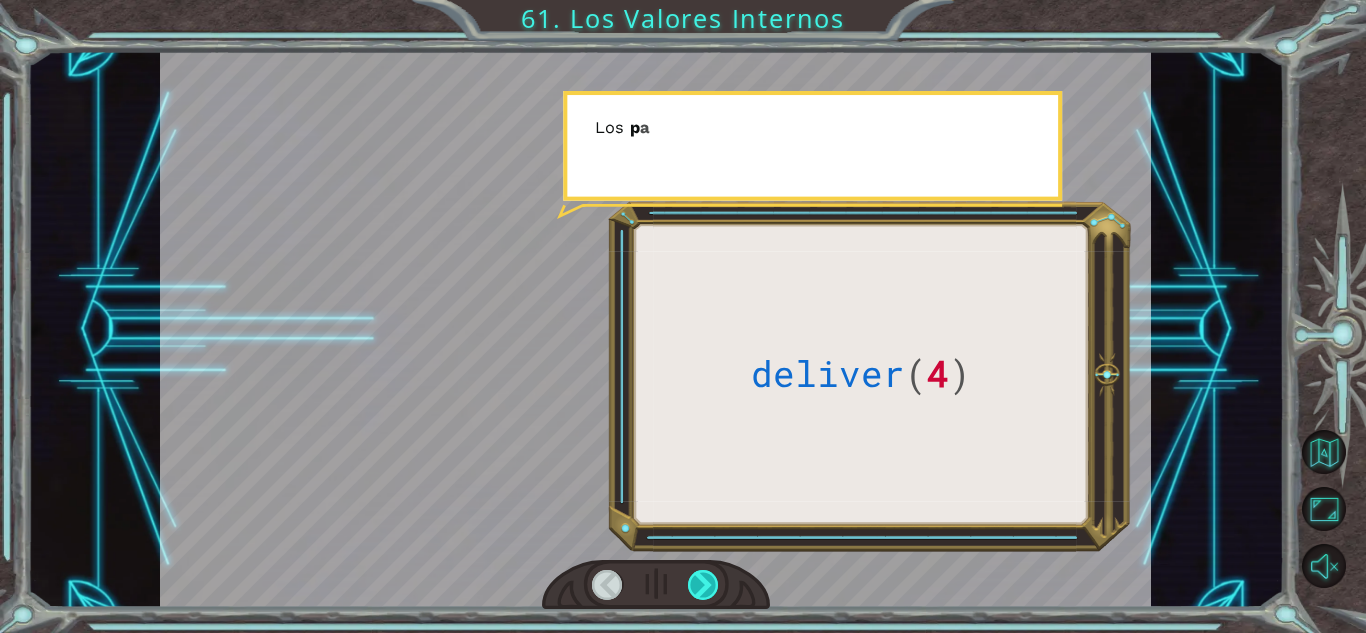 click at bounding box center (703, 585) 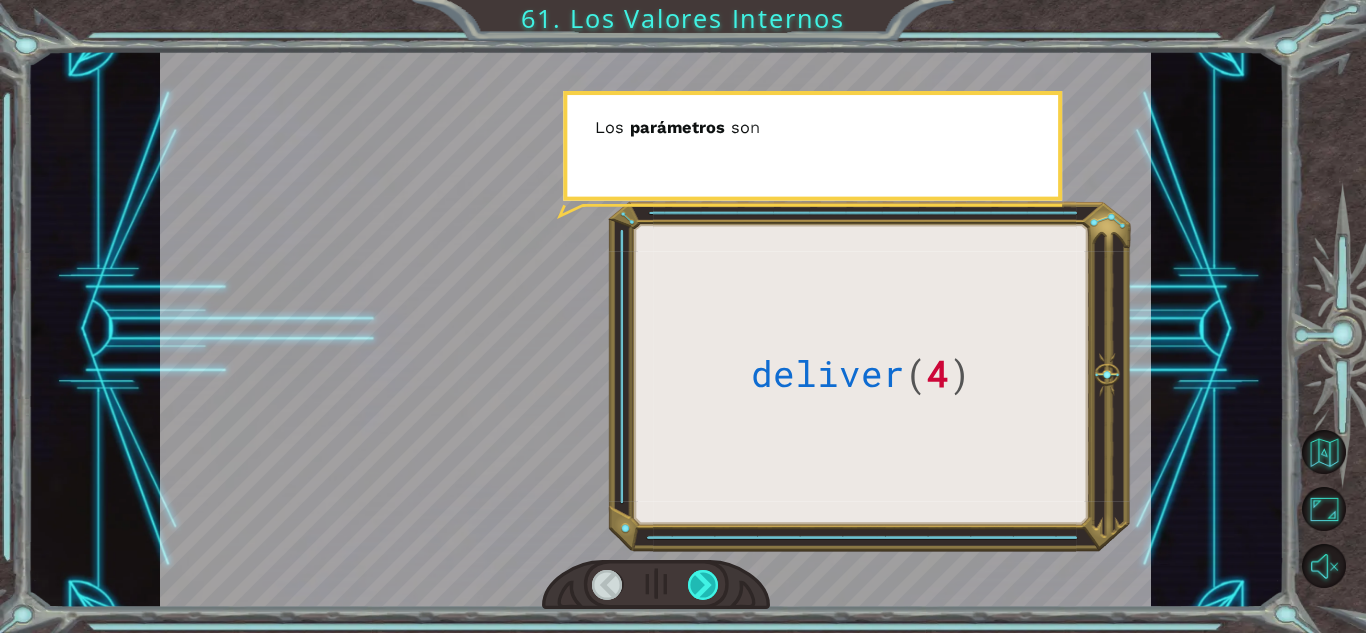 click at bounding box center [703, 585] 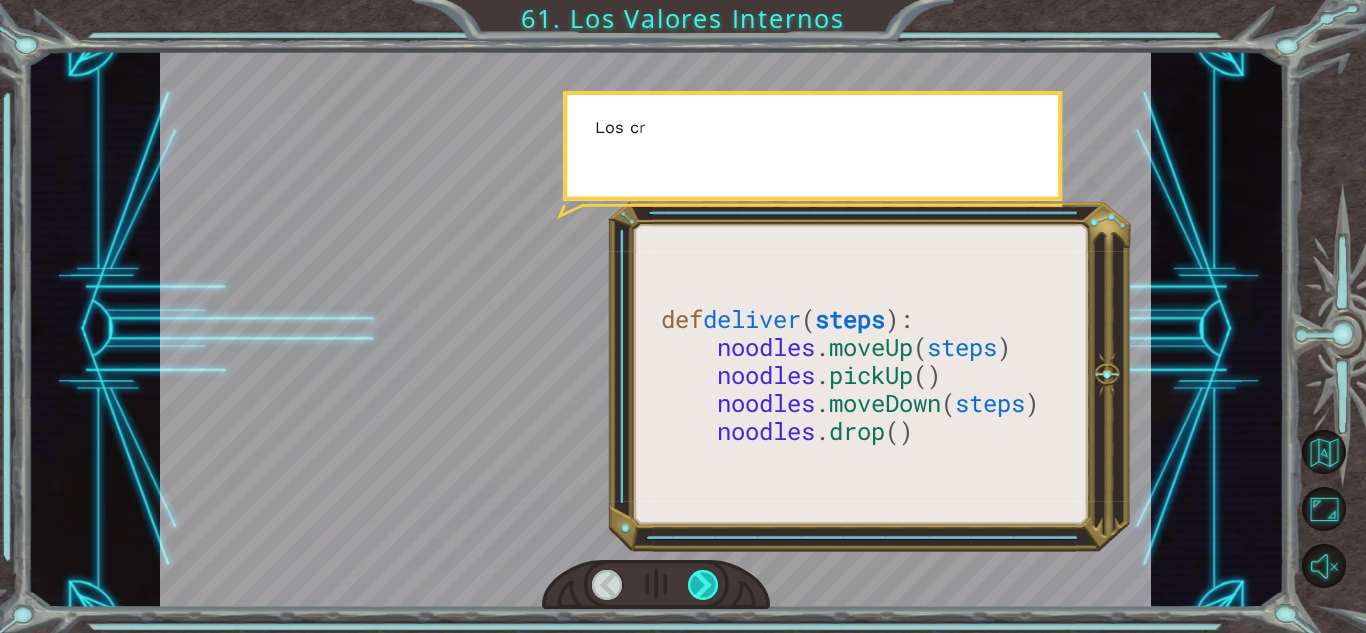 click at bounding box center [703, 585] 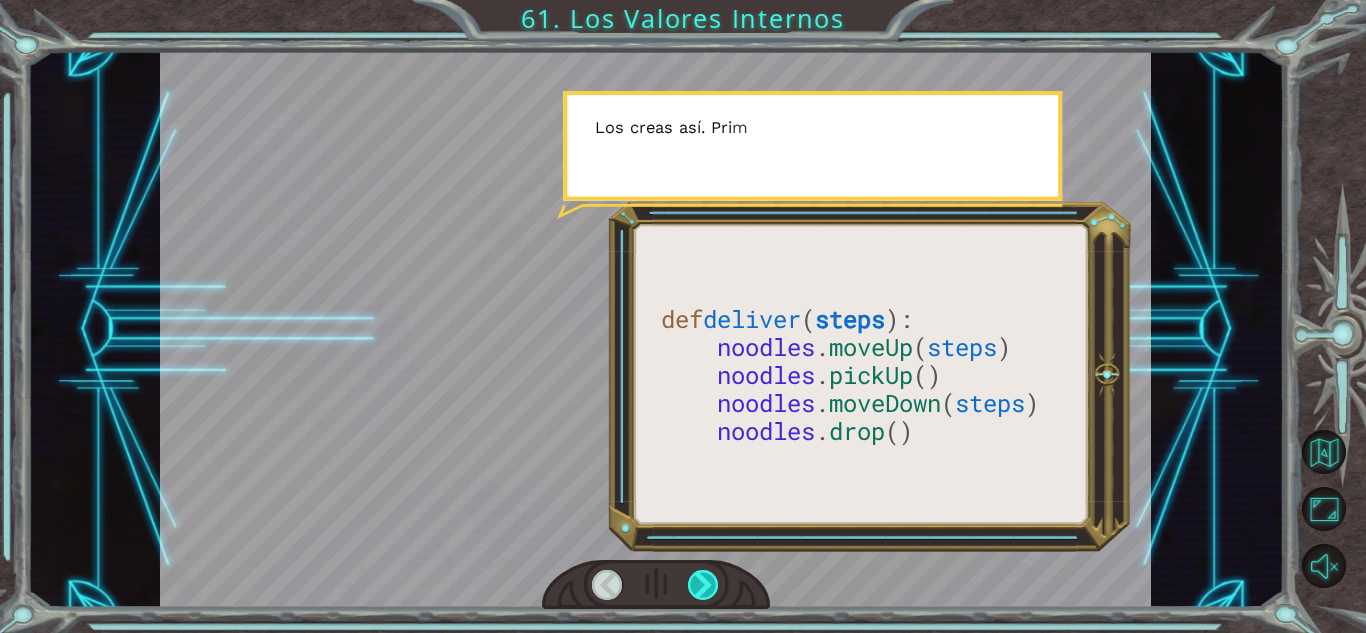 click at bounding box center (703, 585) 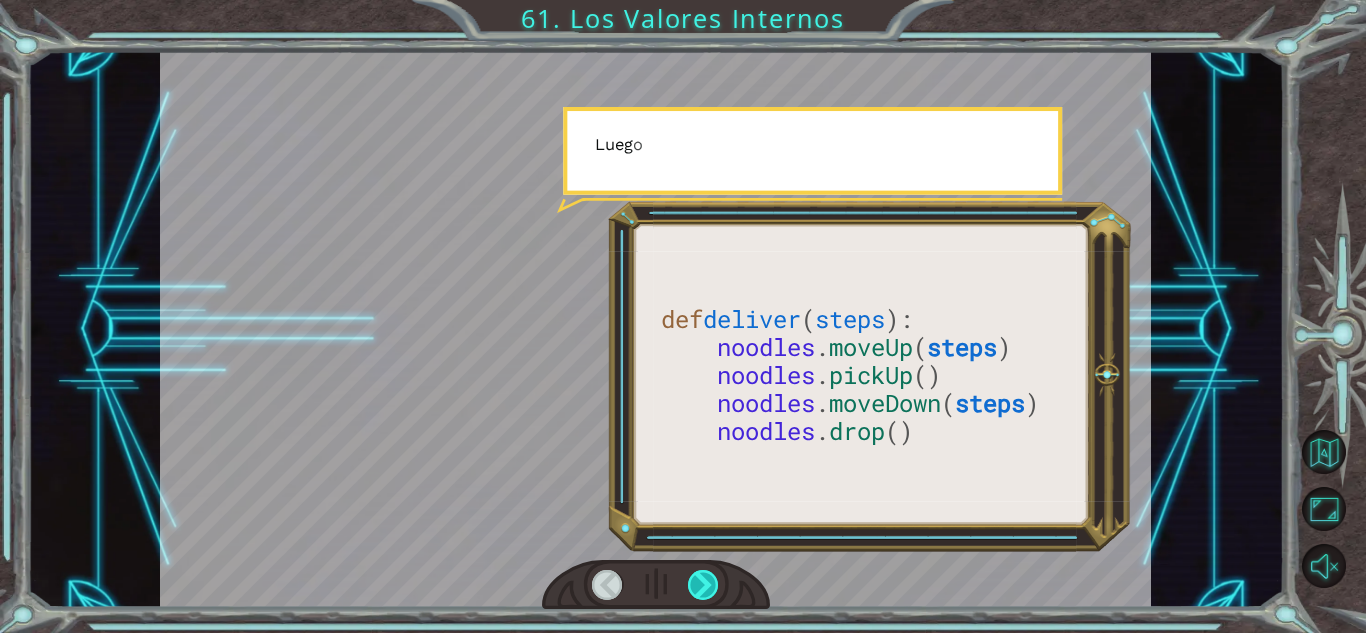 click at bounding box center [703, 585] 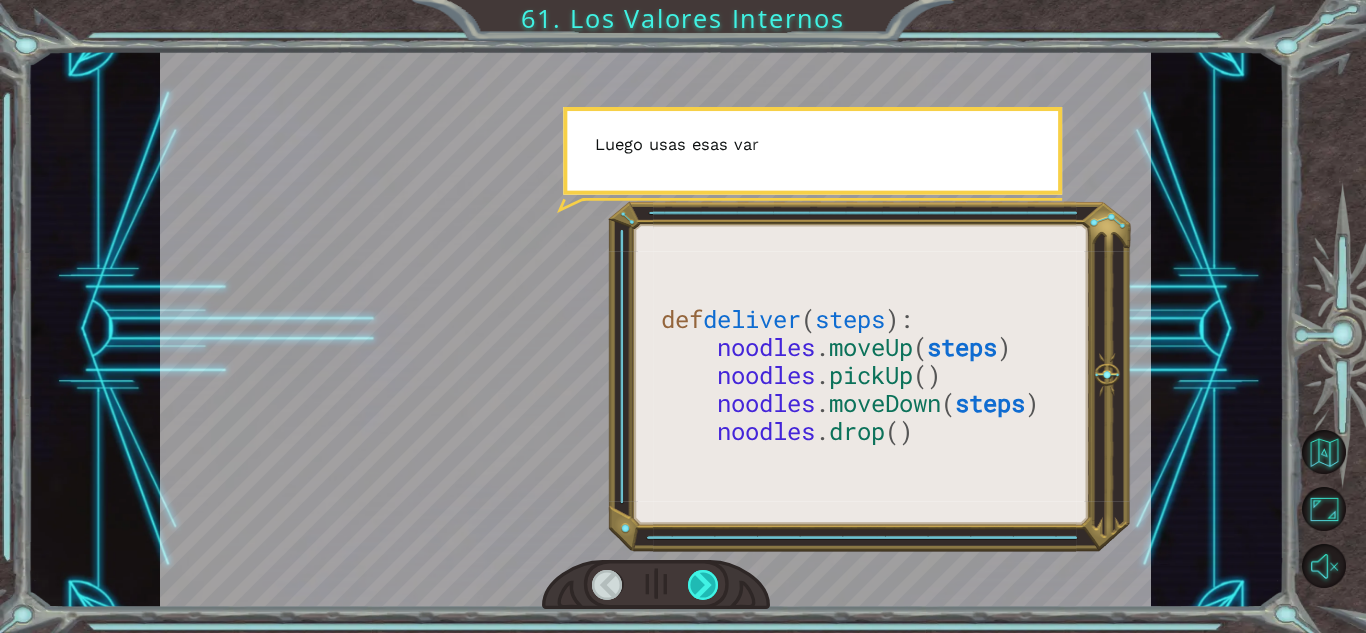 click at bounding box center [703, 585] 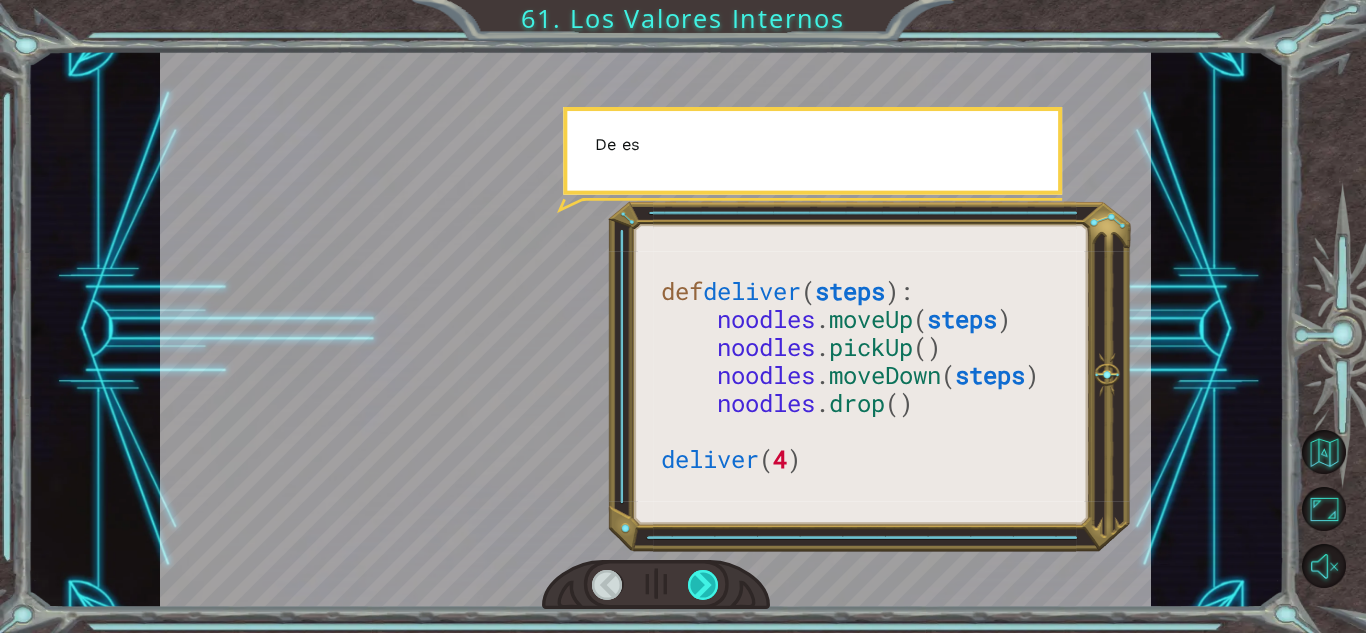 click at bounding box center [703, 585] 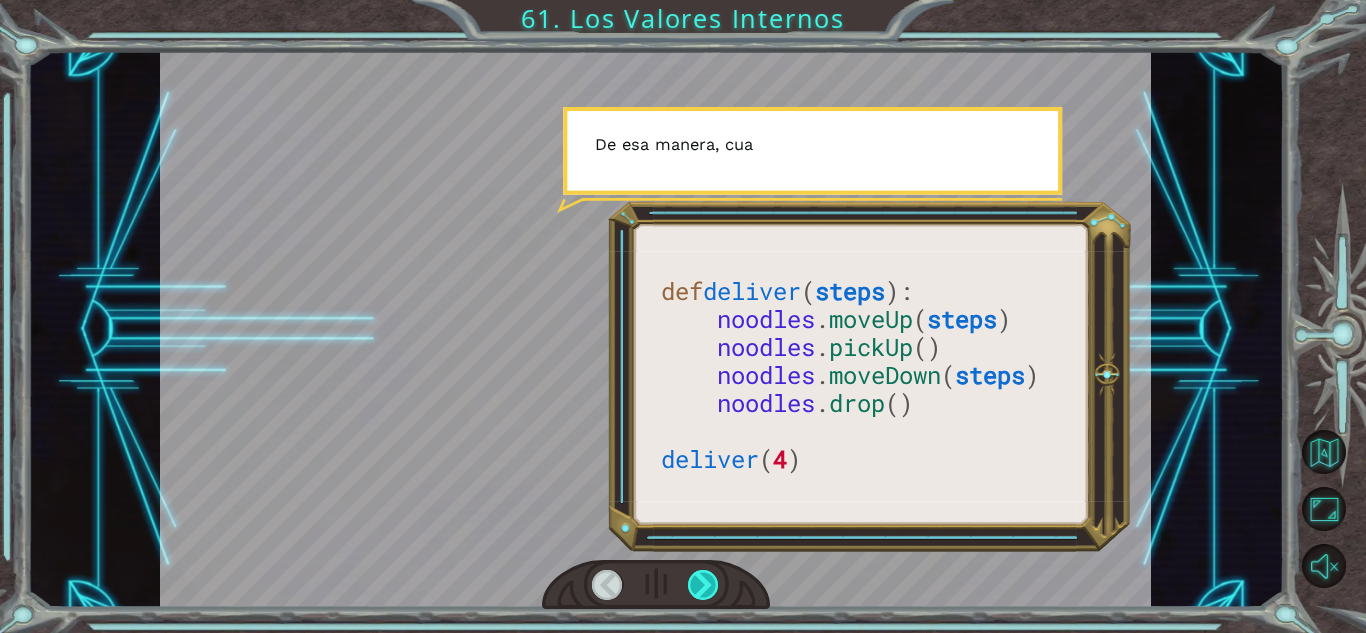 click at bounding box center (703, 585) 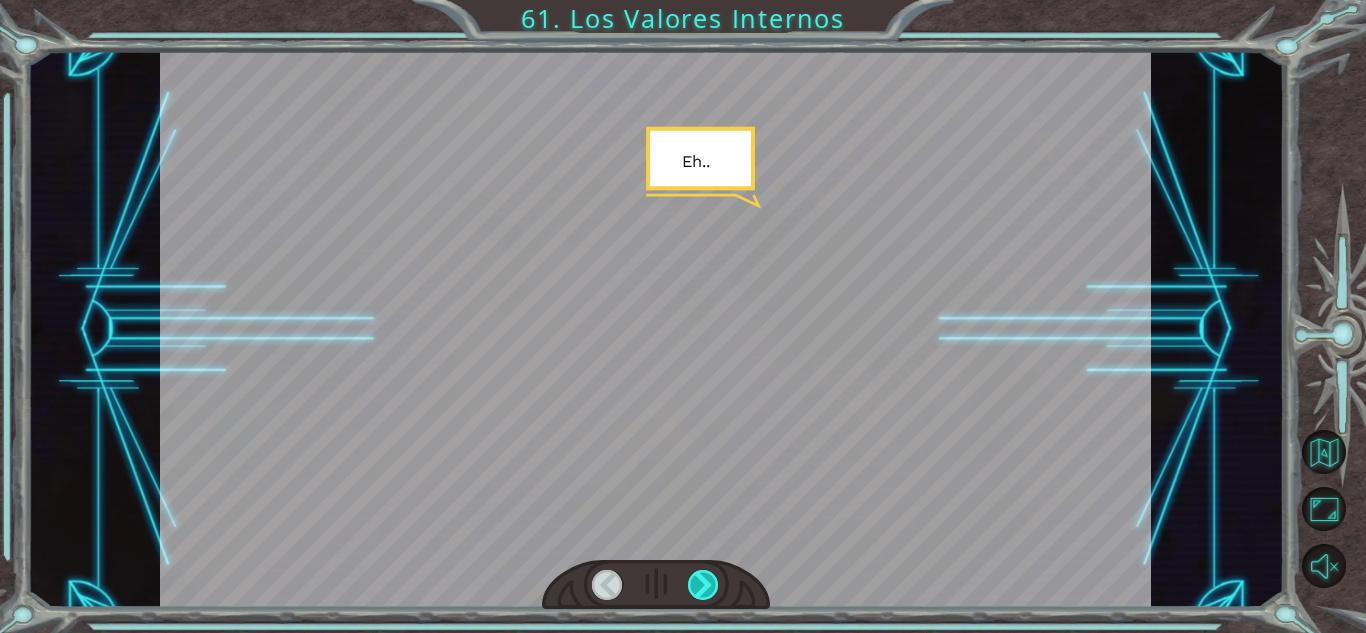 click at bounding box center (703, 585) 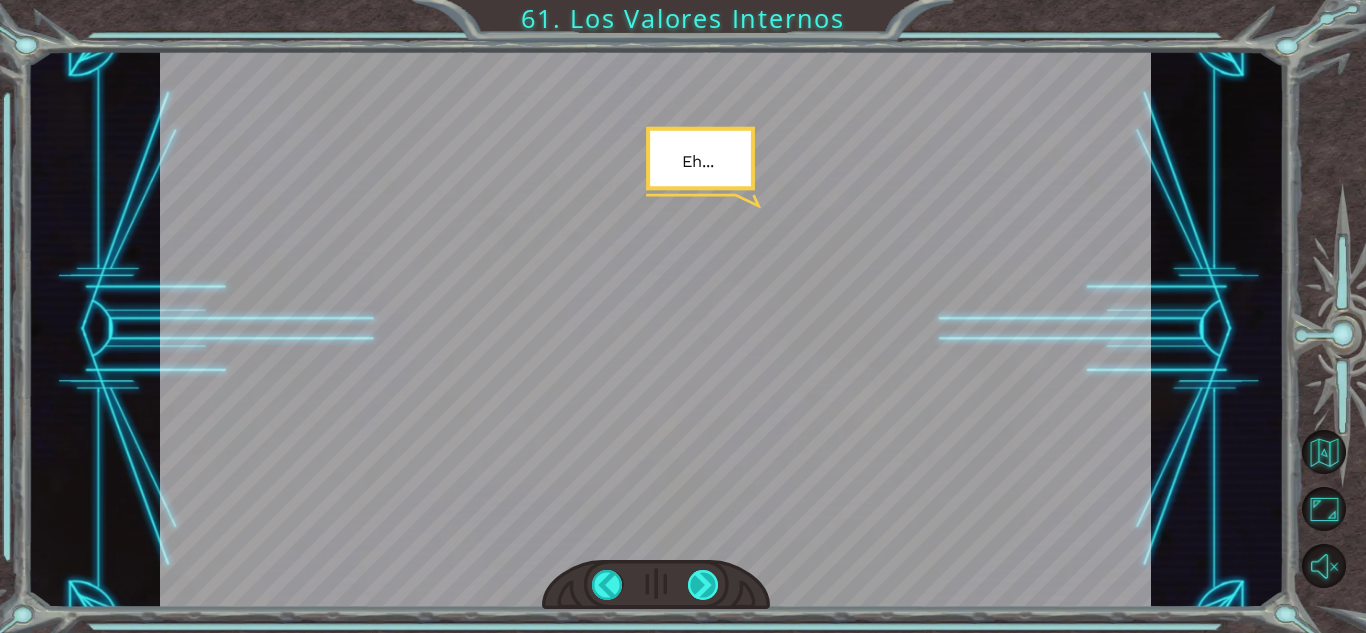 click at bounding box center [703, 585] 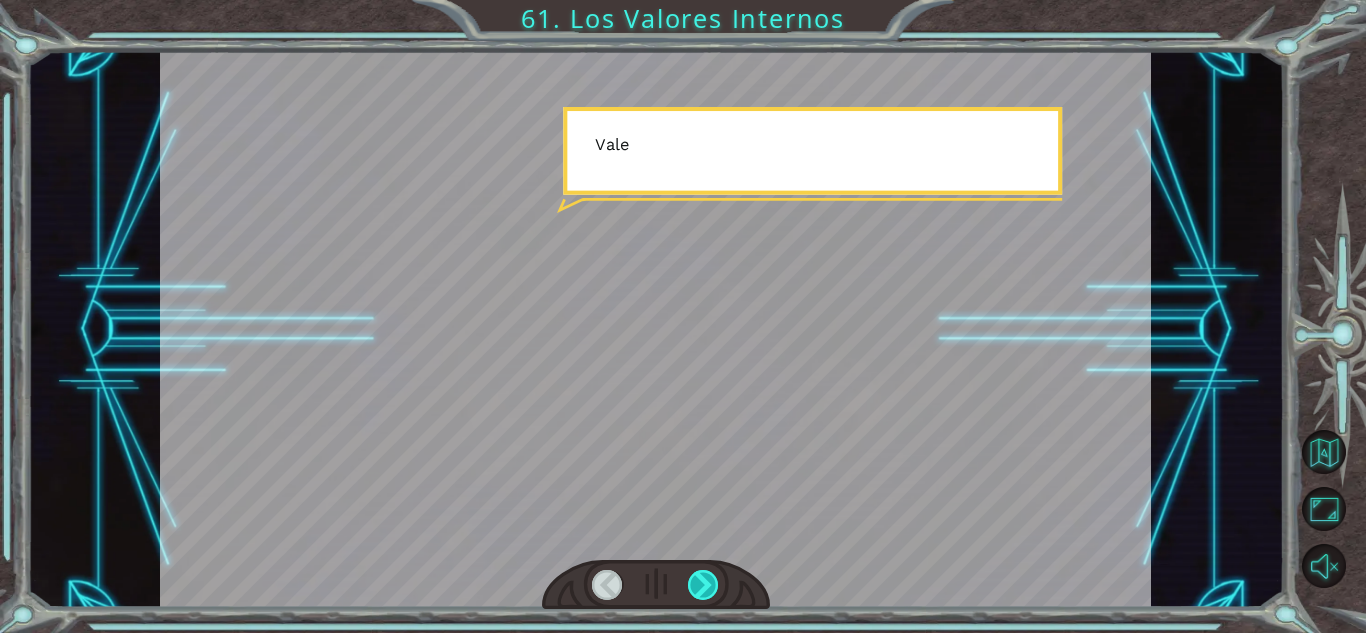 click at bounding box center (703, 585) 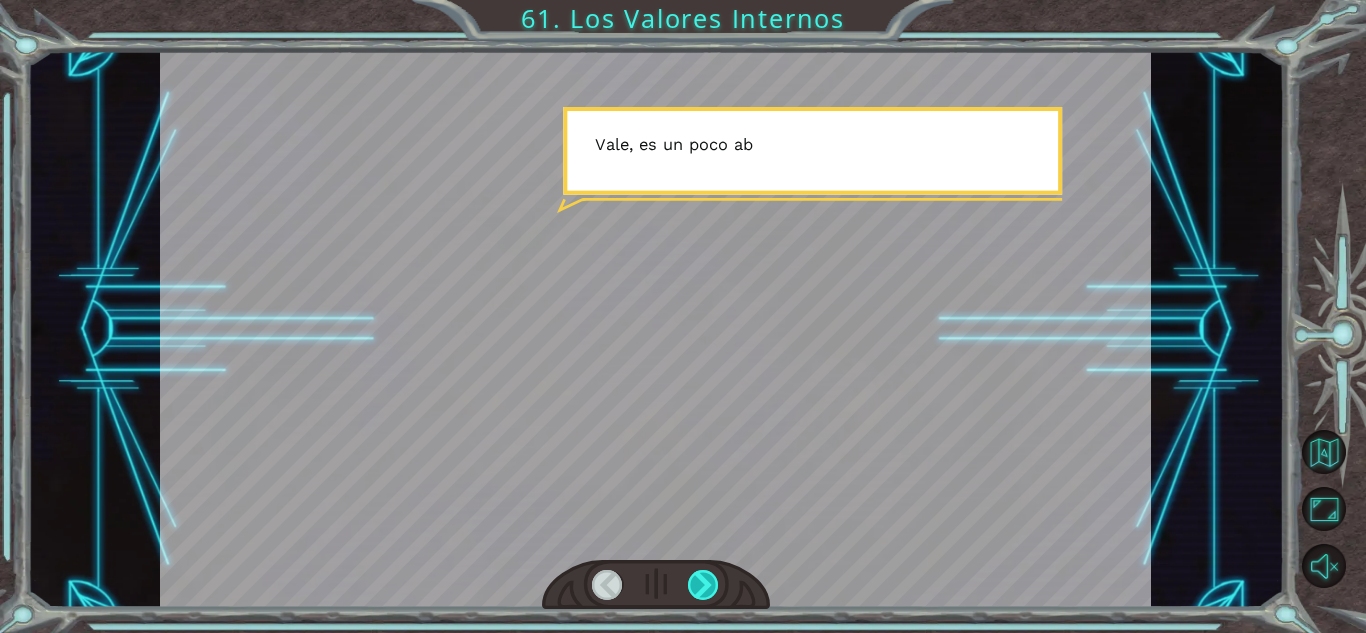 click at bounding box center [703, 585] 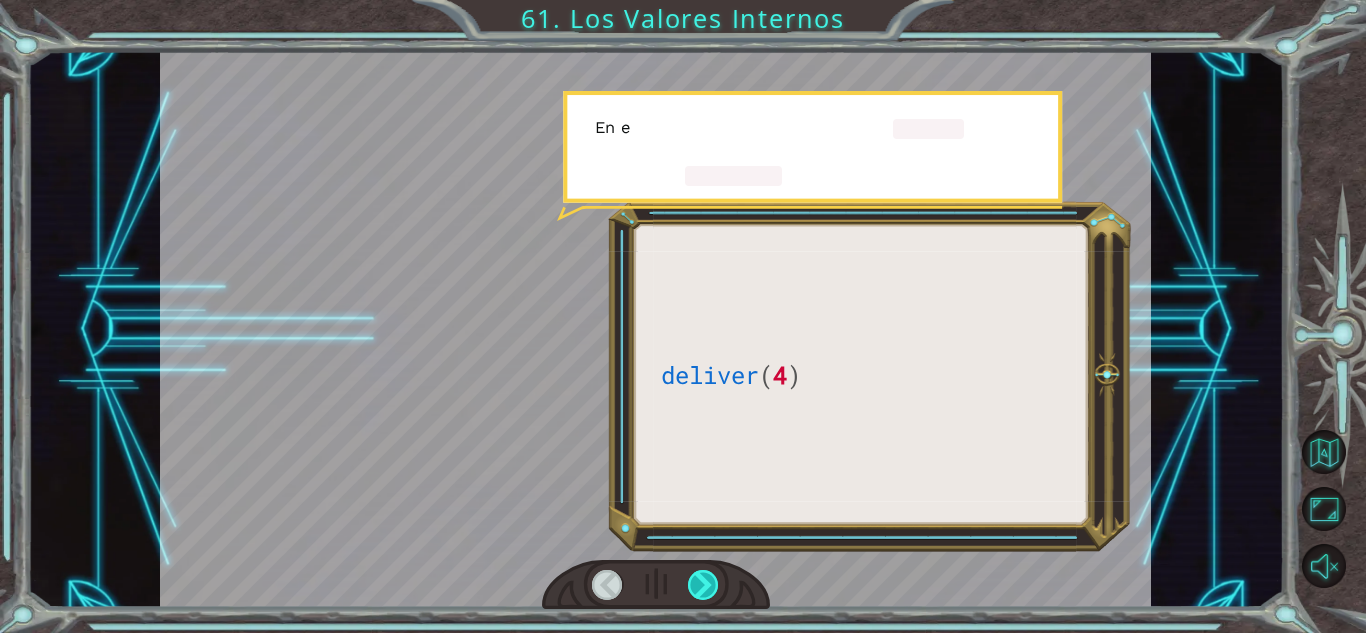 click at bounding box center [703, 585] 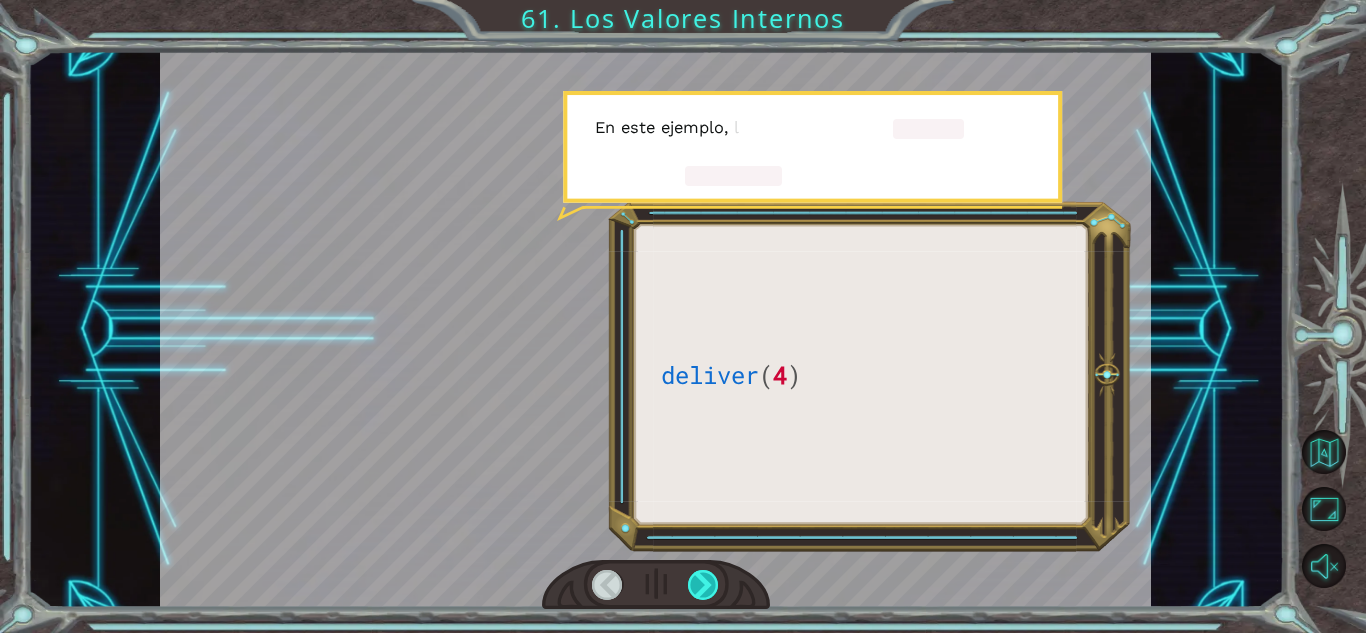 click at bounding box center (703, 585) 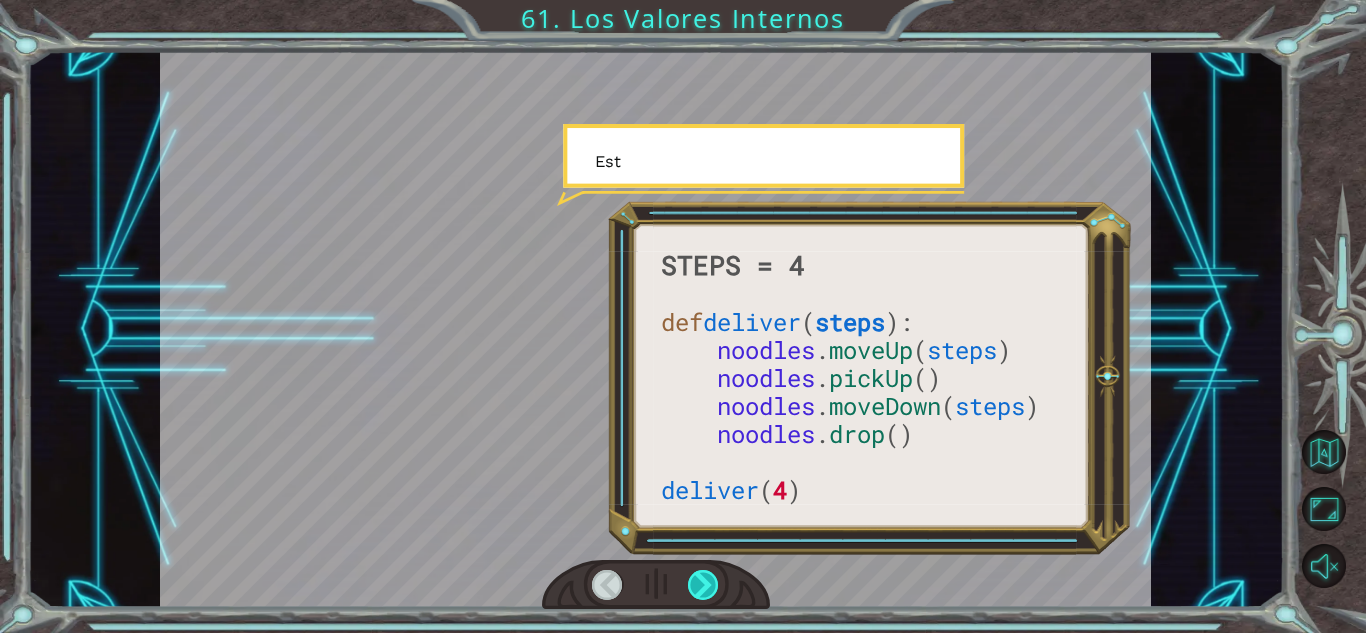 click at bounding box center (703, 585) 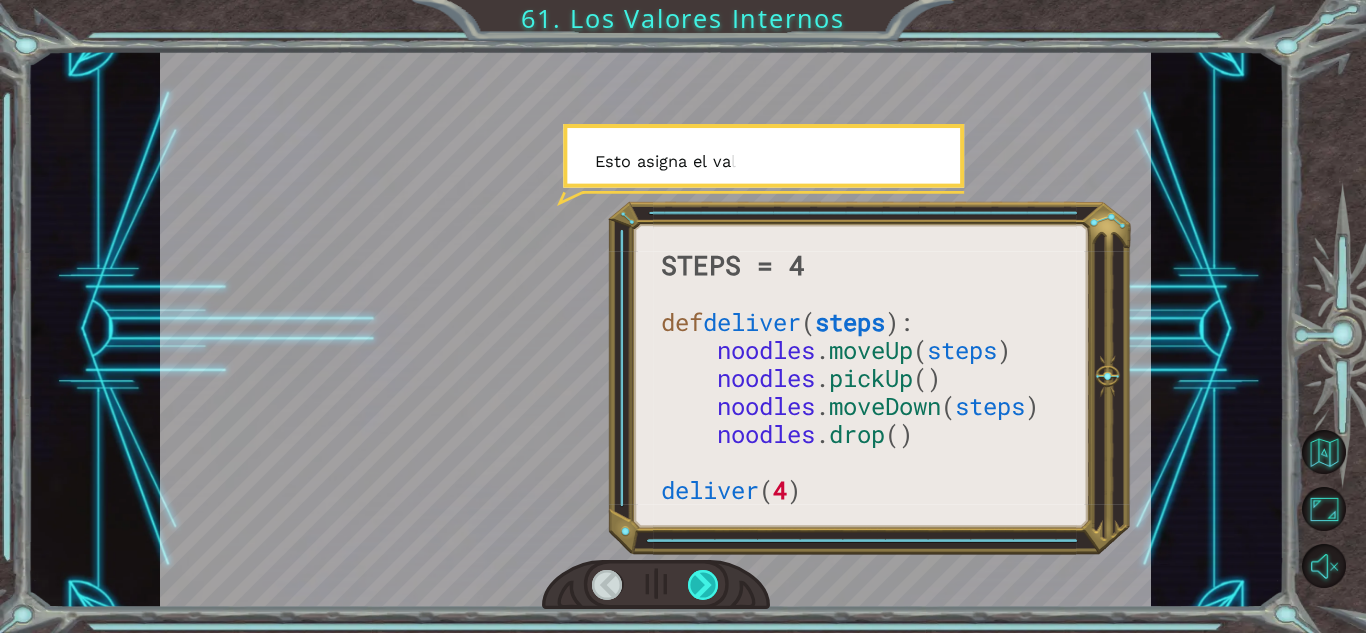 click at bounding box center [703, 585] 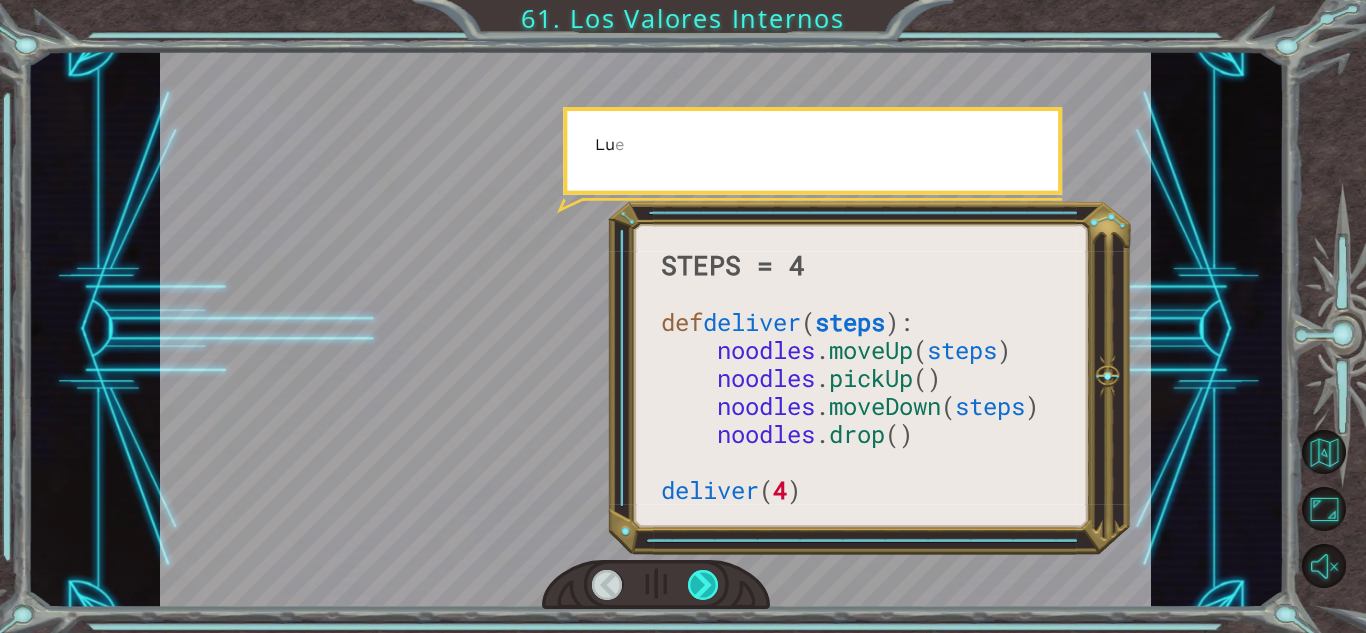 click at bounding box center (703, 585) 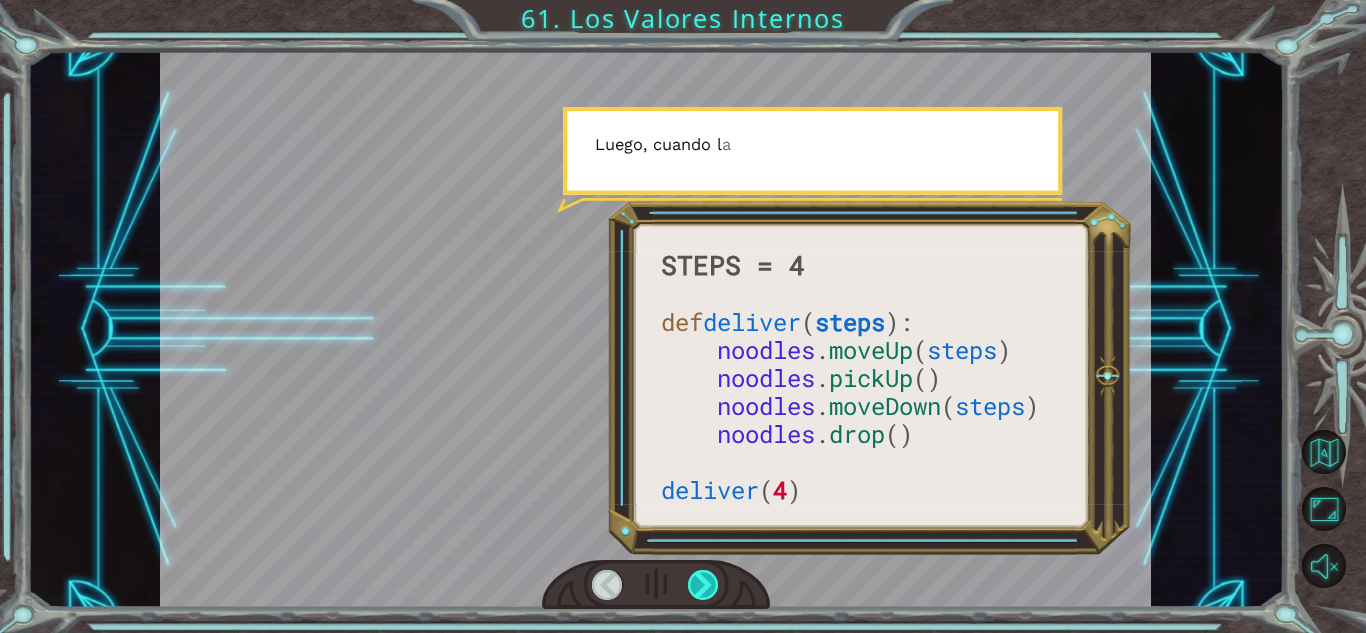 click at bounding box center (703, 585) 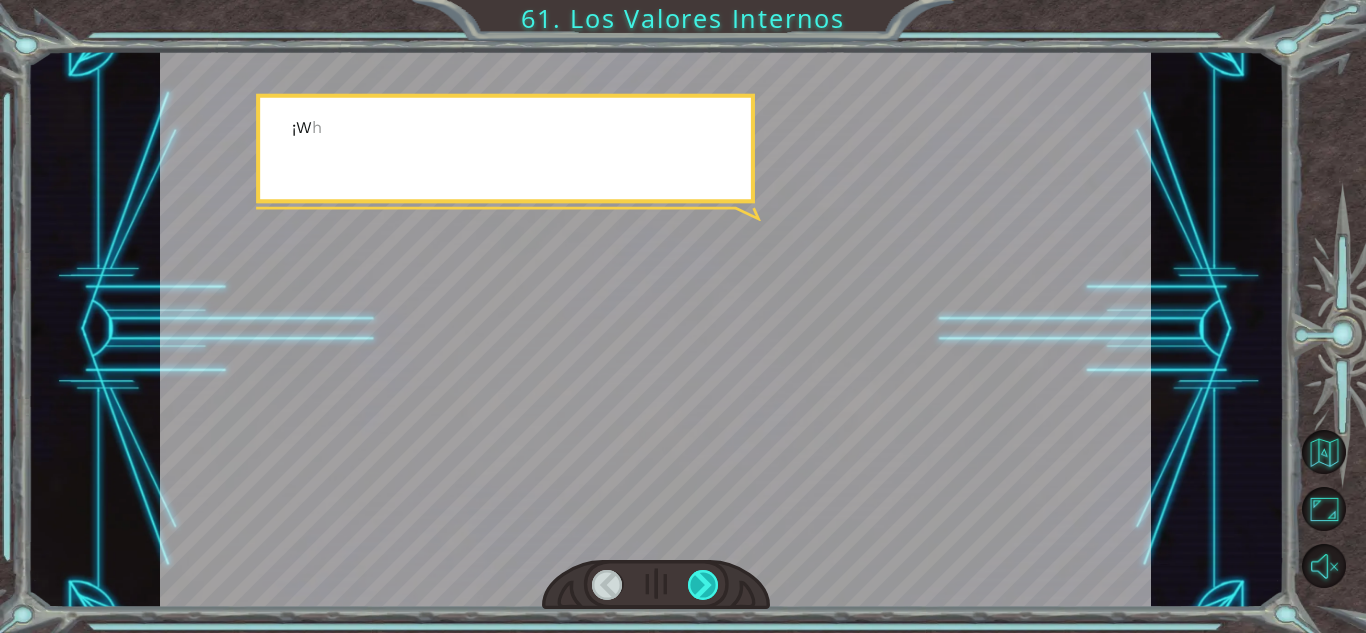 click at bounding box center (703, 585) 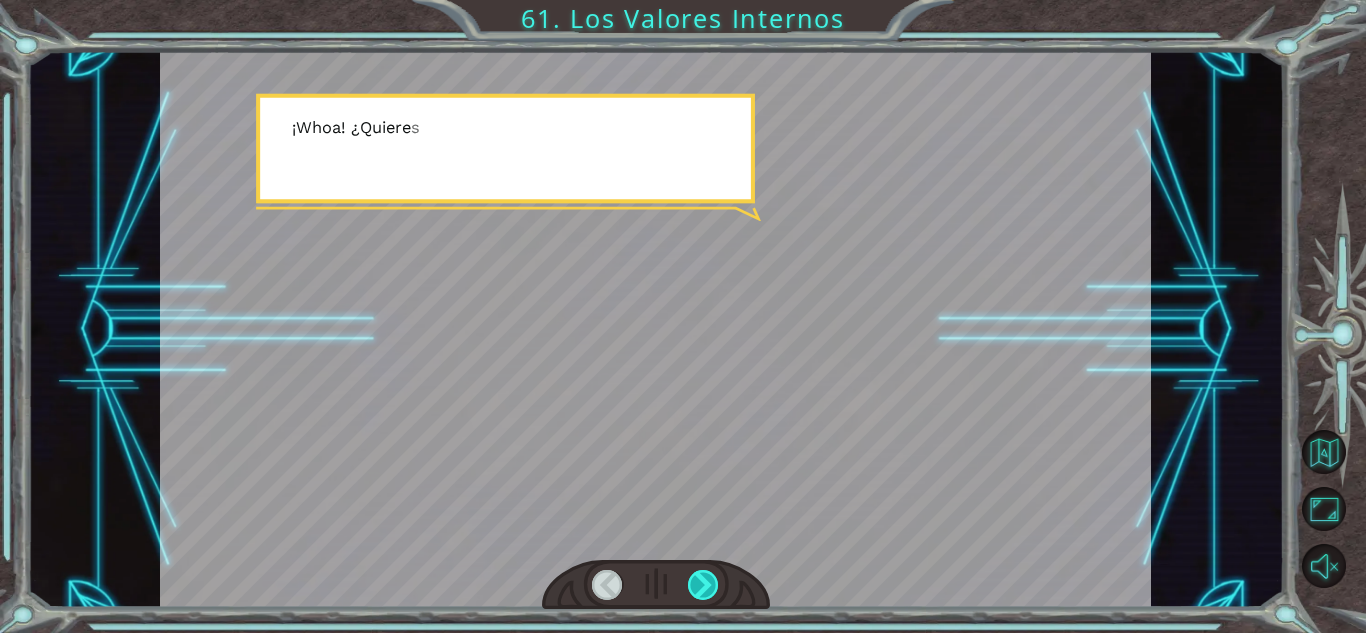 click at bounding box center [703, 585] 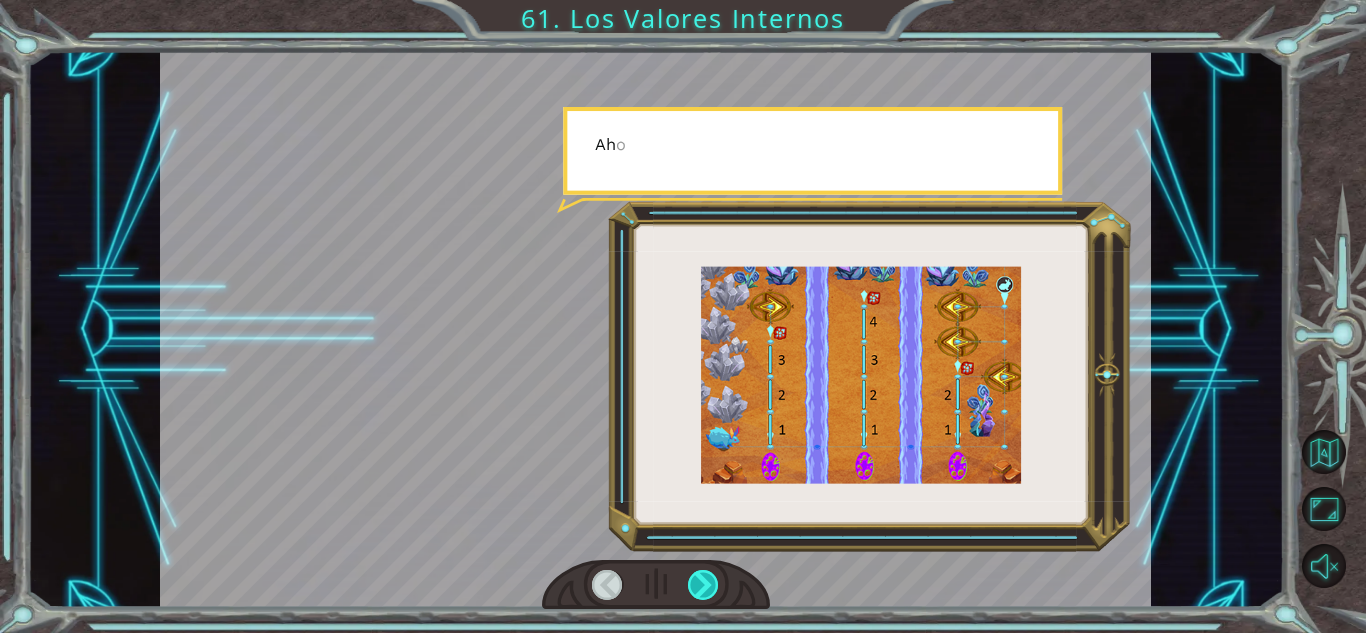 click at bounding box center [703, 585] 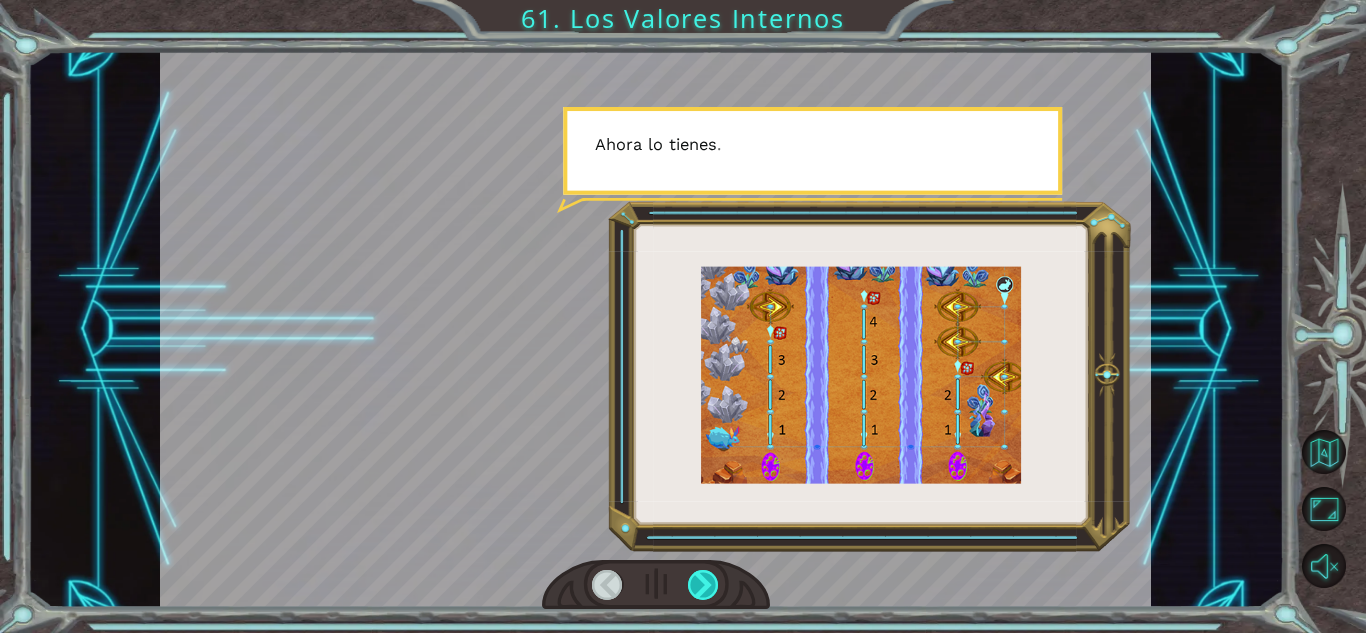 click at bounding box center (703, 585) 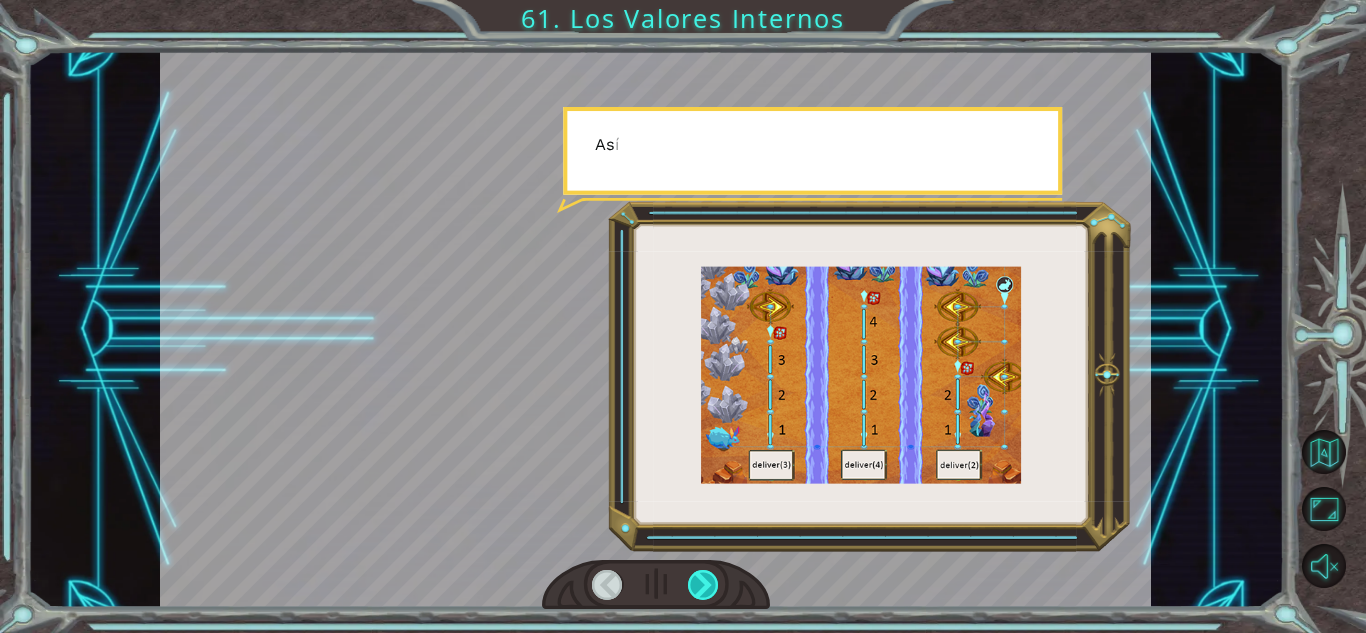 click at bounding box center (703, 585) 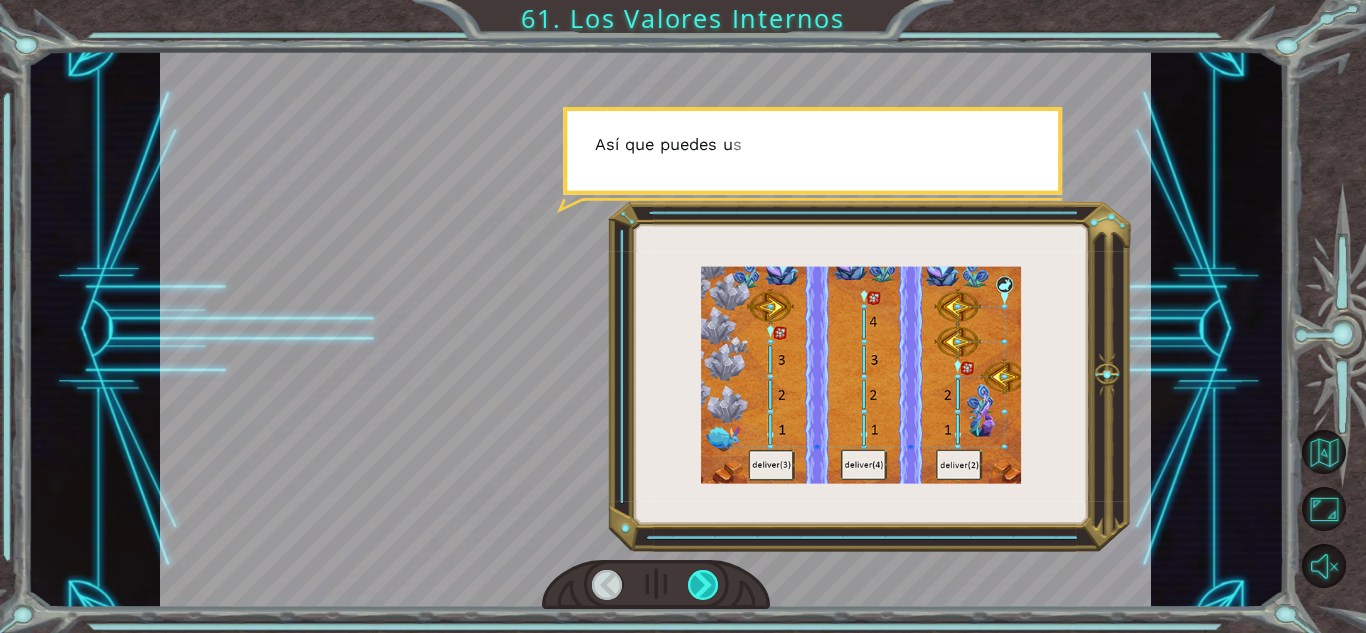 click at bounding box center [703, 585] 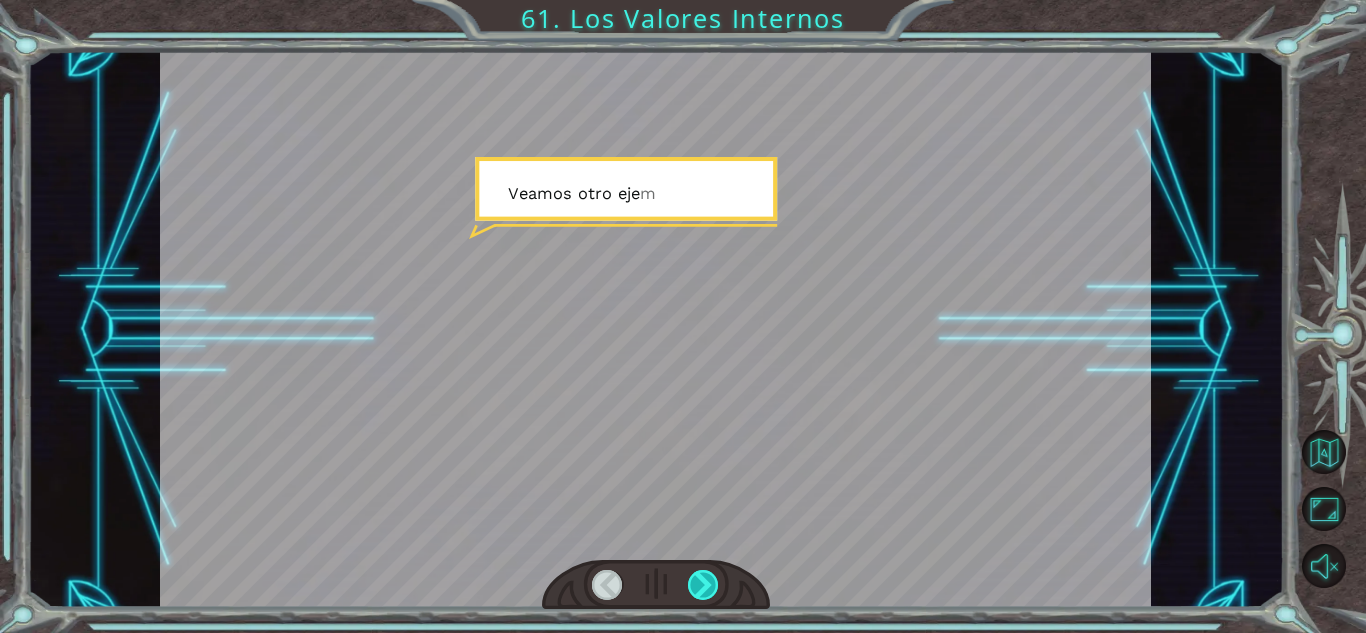 click at bounding box center [703, 585] 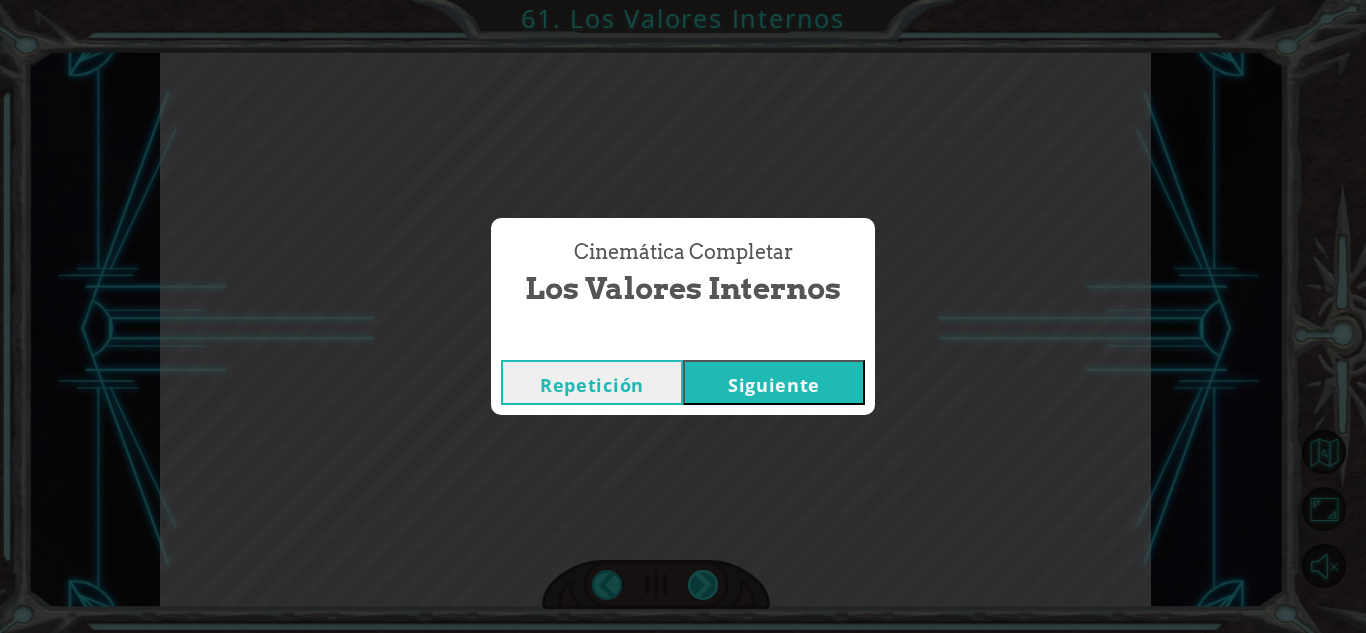 click on "E n t o n c e s ,   m i   p e q u e ñ o   a m i g o ,   ¿ n o t a s t e   a l g o   d i f e r e n t e   s o b r e   l a   f u n c i ó n   q u e   a c a b a s   d e   u s a r ?    O h   s í ,   e h .   E s a s   f u n c i o n e s   t e n í a n   u n   a r g u m e n t o ,   j u s t o   c o m o   n o o d l e s . m o v e R i g h t ( 3 ) ! N o   e x a c t a m e n t e .   N o   s e   l l a m a n   a r g u m e n t o s ,   s e   l l a m a n   p a r á m e t r o s .    L o s   p a r á m e t r o s   s o n   p i e z a s   d e   i n f o r m a c i ó n   q u e   d a s   a   l a s   f u n c i o n e s   c u a n d o   l a s   l l a m a s .   ¡ H a c e n   t u s   f u n c i o n e s   m u c h o   m á s   p o d e r o s a s ! L o s   c r e a s   a s í .   P r i m e r o ,   d e f i n e s   u n a   v a r i a b l e   e n   l o s   p a r é n t e s i s   d e s p u é s   d e l   n o m b r e   d e   l a   f u n c i ó n .   C o m o   s t e p s   e n   e s t e   e j e m p l o .    L u e g o   u s a s   e s a s" at bounding box center (683, 0) 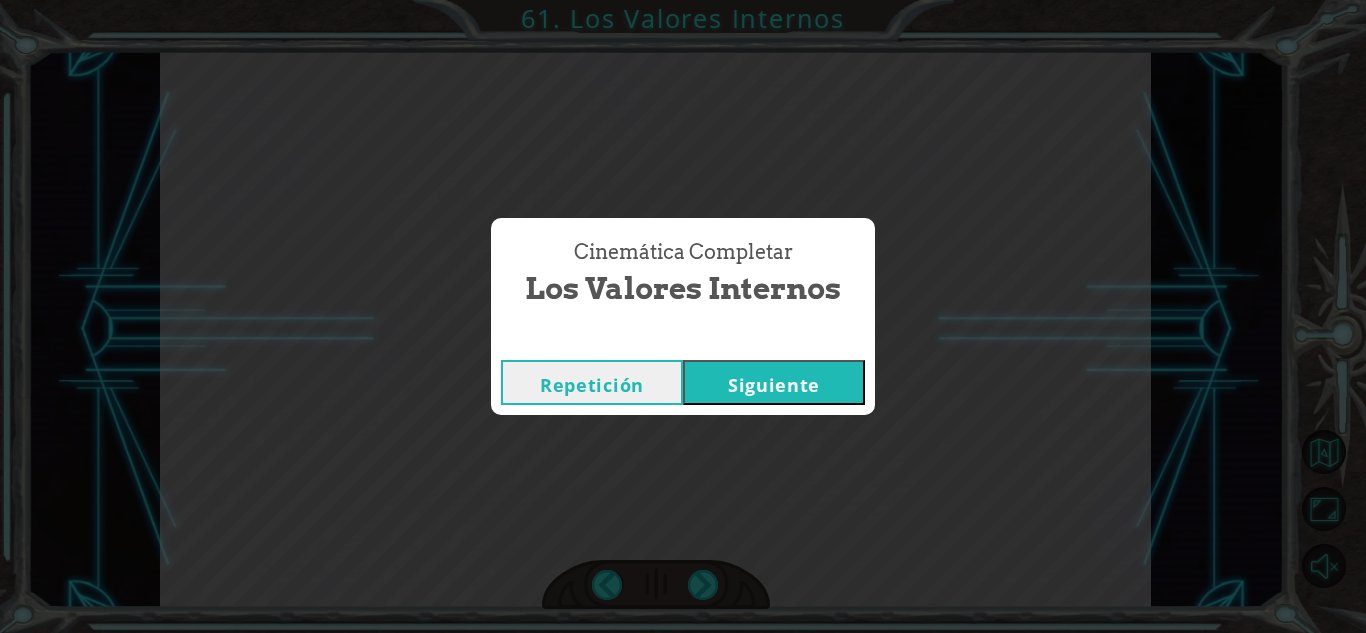 click on "Siguiente" at bounding box center [774, 382] 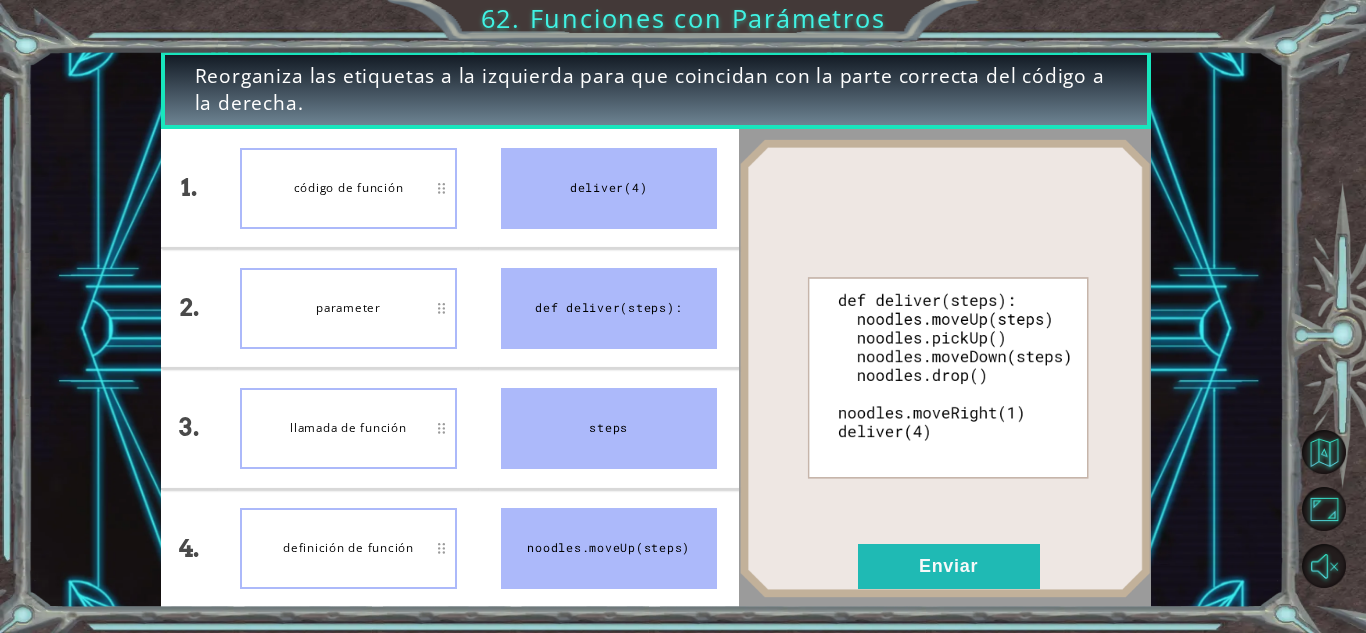 type 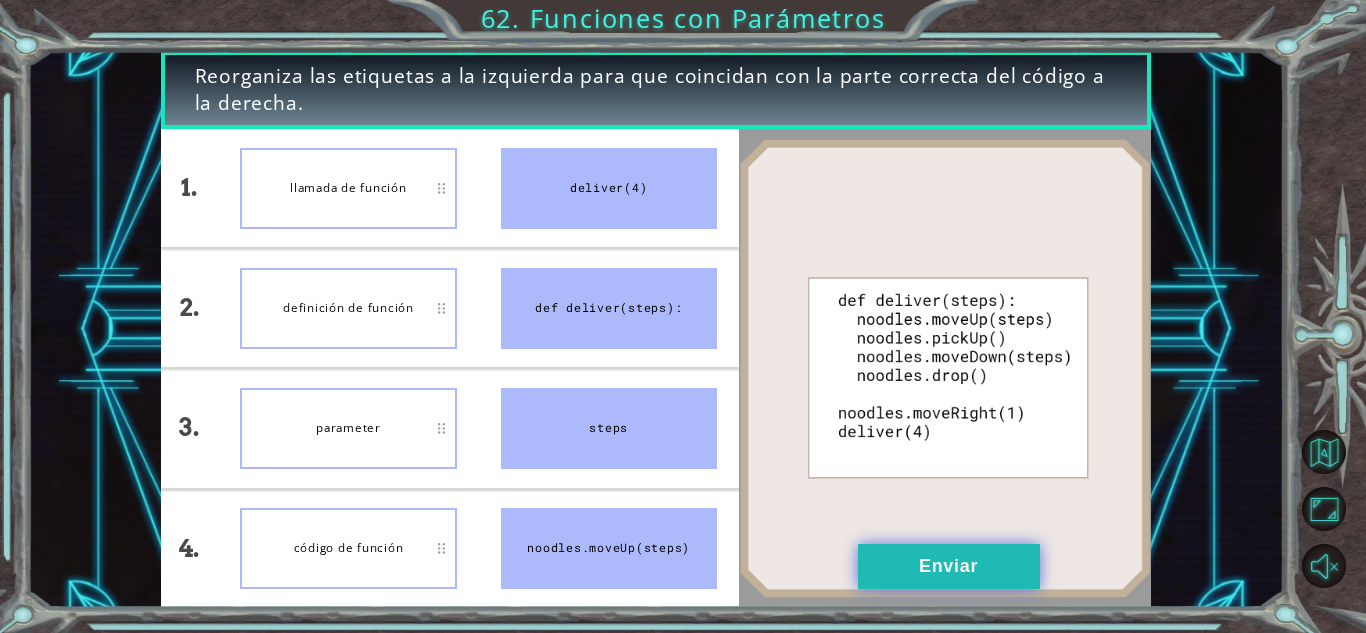 click on "Enviar" at bounding box center [949, 566] 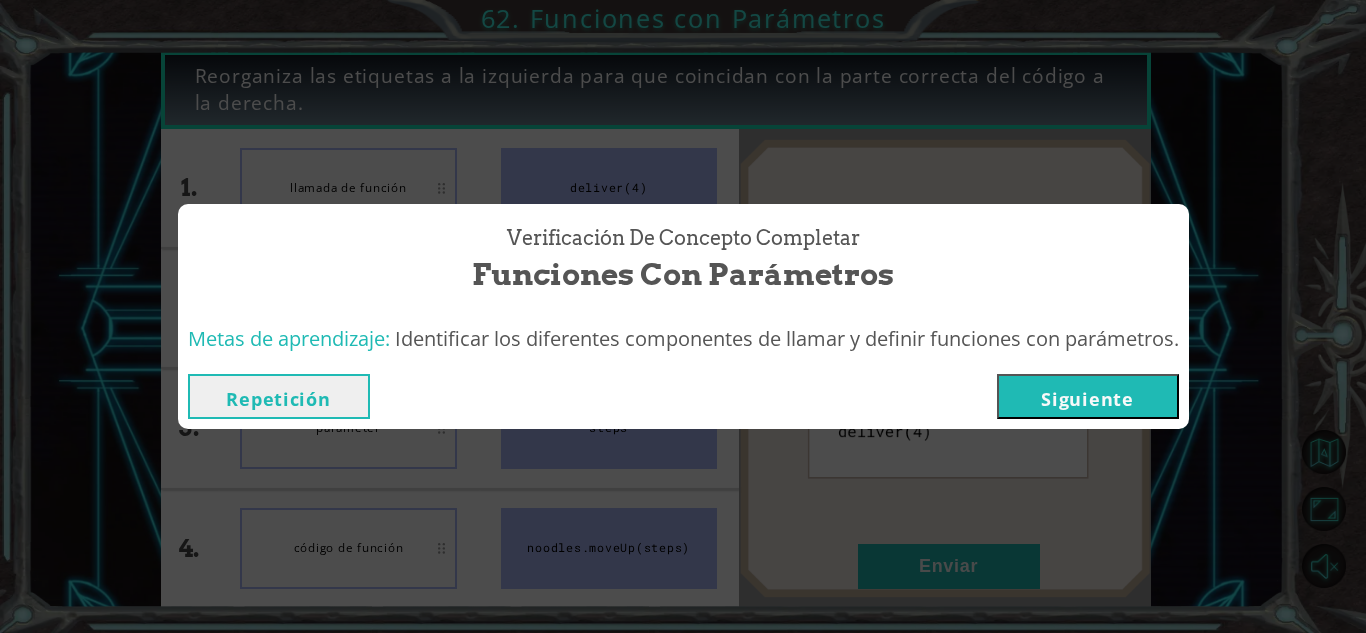 click on "Siguiente" at bounding box center [1088, 396] 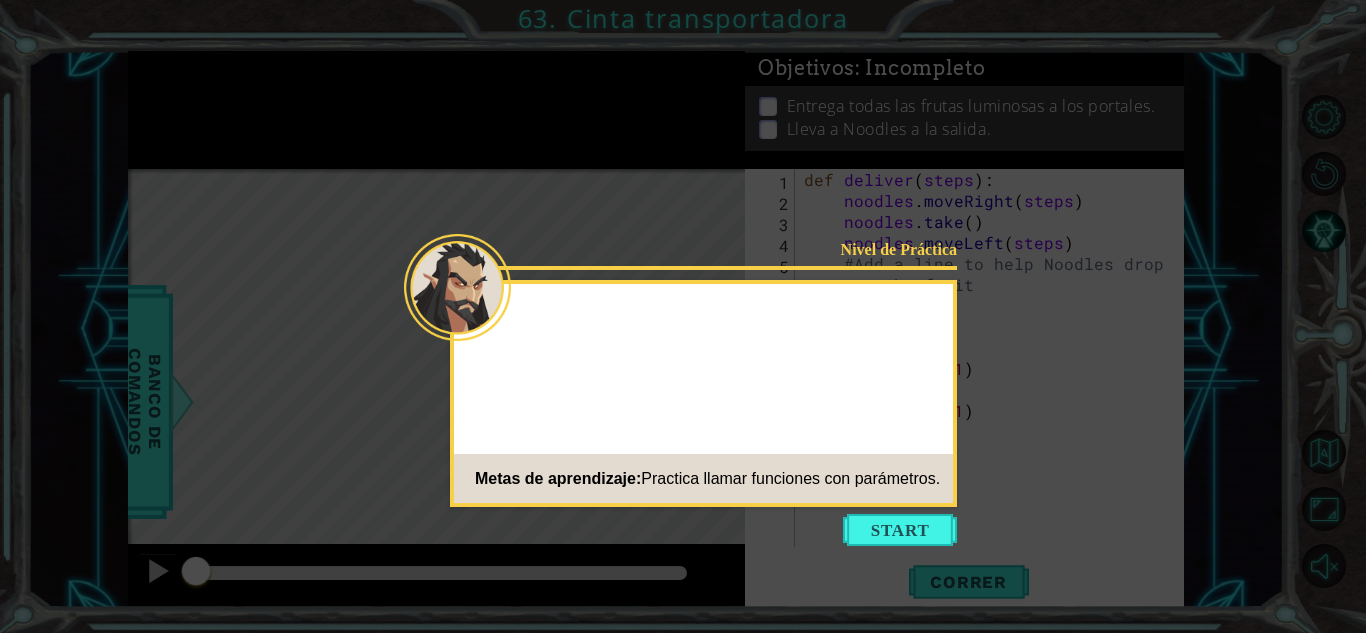 click on "Metas de aprendizaje:  Practica llamar funciones con parámetros." at bounding box center [703, 478] 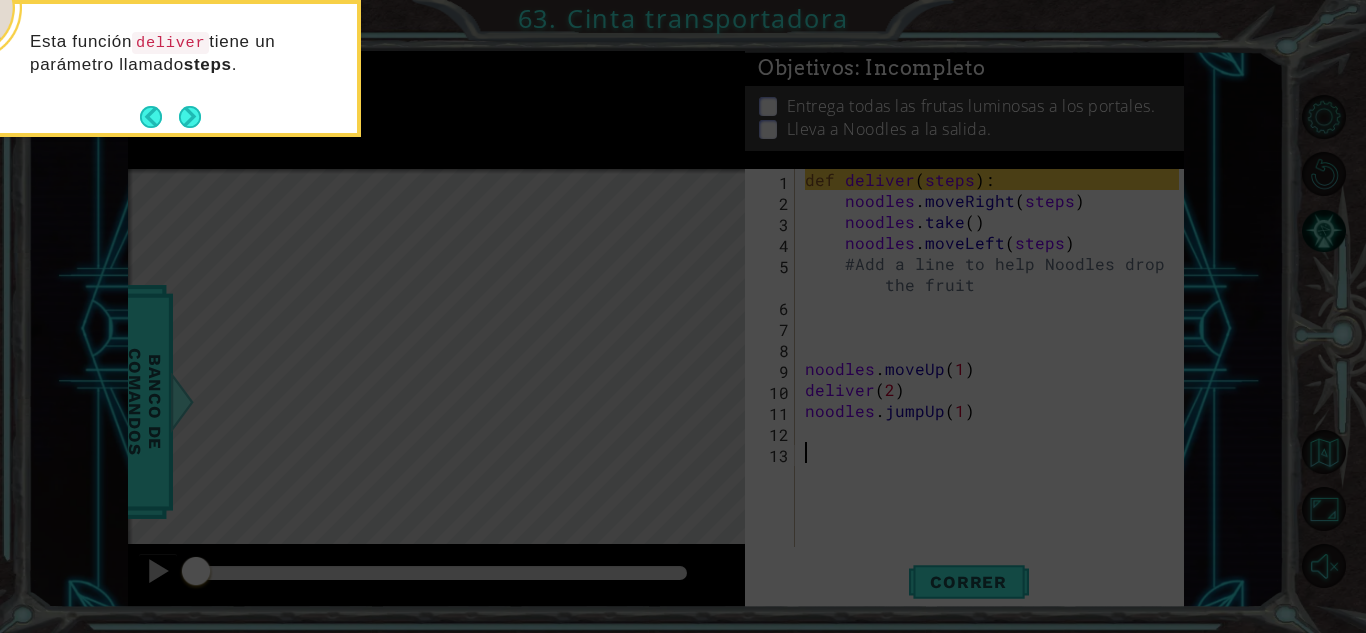 click 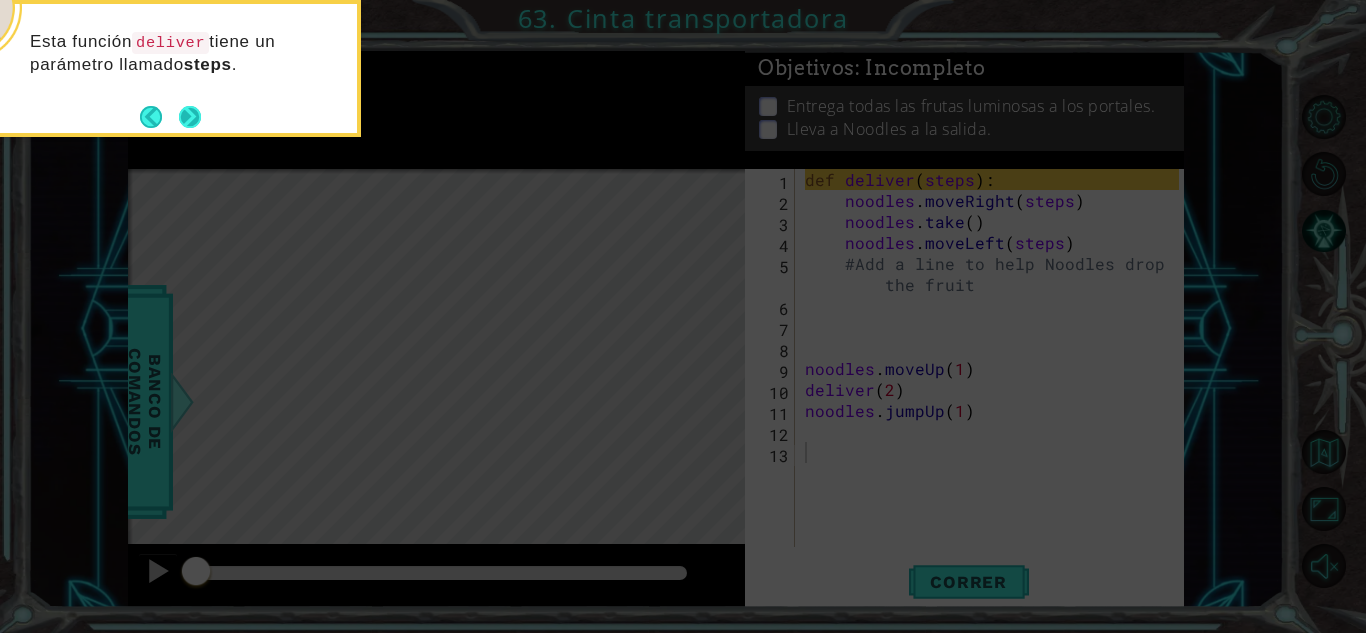 click at bounding box center [190, 117] 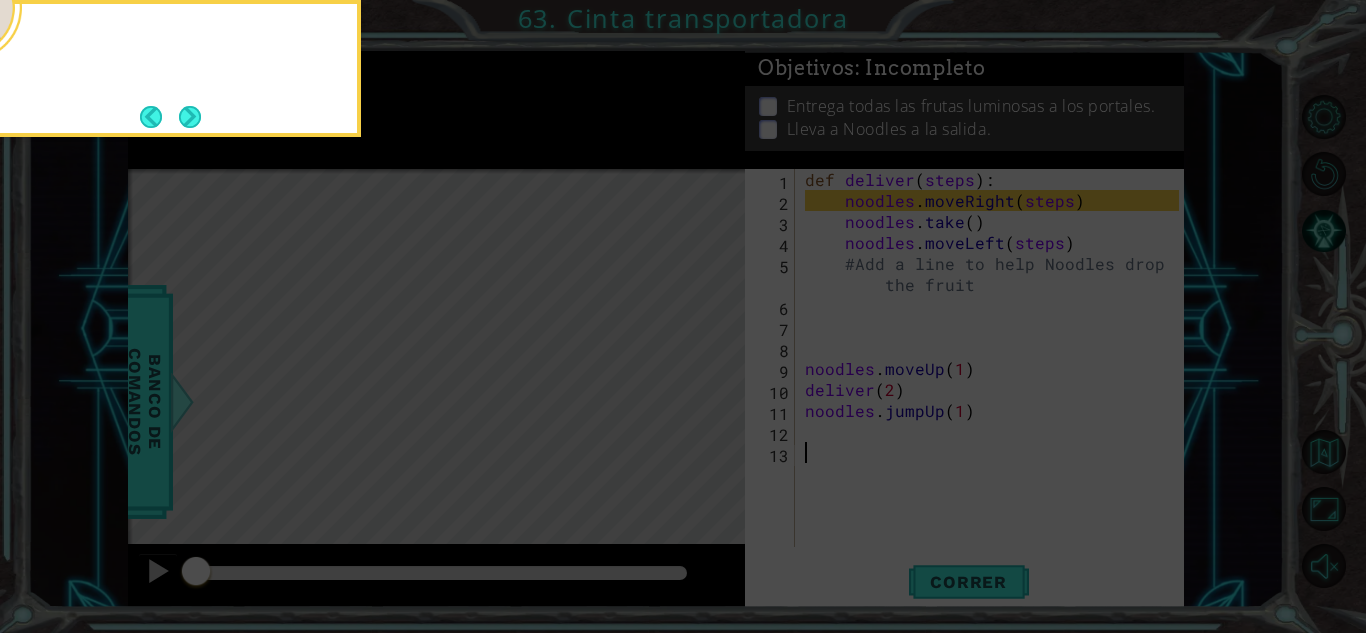 click at bounding box center (190, 117) 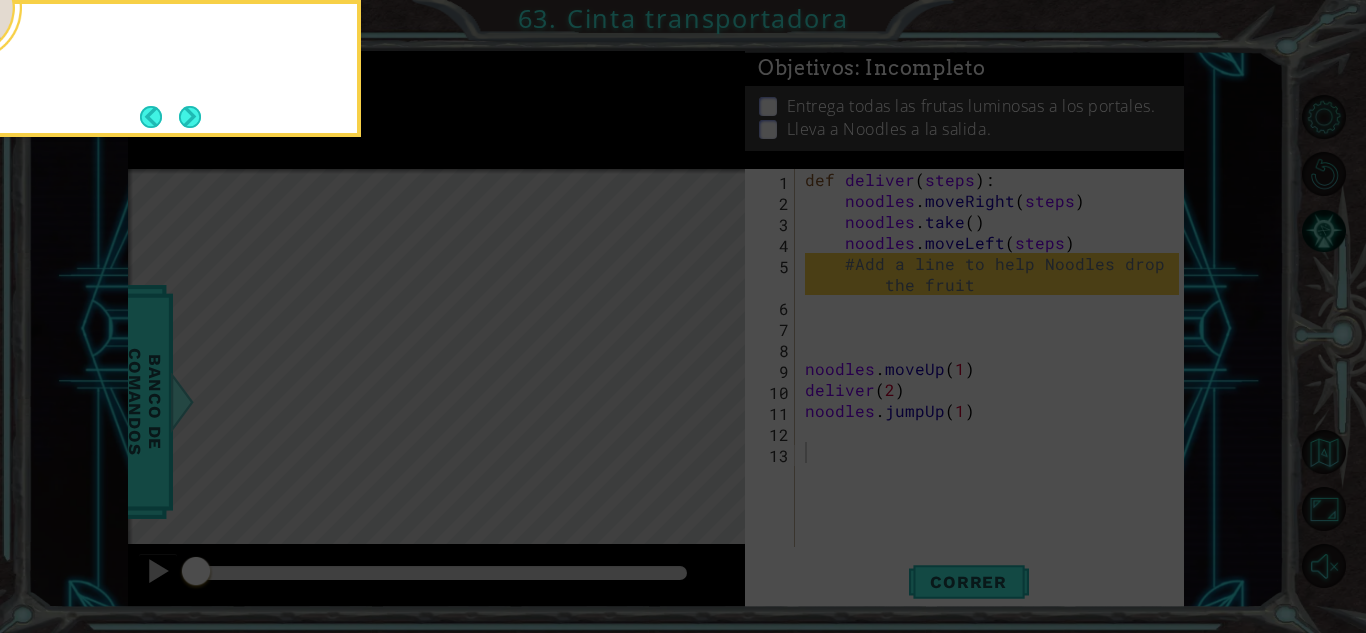 click at bounding box center (190, 117) 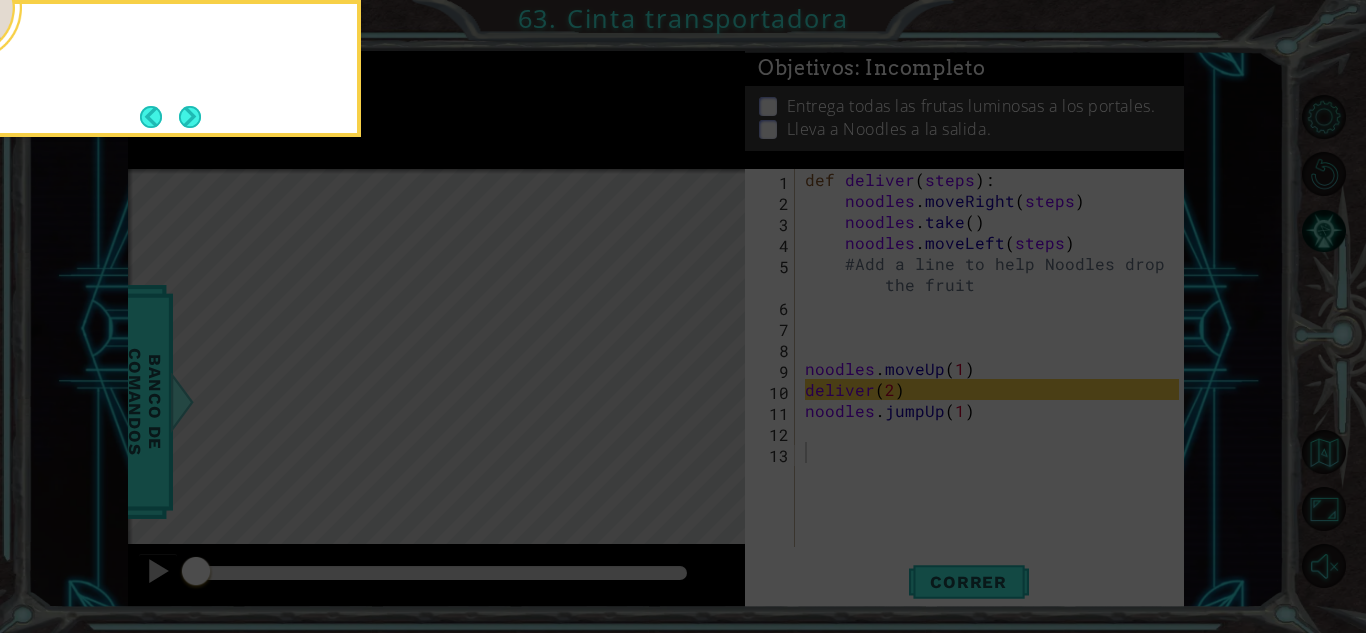 click at bounding box center [190, 117] 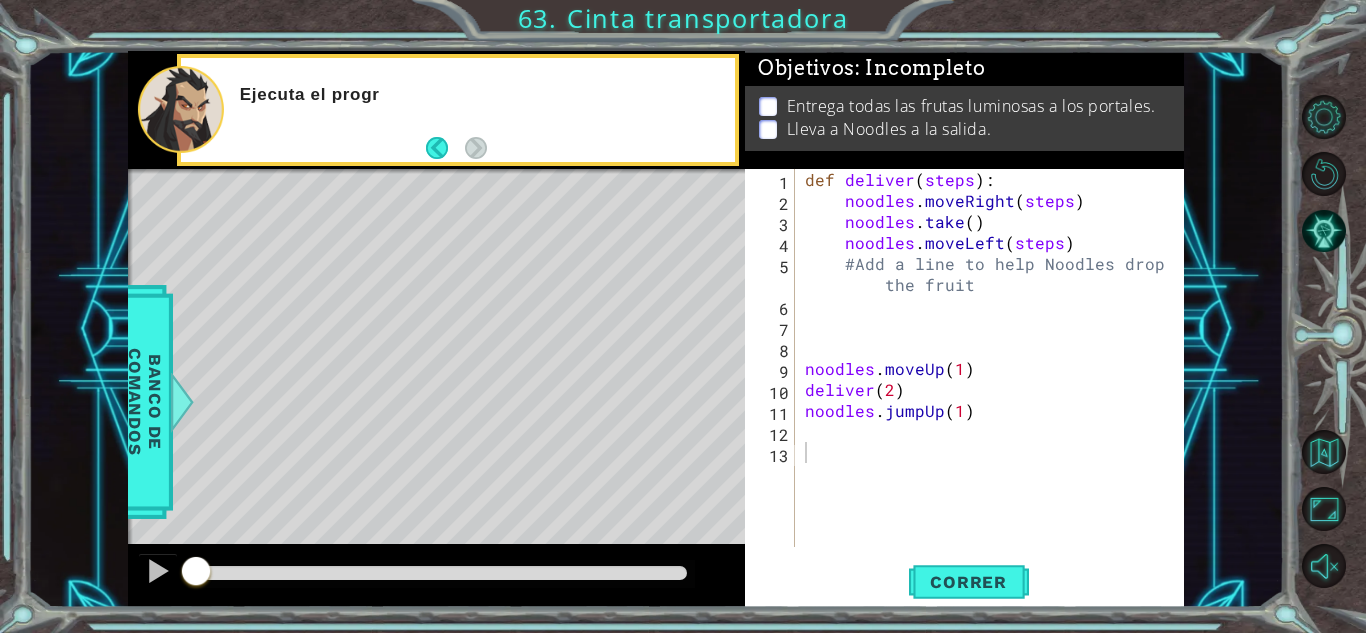 click on "def   deliver ( steps ) :      noodles . moveRight ( steps )      noodles . take ( )      noodles . moveLeft ( steps )      #Add a line to help Noodles drop           the fruit      noodles . moveUp ( 1 ) deliver ( 2 ) noodles . jumpUp ( 1 )" at bounding box center [995, 379] 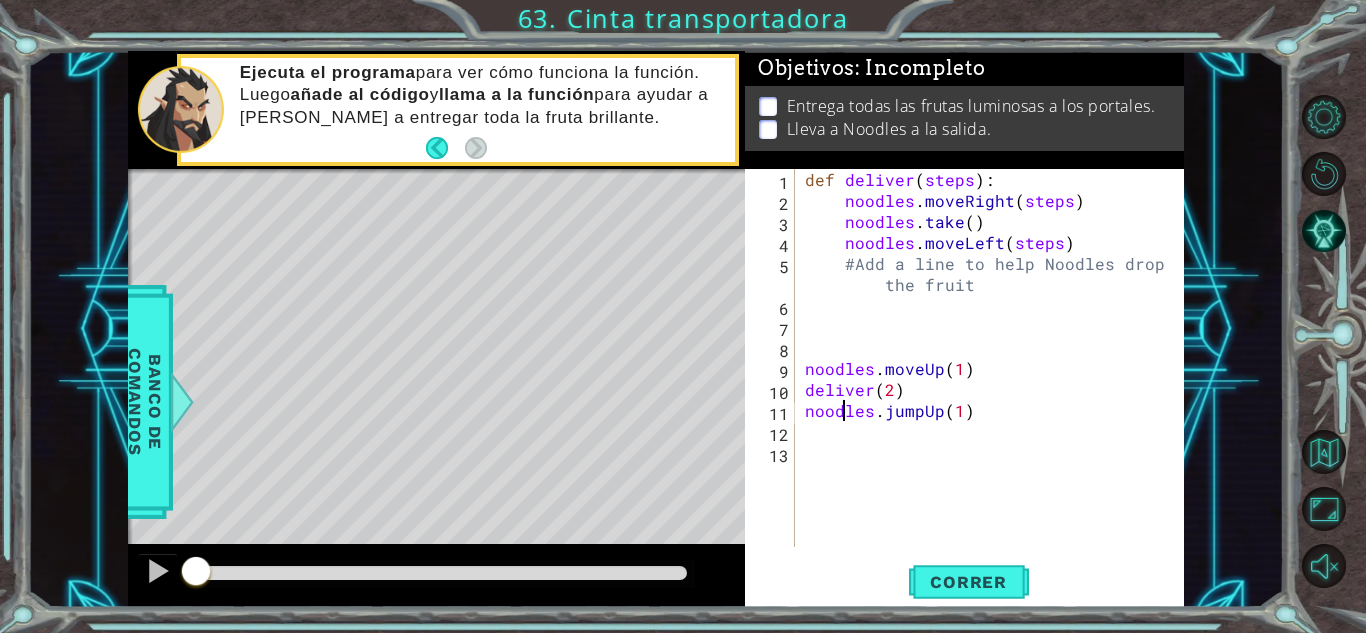 click on "def   deliver ( steps ) :      noodles . moveRight ( steps )      noodles . take ( )      noodles . moveLeft ( steps )      #Add a line to help Noodles drop           the fruit      noodles . moveUp ( 1 ) deliver ( 2 ) noodles . jumpUp ( 1 )" at bounding box center (995, 379) 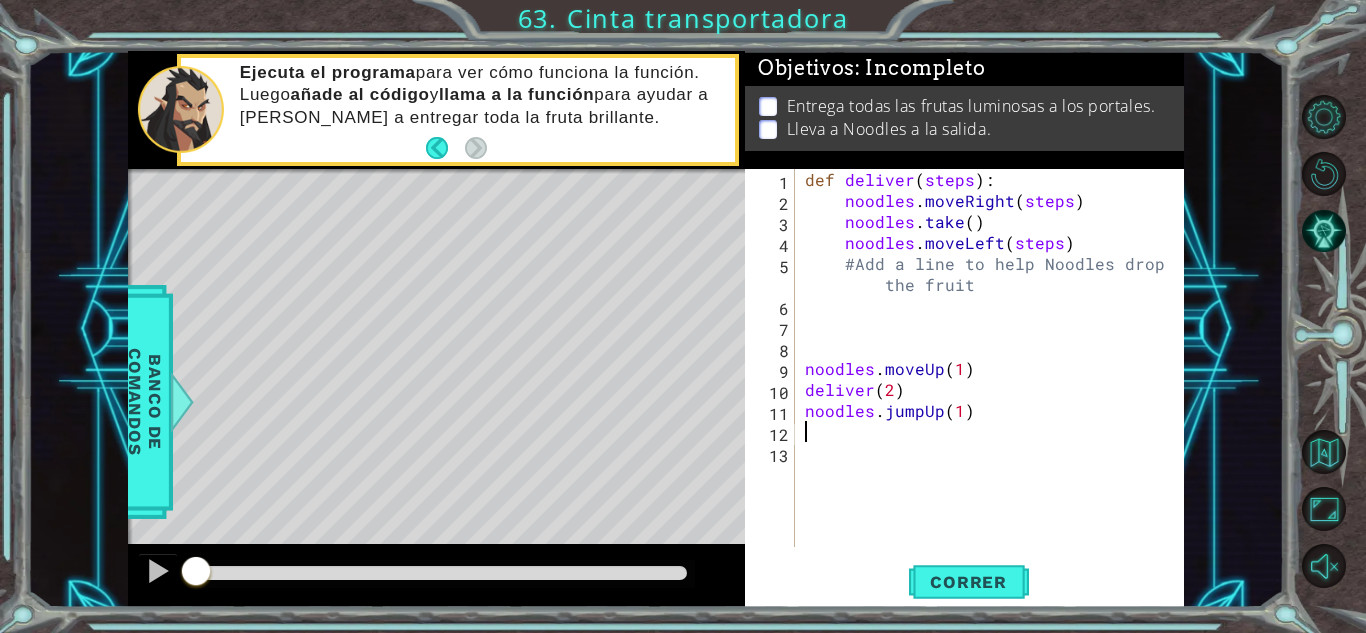 click on "def   deliver ( steps ) :      noodles . moveRight ( steps )      noodles . take ( )      noodles . moveLeft ( steps )      #Add a line to help Noodles drop           the fruit      noodles . moveUp ( 1 ) deliver ( 2 ) noodles . jumpUp ( 1 )" at bounding box center [995, 379] 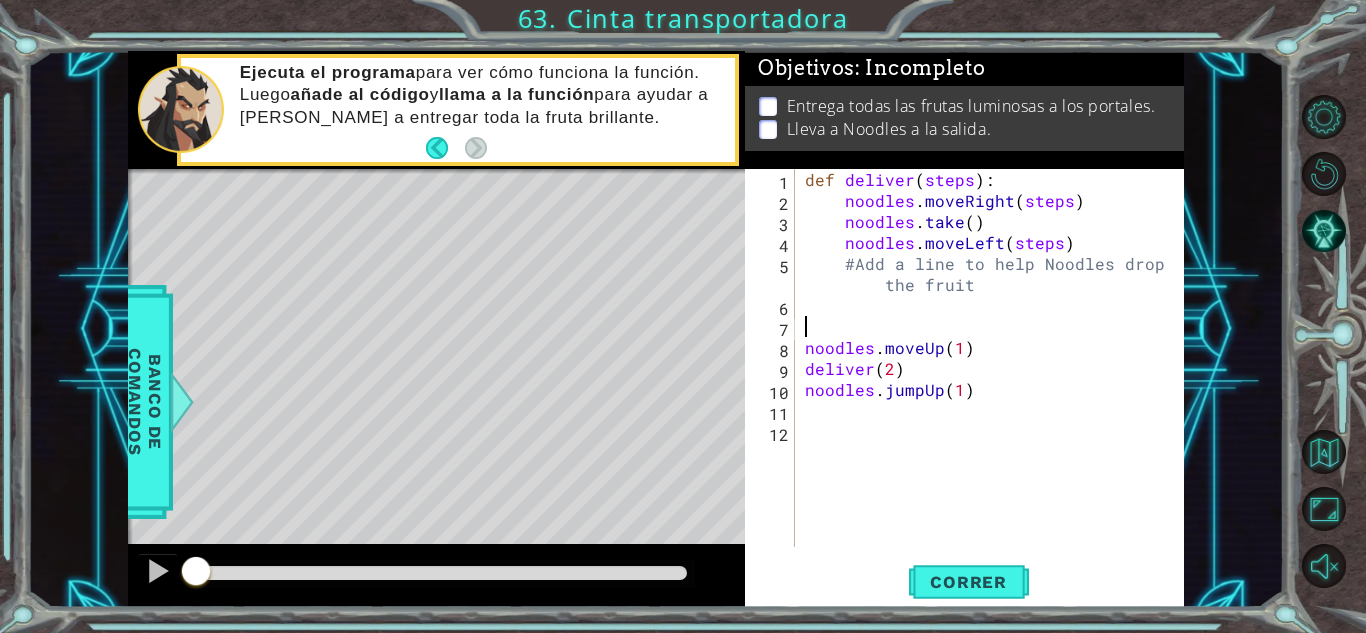 click on "def   deliver ( steps ) :      noodles . moveRight ( steps )      noodles . take ( )      noodles . moveLeft ( steps )      #Add a line to help Noodles drop           the fruit      noodles . moveUp ( 1 ) deliver ( 2 ) noodles . jumpUp ( 1 )" at bounding box center [995, 379] 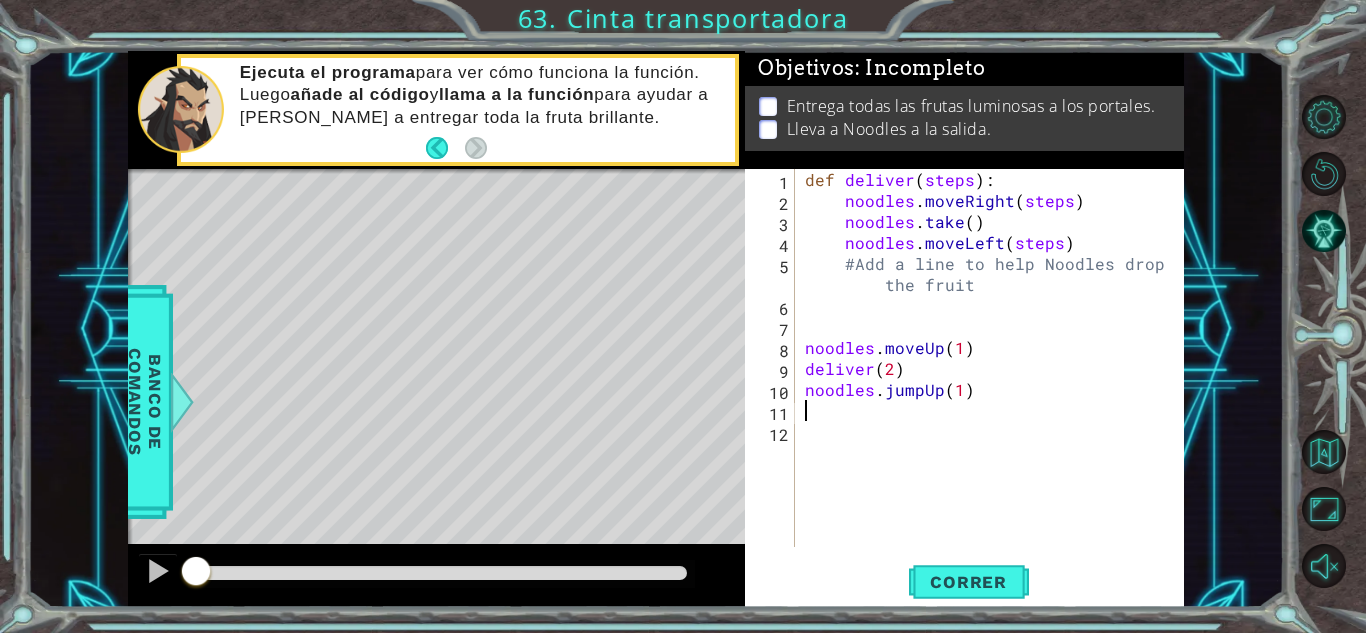 click on "def   deliver ( steps ) :      noodles . moveRight ( steps )      noodles . take ( )      noodles . moveLeft ( steps )      #Add a line to help Noodles drop           the fruit      noodles . moveUp ( 1 ) deliver ( 2 ) noodles . jumpUp ( 1 )" at bounding box center (995, 379) 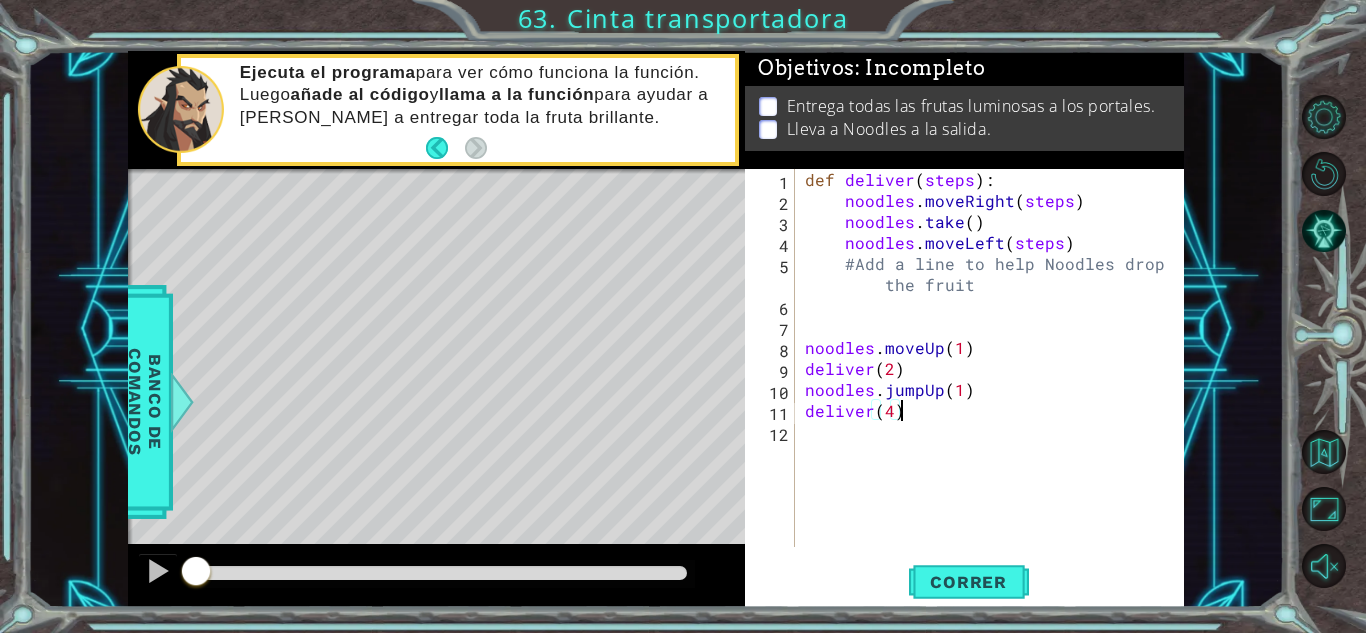 scroll, scrollTop: 0, scrollLeft: 5, axis: horizontal 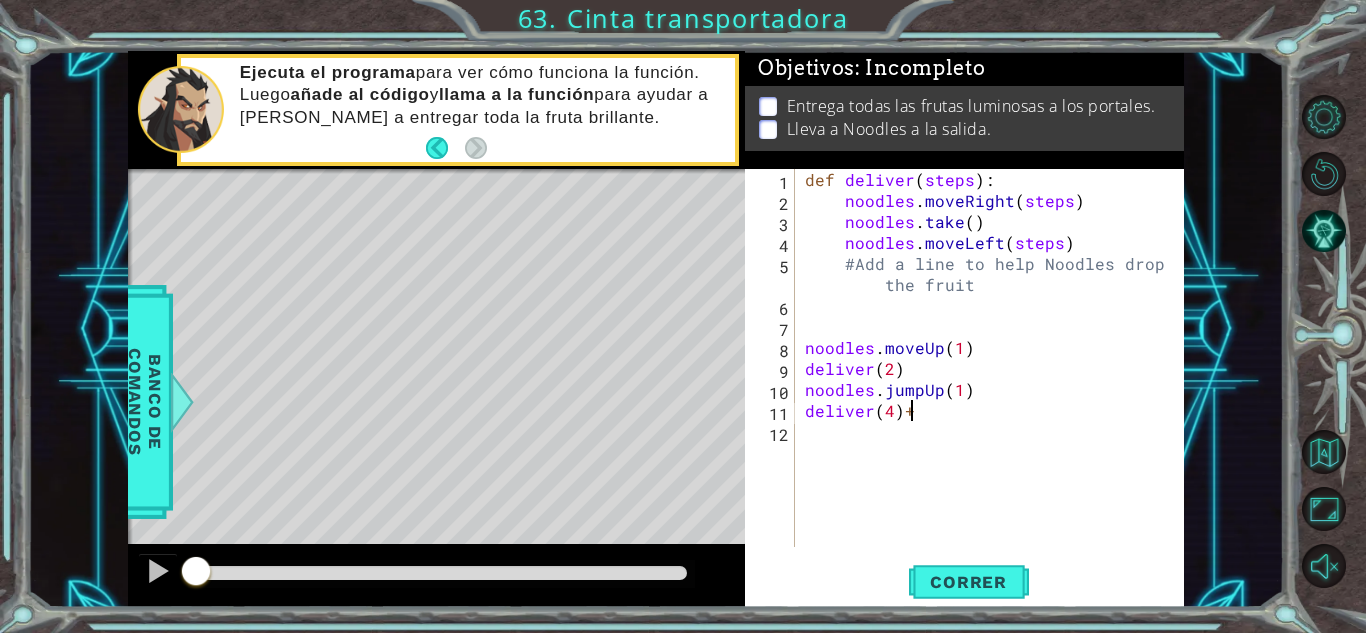 type on "deliver(4)" 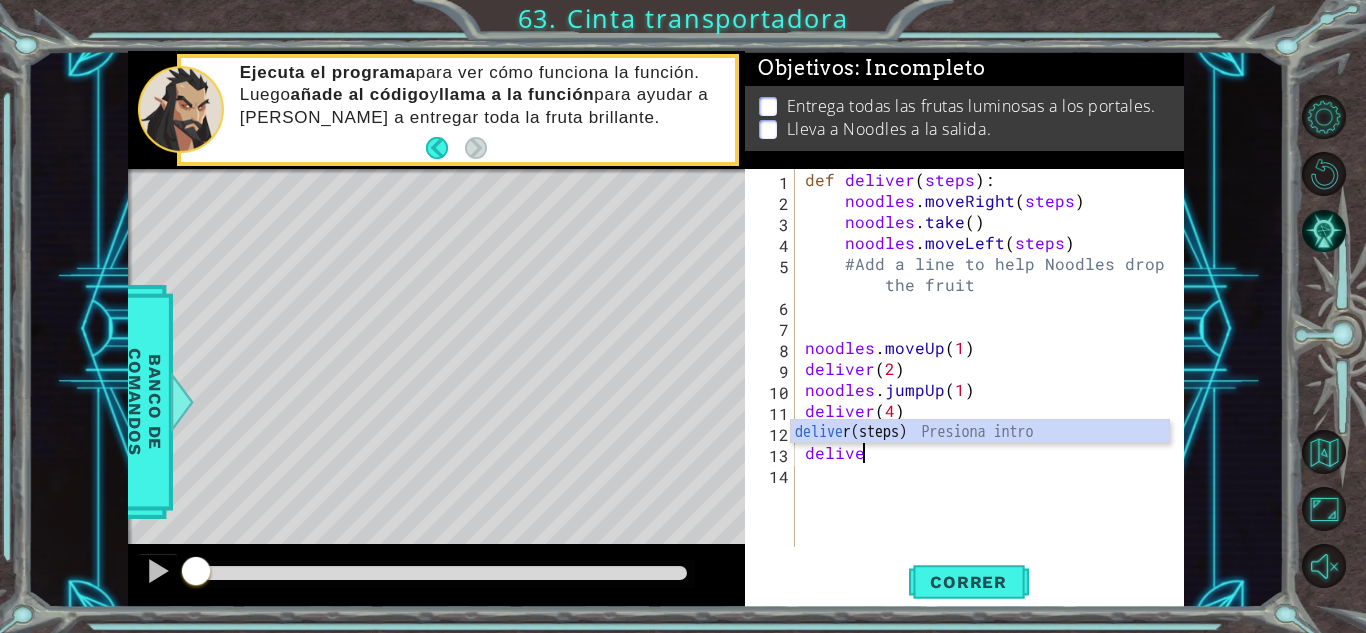 scroll, scrollTop: 0, scrollLeft: 13, axis: horizontal 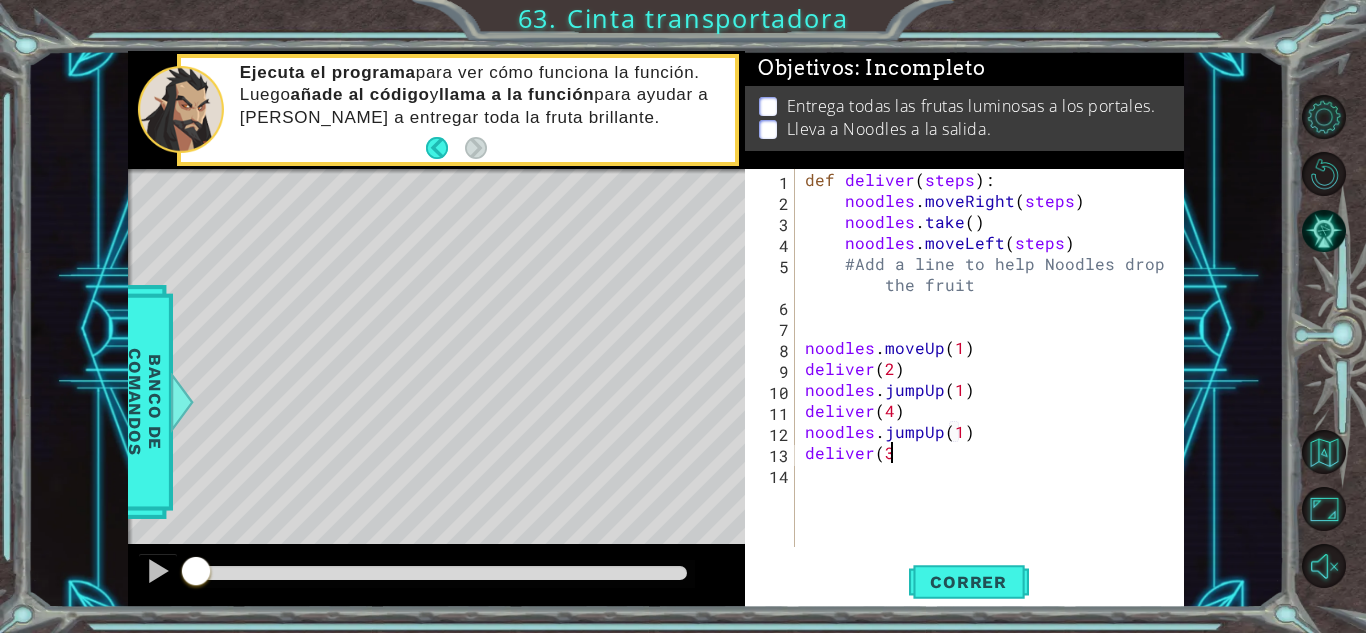 type on "noodles.jumpUp(1)deliver(3)" 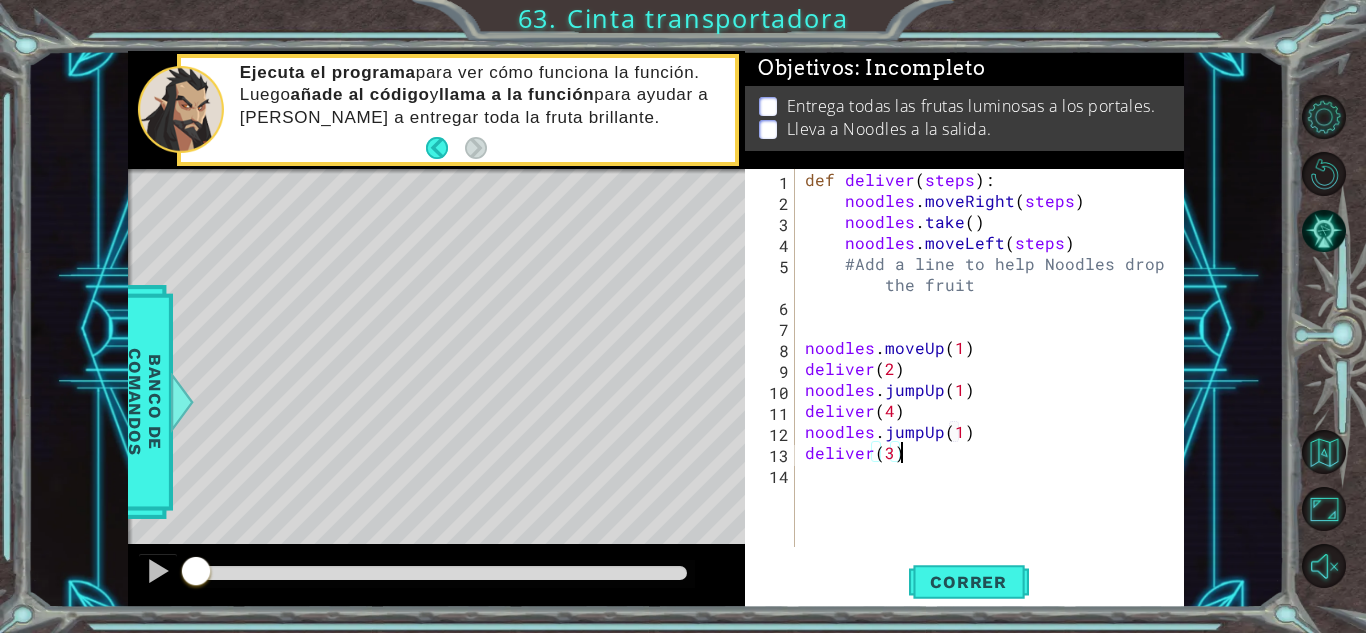 click on "def   deliver ( steps ) :      noodles . moveRight ( steps )      noodles . take ( )      noodles . moveLeft ( steps )      #Add a line to help Noodles drop           the fruit      noodles . moveUp ( 1 ) deliver ( 2 ) noodles . jumpUp ( 1 ) deliver ( 4 ) noodles . jumpUp ( 1 ) deliver ( 3 )" at bounding box center [995, 379] 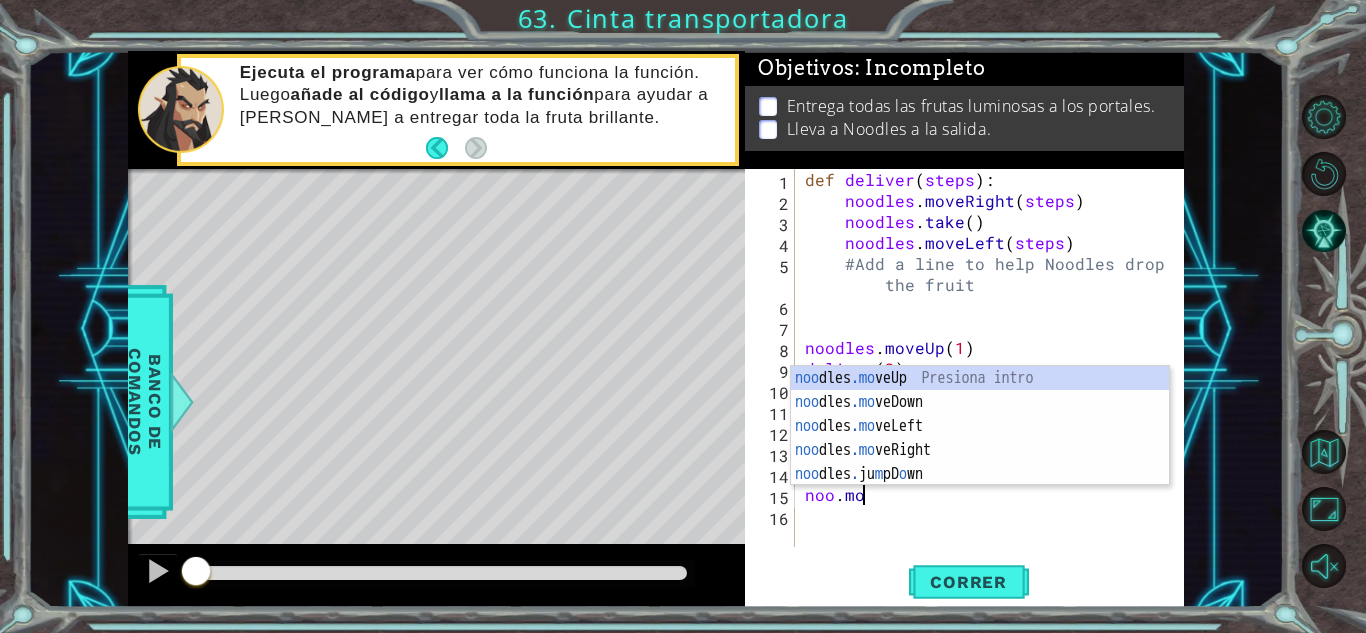 scroll, scrollTop: 0, scrollLeft: 3, axis: horizontal 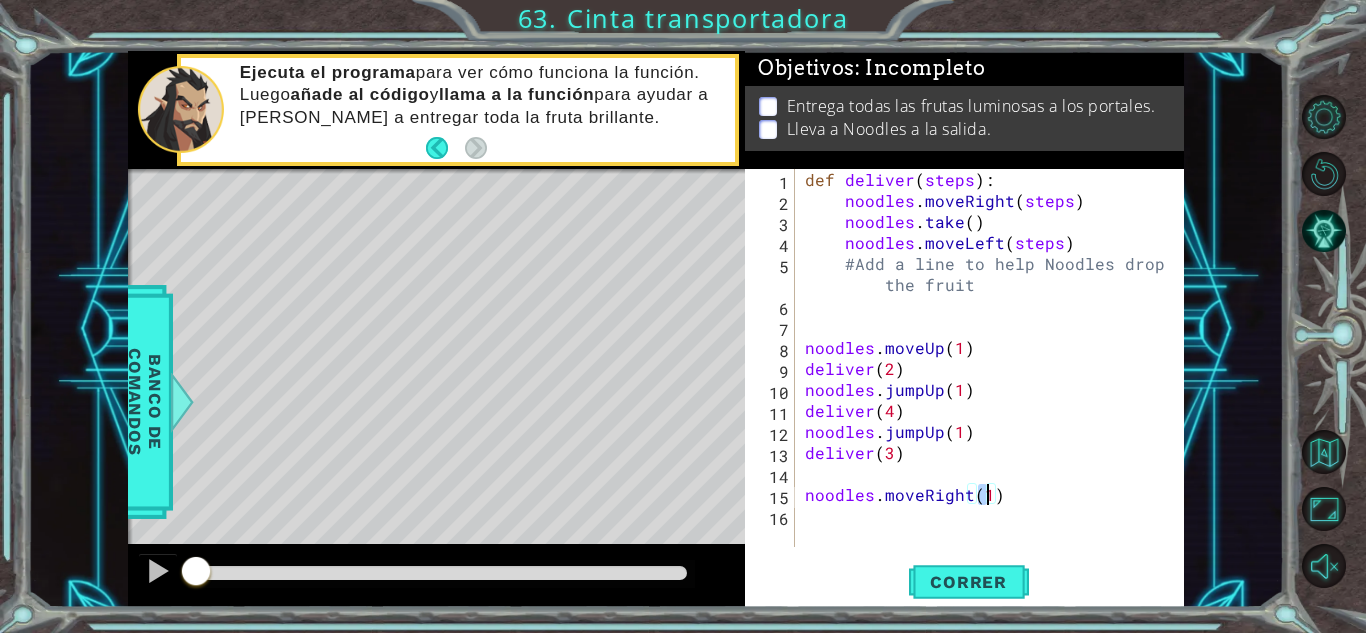 type on "noodles.moveRight(3)" 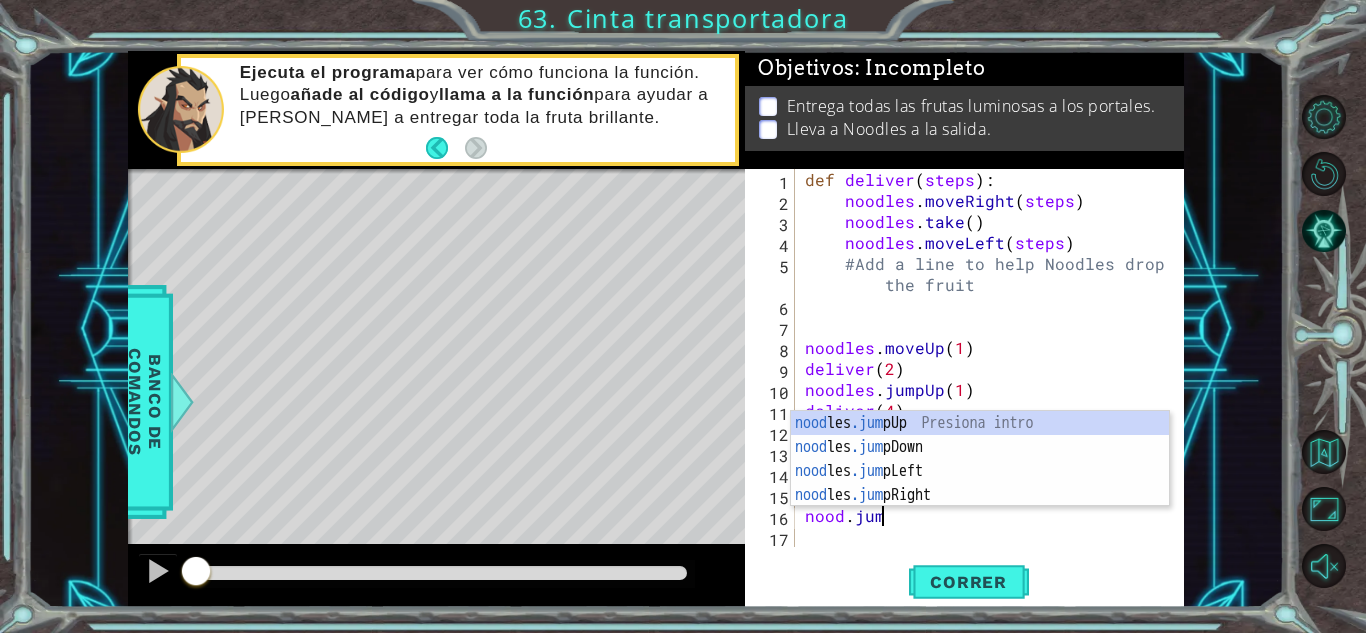 scroll, scrollTop: 0, scrollLeft: 4, axis: horizontal 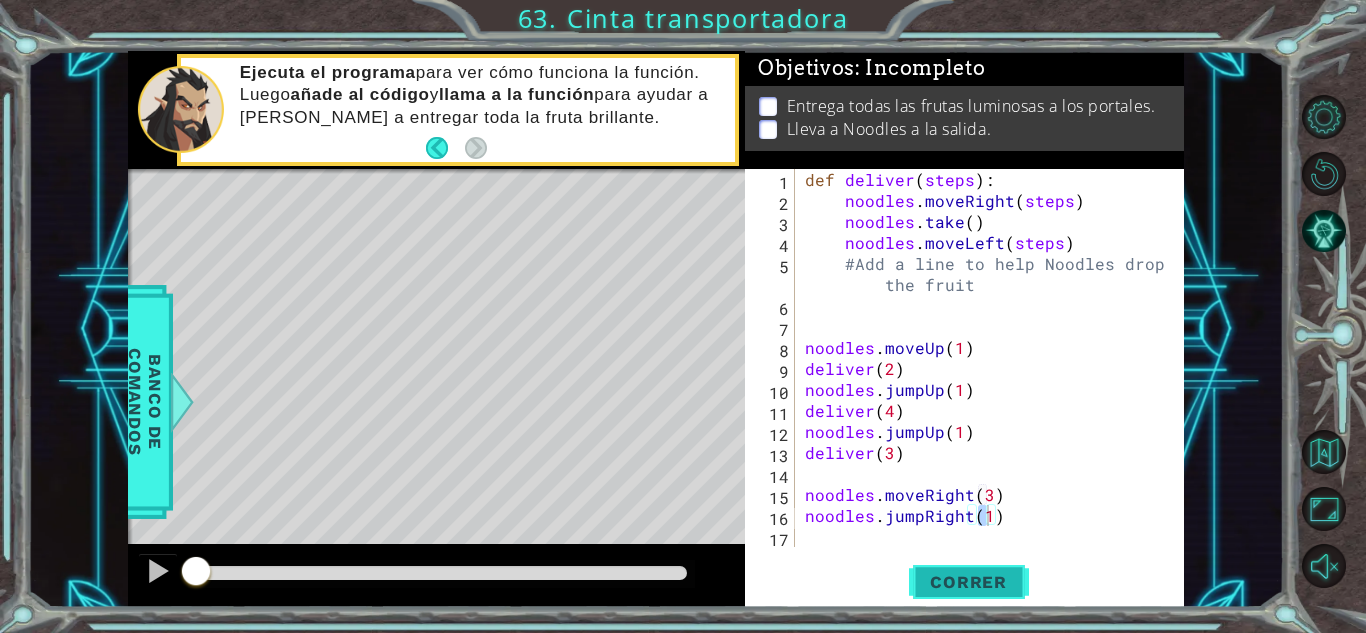 click on "Correr" at bounding box center [969, 582] 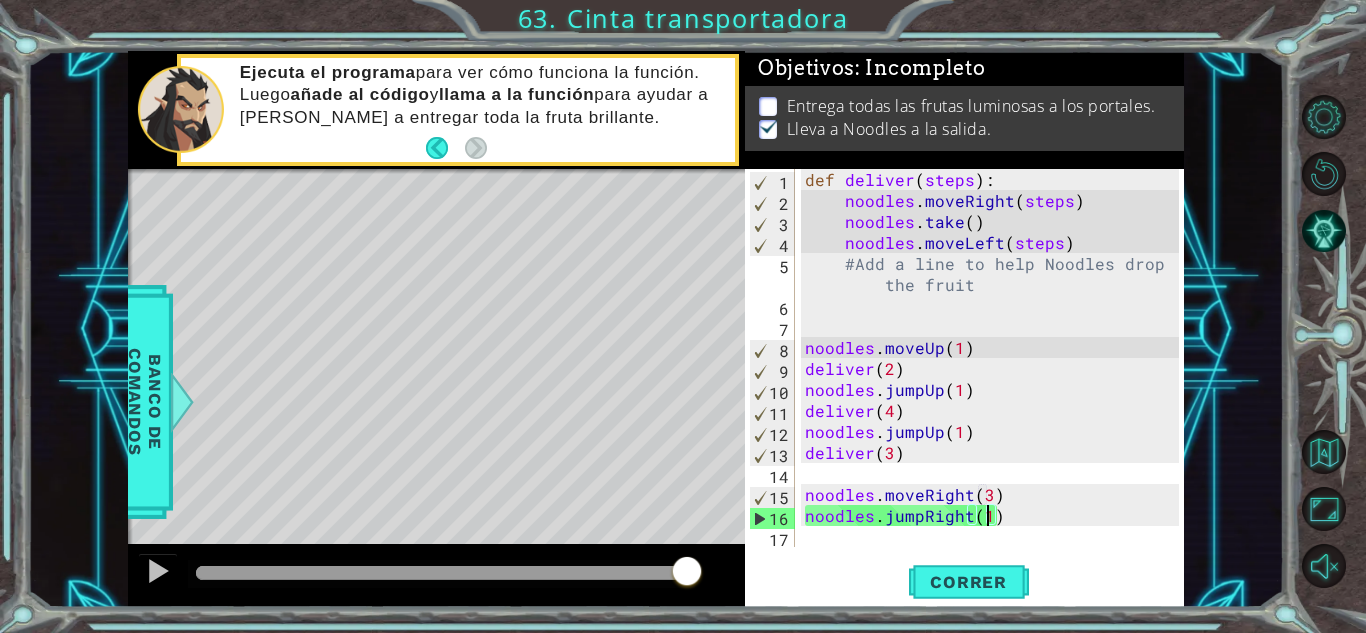 click on "def   deliver ( steps ) :      noodles . moveRight ( steps )      noodles . take ( )      noodles . moveLeft ( steps )      #Add a line to help Noodles drop           the fruit      noodles . moveUp ( 1 ) deliver ( 2 ) noodles . jumpUp ( 1 ) deliver ( 4 ) noodles . jumpUp ( 1 ) deliver ( 3 ) noodles . moveRight ( 3 ) noodles . jumpRight ( 1 )" at bounding box center (995, 379) 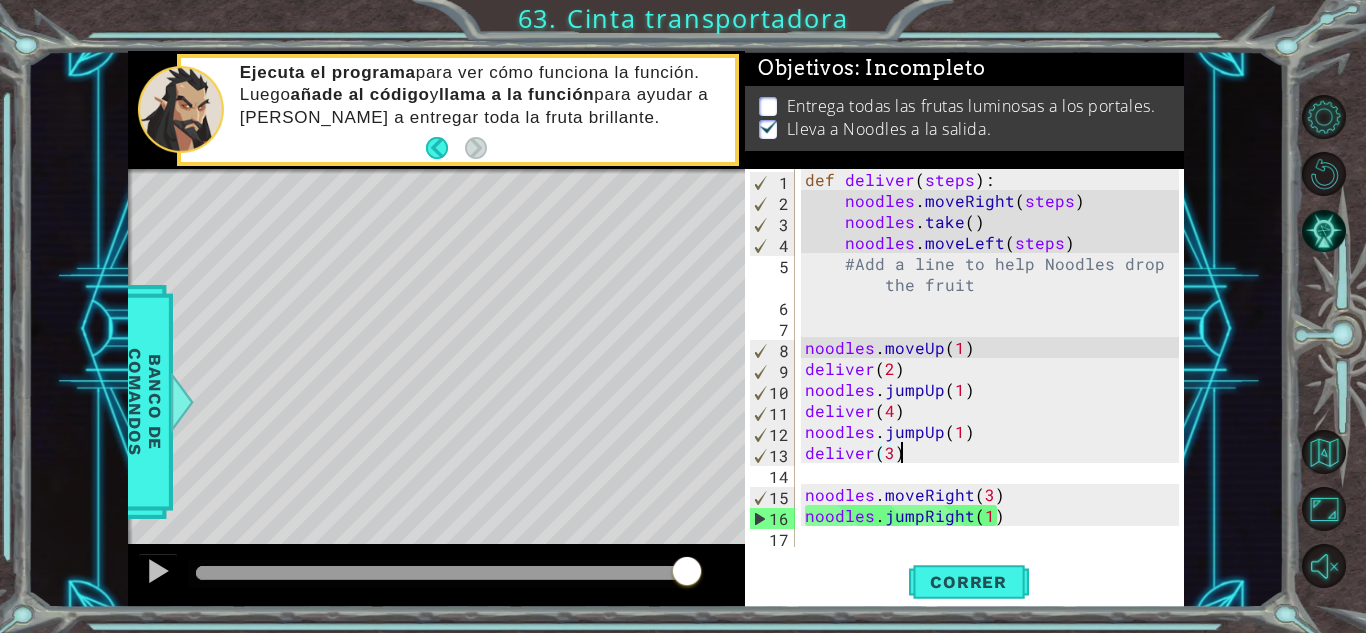 click on "def   deliver ( steps ) :      noodles . moveRight ( steps )      noodles . take ( )      noodles . moveLeft ( steps )      #Add a line to help Noodles drop           the fruit      noodles . moveUp ( 1 ) deliver ( 2 ) noodles . jumpUp ( 1 ) deliver ( 4 ) noodles . jumpUp ( 1 ) deliver ( 3 ) noodles . moveRight ( 3 ) noodles . jumpRight ( 1 )" at bounding box center [995, 379] 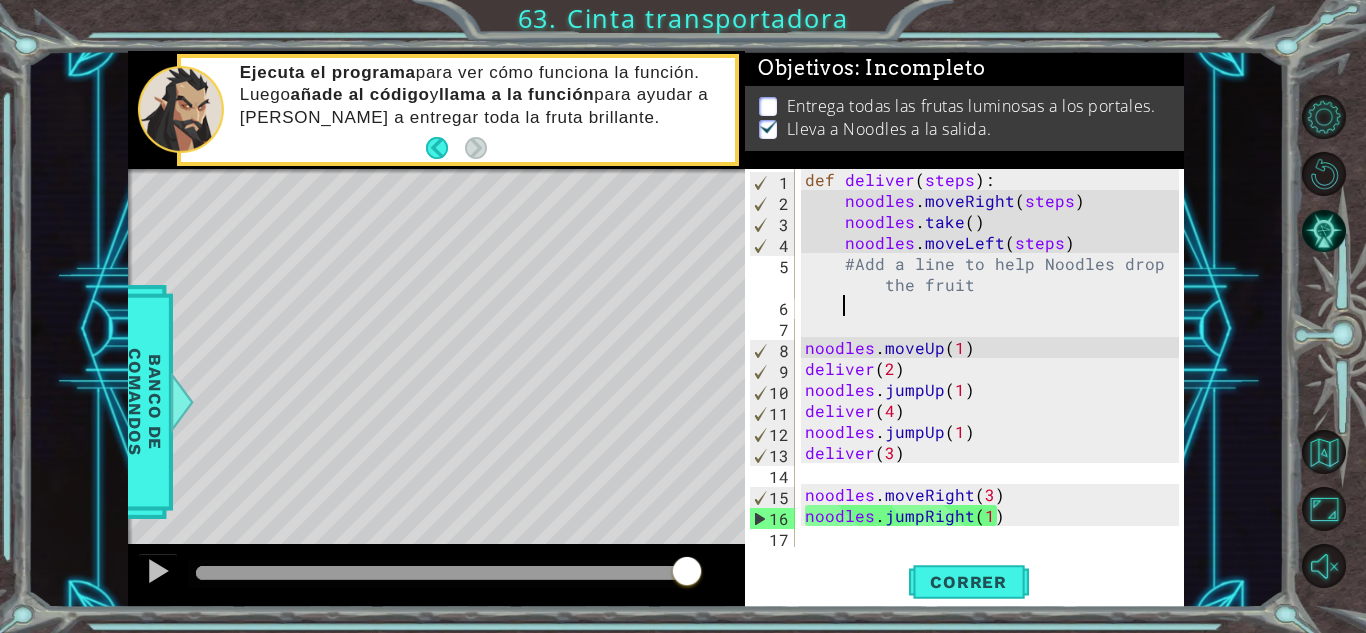 scroll, scrollTop: 0, scrollLeft: 1, axis: horizontal 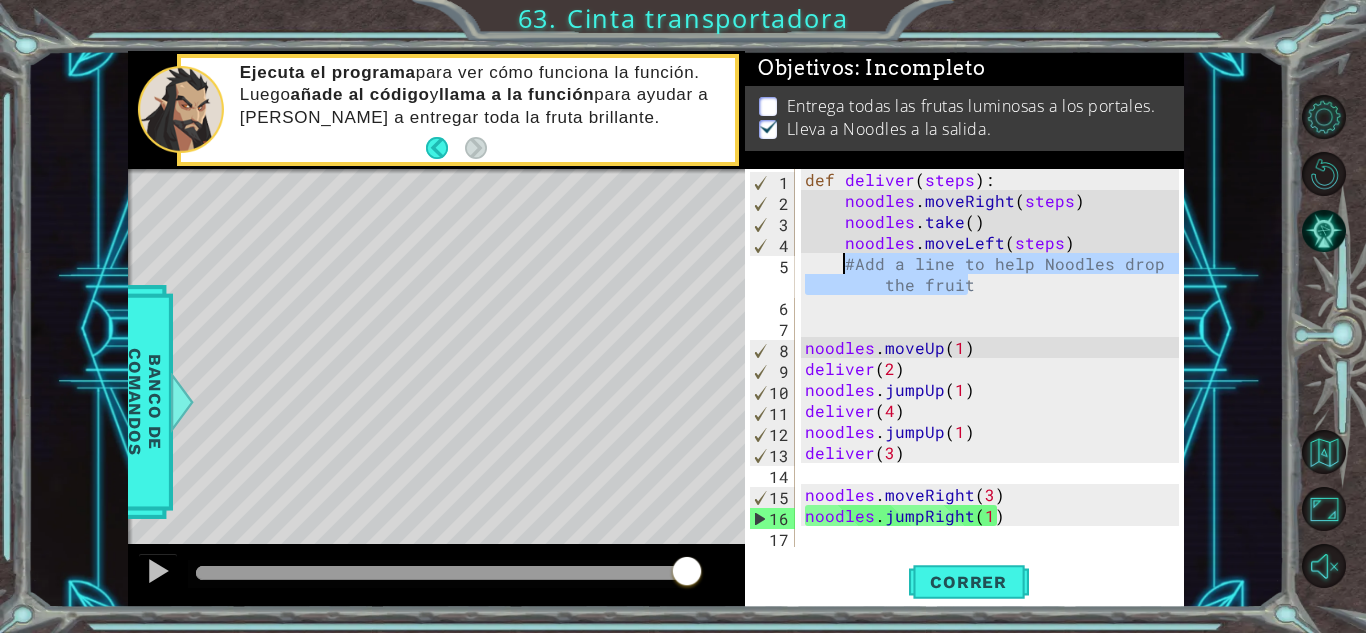 drag, startPoint x: 937, startPoint y: 296, endPoint x: 844, endPoint y: 266, distance: 97.71899 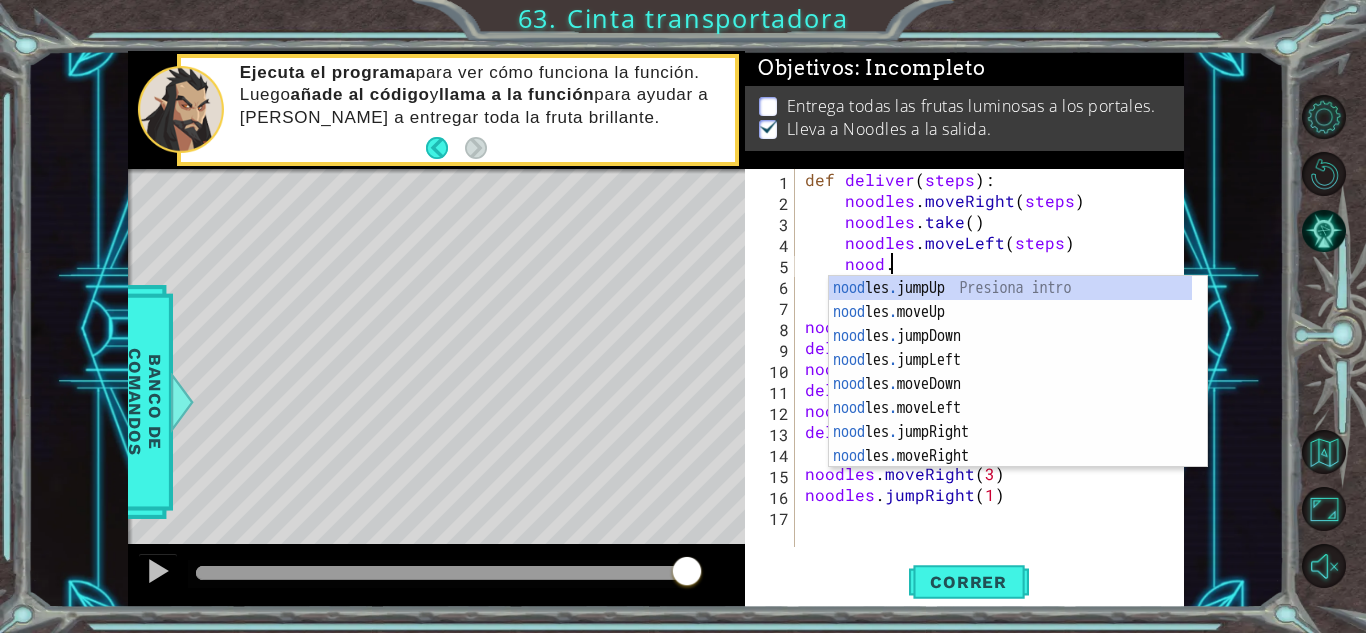 type on "nood.dr" 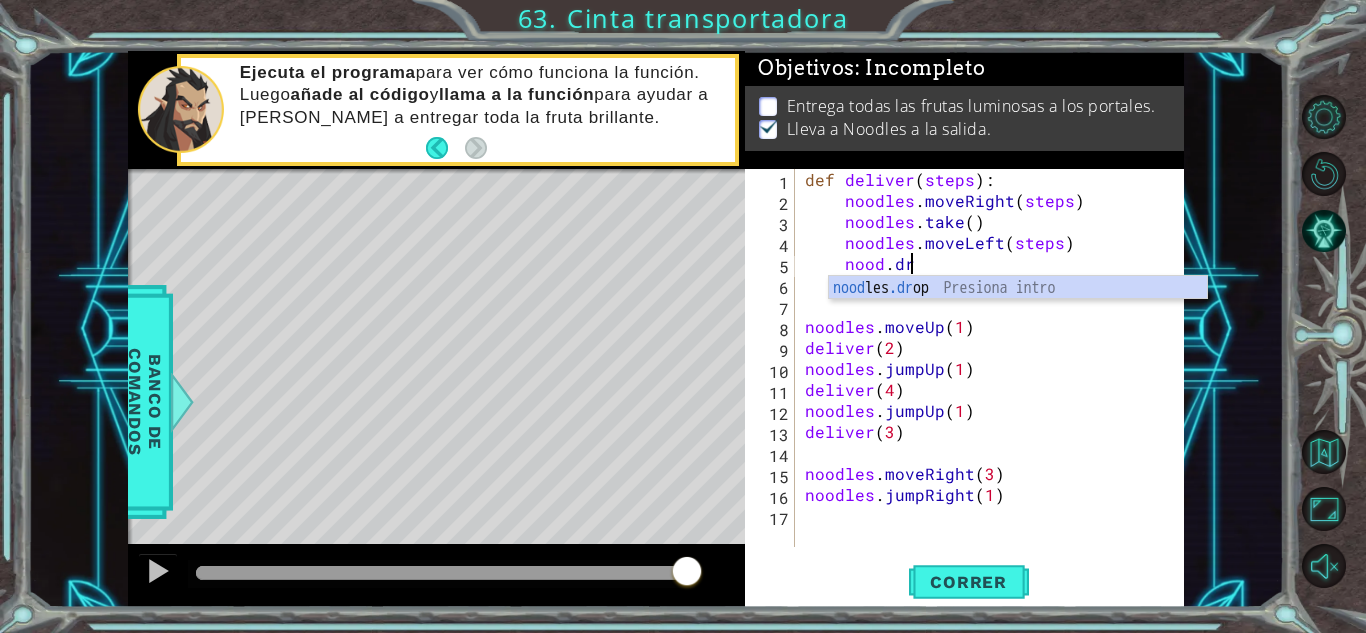 type 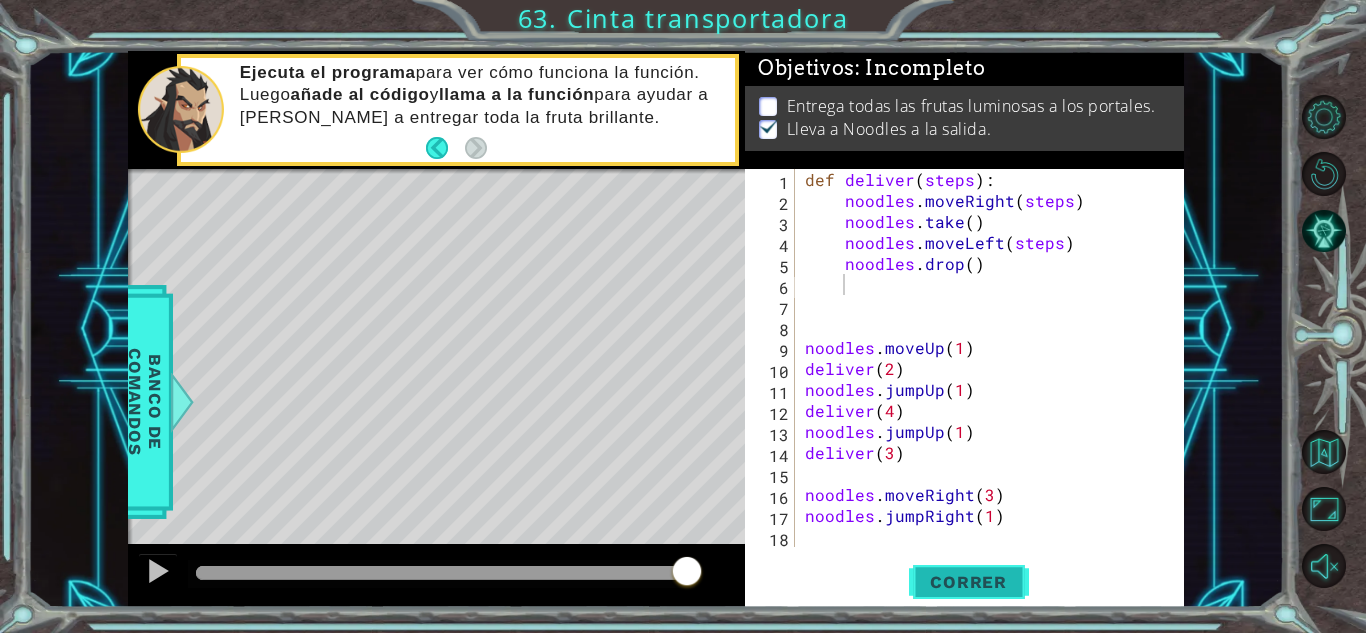click on "Correr" at bounding box center (968, 582) 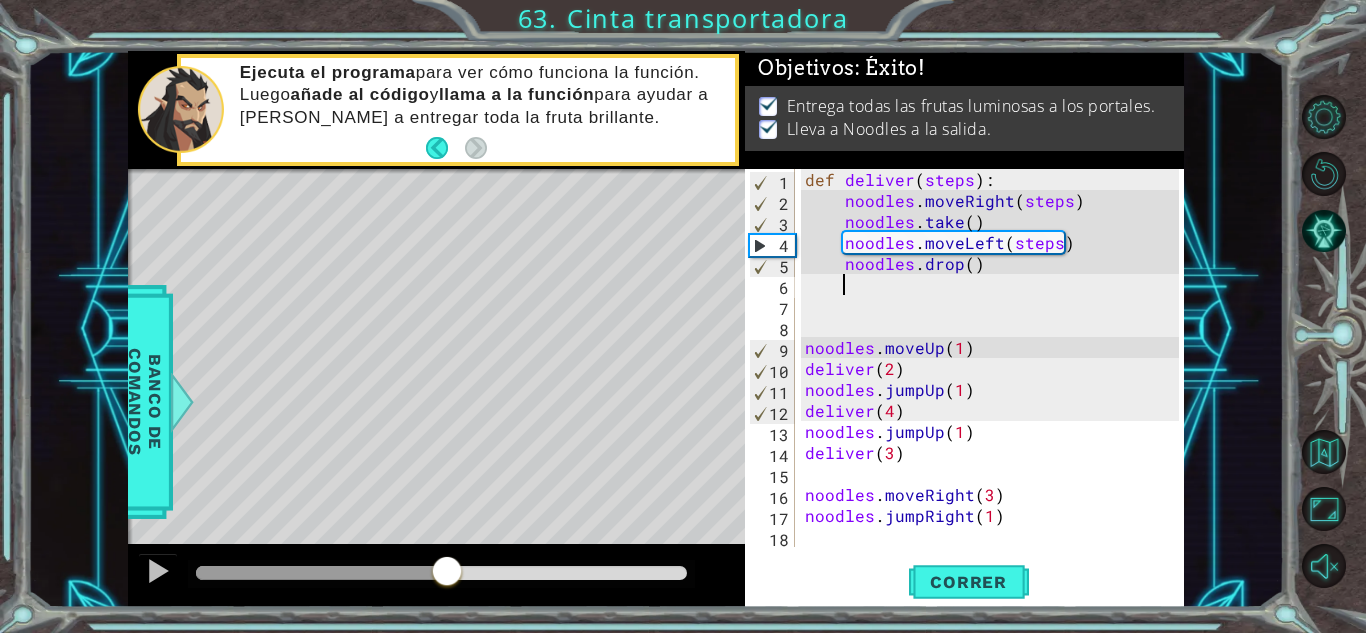 drag, startPoint x: 409, startPoint y: 577, endPoint x: 548, endPoint y: 577, distance: 139 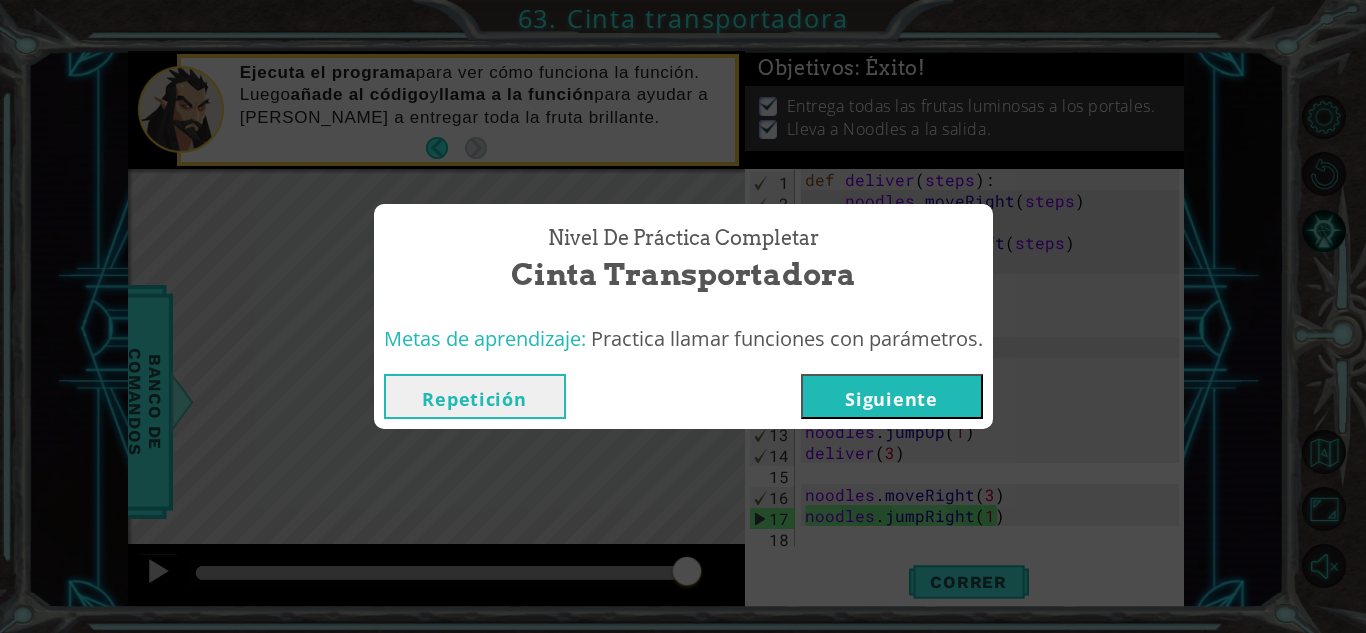 click on "Siguiente" at bounding box center (892, 396) 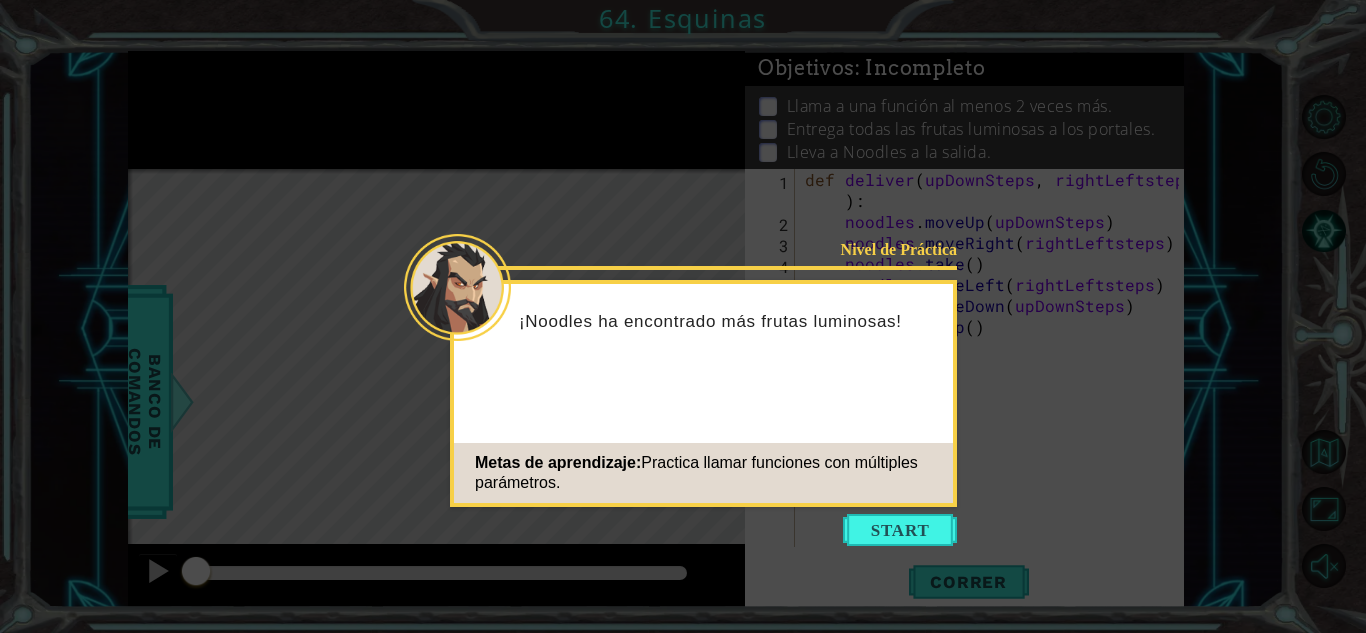 click on "Nivel de Práctica   ¡Noodles ha encontrado más frutas luminosas!    Metas de aprendizaje:  Practica llamar funciones con múltiples parámetros." at bounding box center (703, 393) 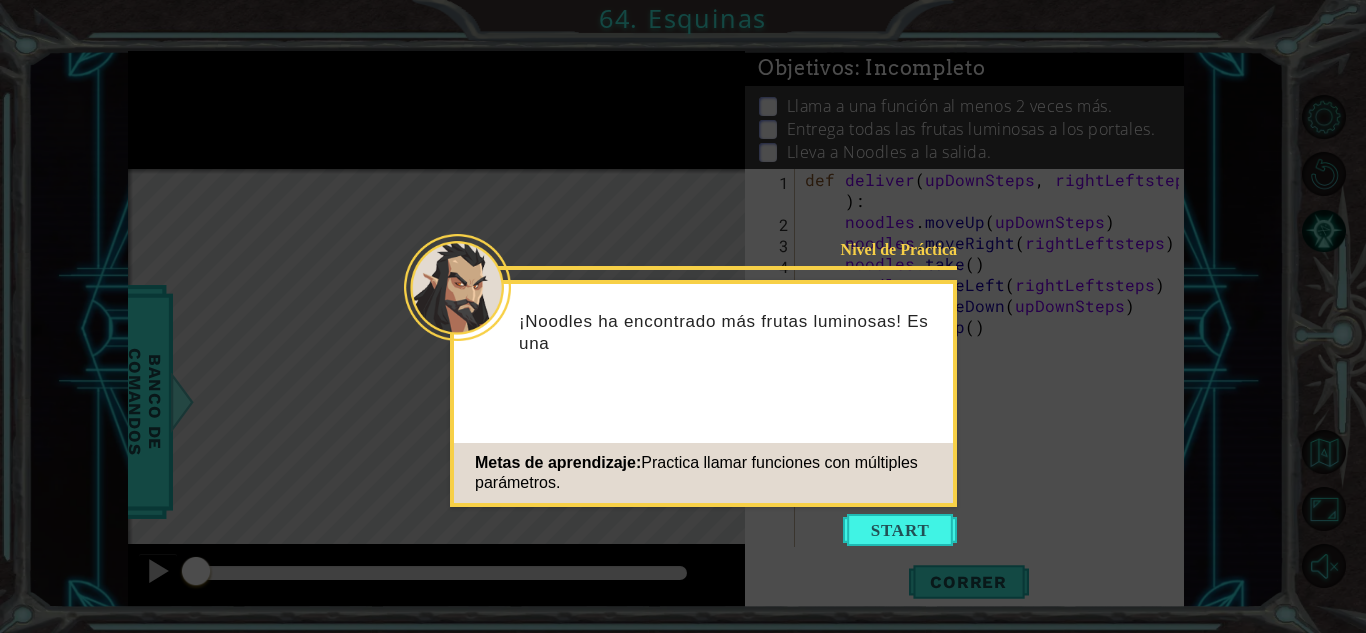 click at bounding box center (900, 530) 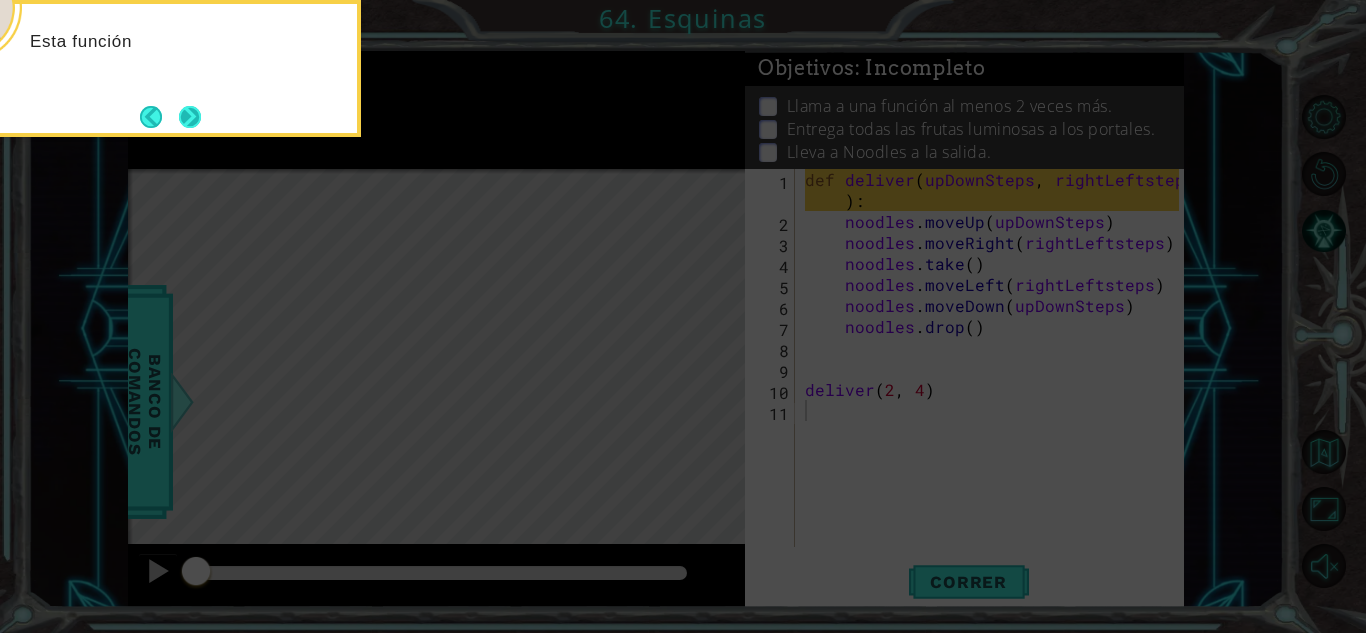 click at bounding box center [190, 117] 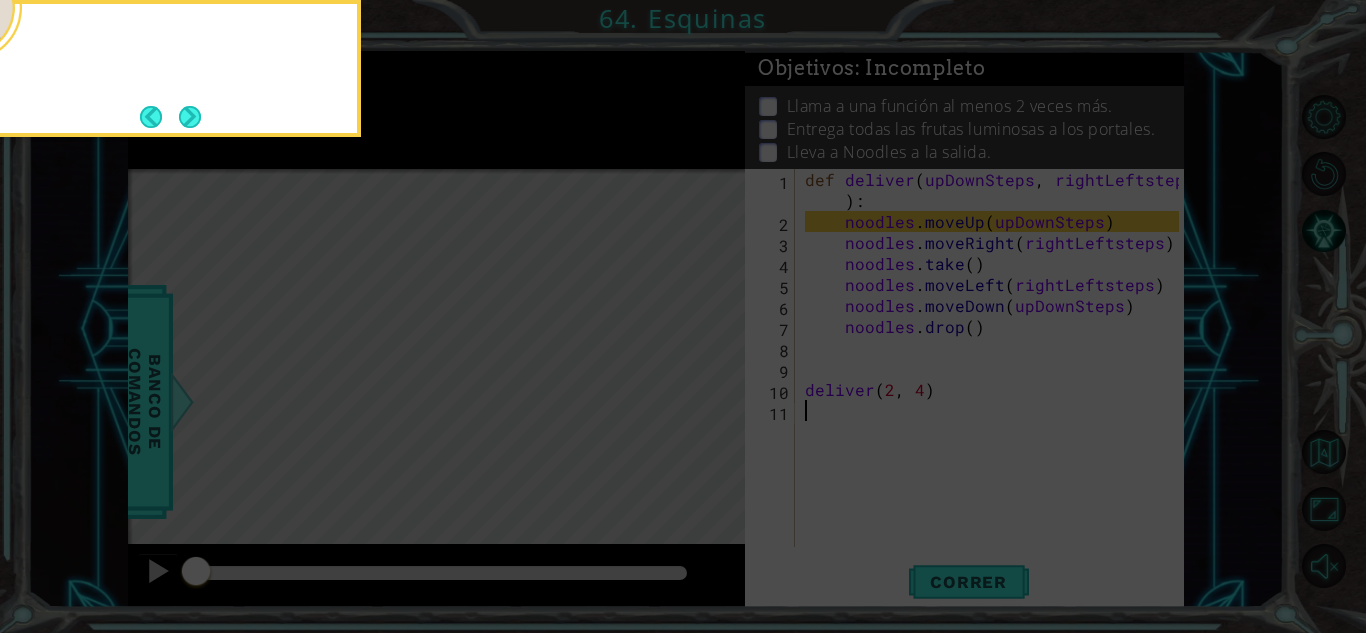 click at bounding box center (190, 116) 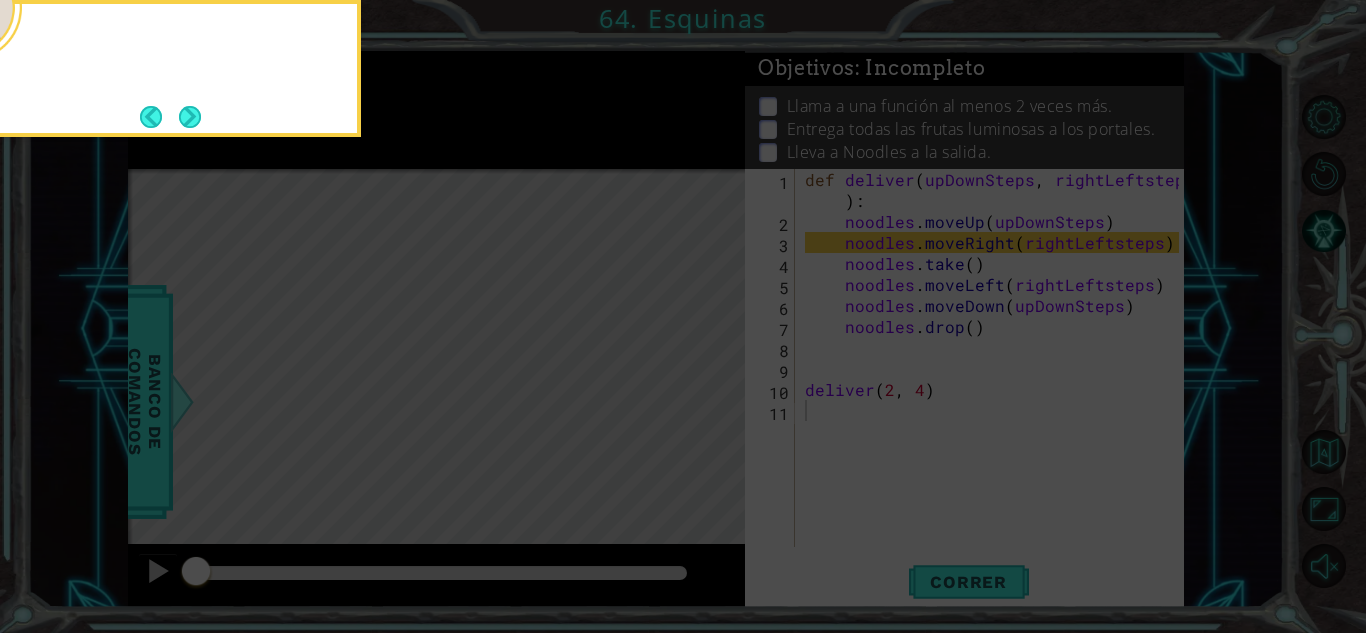 click at bounding box center (190, 117) 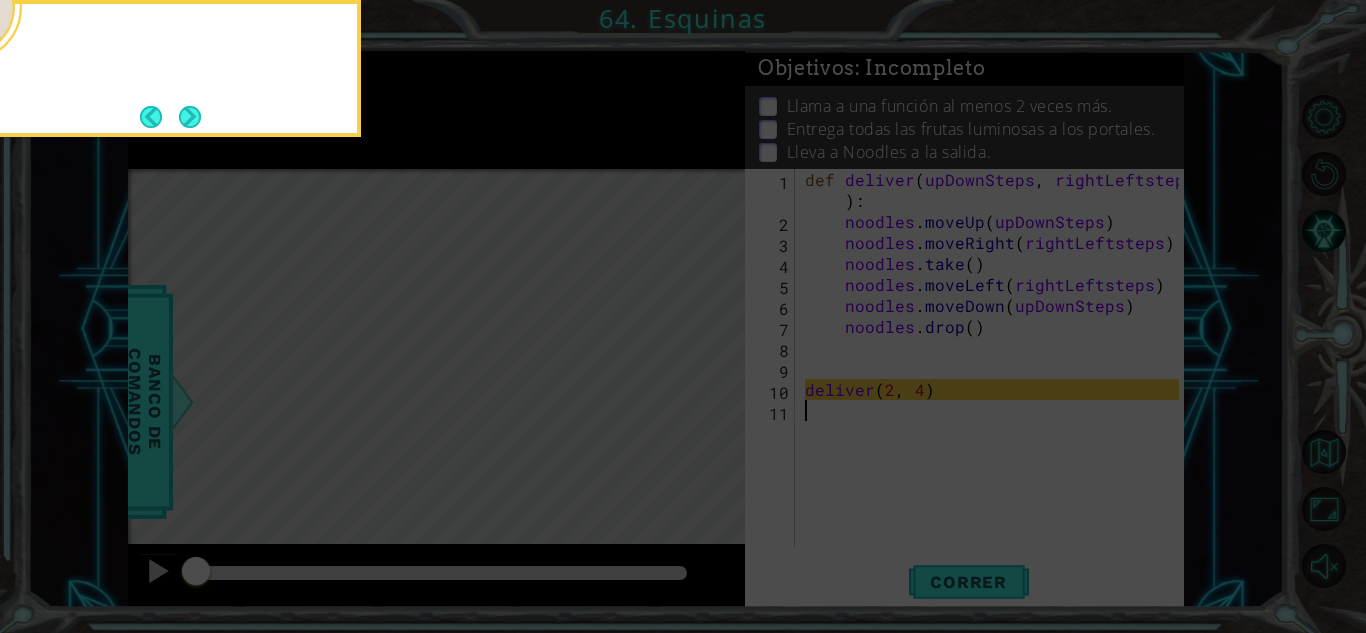 click at bounding box center (190, 117) 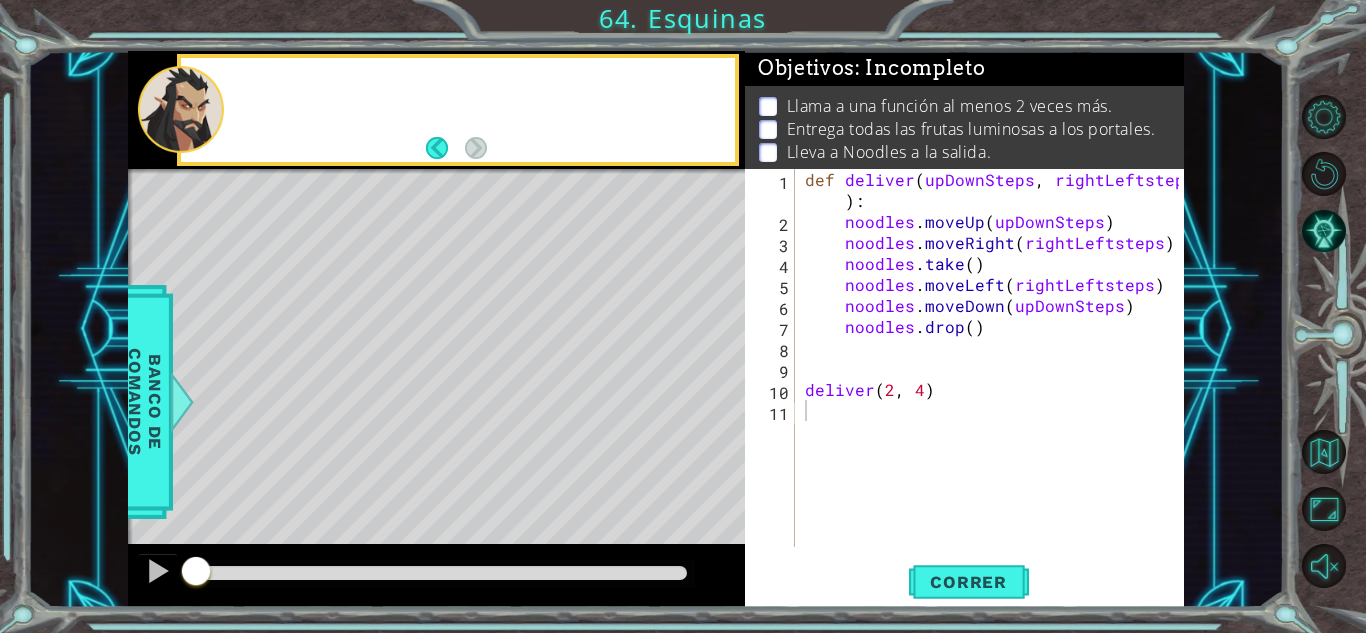 click at bounding box center [181, 109] 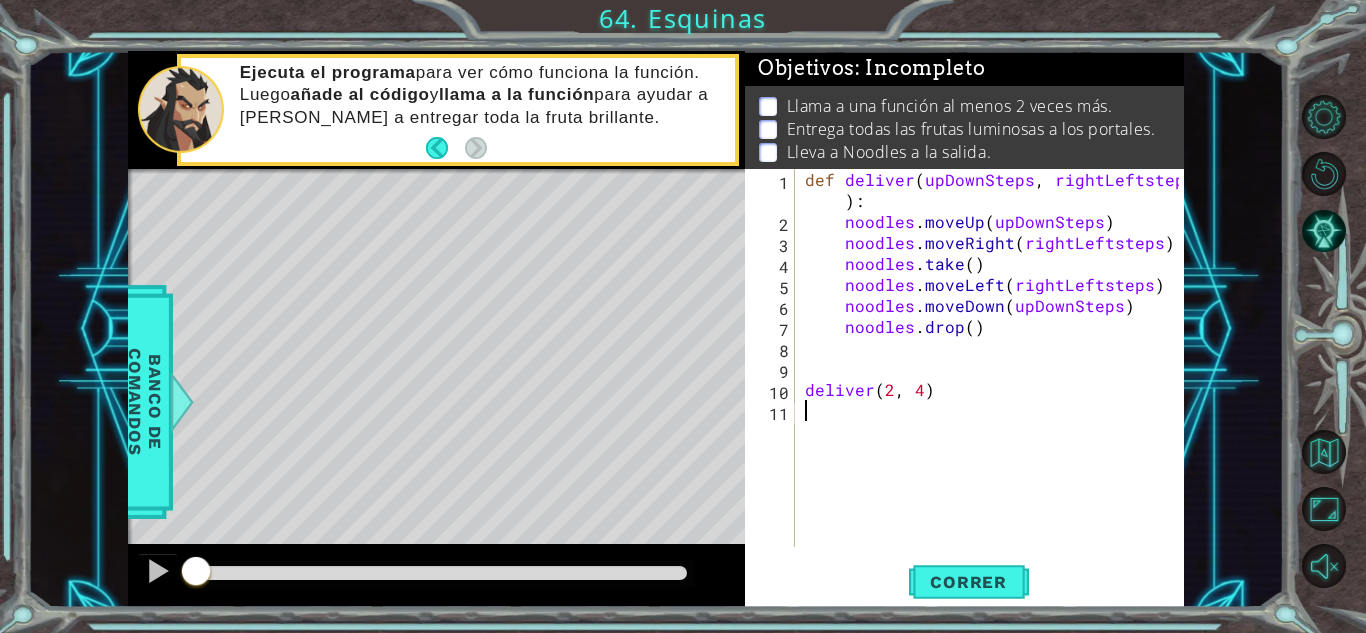 click on "def   deliver ( upDownSteps ,   rightLeftsteps      ) :      noodles . moveUp ( upDownSteps )      noodles . moveRight ( rightLeftsteps )      noodles . take ( )      noodles . moveLeft ( rightLeftsteps )      noodles . moveDown ( upDownSteps )      noodles . drop ( ) deliver ( 2 ,   4 )" at bounding box center (995, 389) 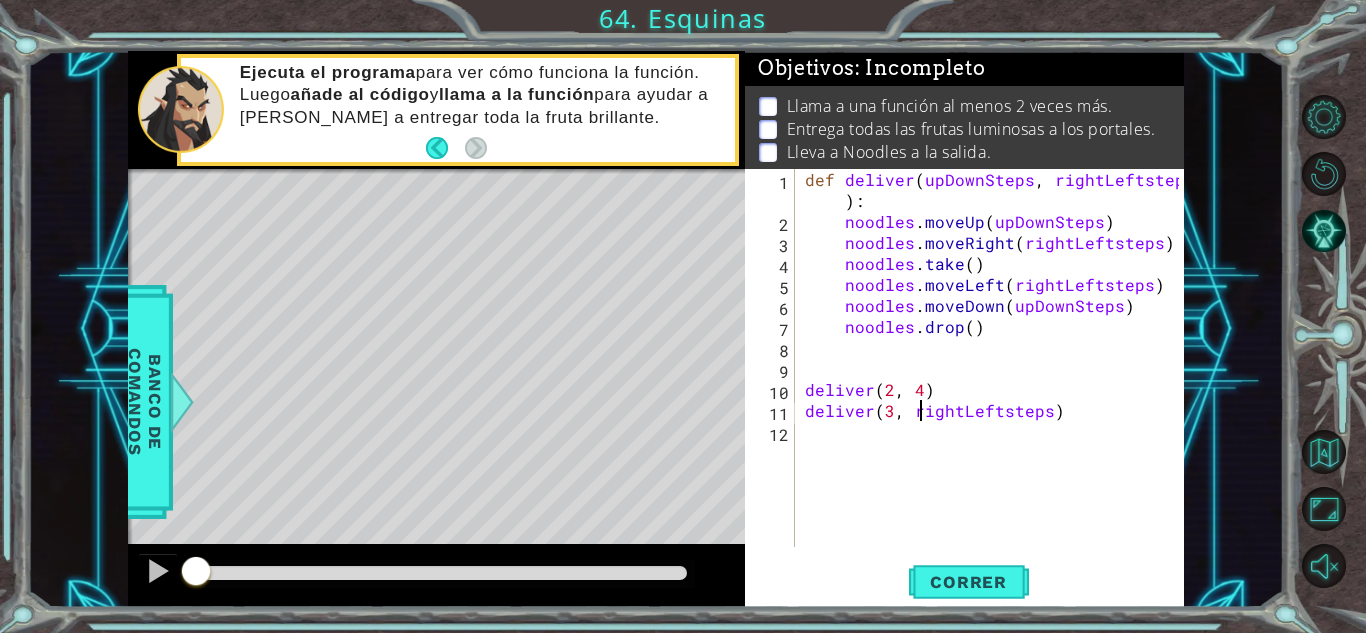 scroll, scrollTop: 0, scrollLeft: 7, axis: horizontal 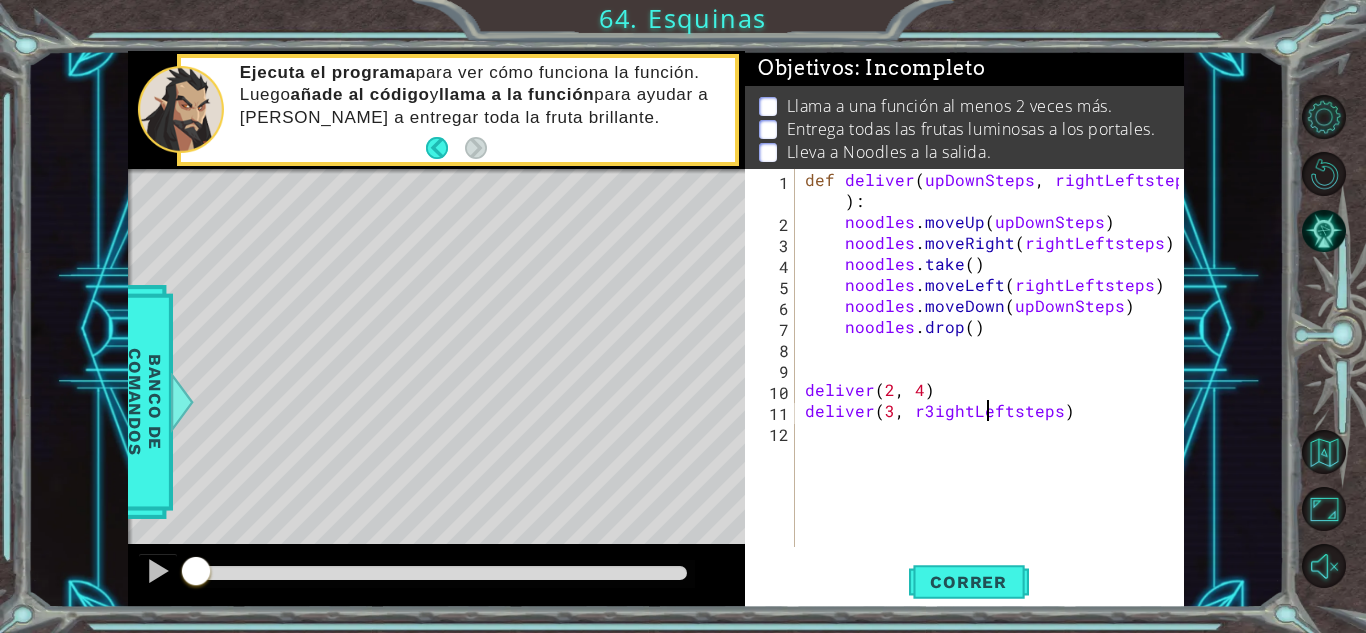 click on "def   deliver ( upDownSteps ,   rightLeftsteps      ) :      noodles . moveUp ( upDownSteps )      noodles . moveRight ( rightLeftsteps )      noodles . take ( )      noodles . moveLeft ( rightLeftsteps )      noodles . moveDown ( upDownSteps )      noodles . drop ( ) deliver ( 2 ,   4 ) deliver ( 3 ,   r3ightLeftsteps )" at bounding box center (995, 389) 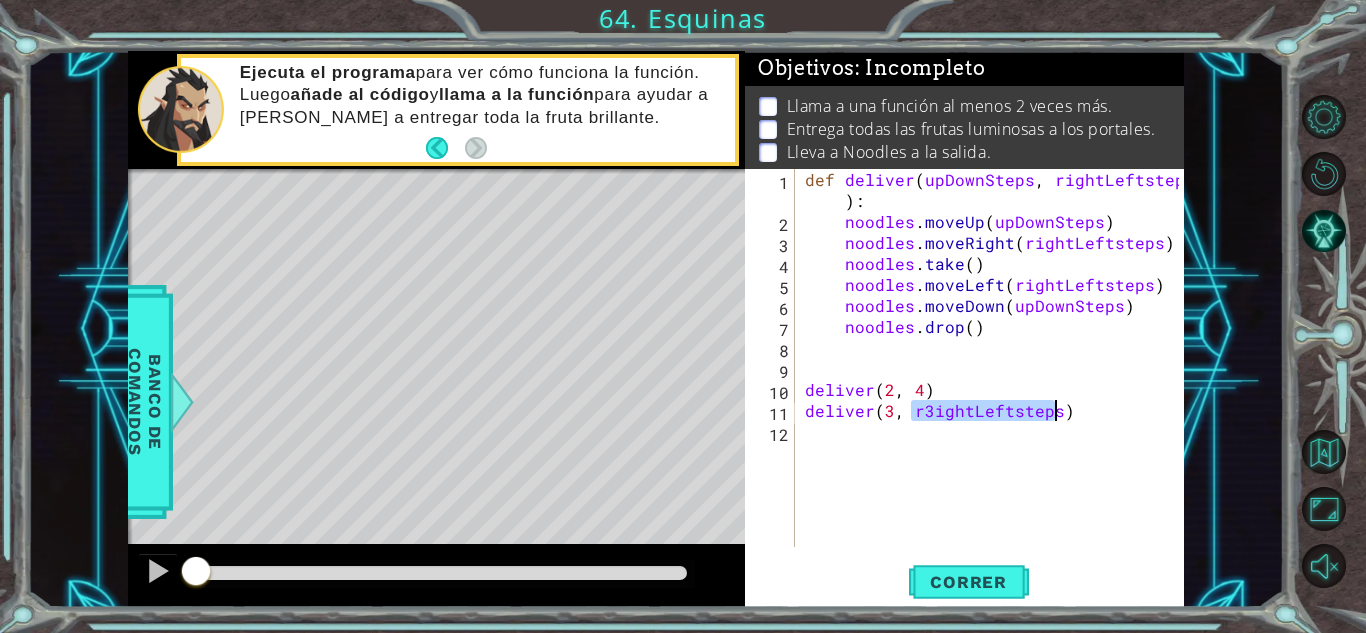 click on "def   deliver ( upDownSteps ,   rightLeftsteps      ) :      noodles . moveUp ( upDownSteps )      noodles . moveRight ( rightLeftsteps )      noodles . take ( )      noodles . moveLeft ( rightLeftsteps )      noodles . moveDown ( upDownSteps )      noodles . drop ( ) deliver ( 2 ,   4 ) deliver ( 3 ,   r3ightLeftsteps )" at bounding box center (995, 389) 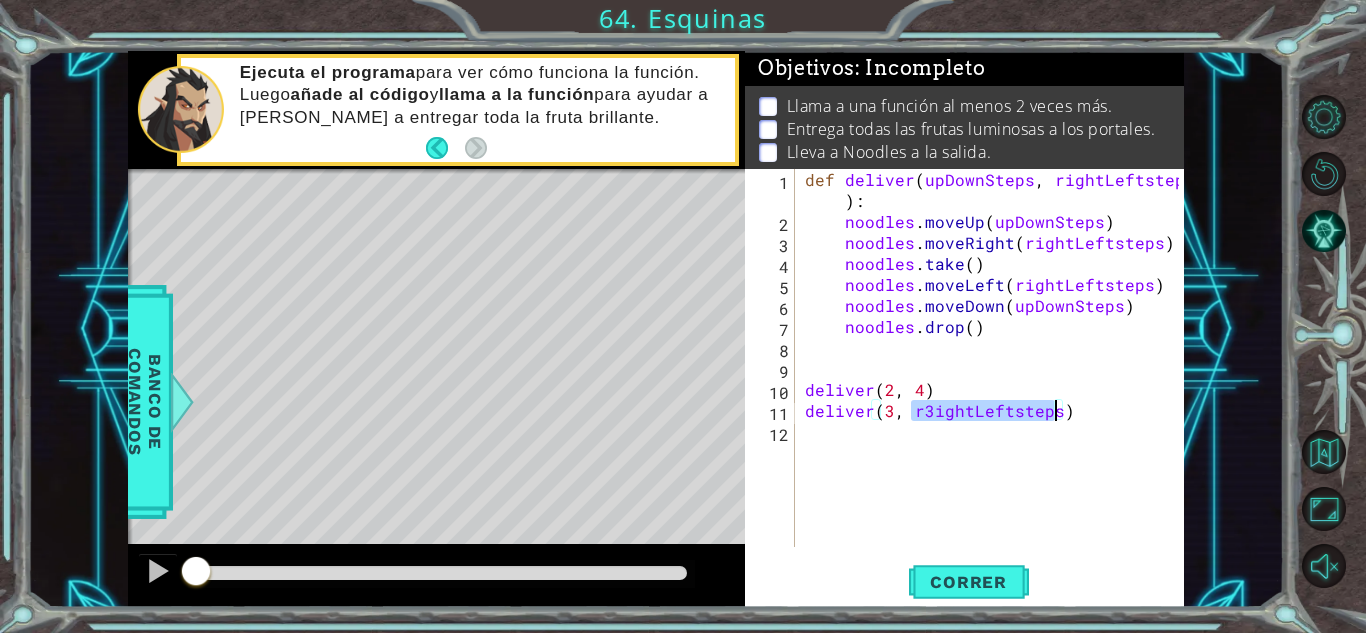 type on "deliver(3, 3)" 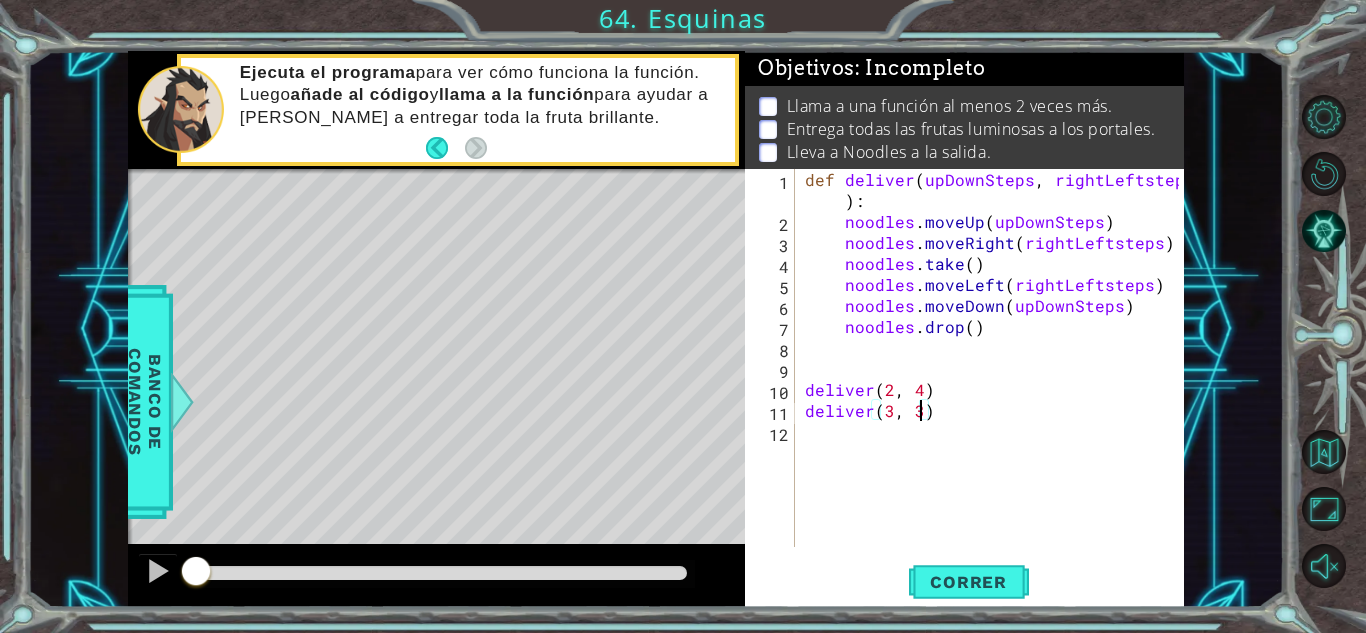 click on "def   deliver ( upDownSteps ,   rightLeftsteps      ) :      noodles . moveUp ( upDownSteps )      noodles . moveRight ( rightLeftsteps )      noodles . take ( )      noodles . moveLeft ( rightLeftsteps )      noodles . moveDown ( upDownSteps )      noodles . drop ( ) deliver ( 2 ,   4 ) deliver ( 3 ,   3 )" at bounding box center [995, 389] 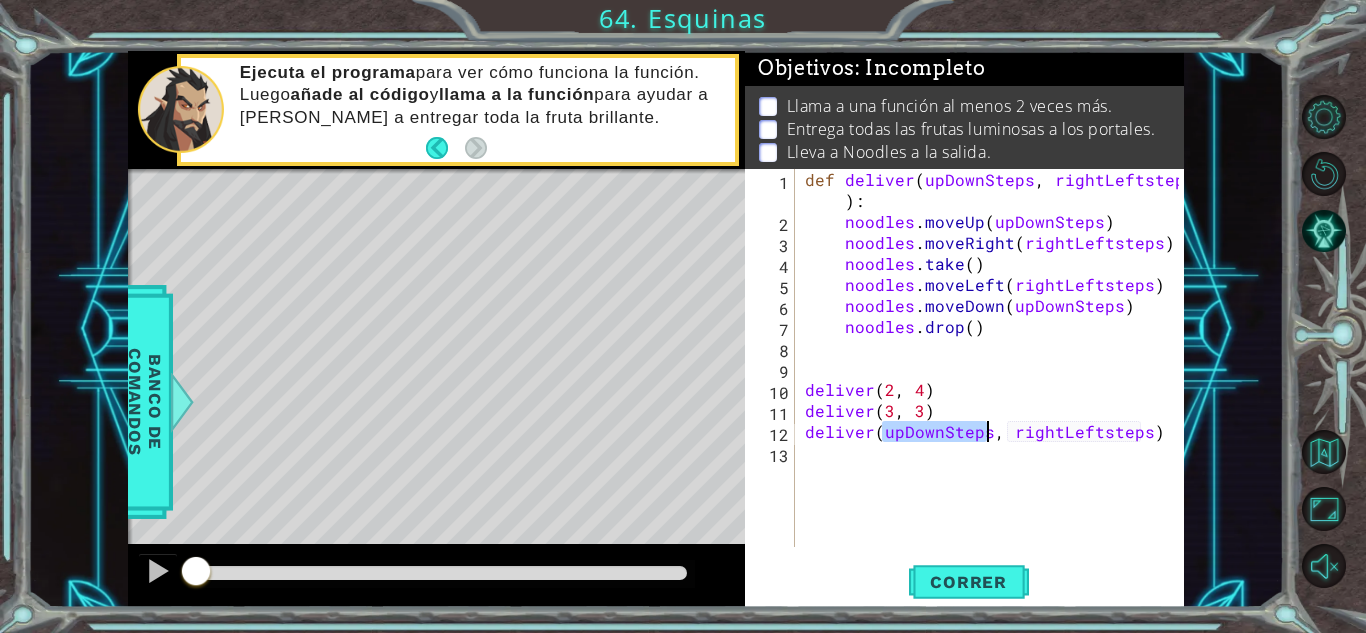 scroll, scrollTop: 0, scrollLeft: 5, axis: horizontal 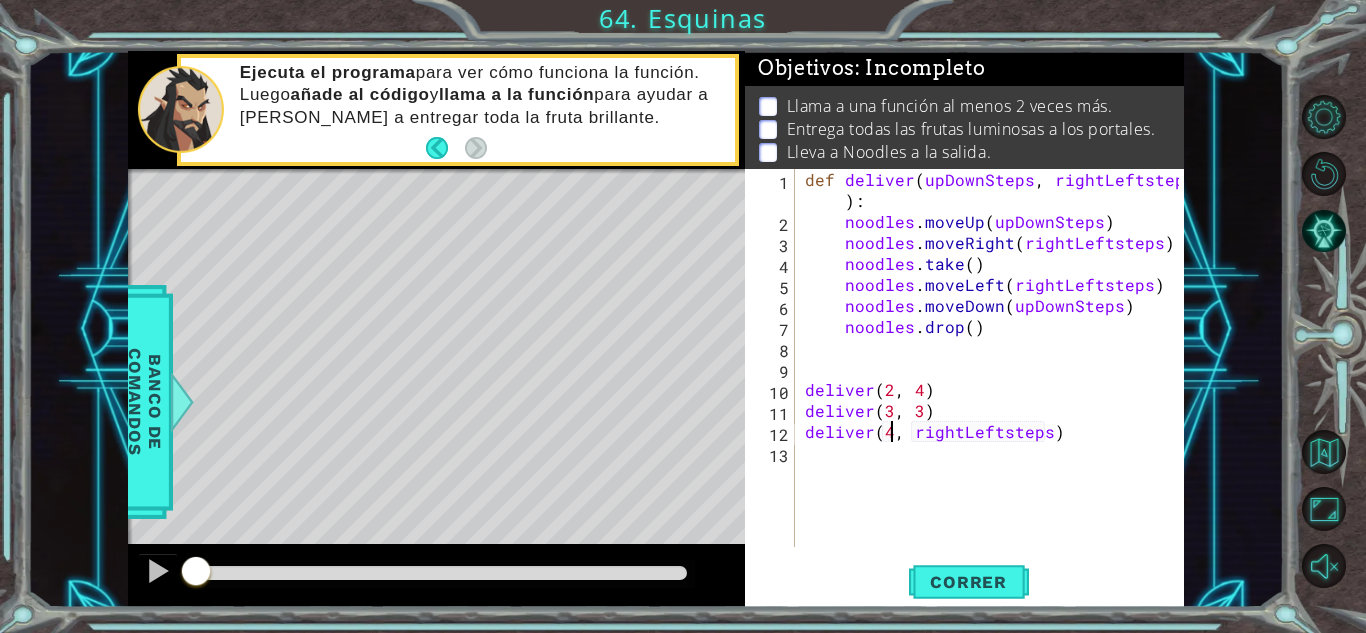 click on "def   deliver ( upDownSteps ,   rightLeftsteps      ) :      noodles . moveUp ( upDownSteps )      noodles . moveRight ( rightLeftsteps )      noodles . take ( )      noodles . moveLeft ( rightLeftsteps )      noodles . moveDown ( upDownSteps )      noodles . drop ( ) deliver ( 2 ,   4 ) deliver ( 3 ,   3 ) deliver ( 4 ,   rightLeftsteps )" at bounding box center [995, 389] 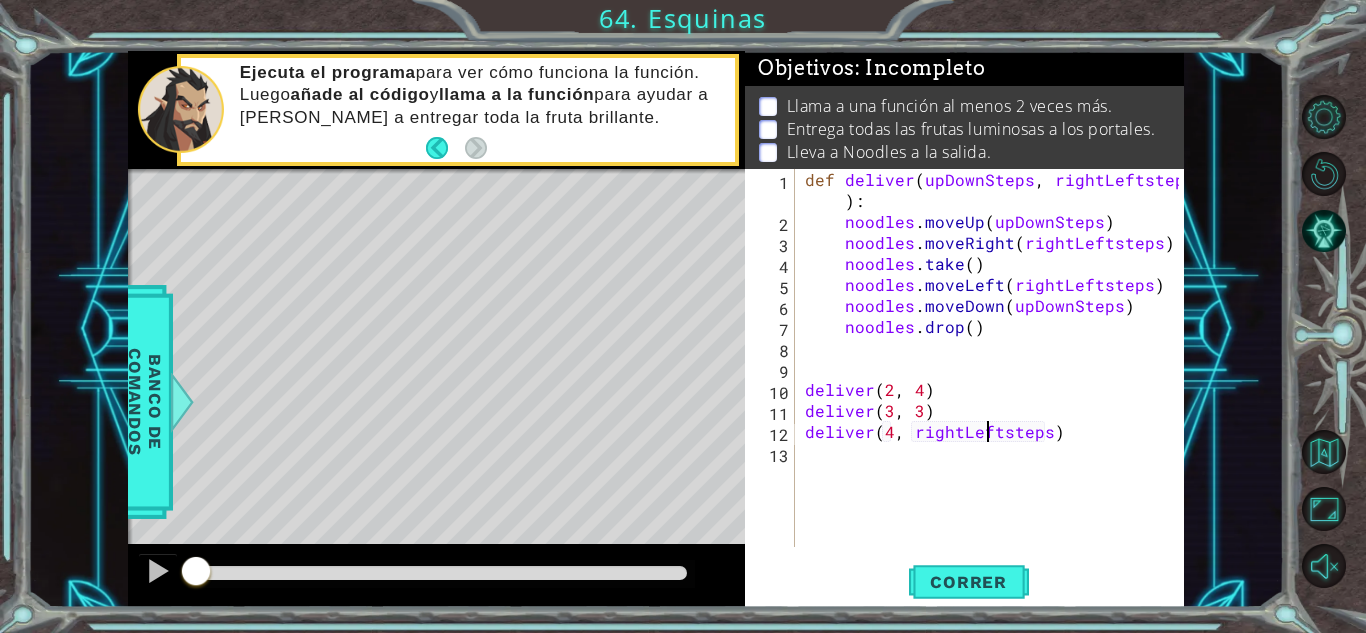 click on "def   deliver ( upDownSteps ,   rightLeftsteps      ) :      noodles . moveUp ( upDownSteps )      noodles . moveRight ( rightLeftsteps )      noodles . take ( )      noodles . moveLeft ( rightLeftsteps )      noodles . moveDown ( upDownSteps )      noodles . drop ( ) deliver ( 2 ,   4 ) deliver ( 3 ,   3 ) deliver ( 4 ,   rightLeftsteps )" at bounding box center (995, 389) 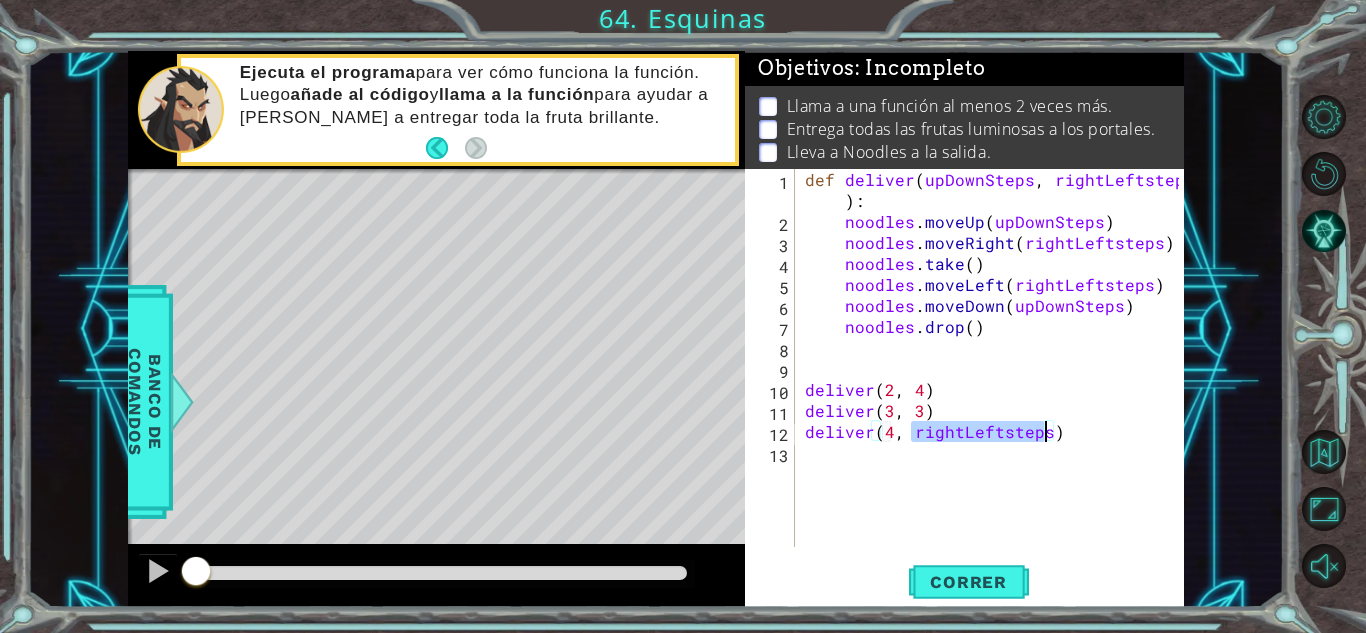 type on "deliver(4, 4)" 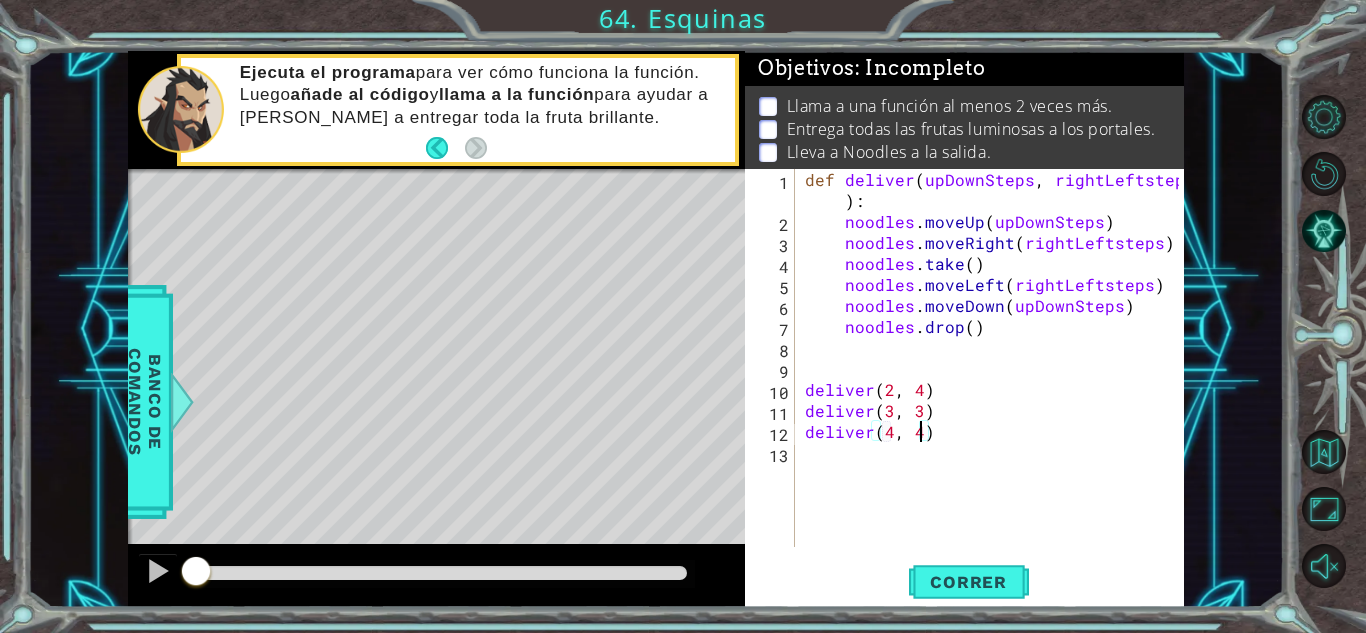 click on "def   deliver ( upDownSteps ,   rightLeftsteps      ) :      noodles . moveUp ( upDownSteps )      noodles . moveRight ( rightLeftsteps )      noodles . take ( )      noodles . moveLeft ( rightLeftsteps )      noodles . moveDown ( upDownSteps )      noodles . drop ( ) deliver ( 2 ,   4 ) deliver ( 3 ,   3 ) deliver ( 4 ,   4 )" at bounding box center (995, 389) 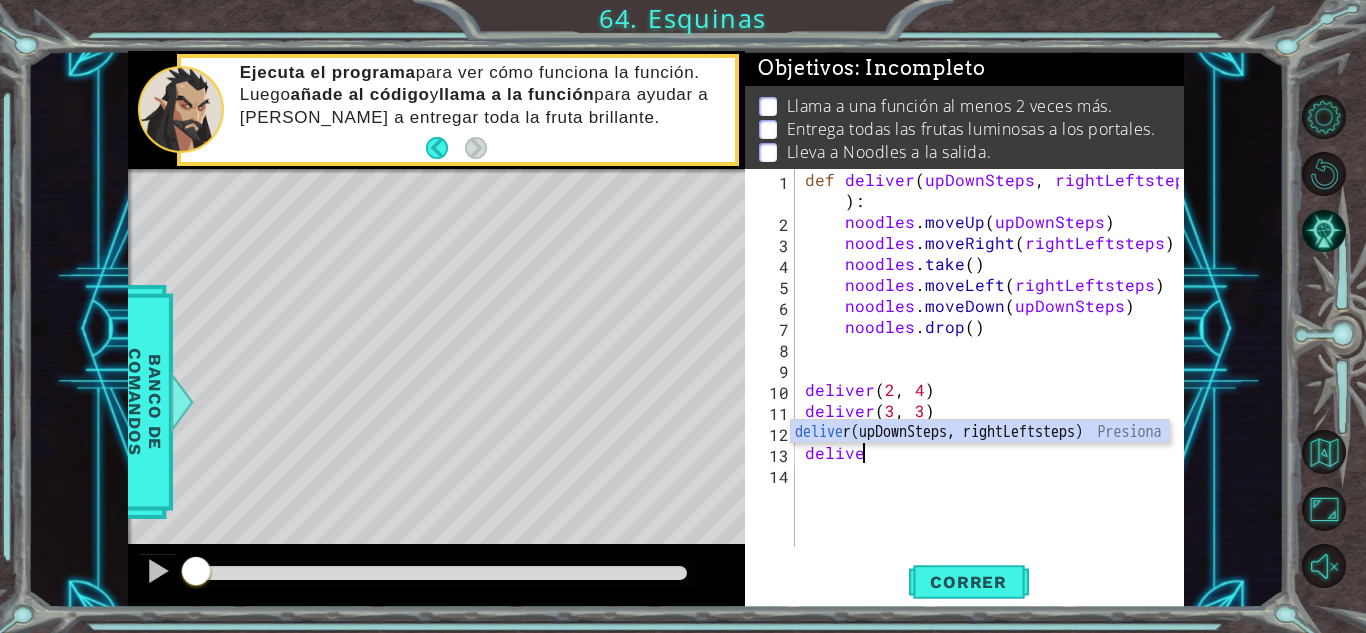 scroll, scrollTop: 0, scrollLeft: 3, axis: horizontal 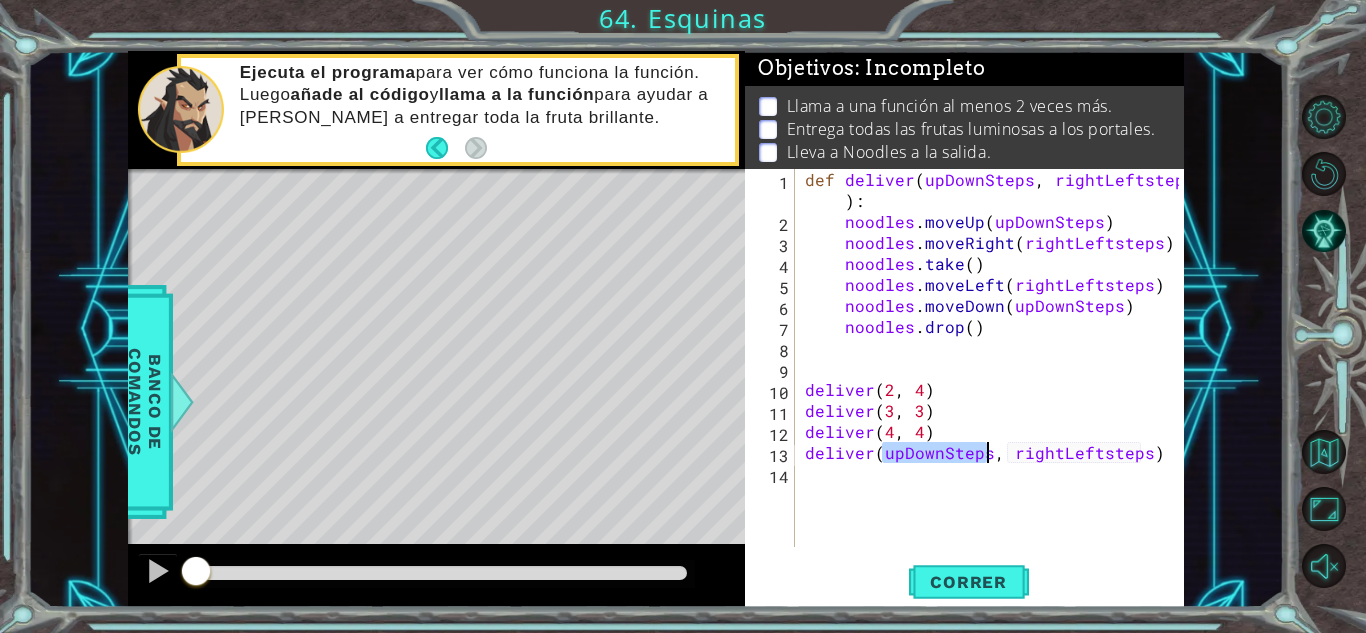 type on "deliver(5, rightLeftsteps)" 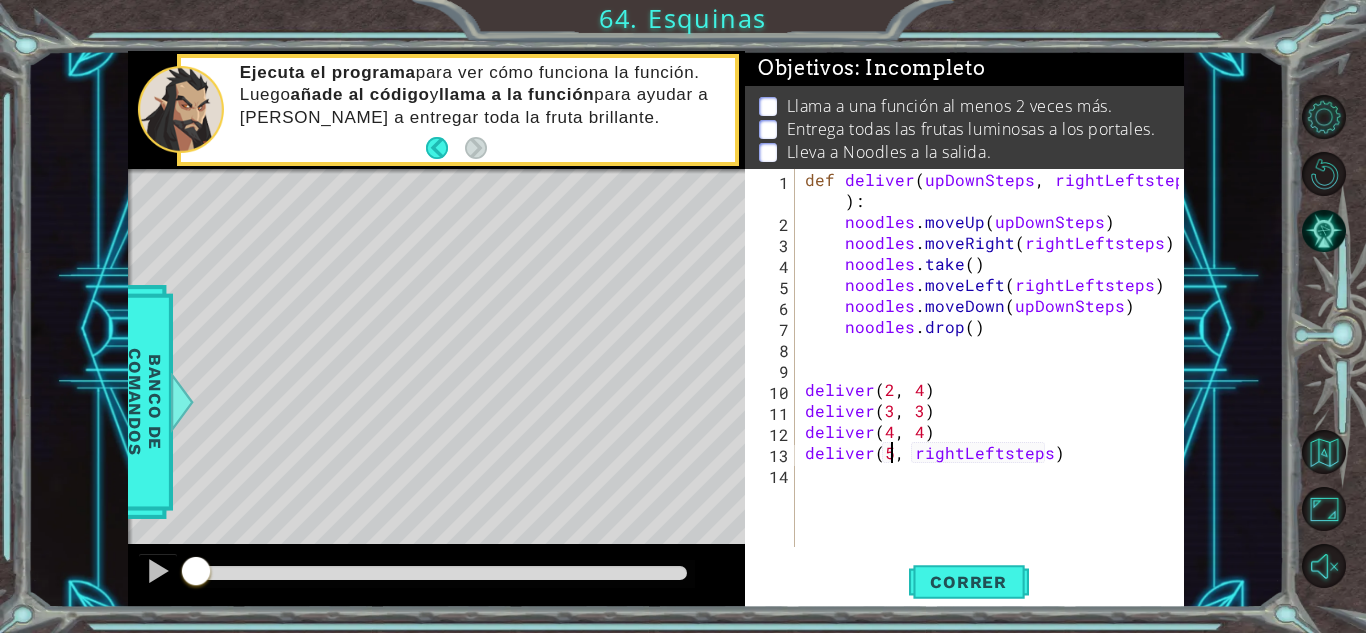 scroll, scrollTop: 0, scrollLeft: 5, axis: horizontal 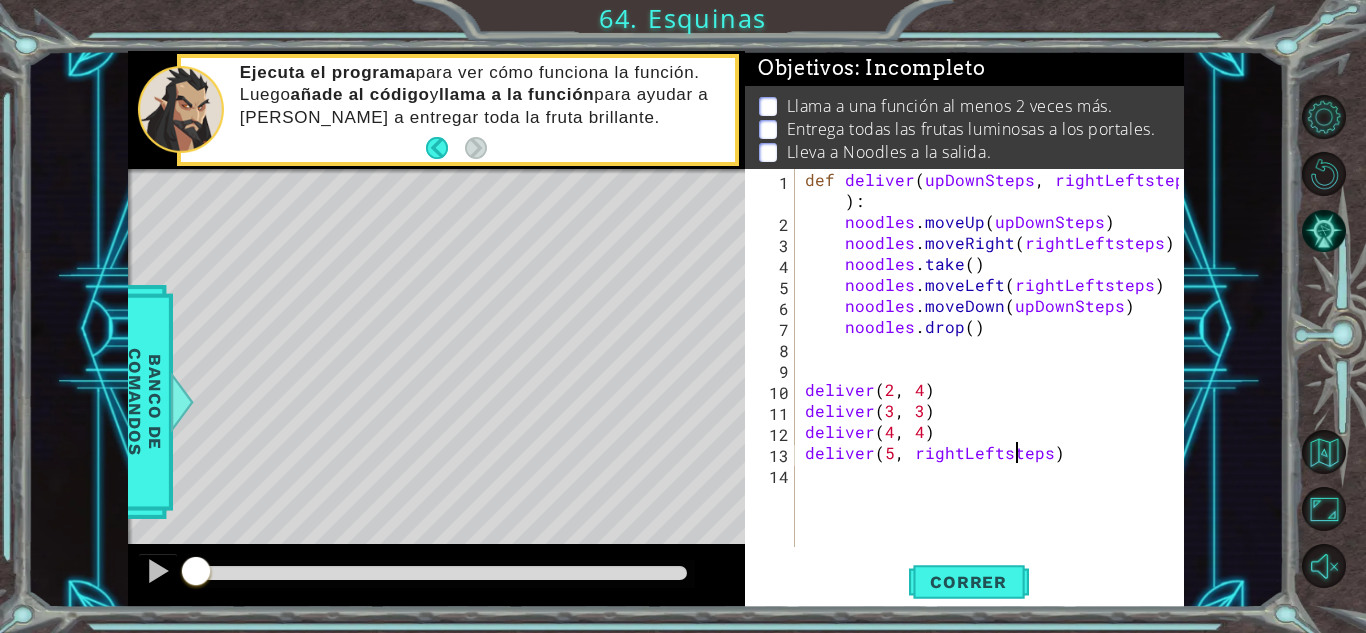 click on "def   deliver ( upDownSteps ,   rightLeftsteps      ) :      noodles . moveUp ( upDownSteps )      noodles . moveRight ( rightLeftsteps )      noodles . take ( )      noodles . moveLeft ( rightLeftsteps )      noodles . moveDown ( upDownSteps )      noodles . drop ( ) deliver ( 2 ,   4 ) deliver ( 3 ,   3 ) deliver ( 4 ,   4 ) deliver ( 5 ,   rightLeftsteps )" at bounding box center (995, 389) 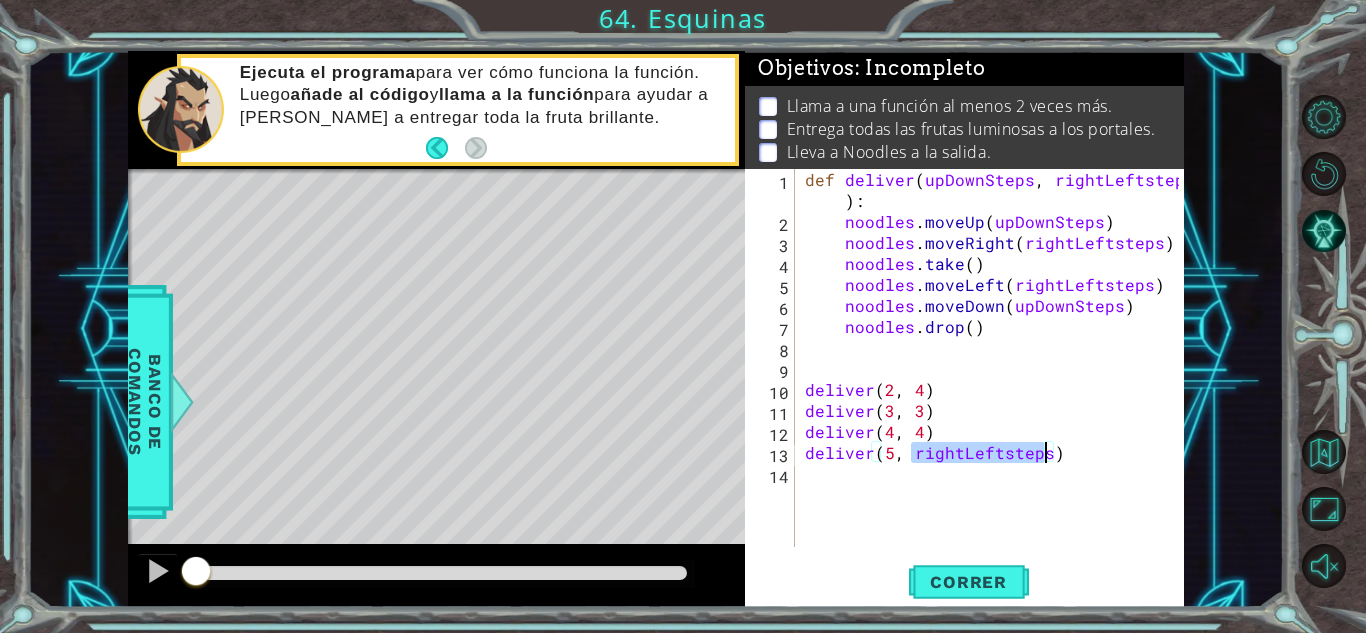 type on "deliver(5, 2)" 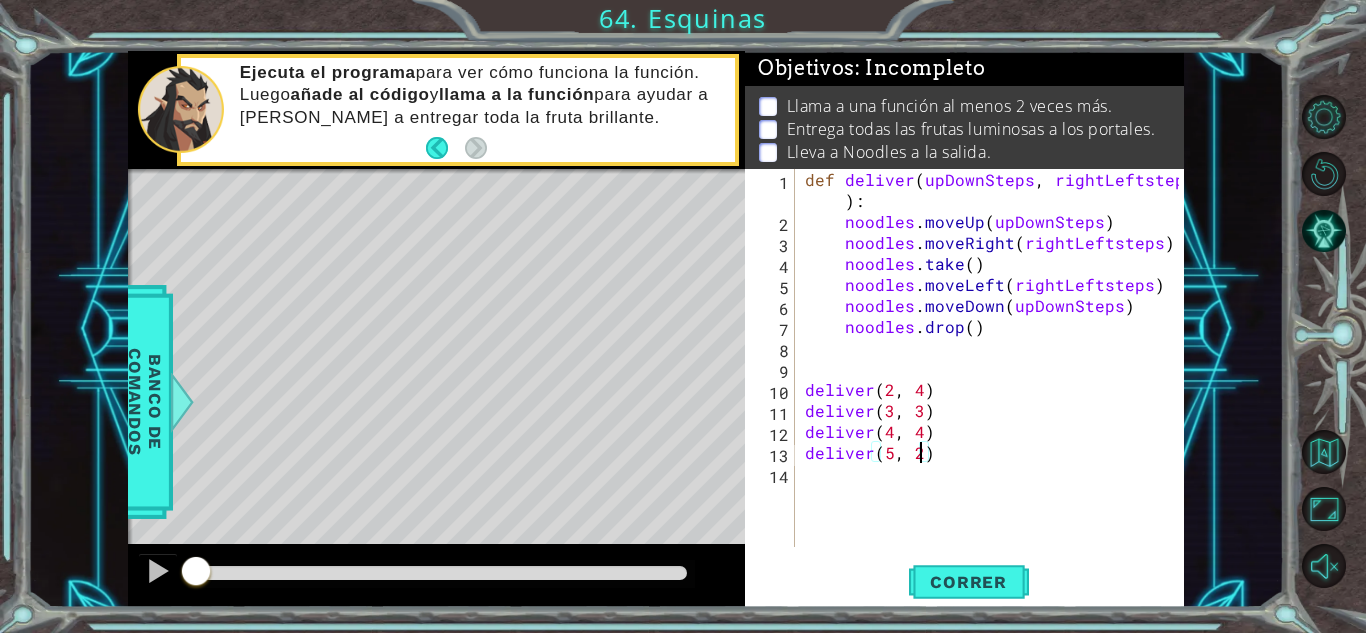 click on "def   deliver ( upDownSteps ,   rightLeftsteps      ) :      noodles . moveUp ( upDownSteps )      noodles . moveRight ( rightLeftsteps )      noodles . take ( )      noodles . moveLeft ( rightLeftsteps )      noodles . moveDown ( upDownSteps )      noodles . drop ( ) deliver ( 2 ,   4 ) deliver ( 3 ,   3 ) deliver ( 4 ,   4 ) deliver ( 5 ,   2 )" at bounding box center [995, 389] 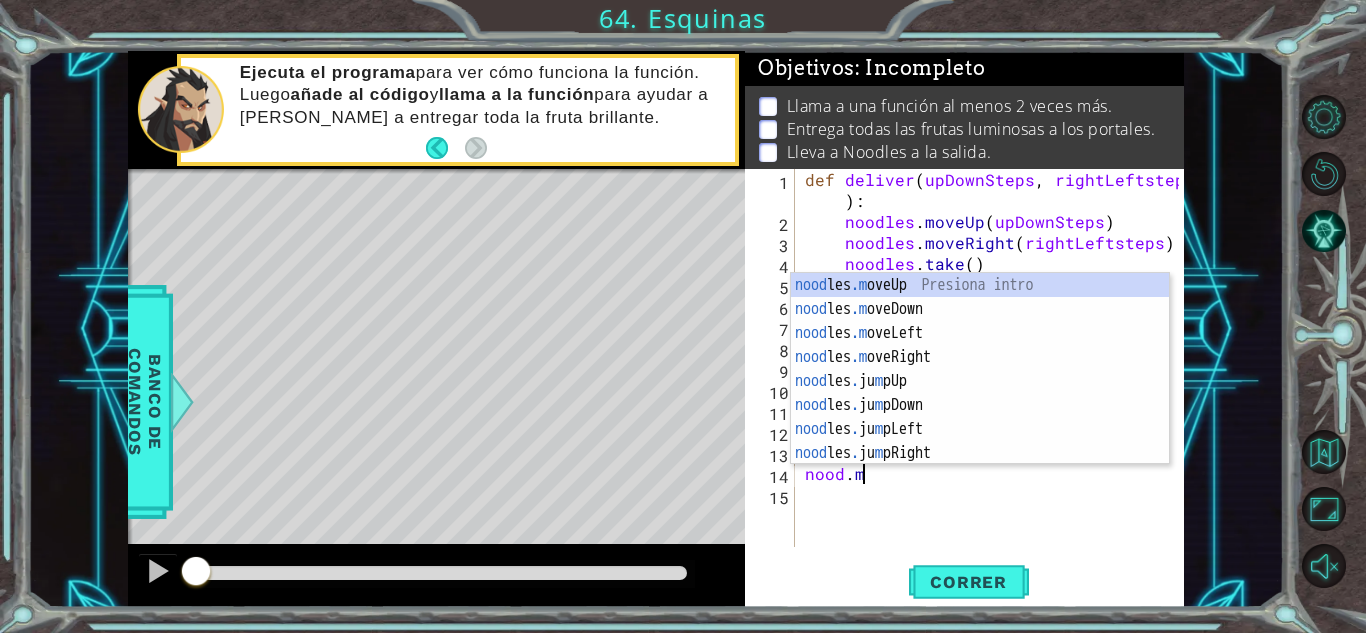 scroll, scrollTop: 0, scrollLeft: 3, axis: horizontal 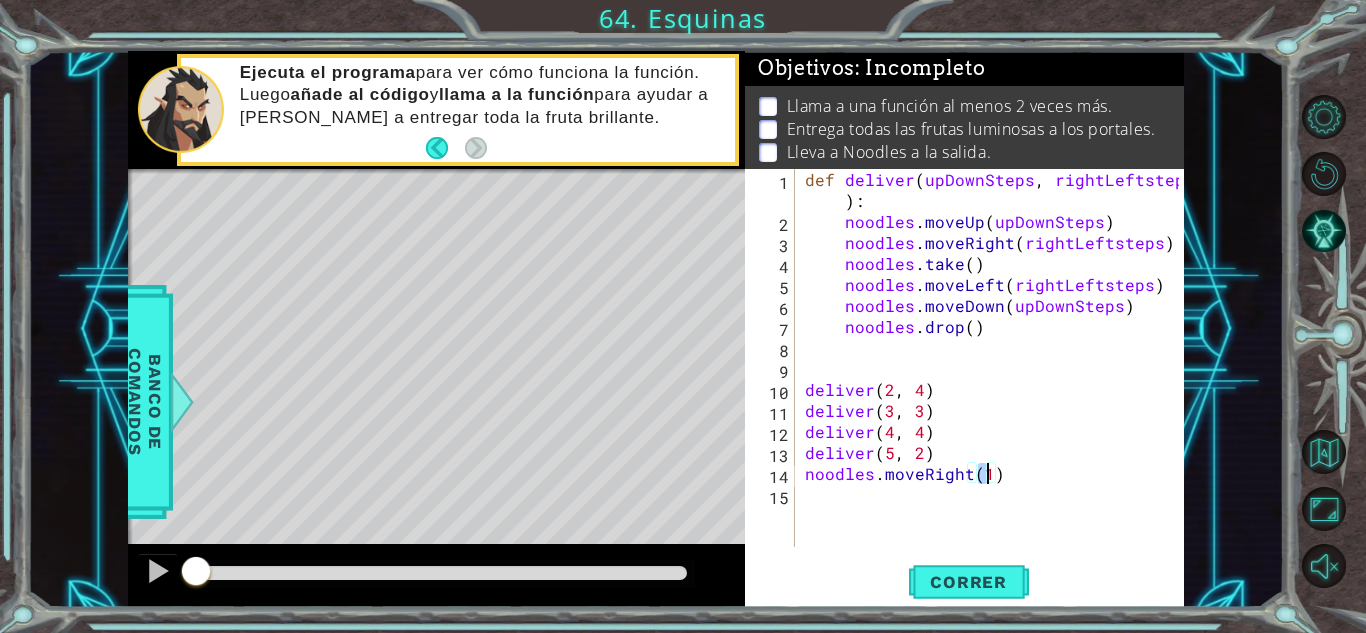 type on "noodles.moveRight(4)" 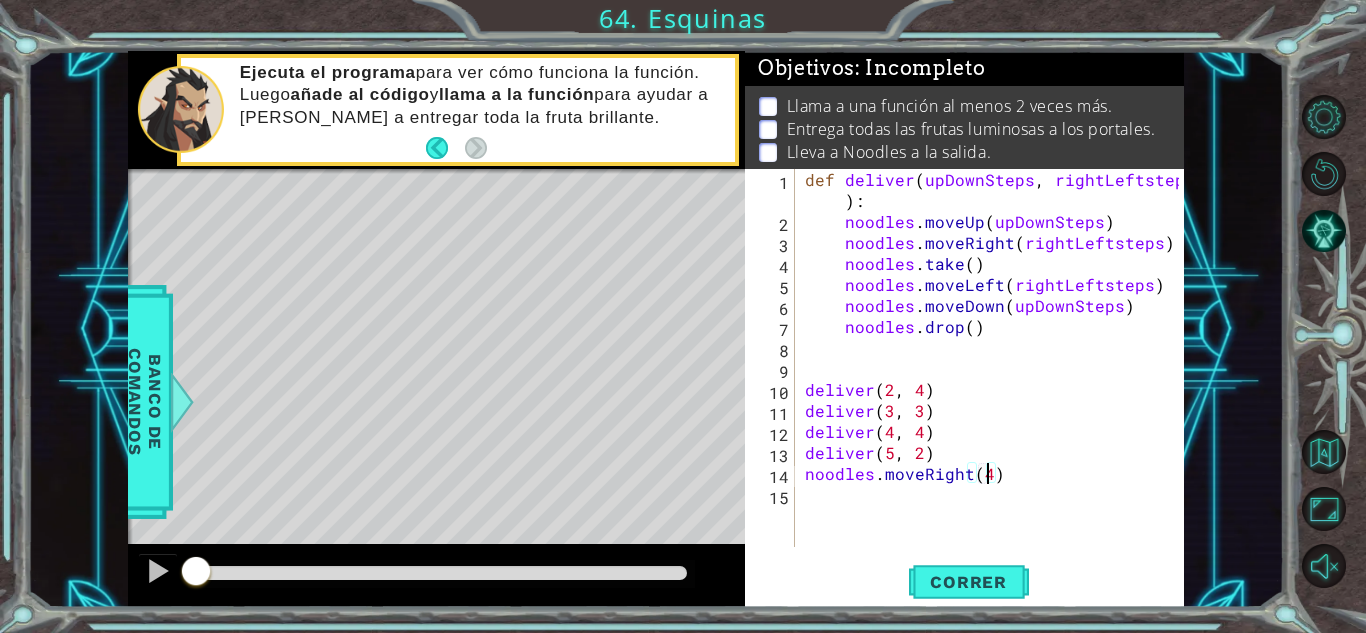 scroll, scrollTop: 0, scrollLeft: 11, axis: horizontal 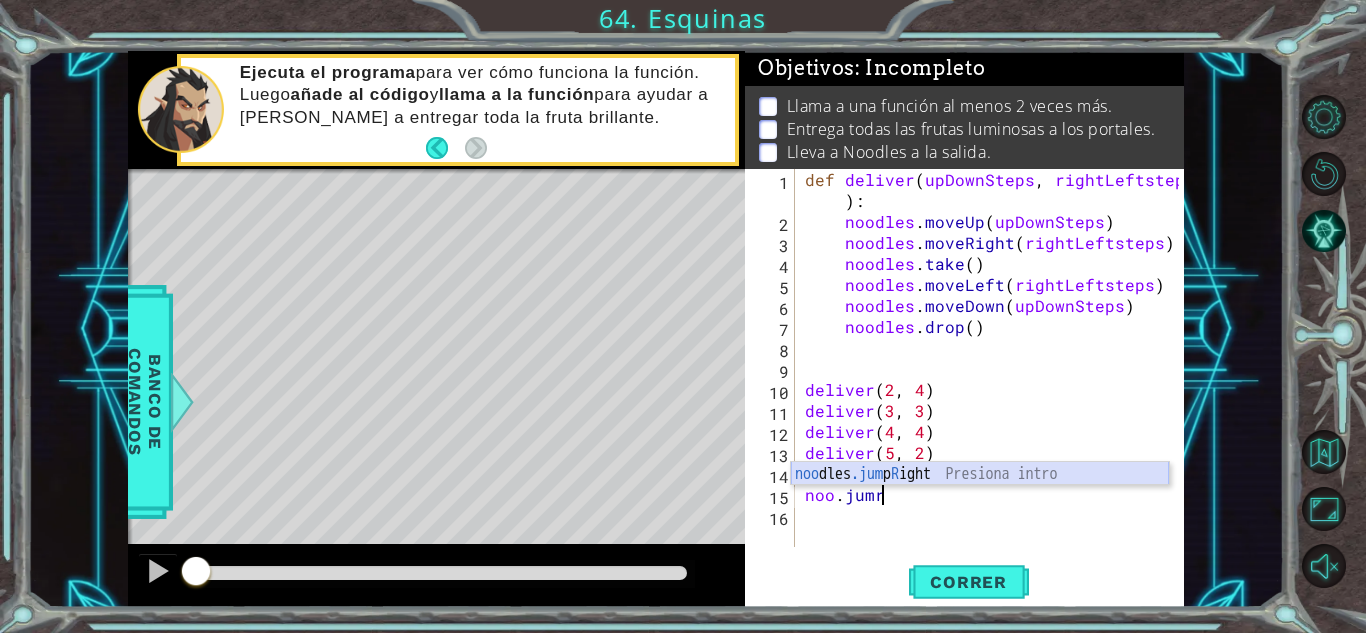click on "noo dles .jum p R ight Presiona intro" at bounding box center (980, 498) 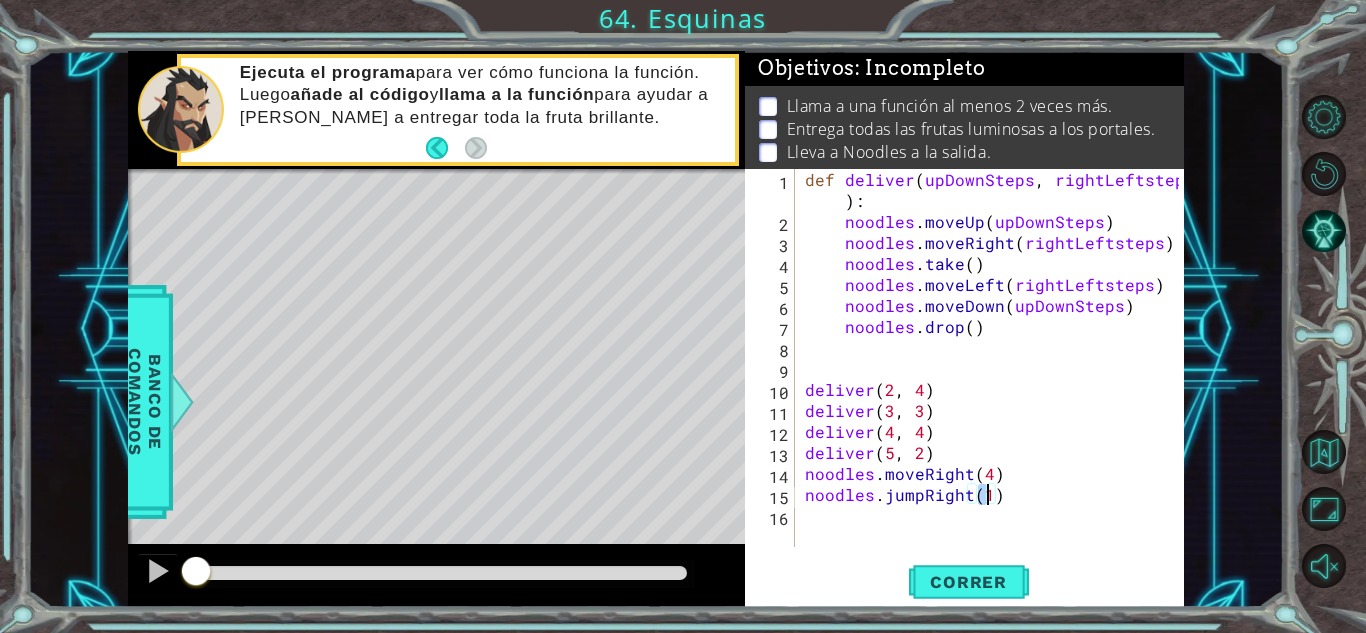 type on "noodles.jumpRight(1)" 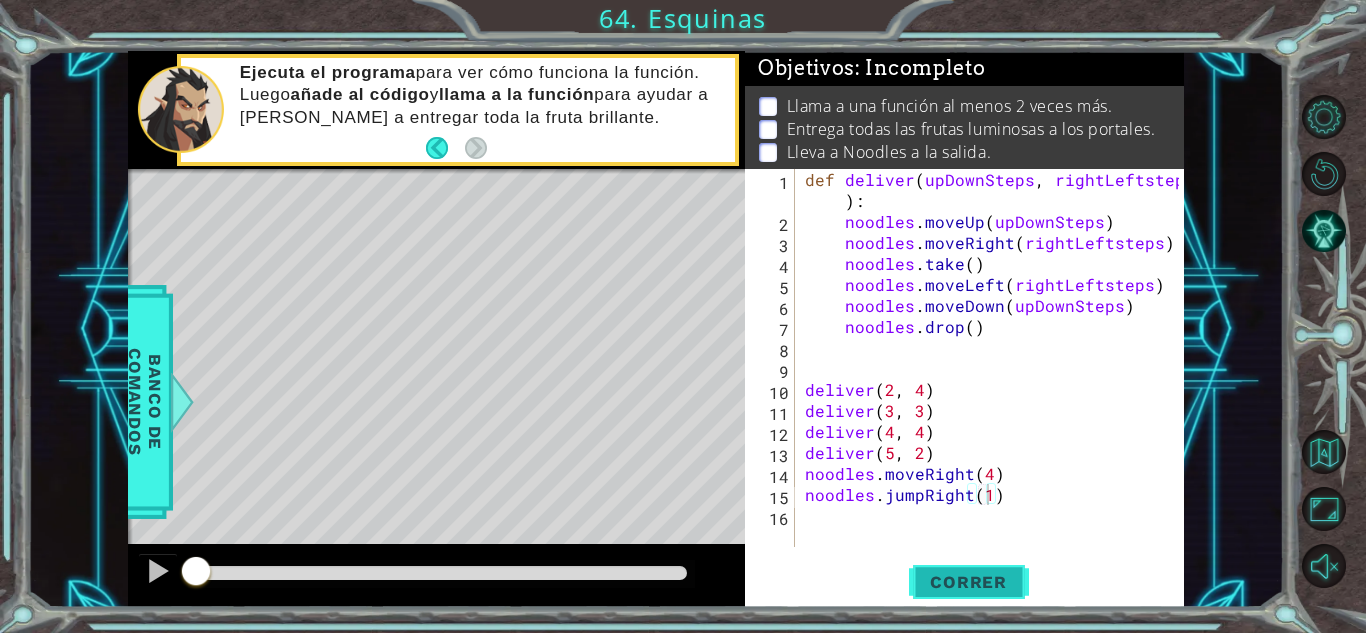 click on "Correr" at bounding box center (969, 582) 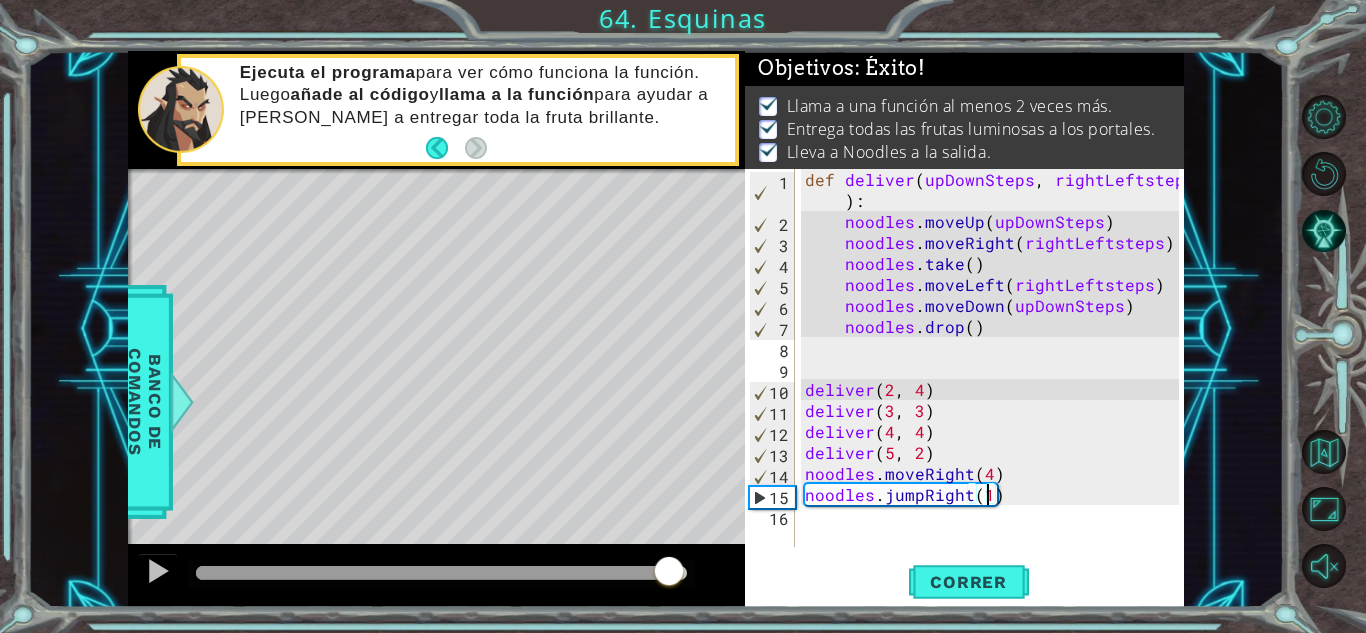 drag, startPoint x: 260, startPoint y: 564, endPoint x: 670, endPoint y: 569, distance: 410.0305 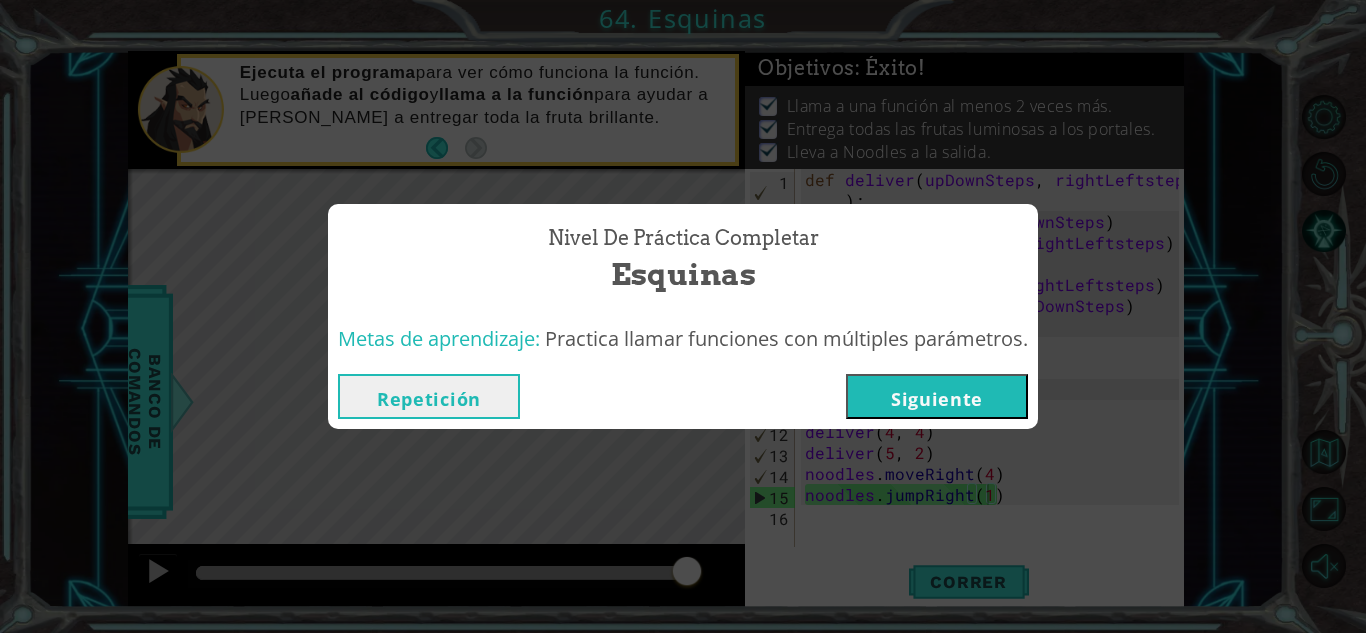 click on "Siguiente" at bounding box center (937, 396) 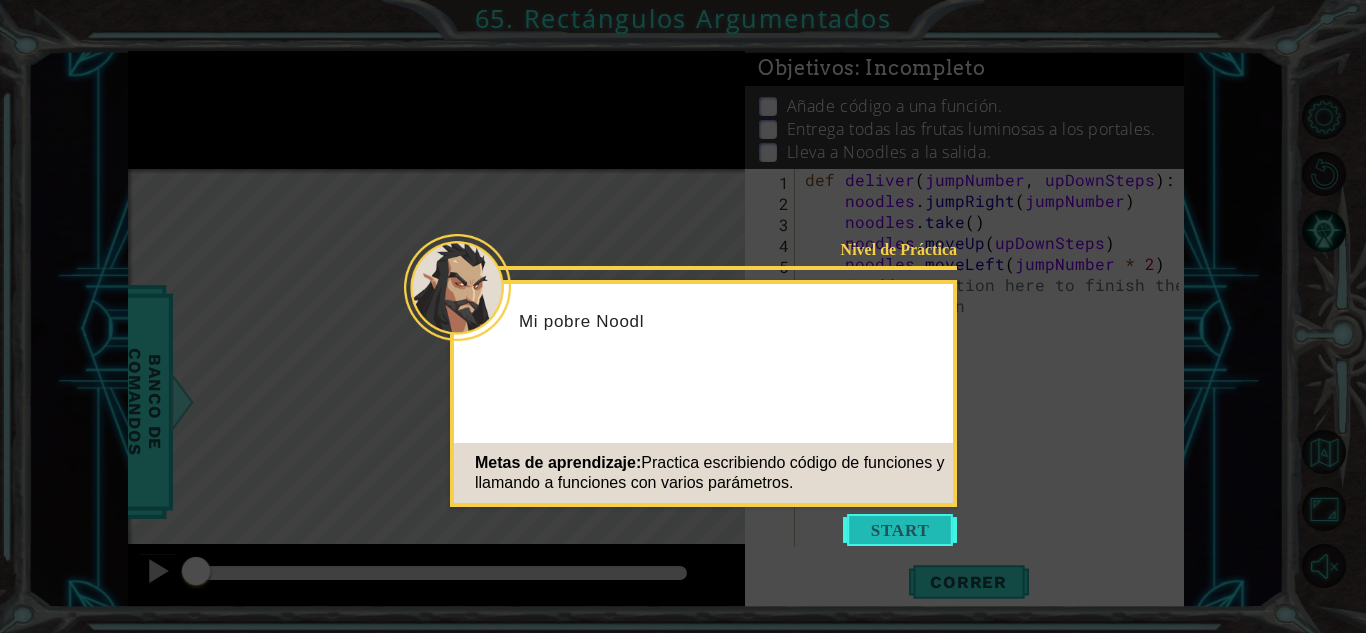 click at bounding box center (900, 530) 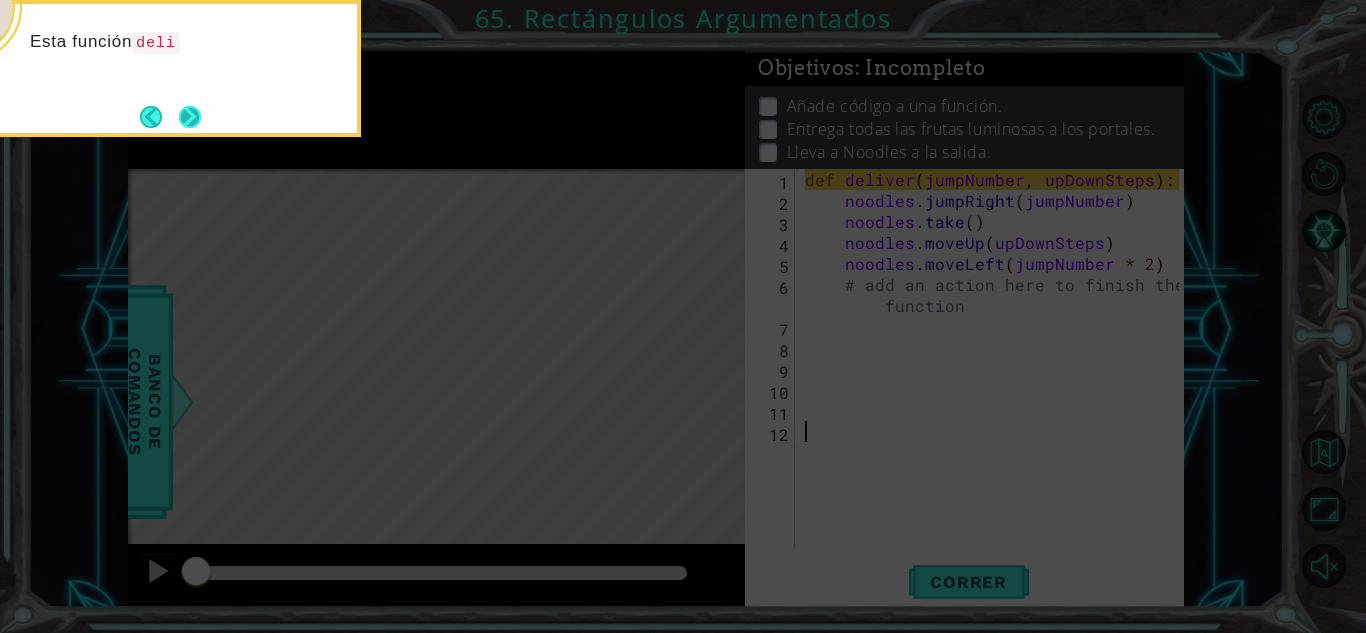 click at bounding box center [190, 117] 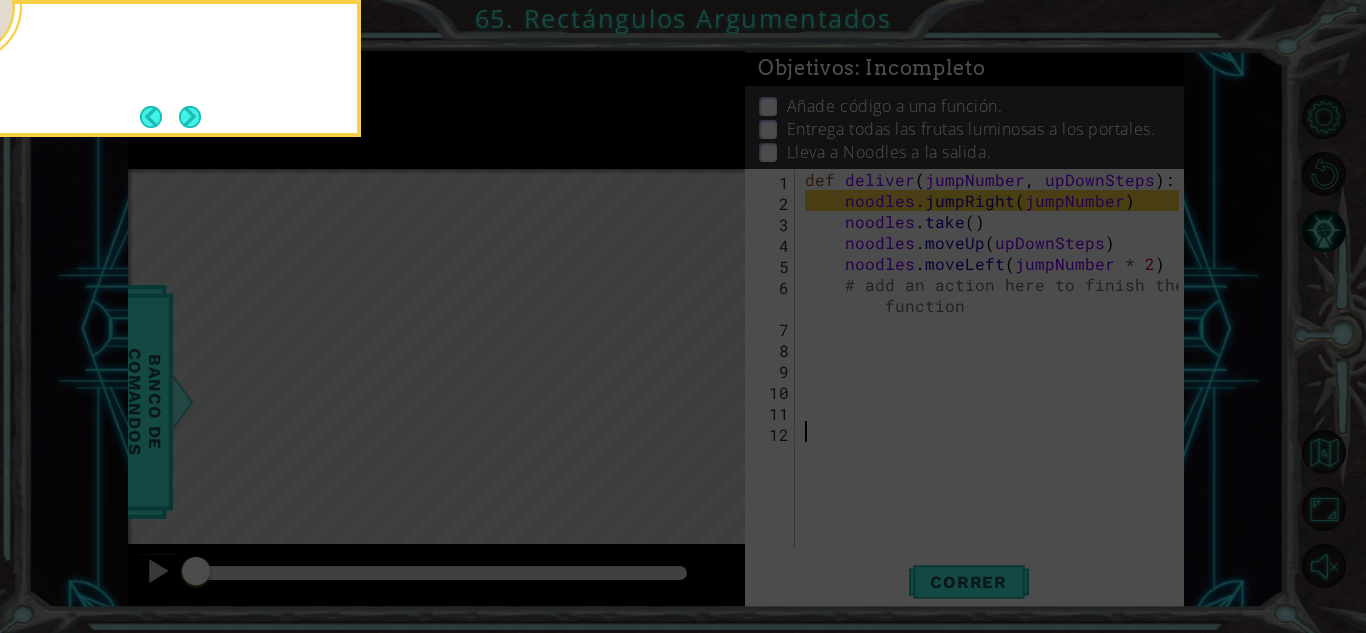 click at bounding box center (190, 117) 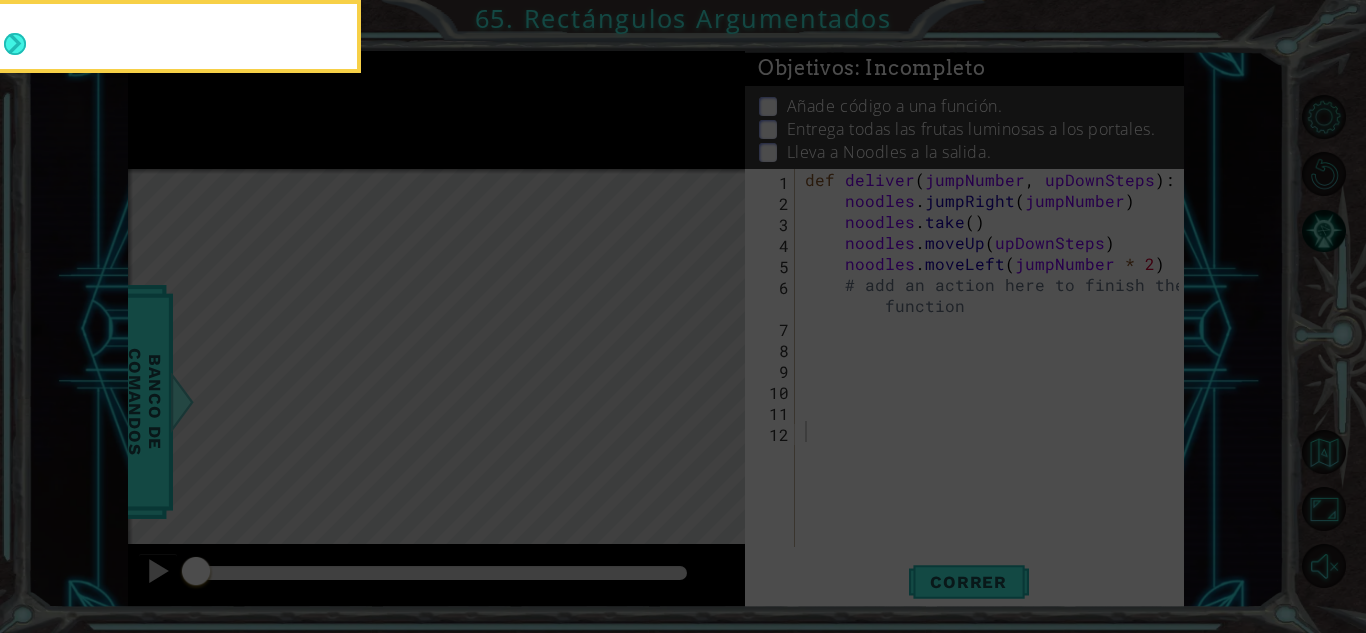 click at bounding box center [15, 44] 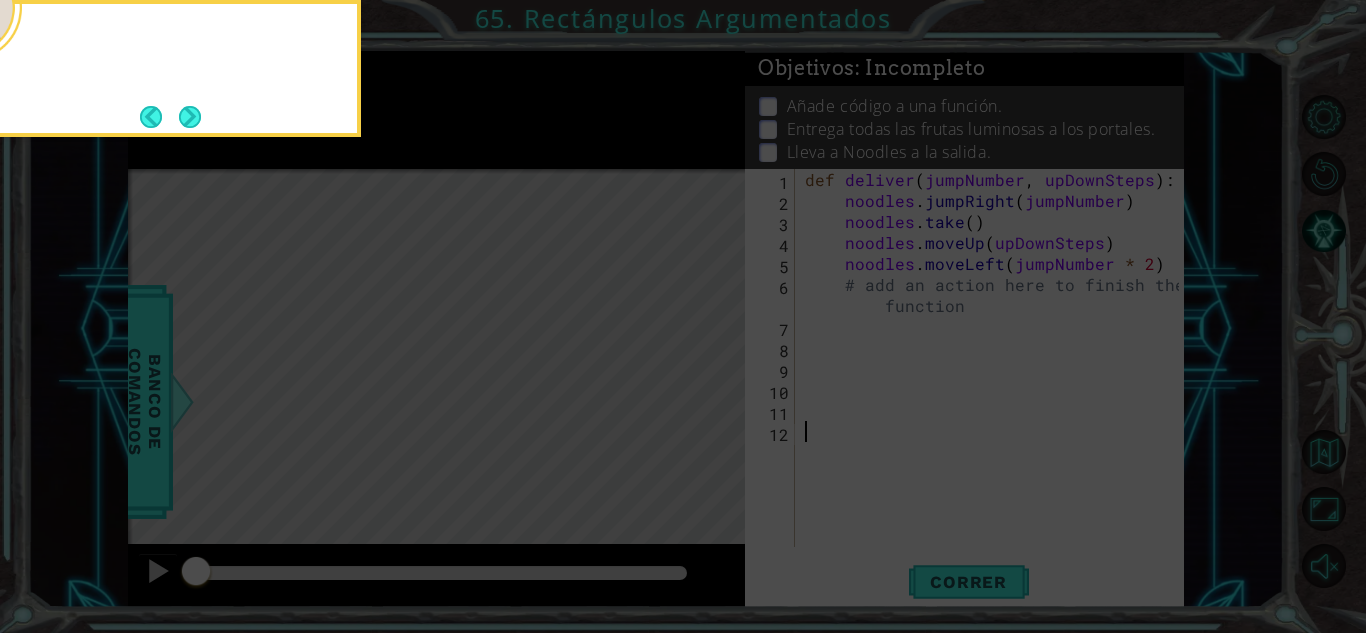 click at bounding box center (190, 117) 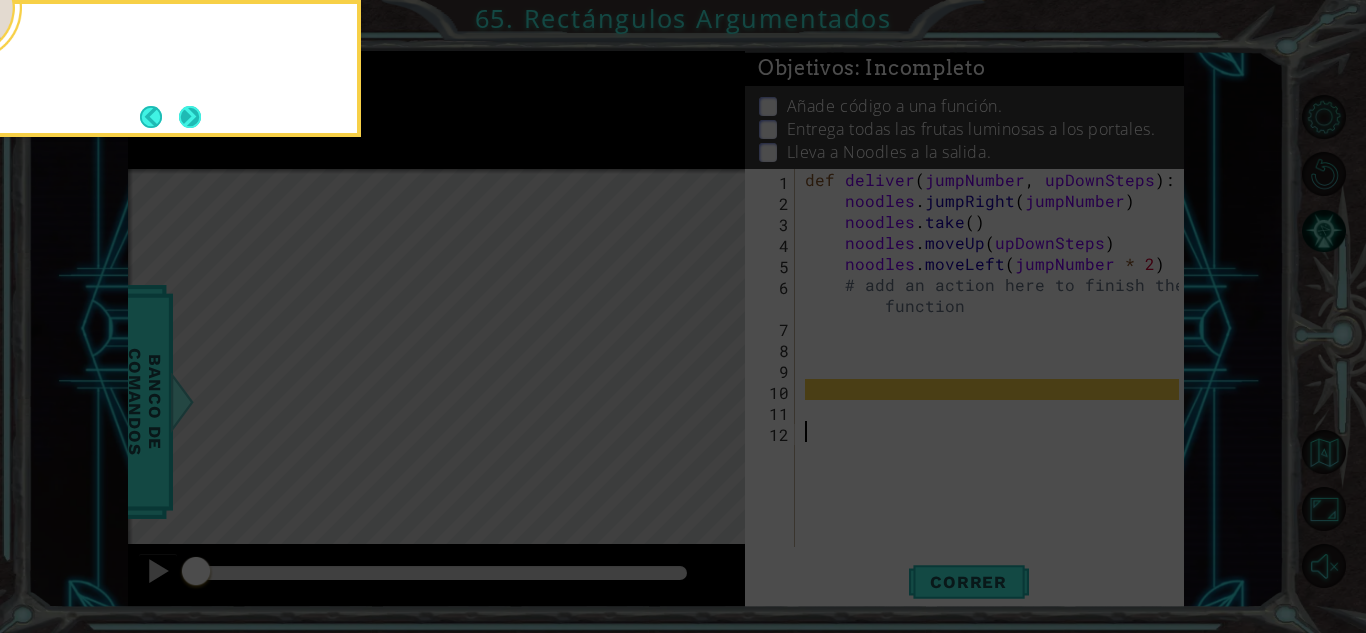 click at bounding box center (190, 117) 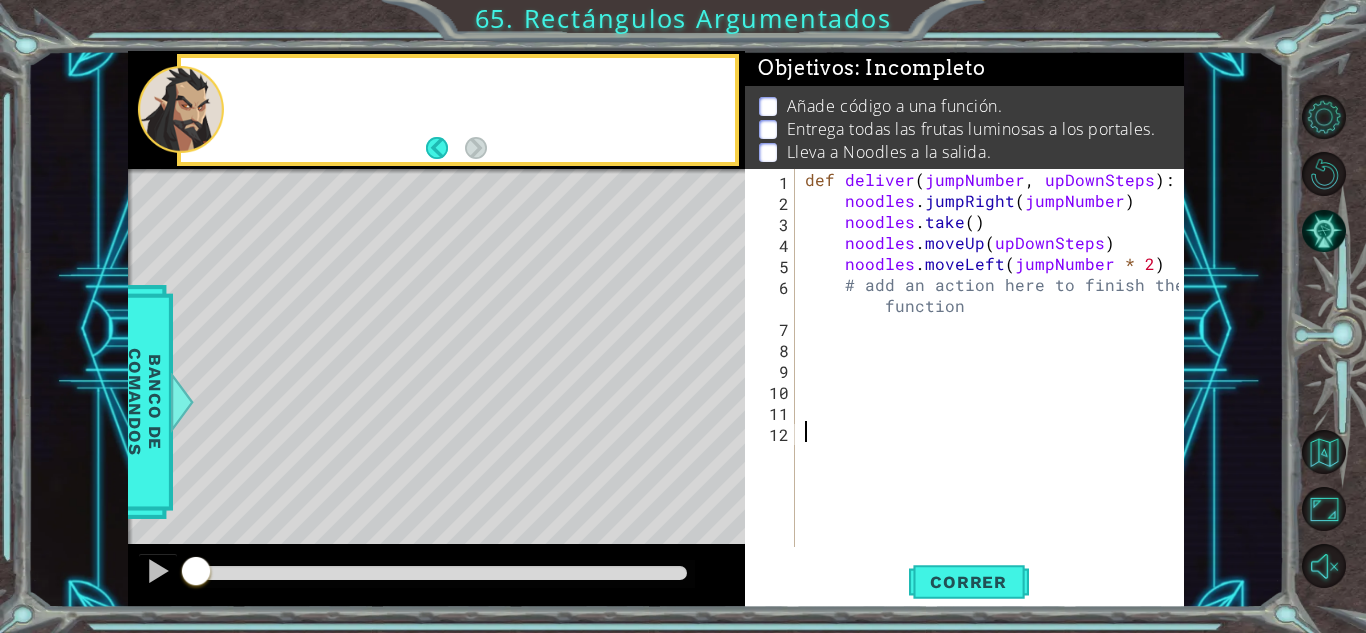 click at bounding box center [181, 109] 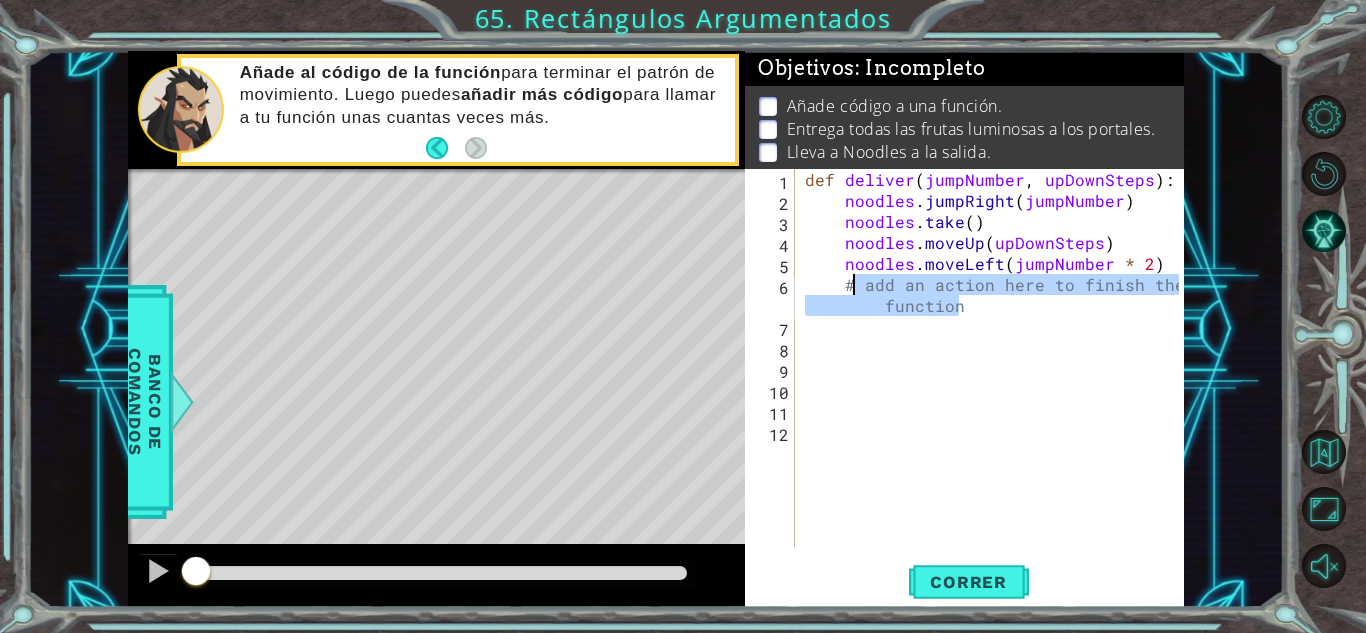 drag, startPoint x: 1001, startPoint y: 310, endPoint x: 846, endPoint y: 286, distance: 156.84706 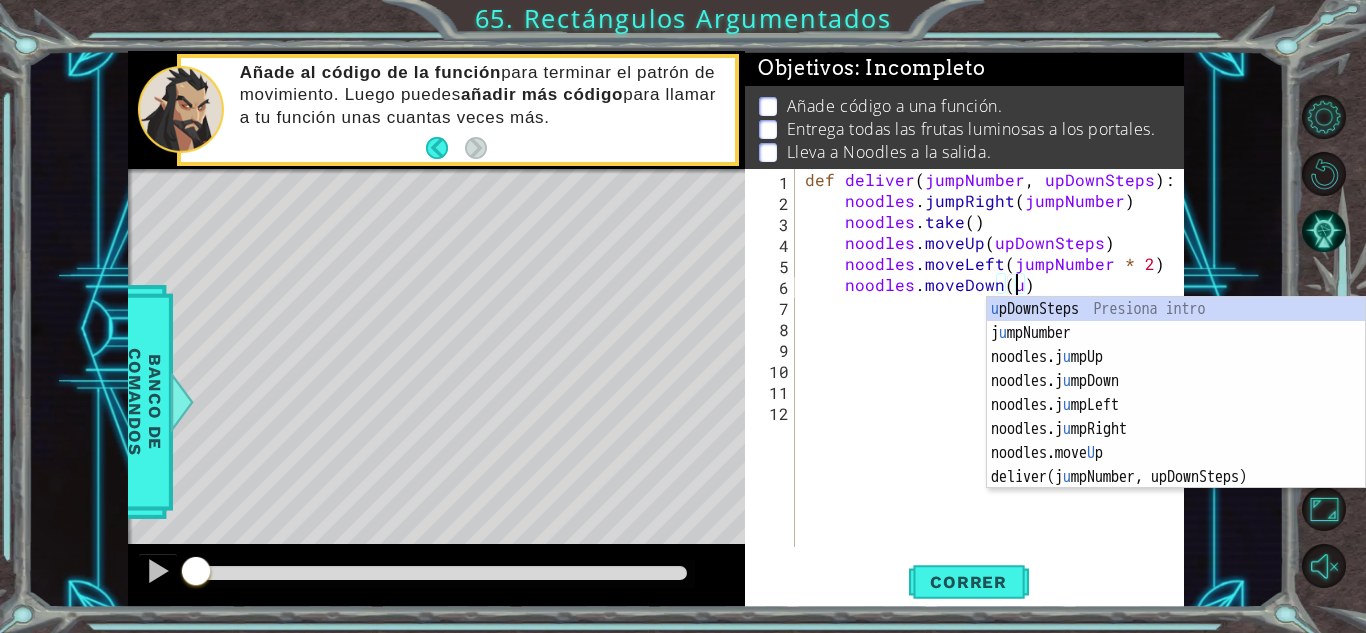 scroll, scrollTop: 0, scrollLeft: 13, axis: horizontal 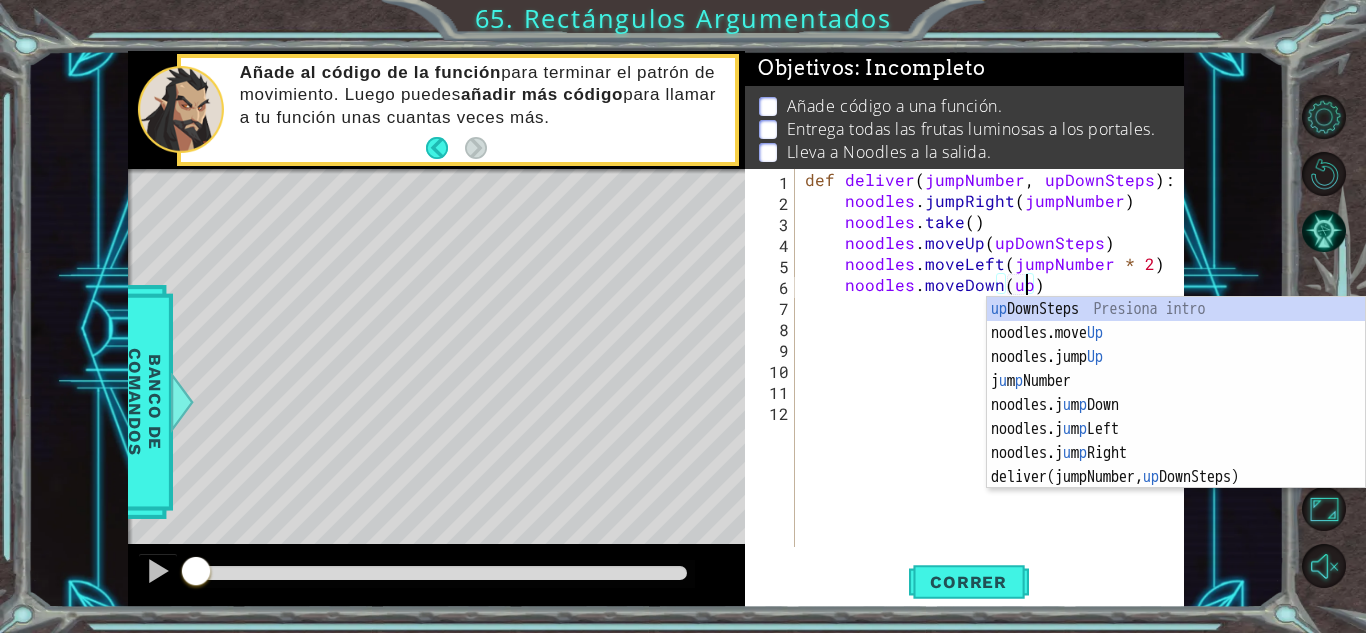 type on "noodles.moveDown(upDownSteps)" 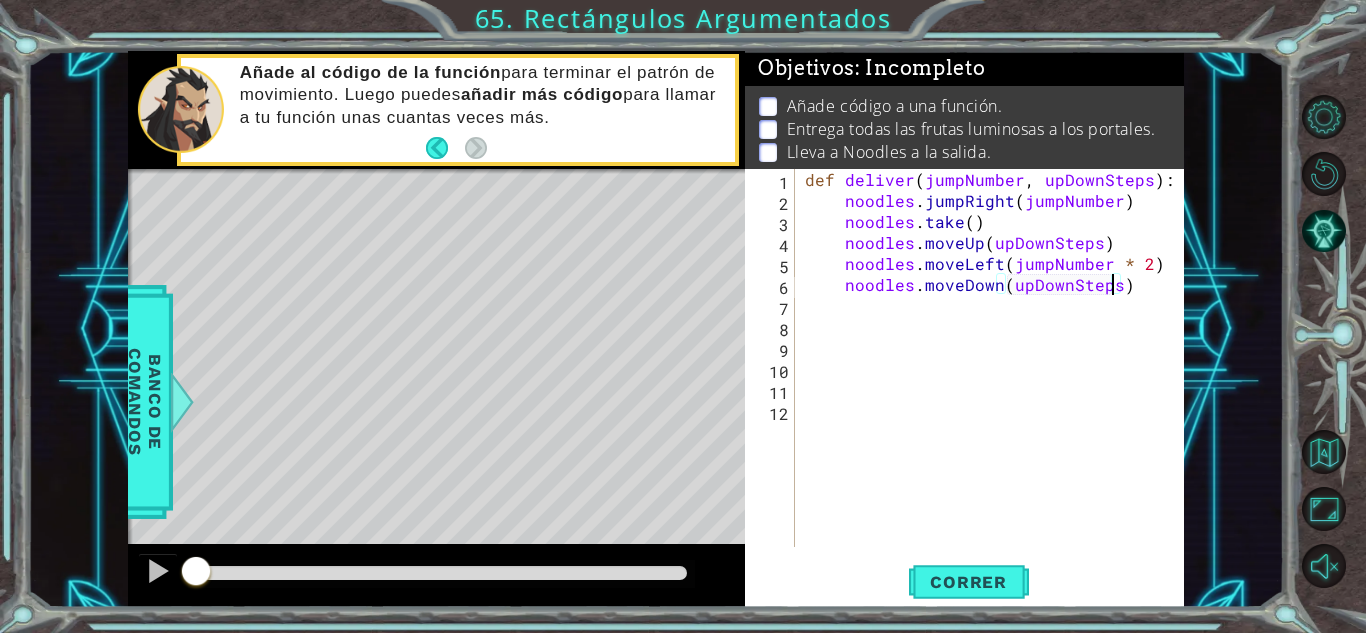 click on "def   deliver ( jumpNumber ,   upDownSteps ) :      noodles . jumpRight ( jumpNumber )      noodles . take ( )      noodles . moveUp ( upDownSteps )      noodles . moveLeft ( jumpNumber   *   2 )      noodles . moveDown ( upDownSteps )" at bounding box center [995, 379] 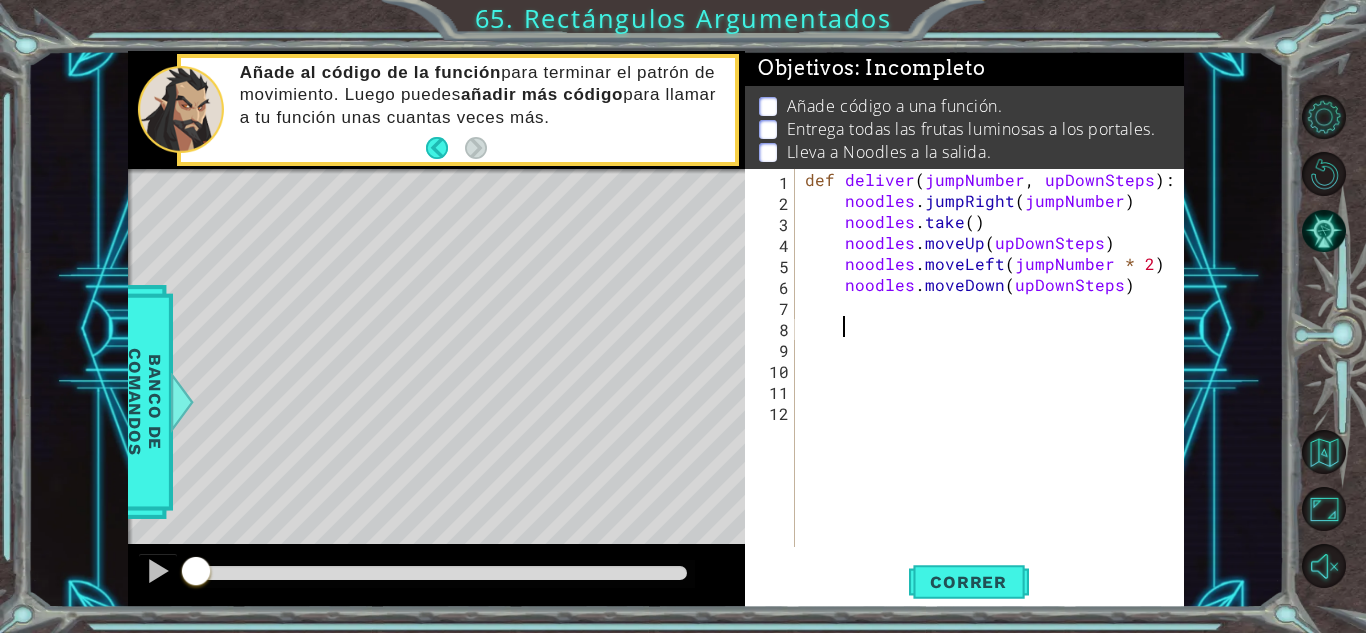 scroll, scrollTop: 0, scrollLeft: 1, axis: horizontal 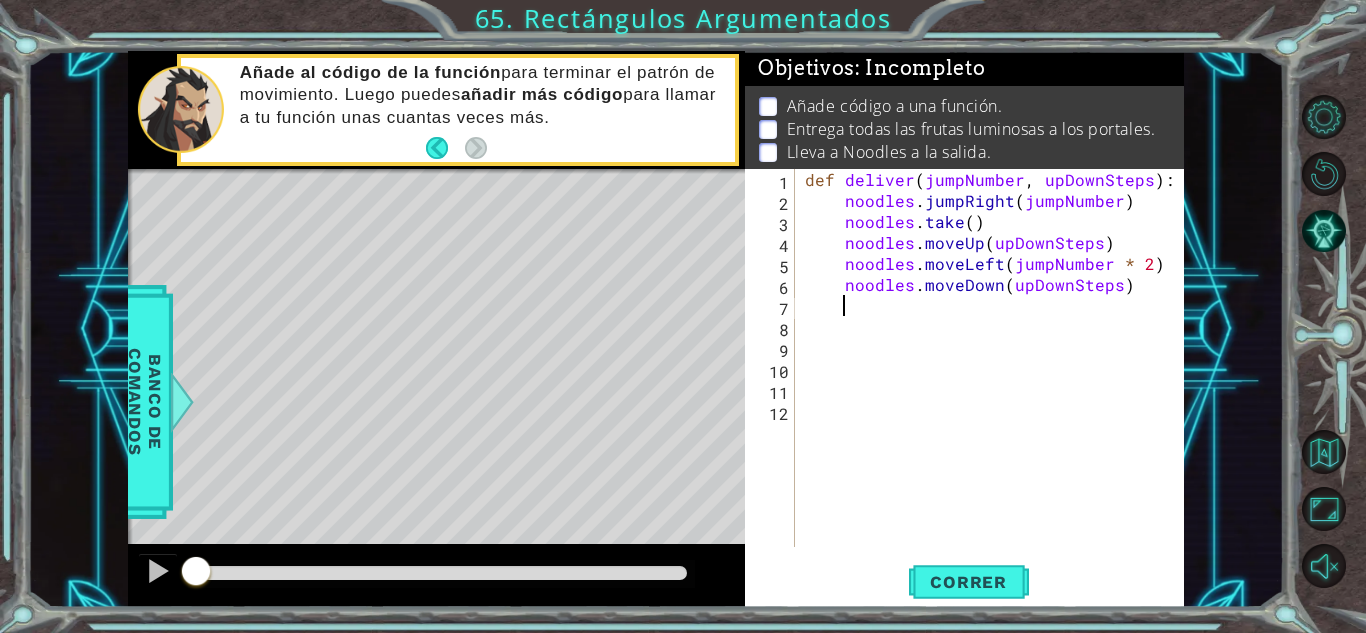 click on "def   deliver ( jumpNumber ,   upDownSteps ) :      noodles . jumpRight ( jumpNumber )      noodles . take ( )      noodles . moveUp ( upDownSteps )      noodles . moveLeft ( jumpNumber   *   2 )      noodles . moveDown ( upDownSteps )" at bounding box center (995, 379) 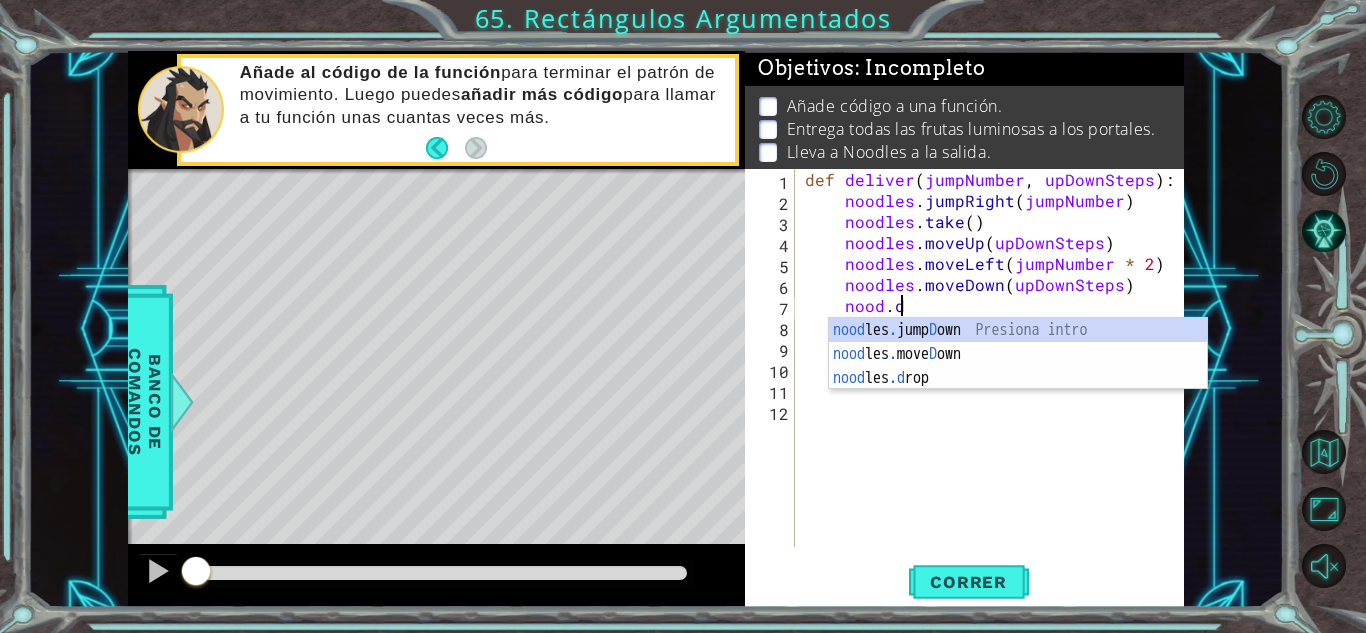 type on "nood.dr" 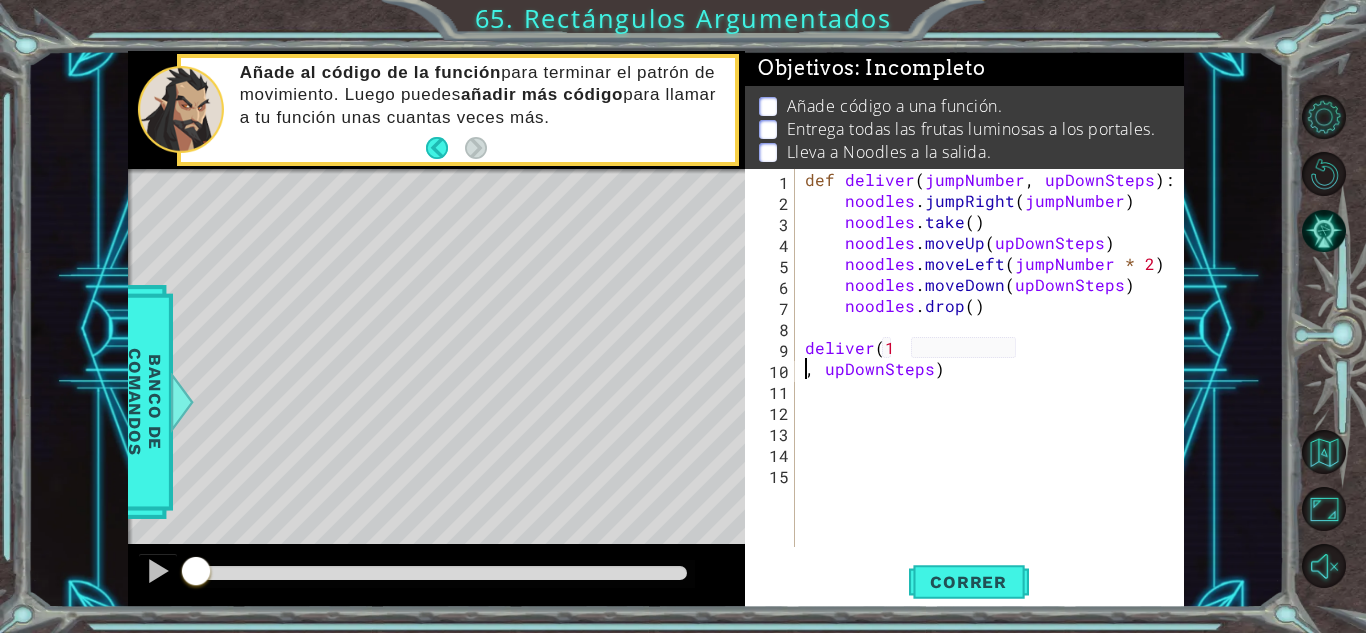 scroll, scrollTop: 0, scrollLeft: 5, axis: horizontal 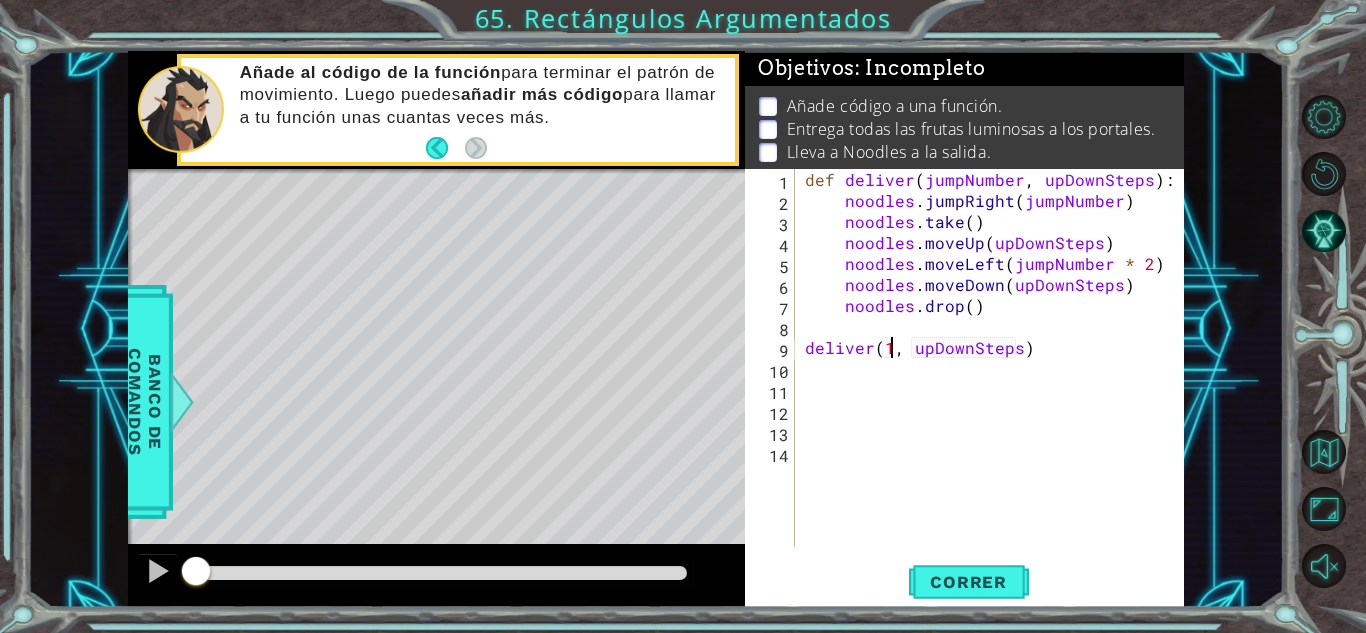 click on "def   deliver ( jumpNumber ,   upDownSteps ) :      noodles . jumpRight ( jumpNumber )      noodles . take ( )      noodles . moveUp ( upDownSteps )      noodles . moveLeft ( jumpNumber   *   2 )      noodles . moveDown ( upDownSteps )      noodles . drop ( )      deliver ( 1 ,   upDownSteps )" at bounding box center (995, 379) 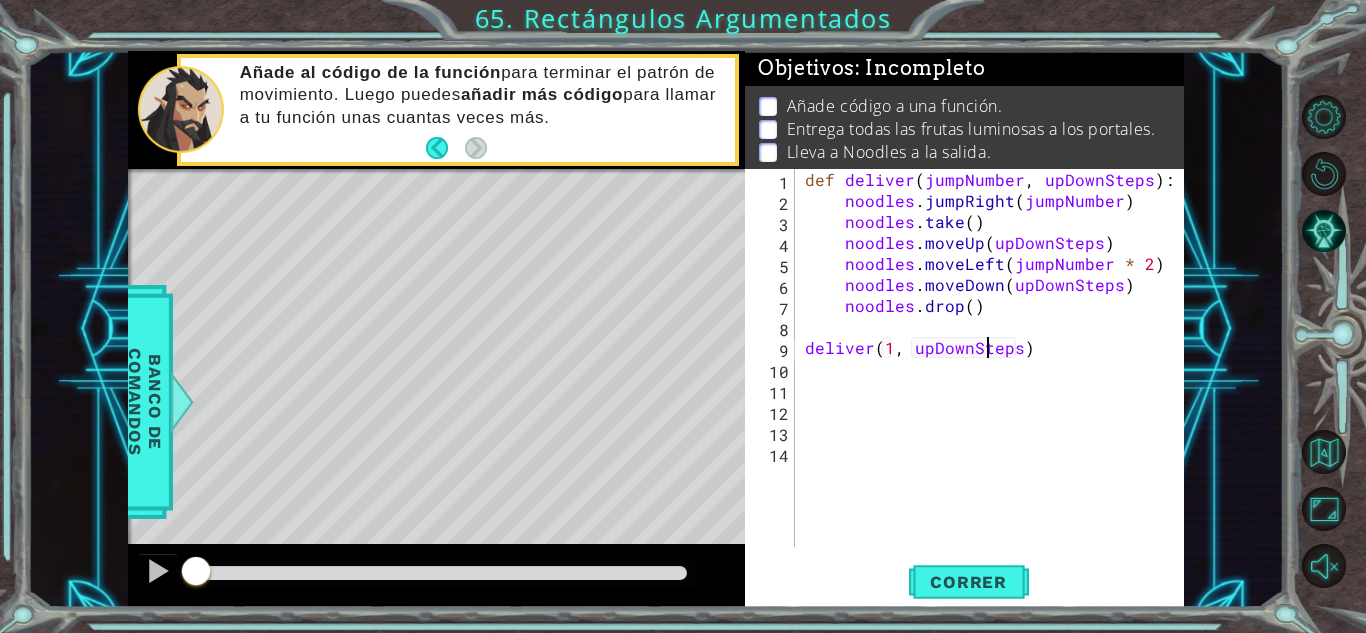 click on "def   deliver ( jumpNumber ,   upDownSteps ) :      noodles . jumpRight ( jumpNumber )      noodles . take ( )      noodles . moveUp ( upDownSteps )      noodles . moveLeft ( jumpNumber   *   2 )      noodles . moveDown ( upDownSteps )      noodles . drop ( )      deliver ( 1 ,   upDownSteps )" at bounding box center (995, 379) 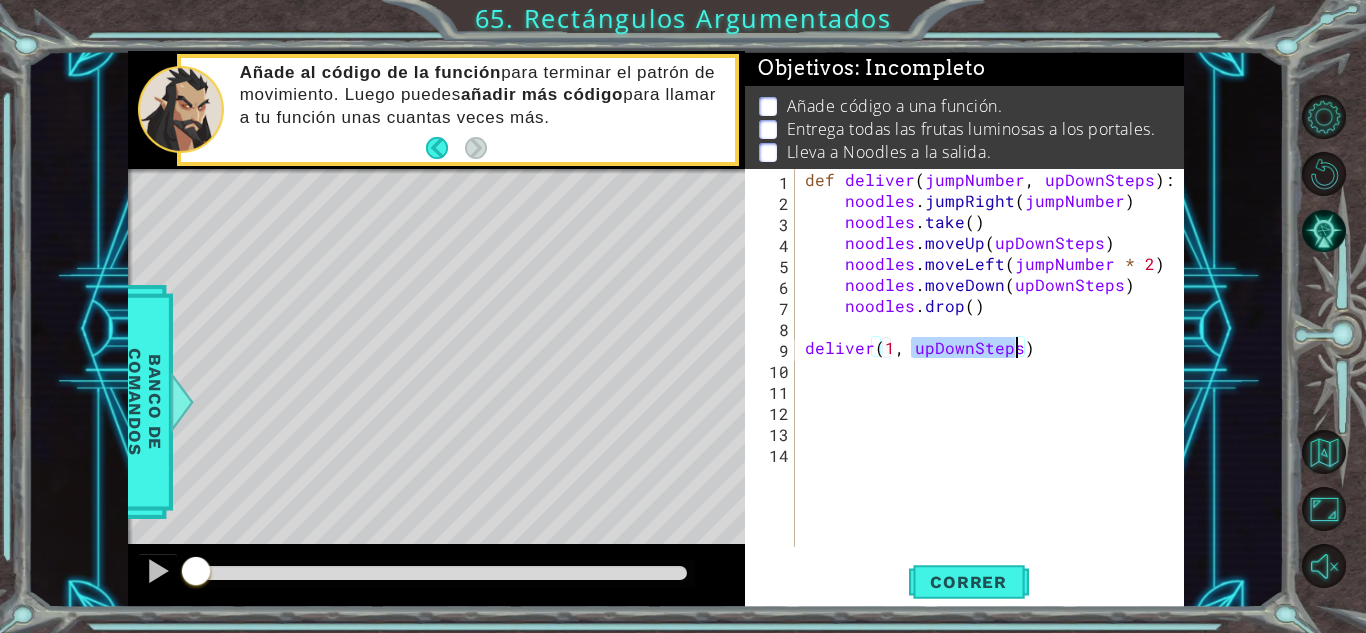 type on "deliver(1, 2)" 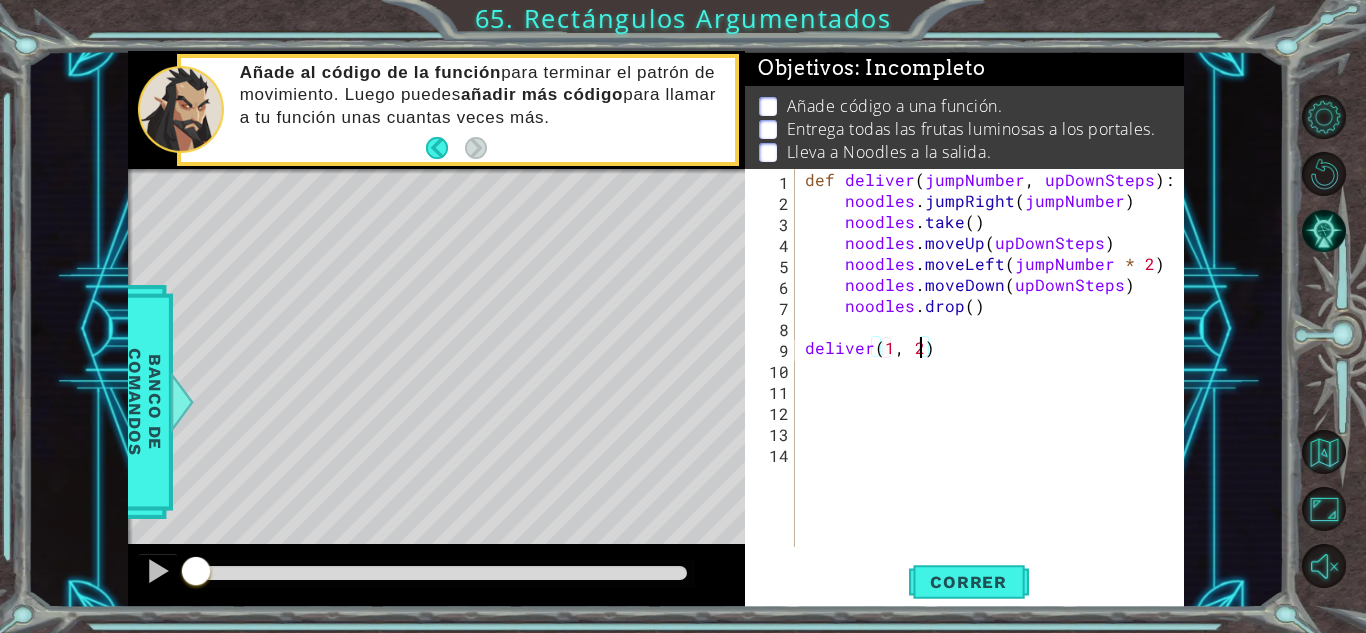 click on "def   deliver ( jumpNumber ,   upDownSteps ) :      noodles . jumpRight ( jumpNumber )      noodles . take ( )      noodles . moveUp ( upDownSteps )      noodles . moveLeft ( jumpNumber   *   2 )      noodles . moveDown ( upDownSteps )      noodles . drop ( )      deliver ( 1 ,   2 )" at bounding box center (995, 379) 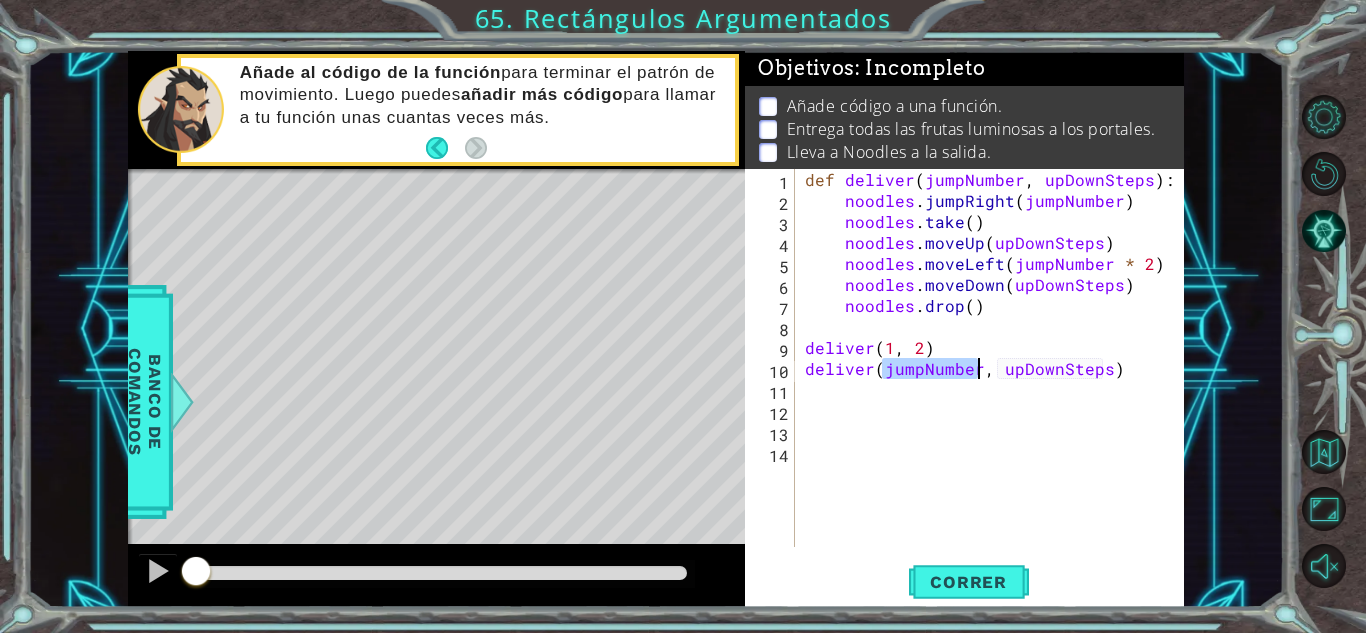scroll, scrollTop: 0, scrollLeft: 5, axis: horizontal 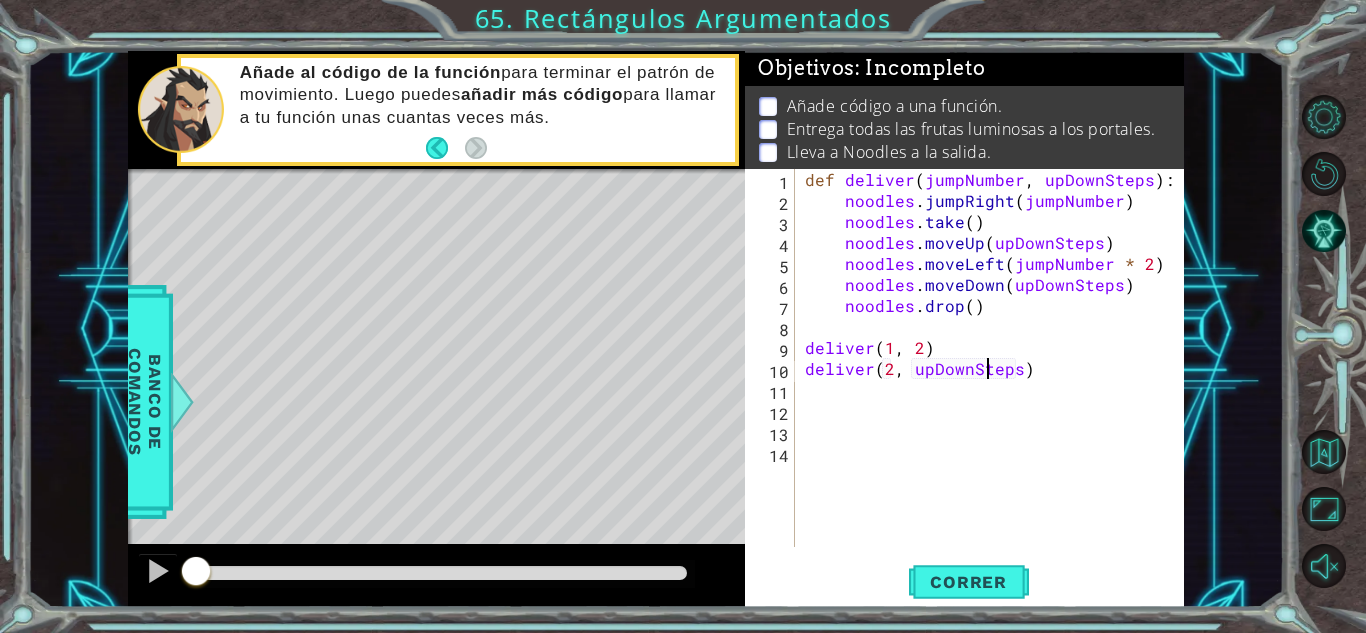 click on "def   deliver ( jumpNumber ,   upDownSteps ) :      noodles . jumpRight ( jumpNumber )      noodles . take ( )      noodles . moveUp ( upDownSteps )      noodles . moveLeft ( jumpNumber   *   2 )      noodles . moveDown ( upDownSteps )      noodles . drop ( )      deliver ( 1 ,   2 ) deliver ( 2 ,   upDownSteps )" at bounding box center (995, 379) 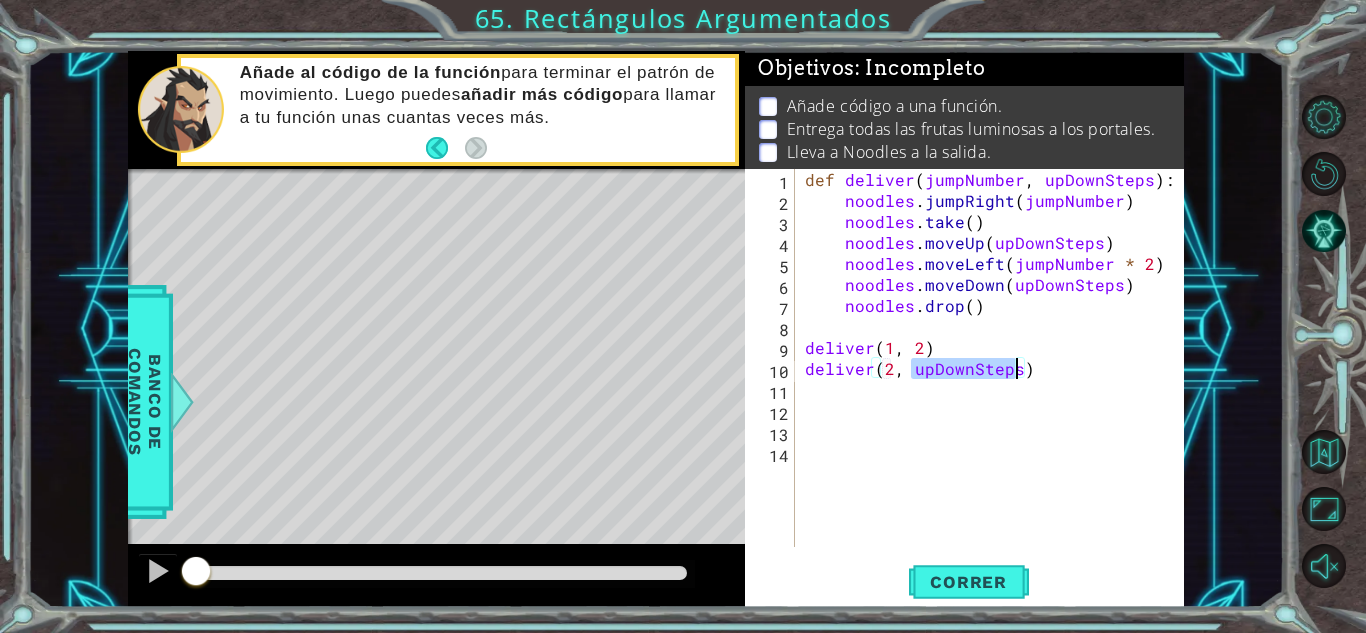 type on "deliver(2, 4)" 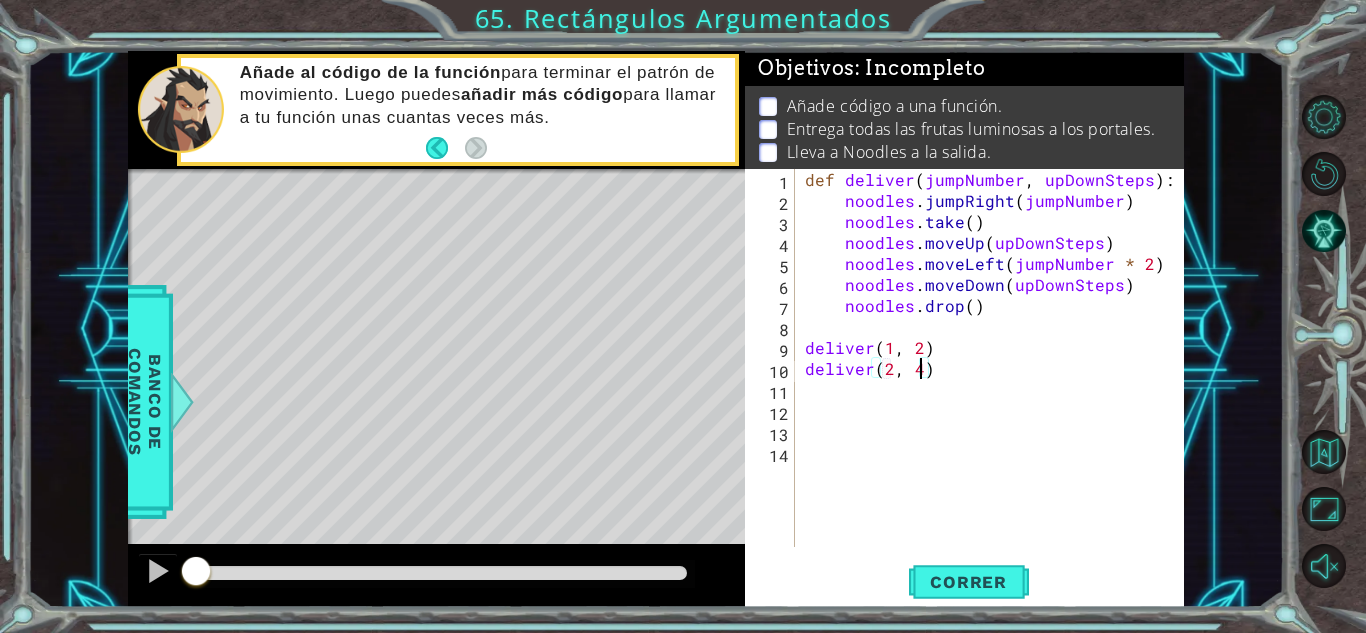 click on "def   deliver ( jumpNumber ,   upDownSteps ) :      noodles . jumpRight ( jumpNumber )      noodles . take ( )      noodles . moveUp ( upDownSteps )      noodles . moveLeft ( jumpNumber   *   2 )      noodles . moveDown ( upDownSteps )      noodles . drop ( )      deliver ( 1 ,   2 ) deliver ( 2 ,   4 )" at bounding box center [995, 379] 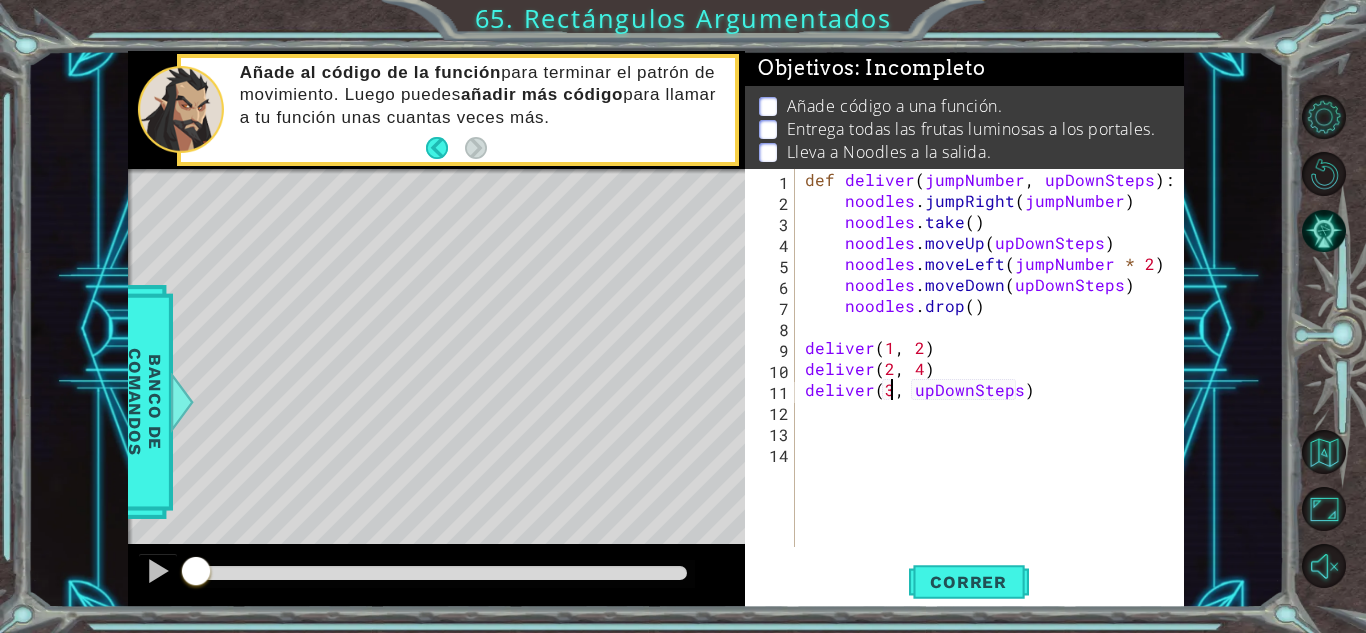 scroll, scrollTop: 0, scrollLeft: 5, axis: horizontal 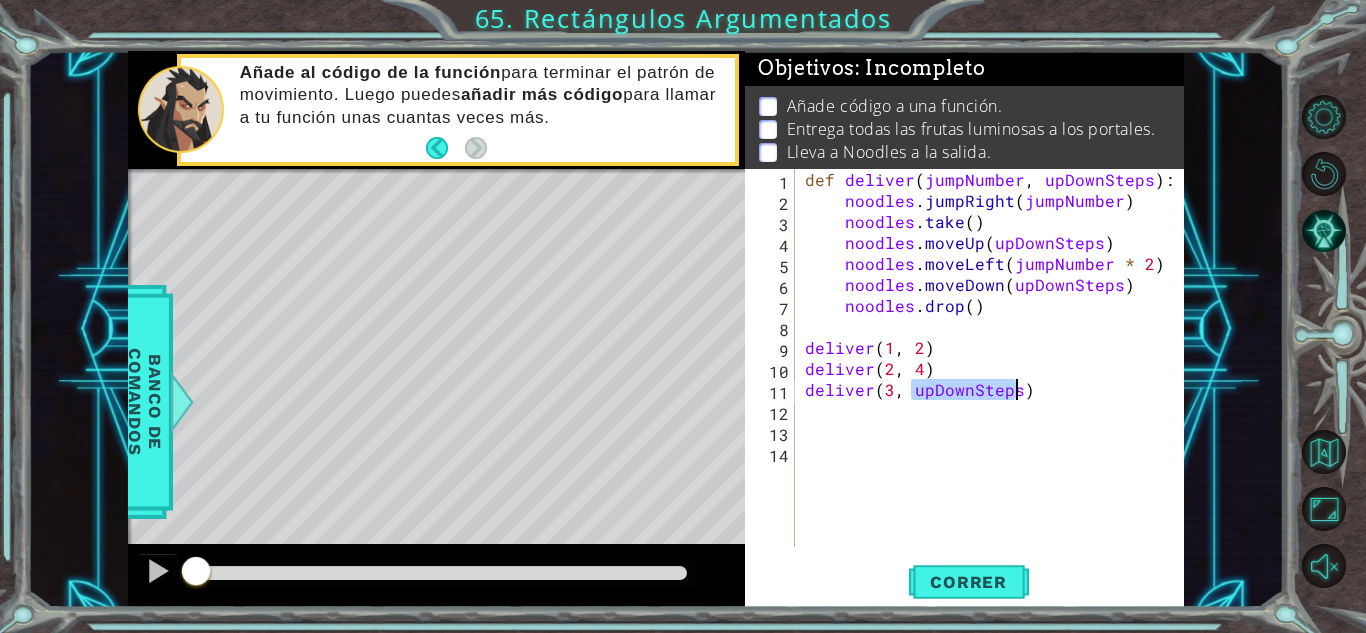 click on "def   deliver ( jumpNumber ,   upDownSteps ) :      noodles . jumpRight ( jumpNumber )      noodles . take ( )      noodles . moveUp ( upDownSteps )      noodles . moveLeft ( jumpNumber   *   2 )      noodles . moveDown ( upDownSteps )      noodles . drop ( )      deliver ( 1 ,   2 ) deliver ( 2 ,   4 )      deliver ( 3 ,   upDownSteps )" at bounding box center [995, 379] 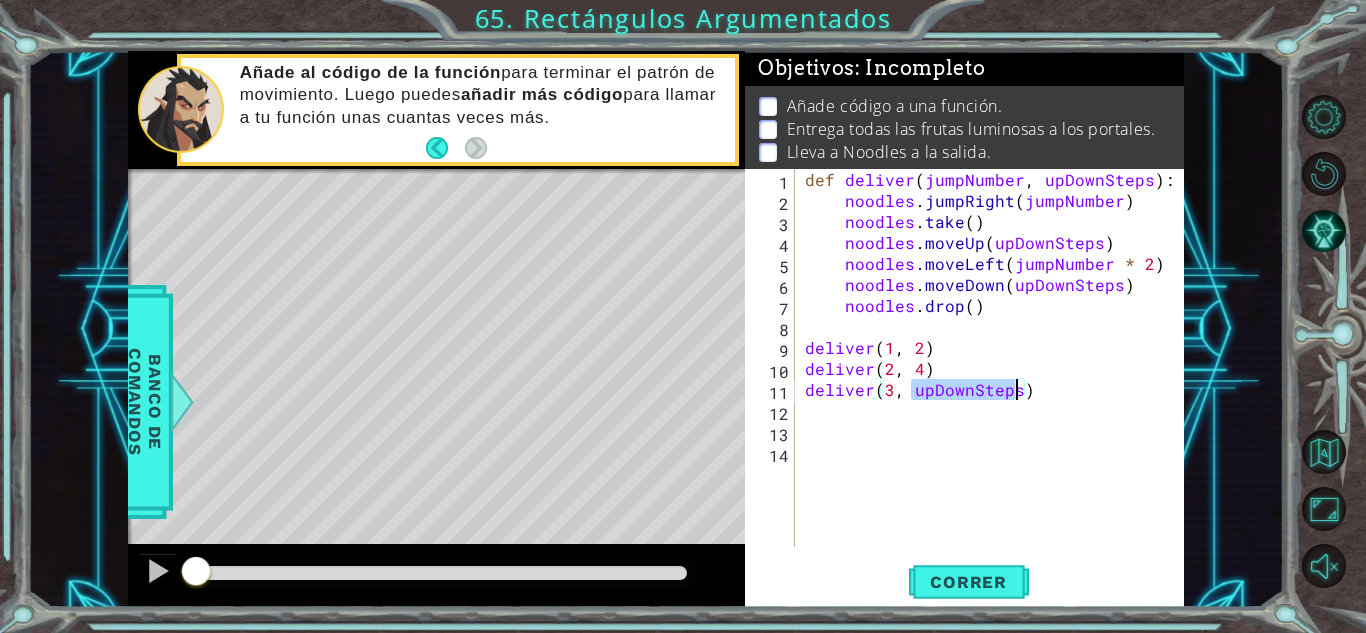 type on "deliver(3, 5)" 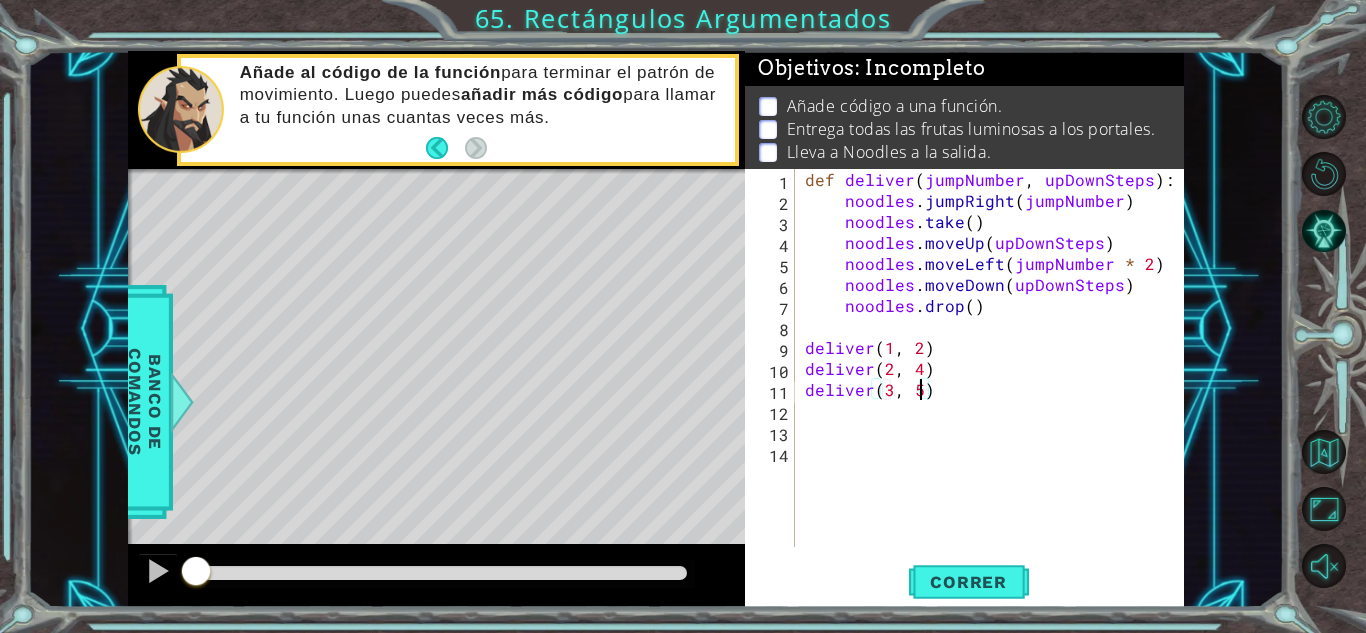 click on "def   deliver ( jumpNumber ,   upDownSteps ) :      noodles . jumpRight ( jumpNumber )      noodles . take ( )      noodles . moveUp ( upDownSteps )      noodles . moveLeft ( jumpNumber   *   2 )      noodles . moveDown ( upDownSteps )      noodles . drop ( )      deliver ( 1 ,   2 ) deliver ( 2 ,   4 )      deliver ( 3 ,   5 )" at bounding box center [995, 379] 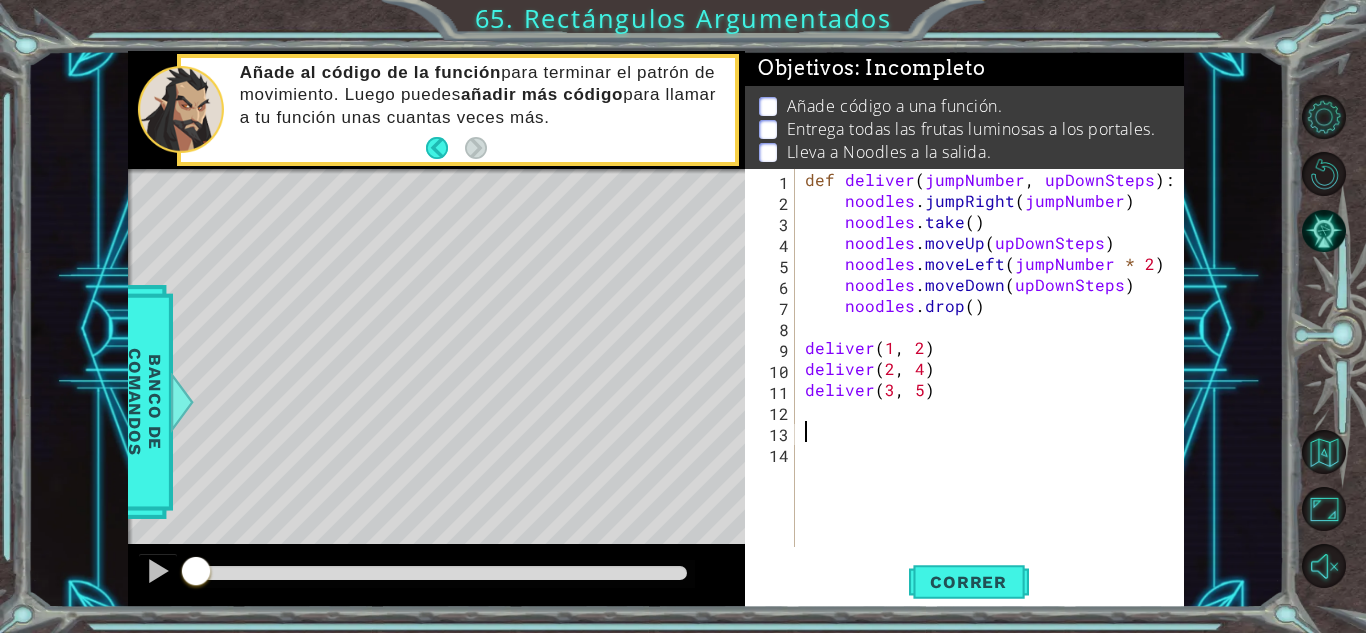 scroll, scrollTop: 0, scrollLeft: 0, axis: both 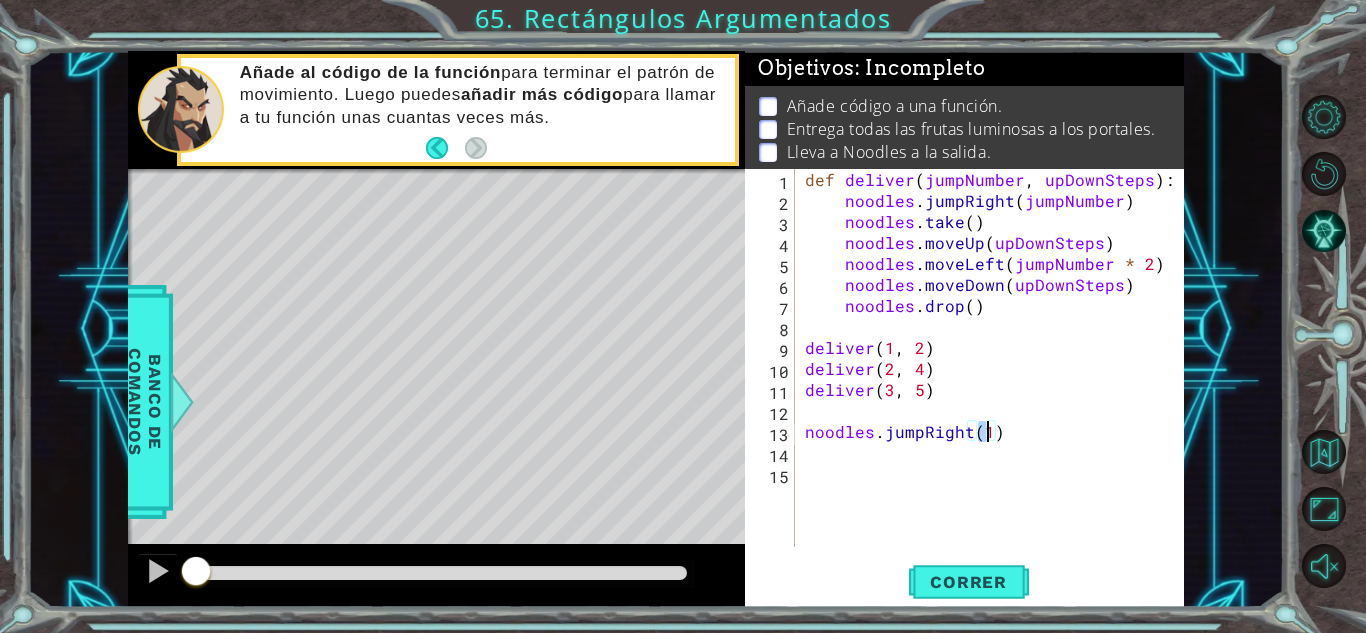 type on "noodles.jumpRight(3)" 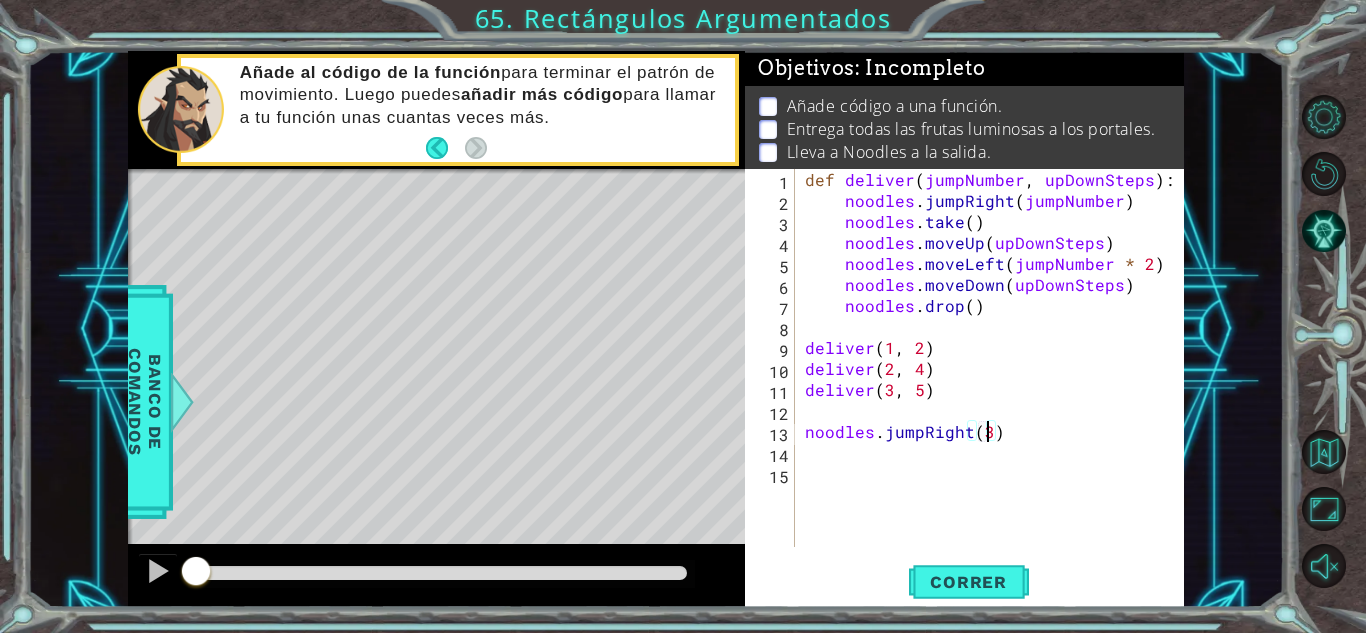 click on "def   deliver ( jumpNumber ,   upDownSteps ) :      noodles . jumpRight ( jumpNumber )      noodles . take ( )      noodles . moveUp ( upDownSteps )      noodles . moveLeft ( jumpNumber   *   2 )      noodles . moveDown ( upDownSteps )      noodles . drop ( )      deliver ( 1 ,   2 ) deliver ( 2 ,   4 )      deliver ( 3 ,   5 ) noodles . jumpRight ( 3 )" at bounding box center (995, 379) 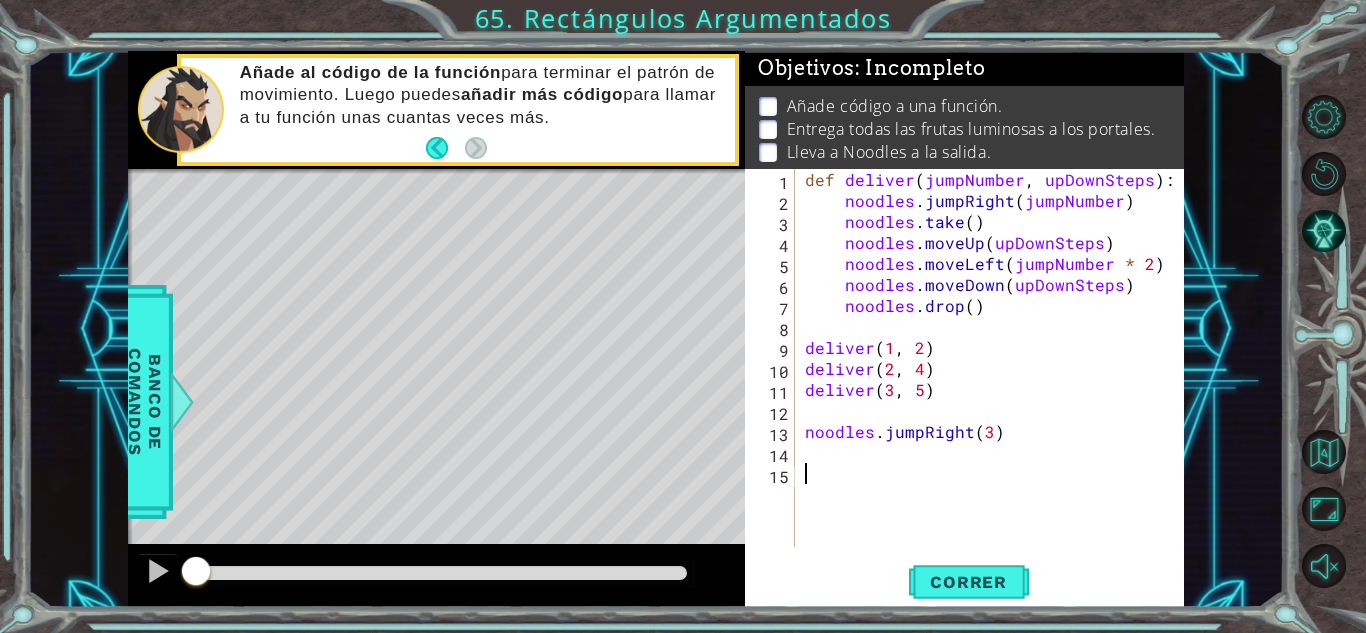 scroll, scrollTop: 0, scrollLeft: 0, axis: both 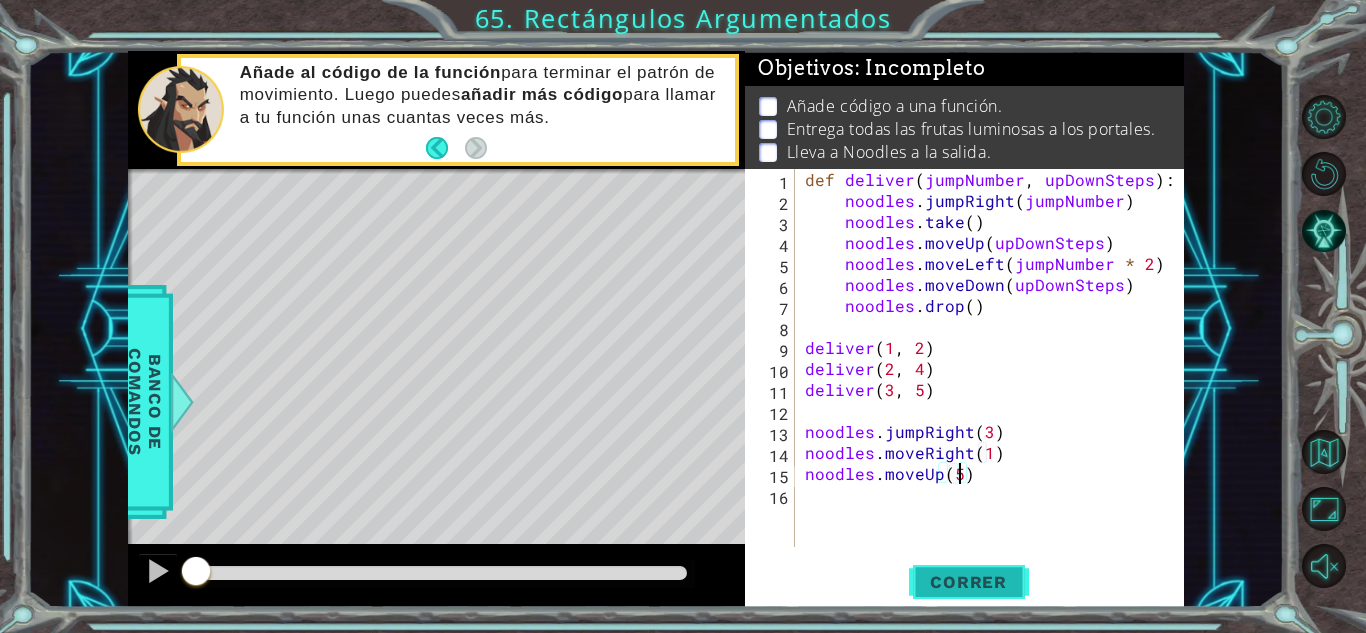type on "noodles.moveUp(5)" 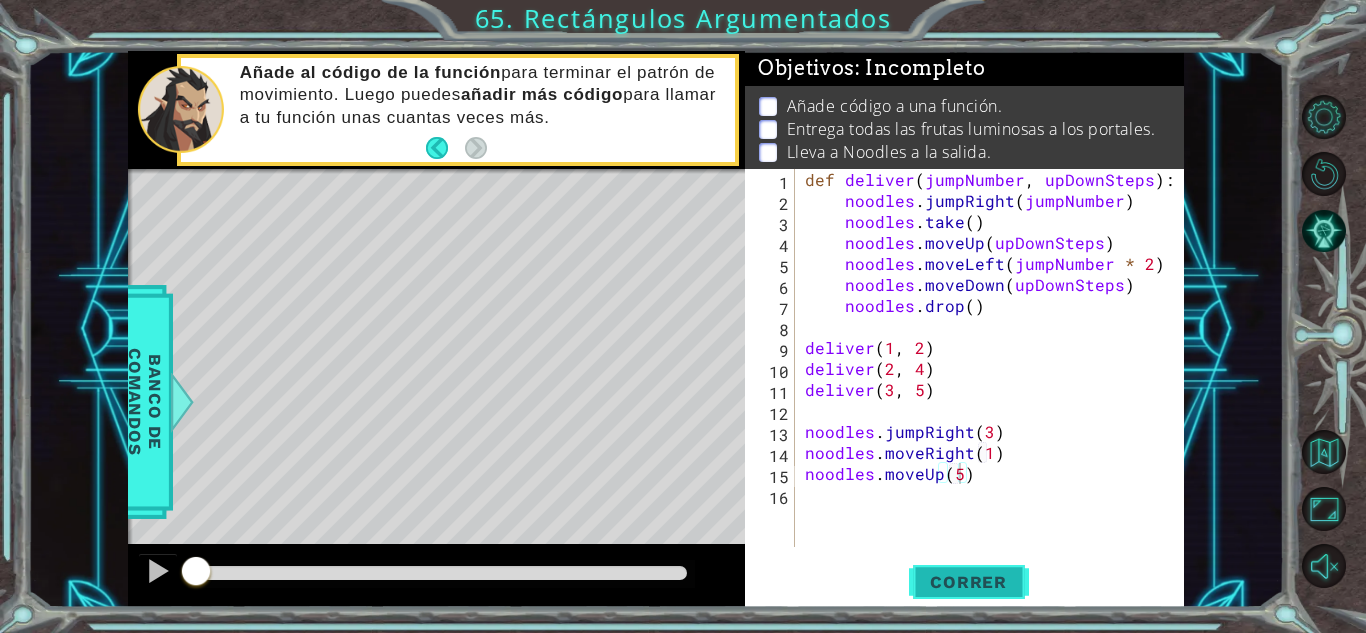 click on "Correr" at bounding box center [968, 582] 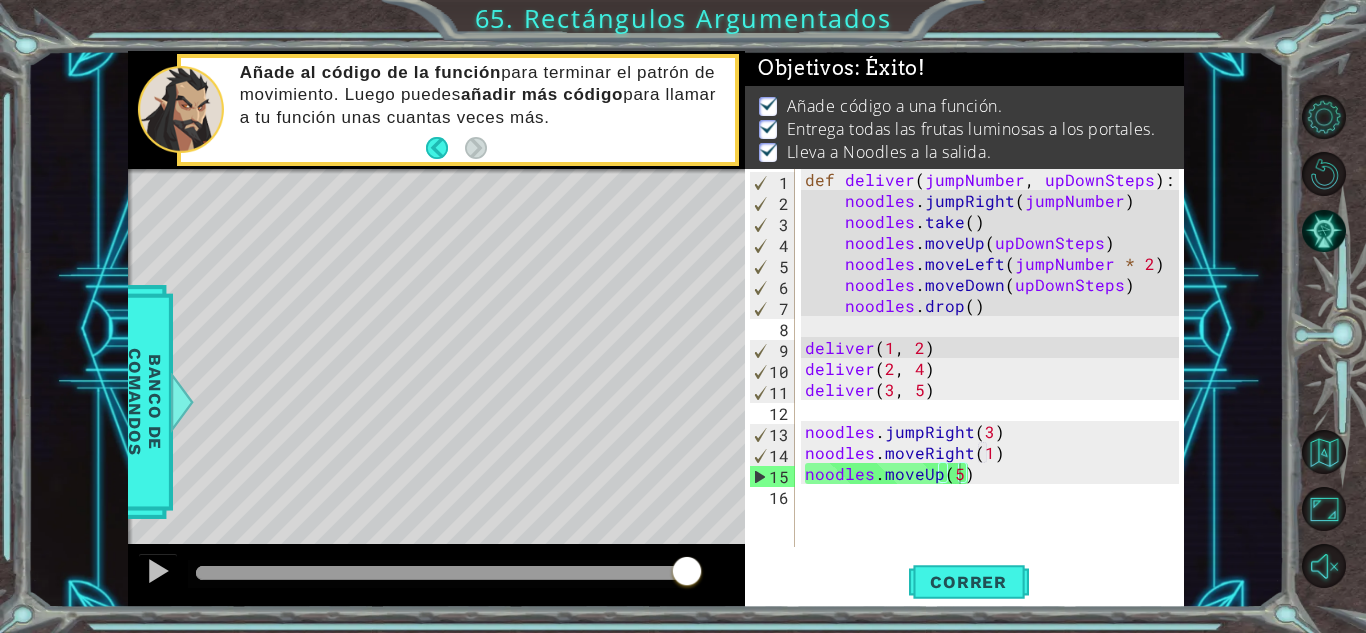 drag, startPoint x: 495, startPoint y: 575, endPoint x: 717, endPoint y: 612, distance: 225.06221 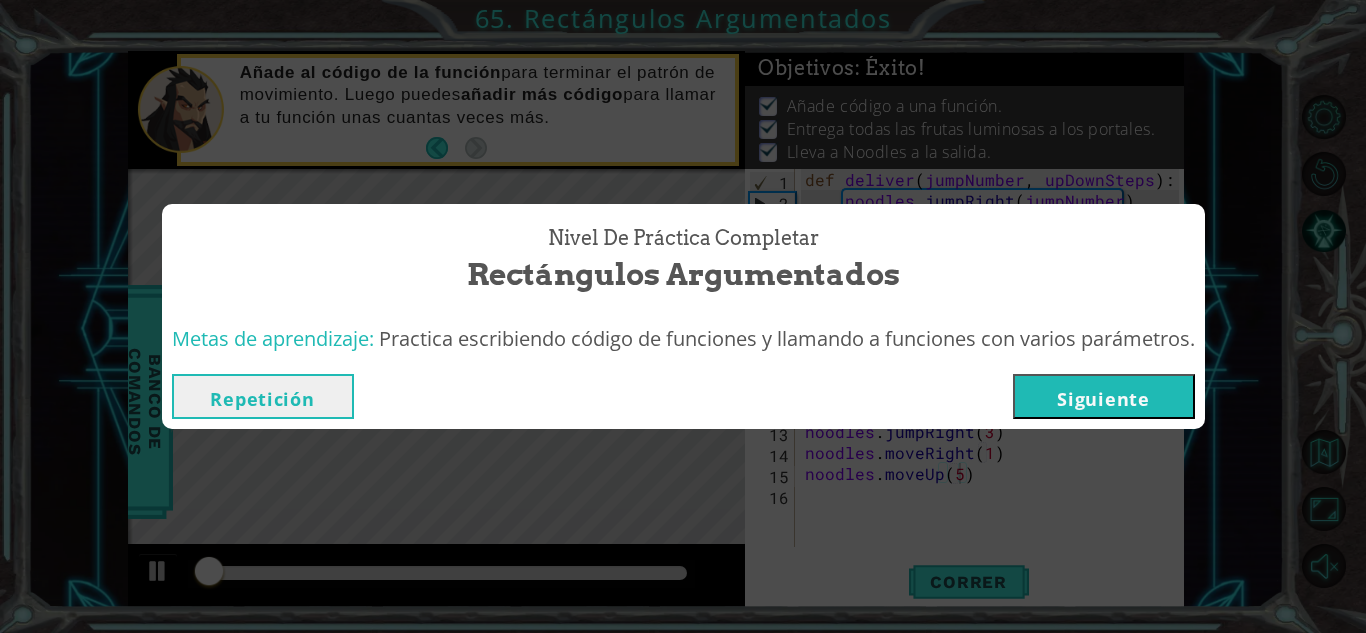 click on "Siguiente" at bounding box center (1104, 396) 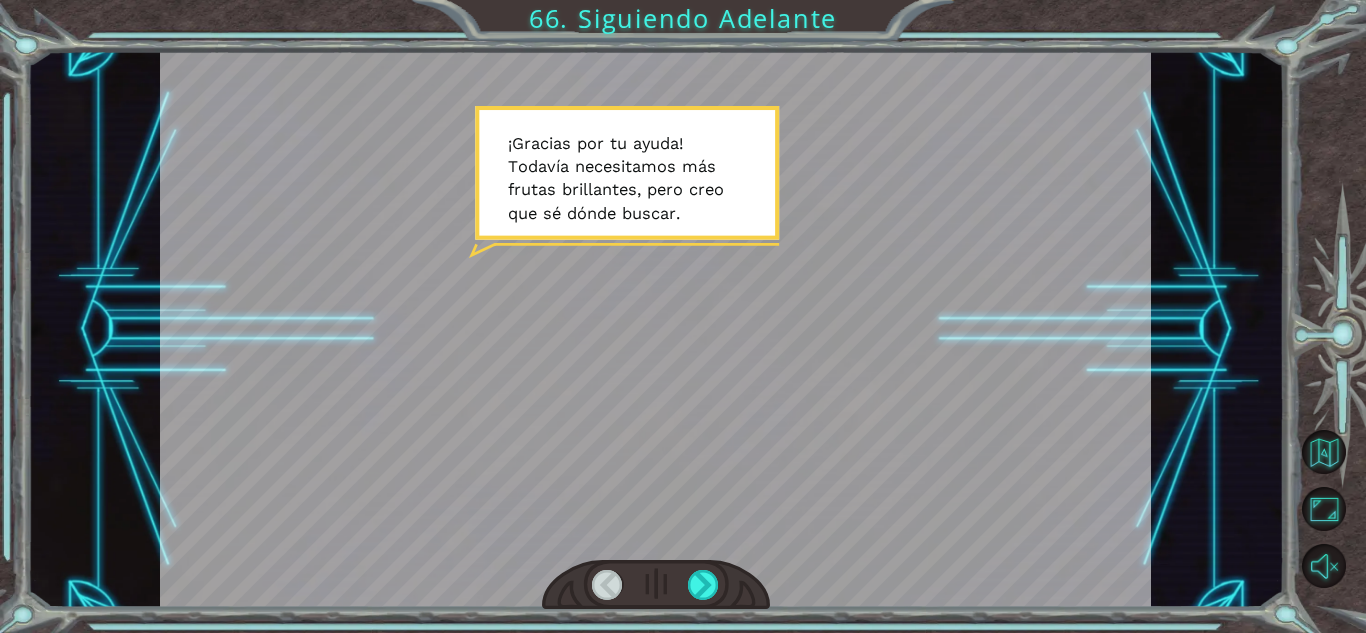 click at bounding box center (656, 585) 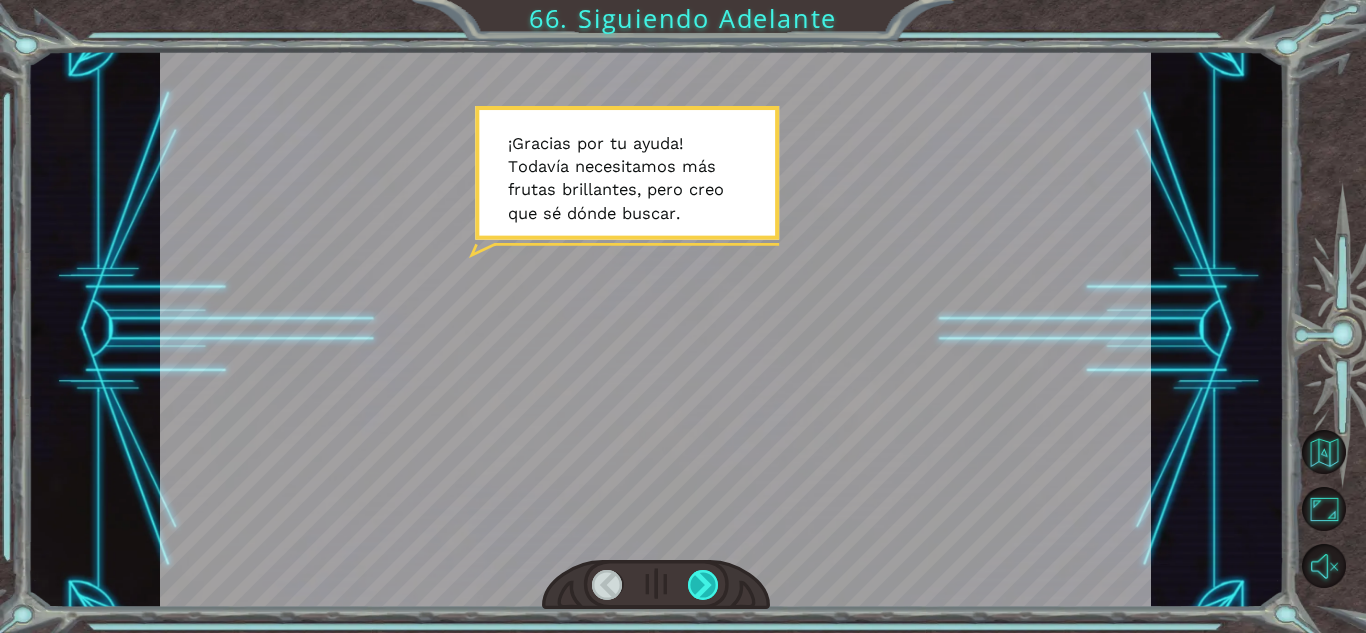 click at bounding box center (703, 585) 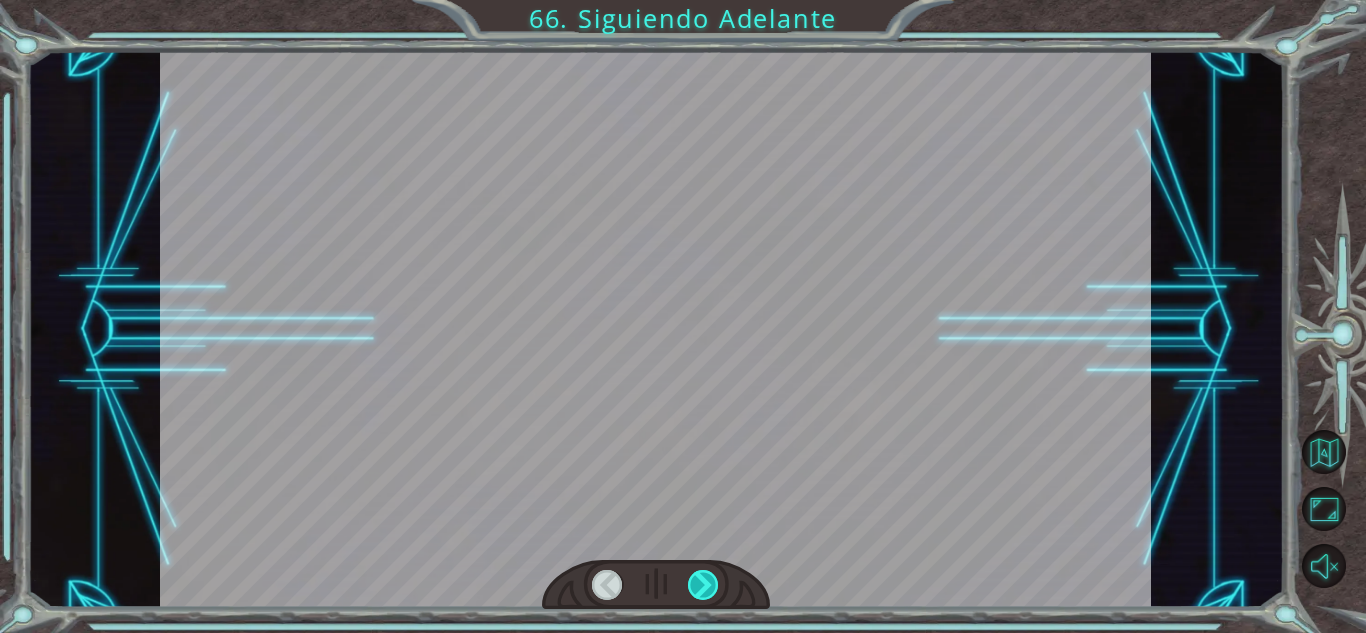 click at bounding box center [703, 585] 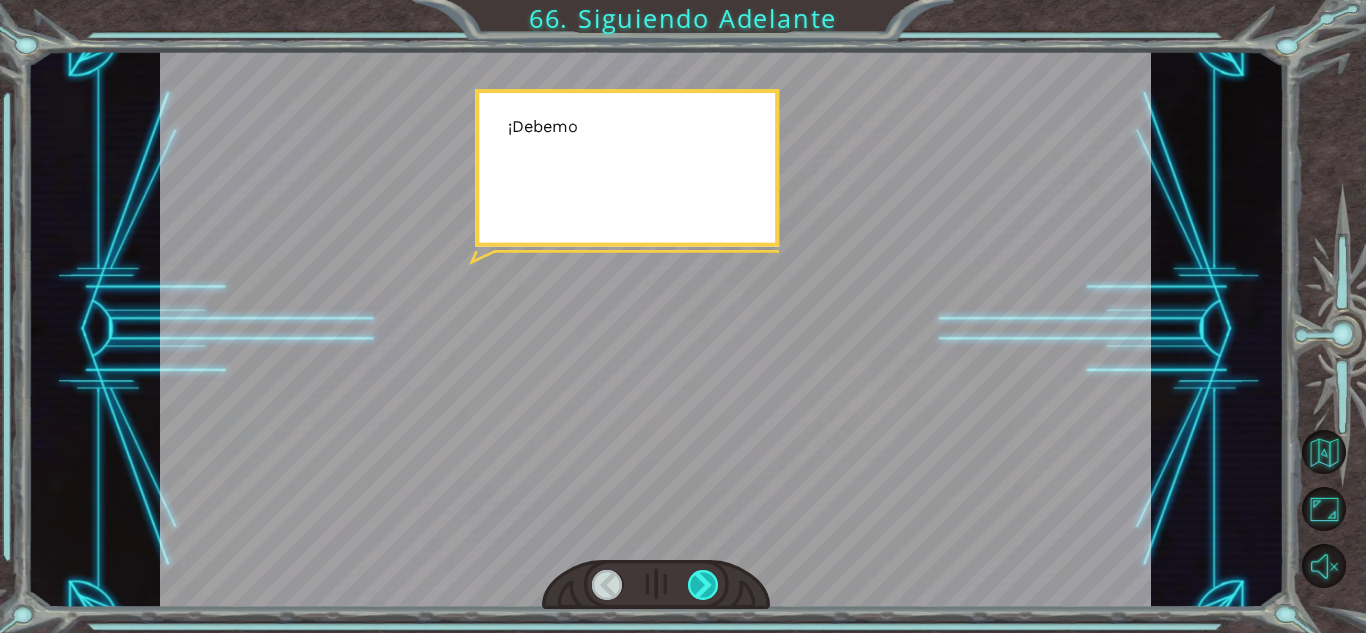 click at bounding box center (703, 585) 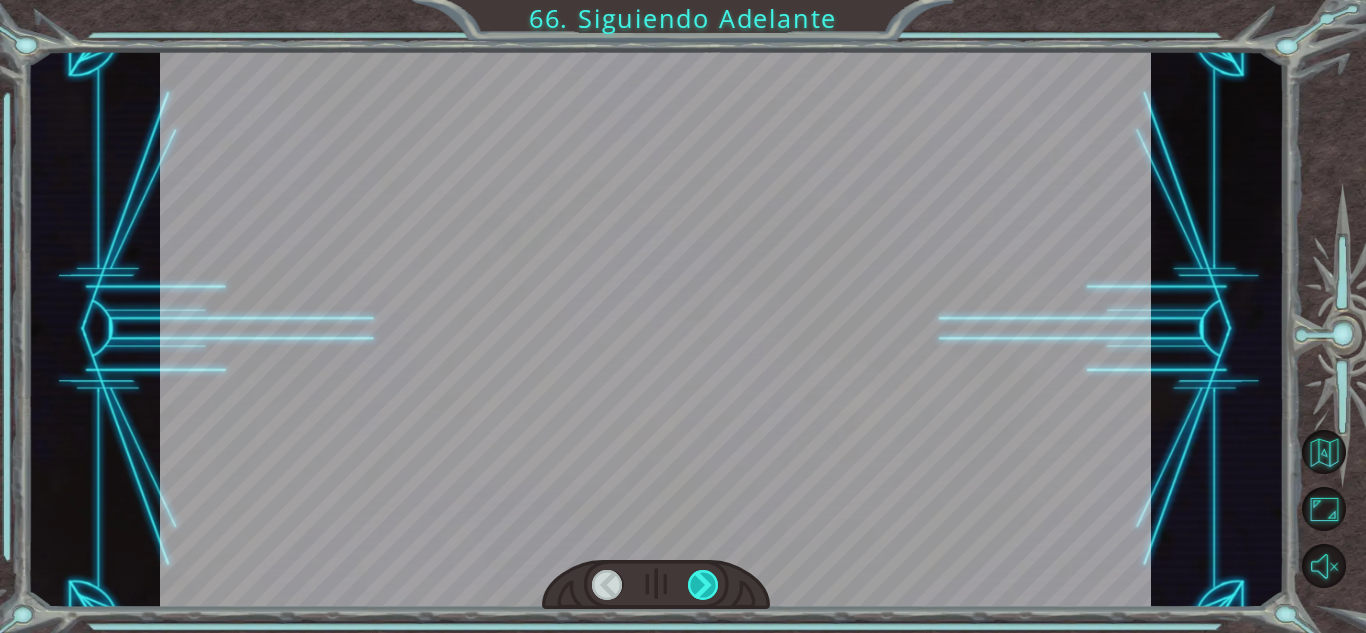 click at bounding box center (703, 585) 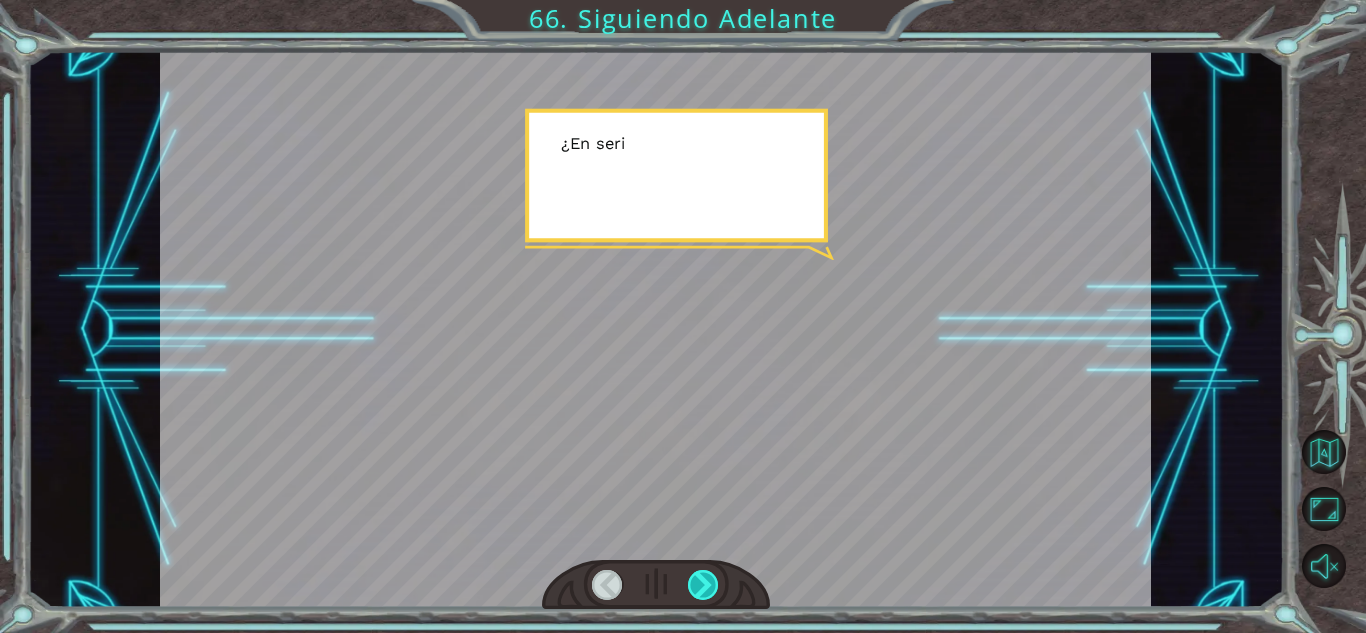 click at bounding box center (703, 585) 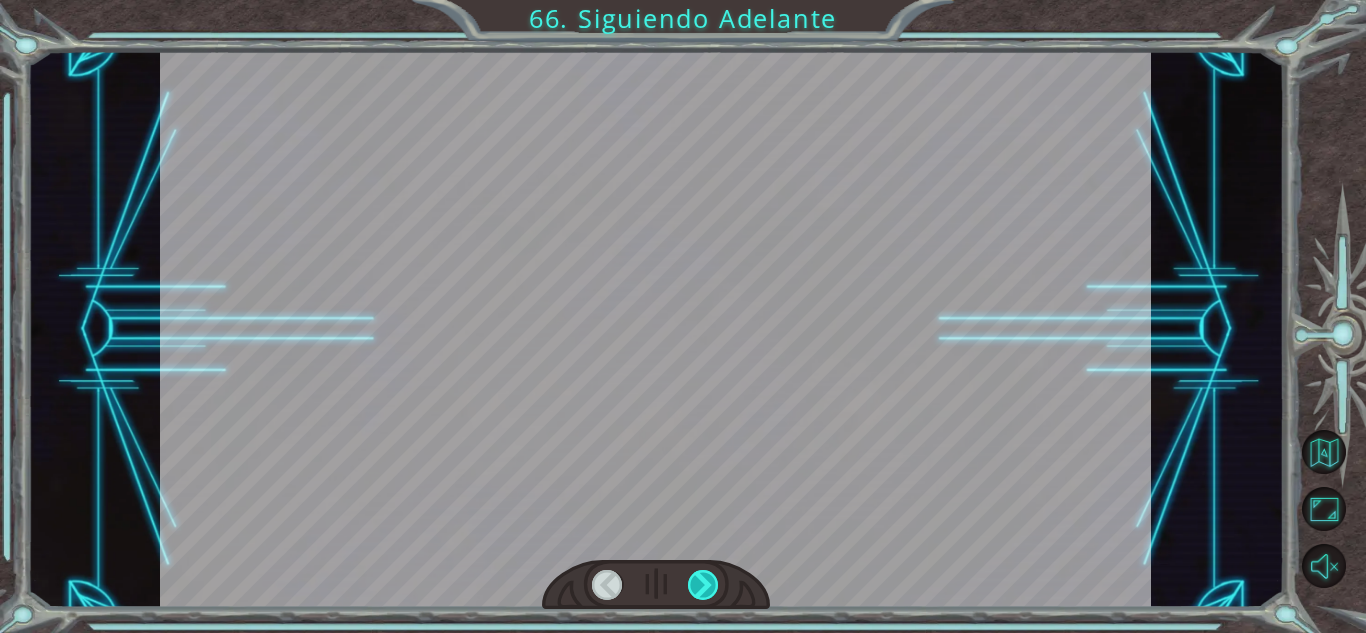 click at bounding box center [703, 585] 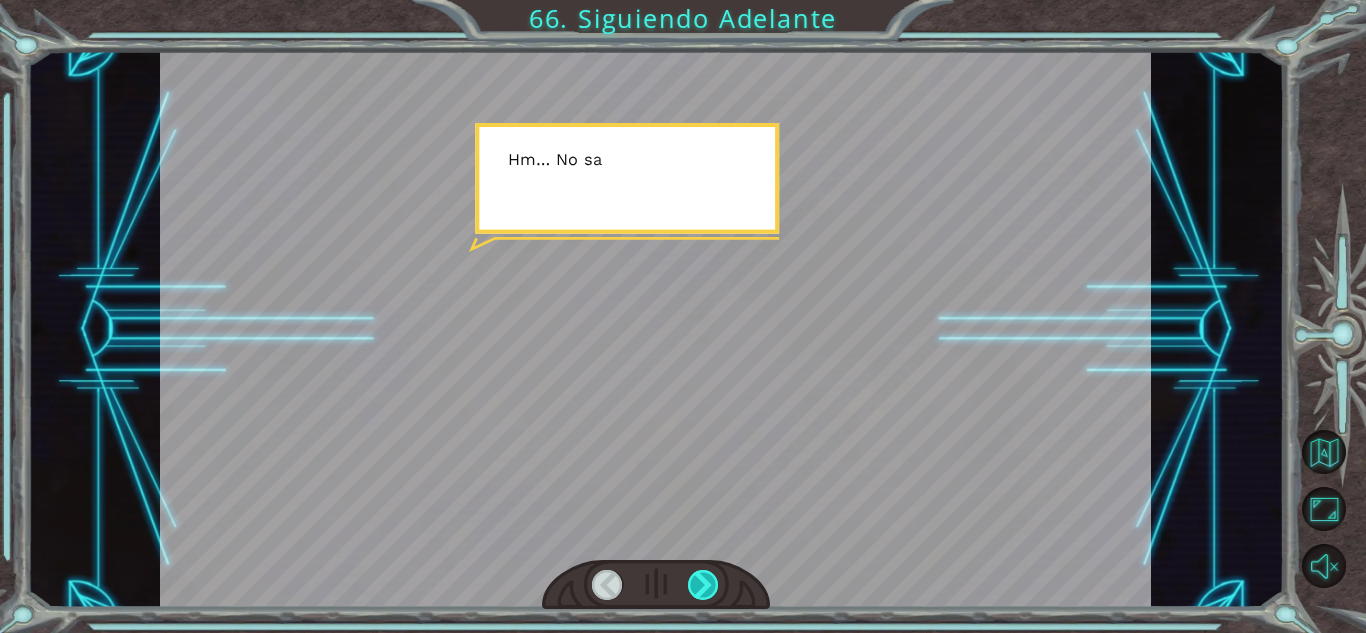 click at bounding box center (703, 585) 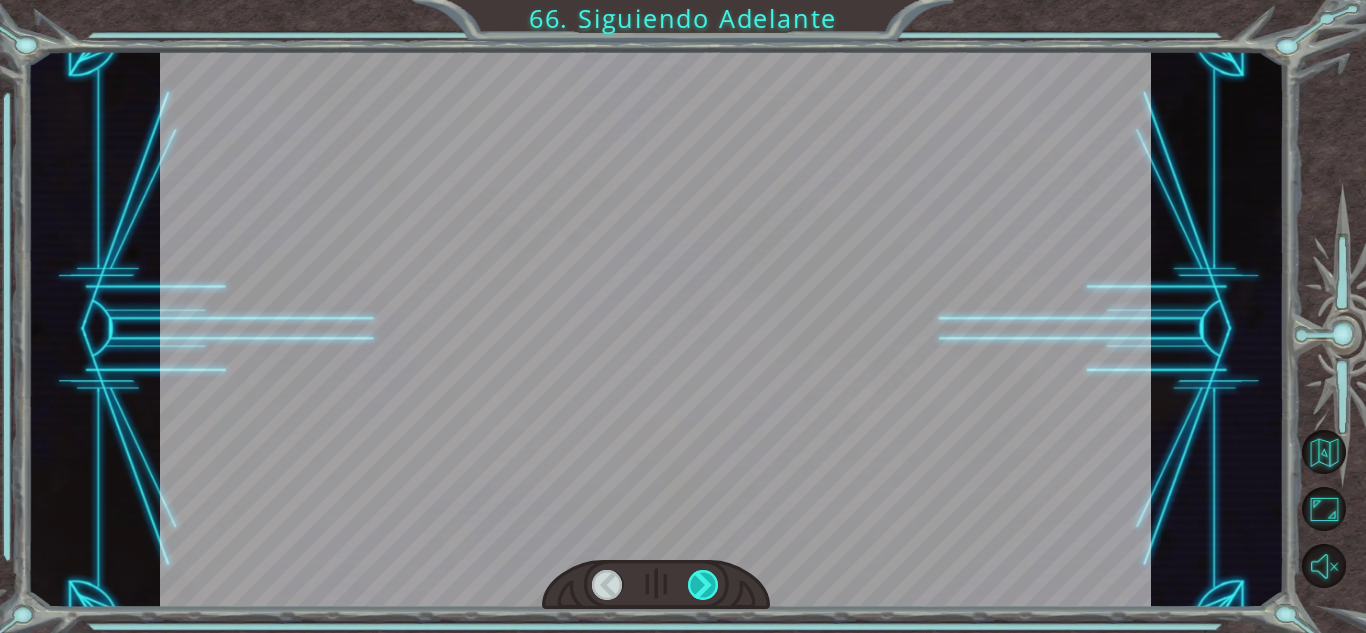 click at bounding box center (703, 585) 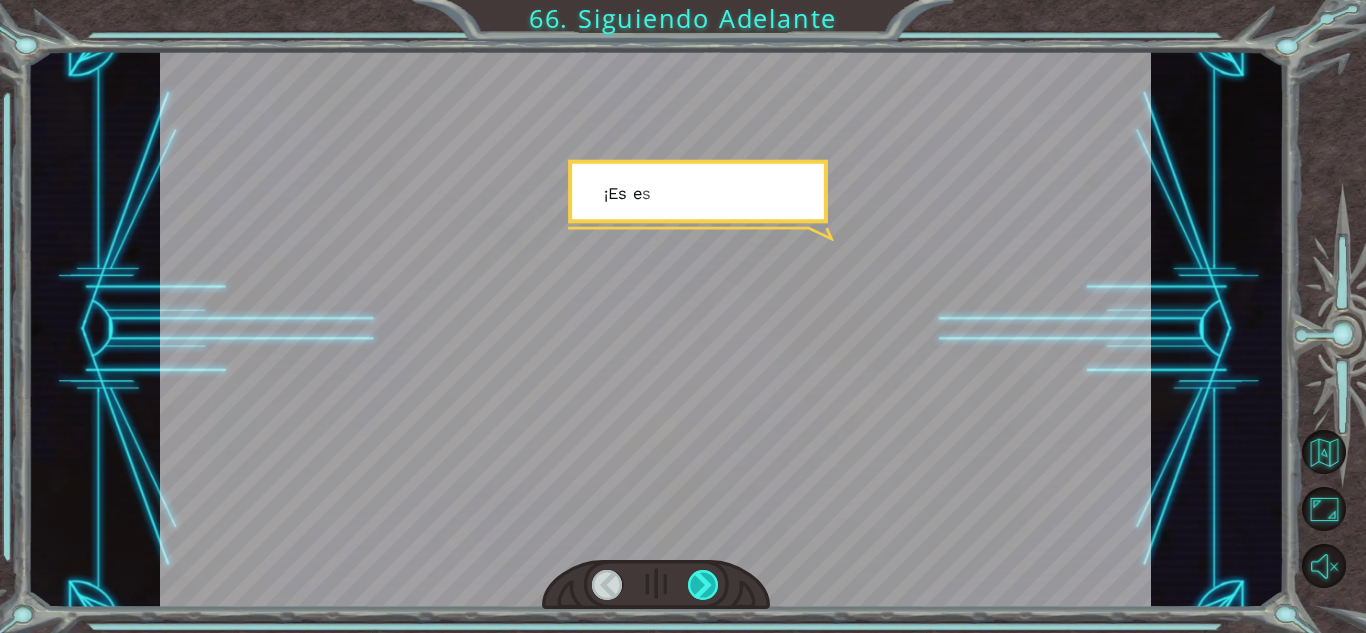 click at bounding box center [703, 585] 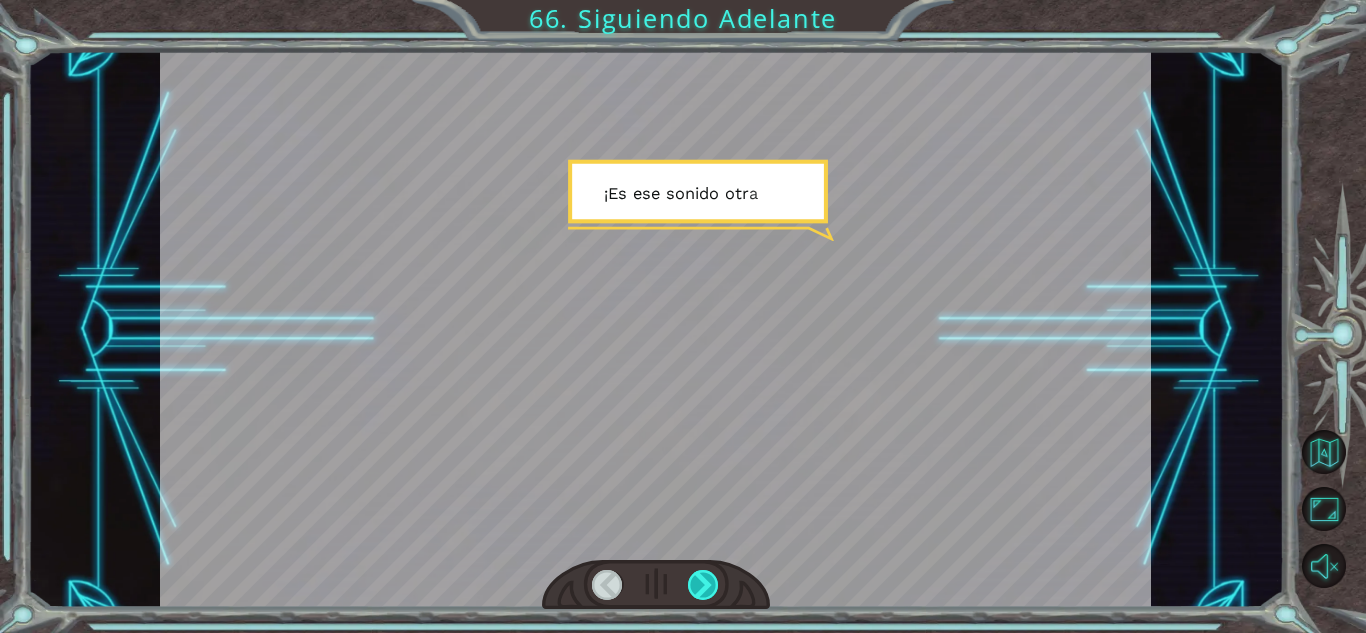 click at bounding box center [703, 585] 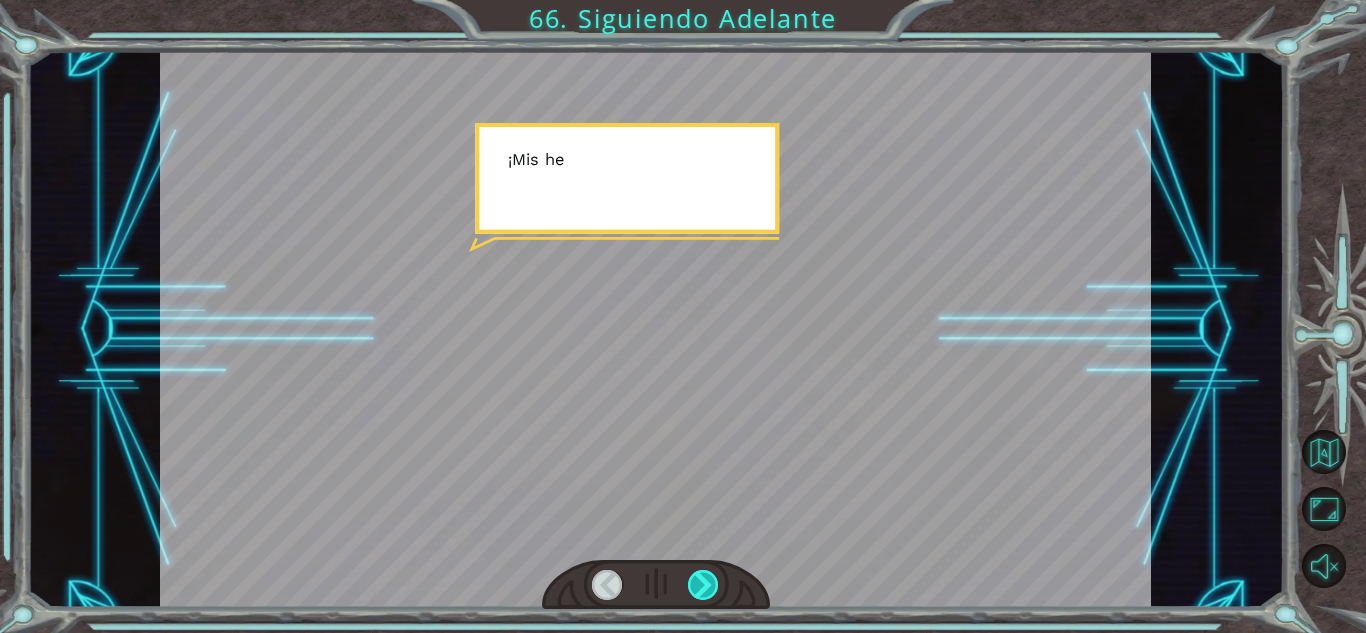 click at bounding box center (703, 585) 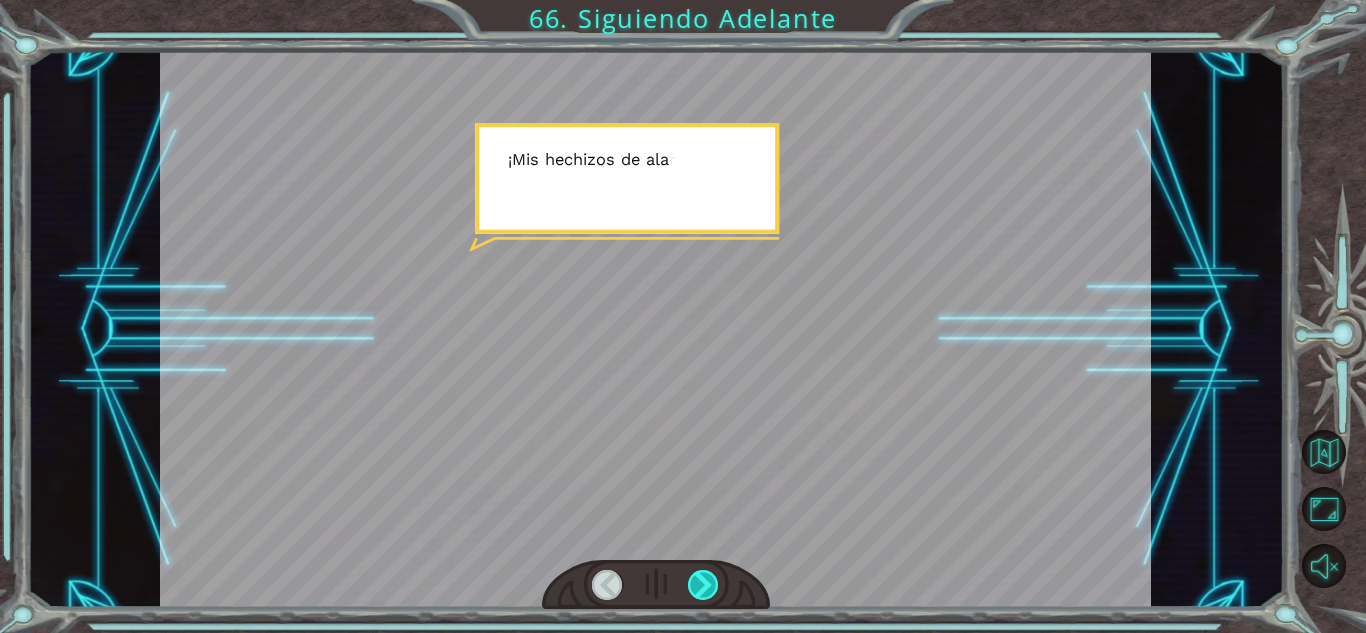 click at bounding box center (703, 585) 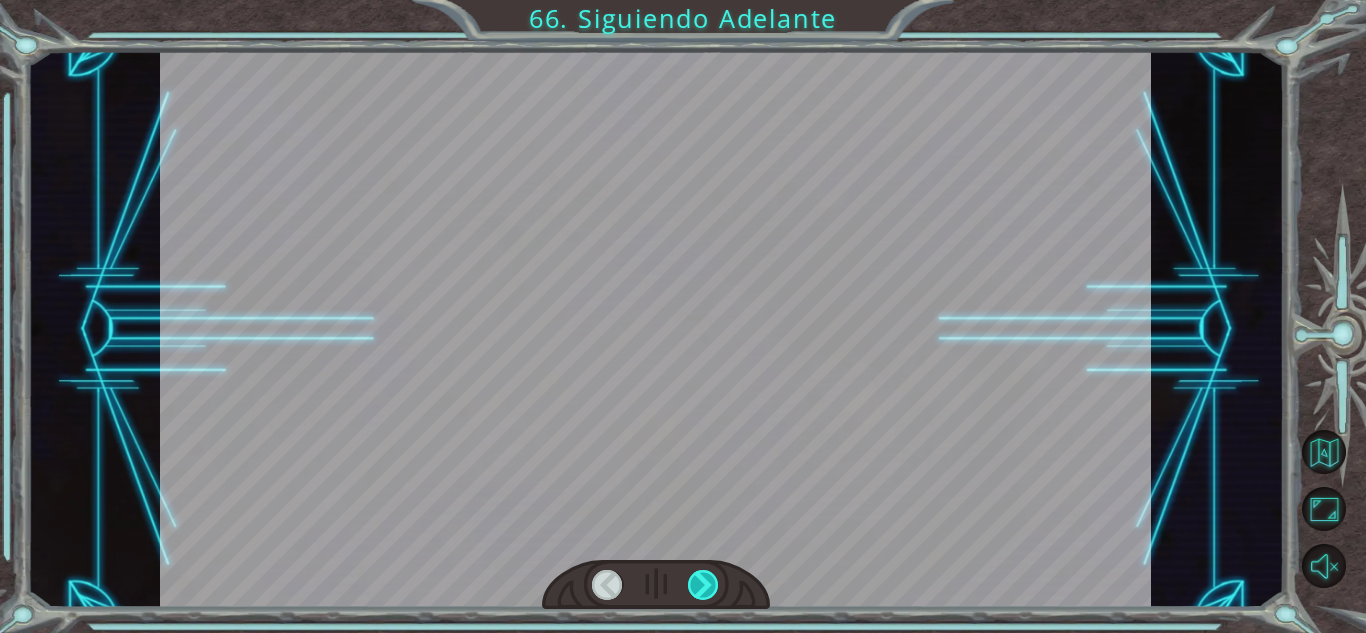 click at bounding box center (703, 585) 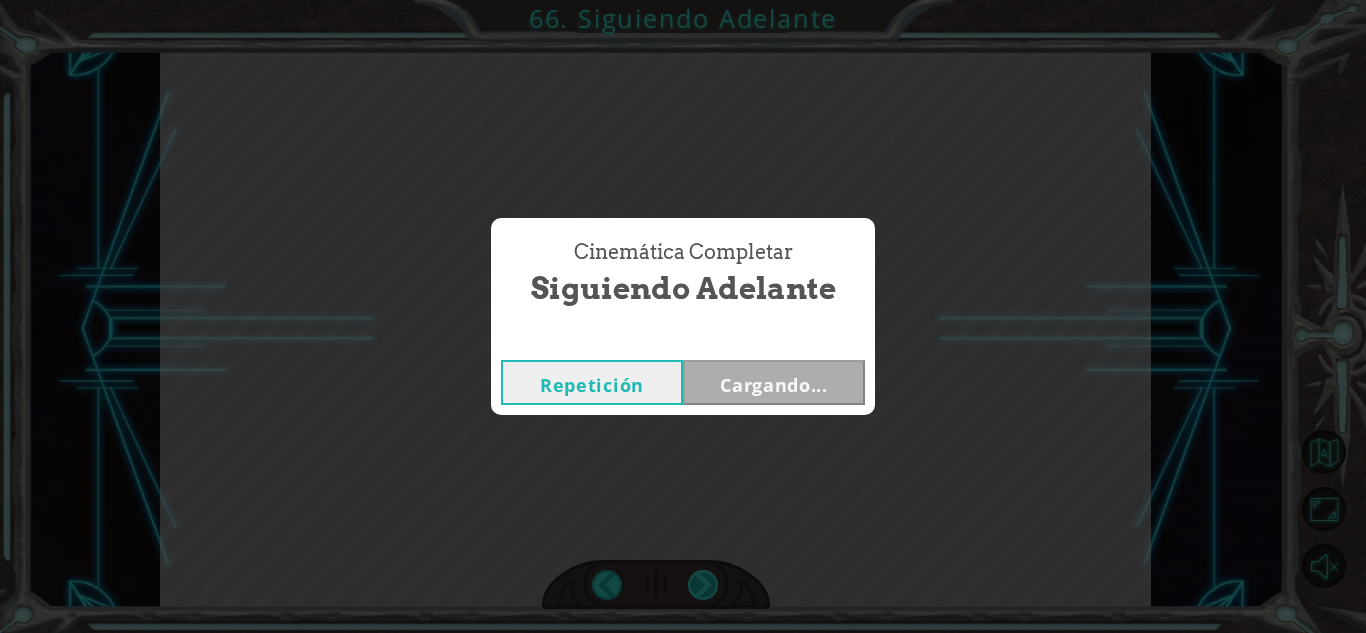 click on "Temporary Text       ¡ G r a c i a s   p o r   t u   a y u d a !   T o d a v í a   n e c e s i t a m o s   m á s   f r u t a s   b r i l l a n t e s ,   p e r o   c r e o   q u e   s é   d ó n d e   b u s c a r . ¡ D e b e m o s   d i r i g i r n o s   a   l a   g r a n   M o n t a ñ a   d e l   C i e l o !   S e r á   m á s   f á c i l   p a r a   N o o d l e s   e n t r a r   e n   l a s   T i e r r a s   d e l   E s p í r i t u   a l l í .    ¿ E n   s e r i o ?   Y o . . .   y o   c o n o z c o   e s e   l u g a r .   M i   c a s a   n o   e s t á   l e j o s   d e   l a   M o n t a ñ a   d e l   C i e l o . H m …   N o   s a b í a   q u e   h a b í a   u n   p u e b l o   t a n   c e r c a   d e   l a   m o n t a ñ a .   Q u i z á s . . . ¡ E s   e s e   s o n i d o   o t r a   v e z !    ¡ M i s   h e c h i z o s   d e   a l a r m a !   ¡ E l   P r í n c i p e   Z o r r o   e s t á   a q u í !   ¡ D e b e m o s   h u i r !                       66. Siguiendo Adelante" at bounding box center [683, 0] 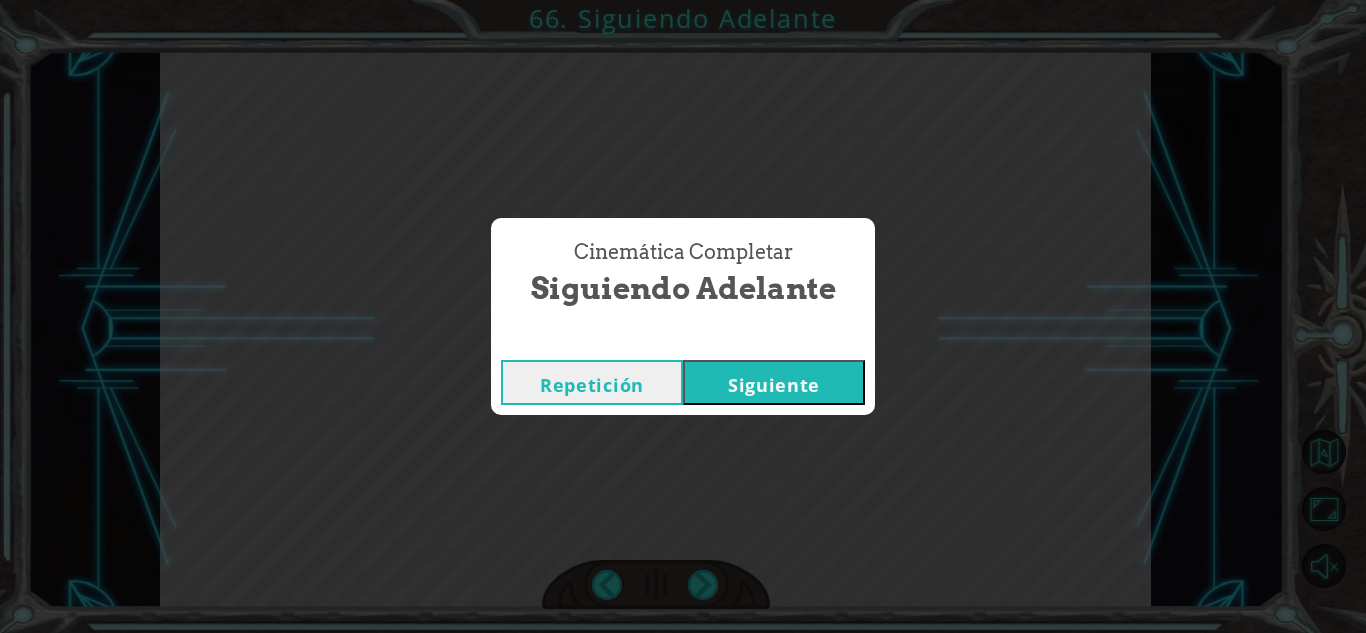 click on "Cinemática Completar     Siguiendo Adelante
Repetición
[GEOGRAPHIC_DATA]" at bounding box center [683, 316] 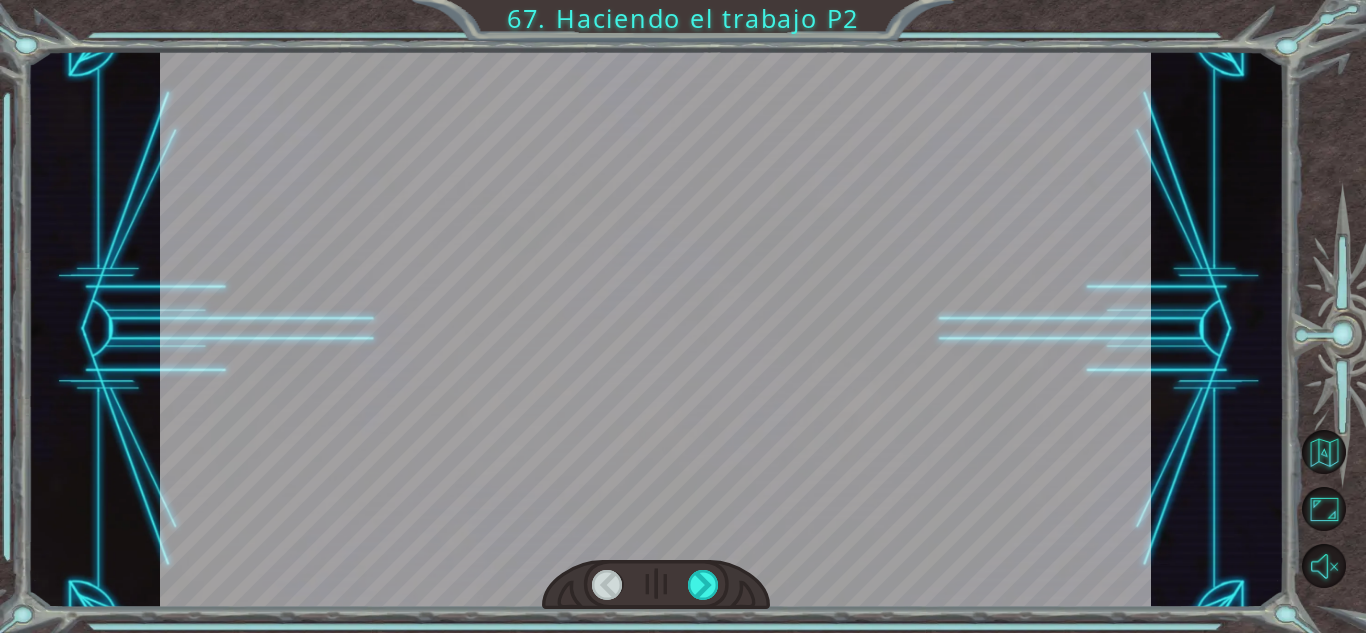 click at bounding box center [655, 329] 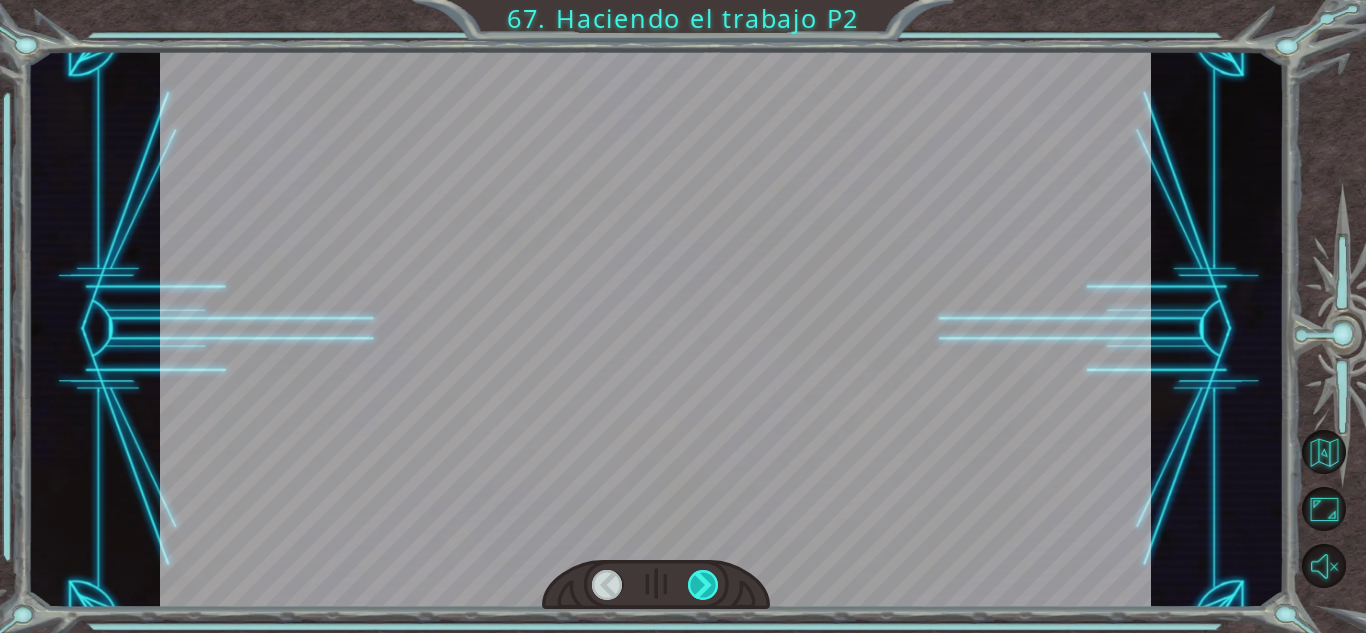 click at bounding box center [703, 585] 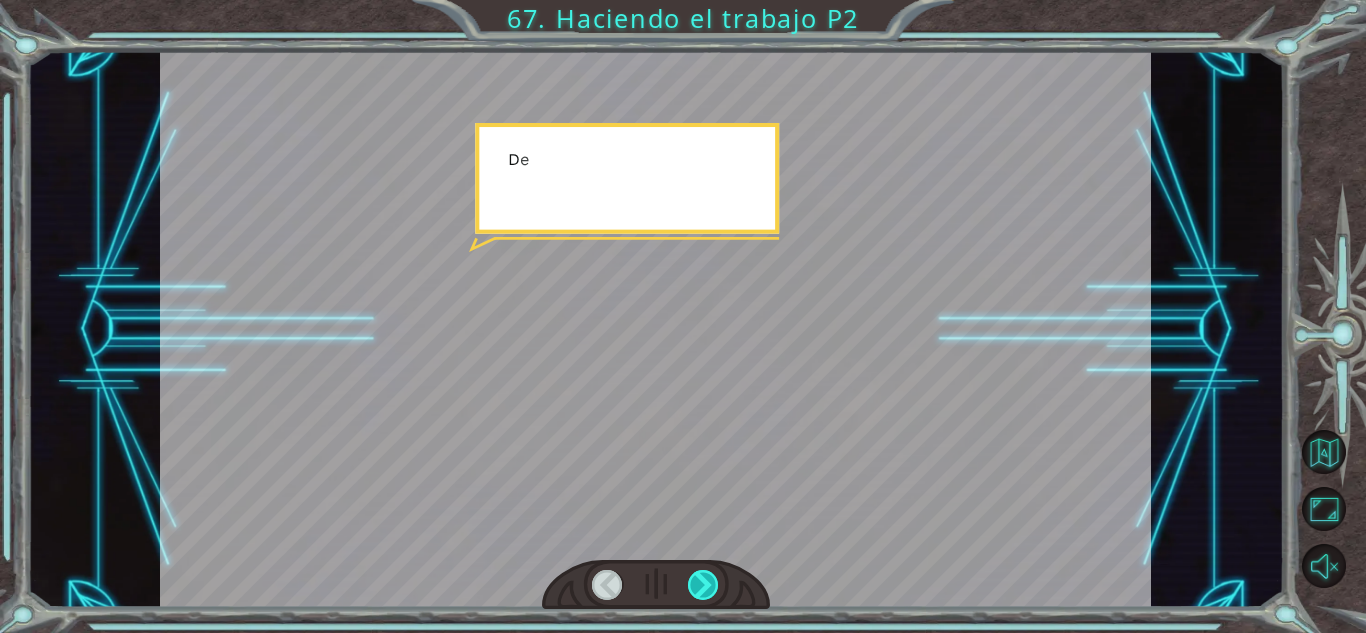click at bounding box center [703, 585] 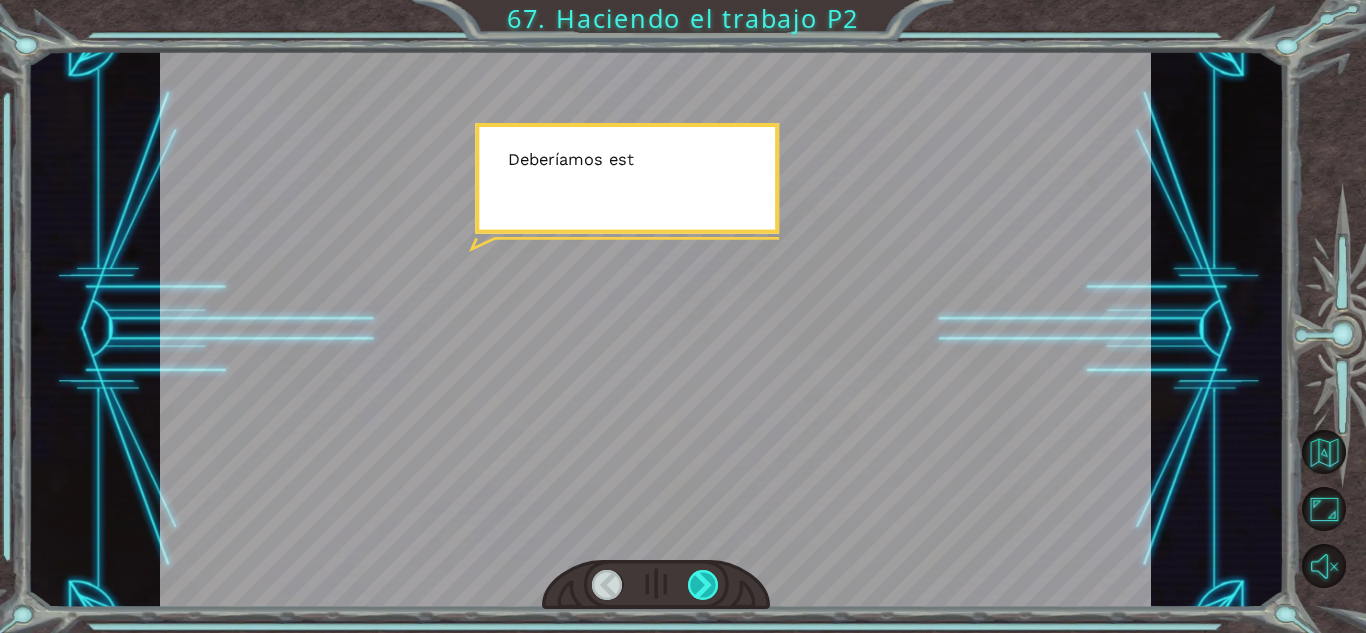 click at bounding box center [703, 585] 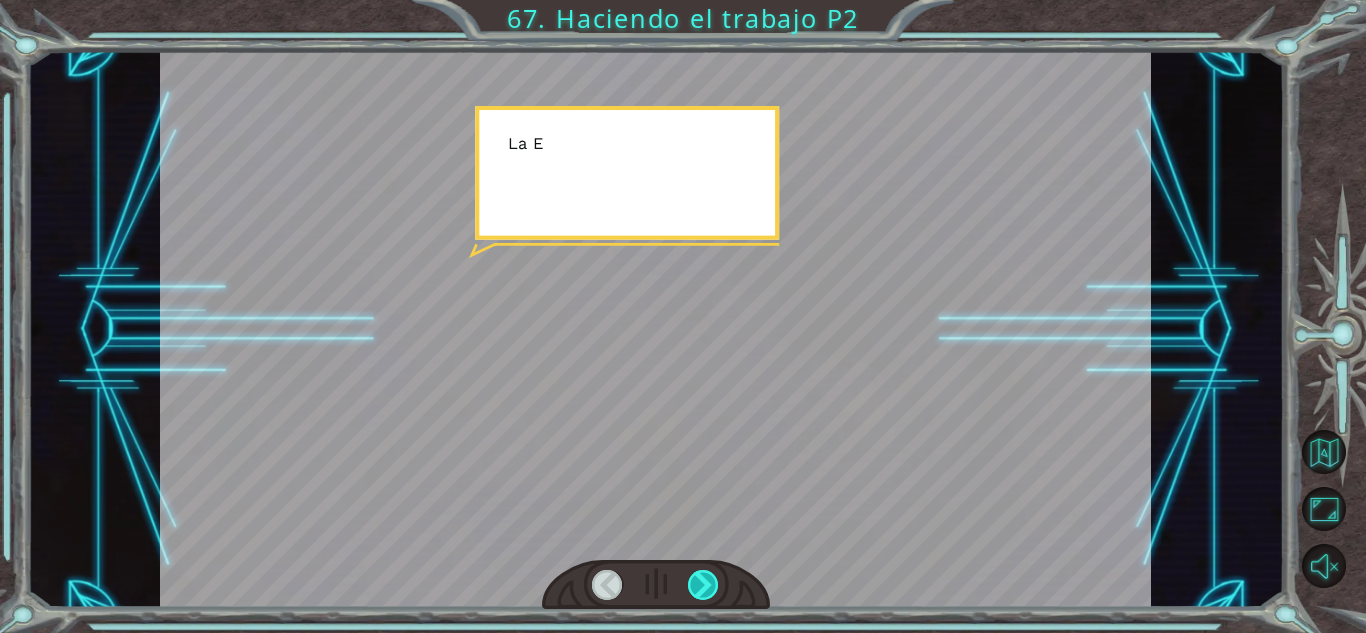 click at bounding box center [703, 585] 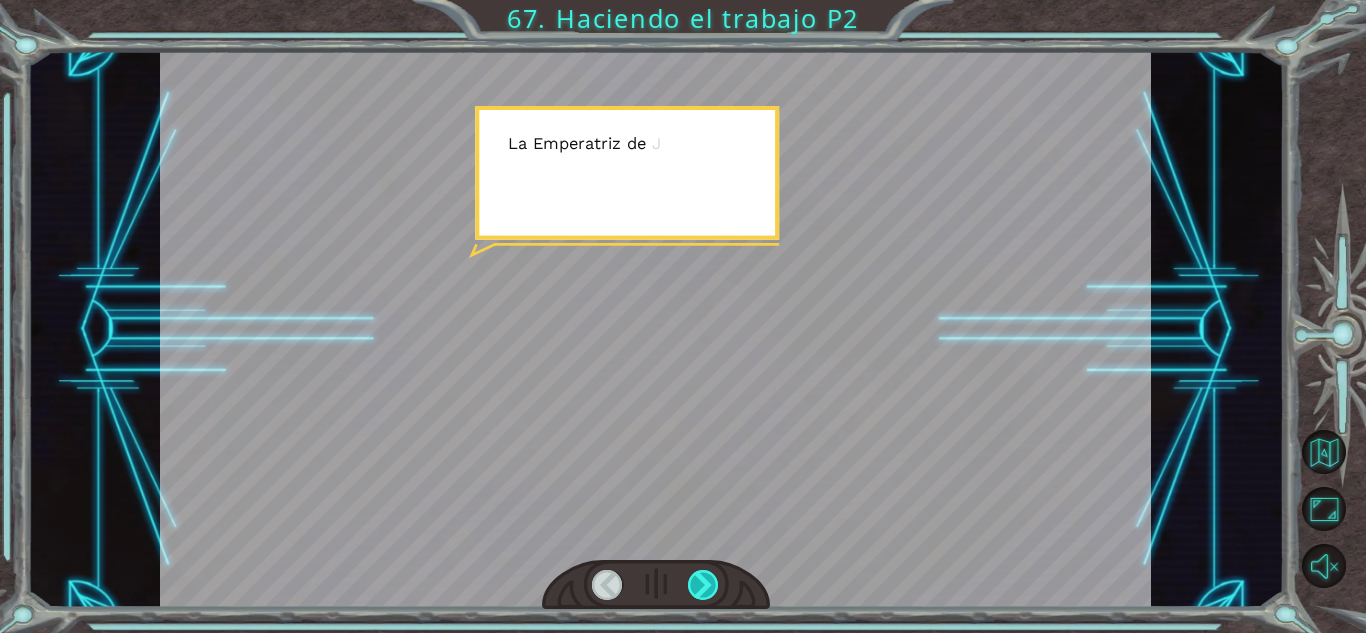 click at bounding box center (703, 585) 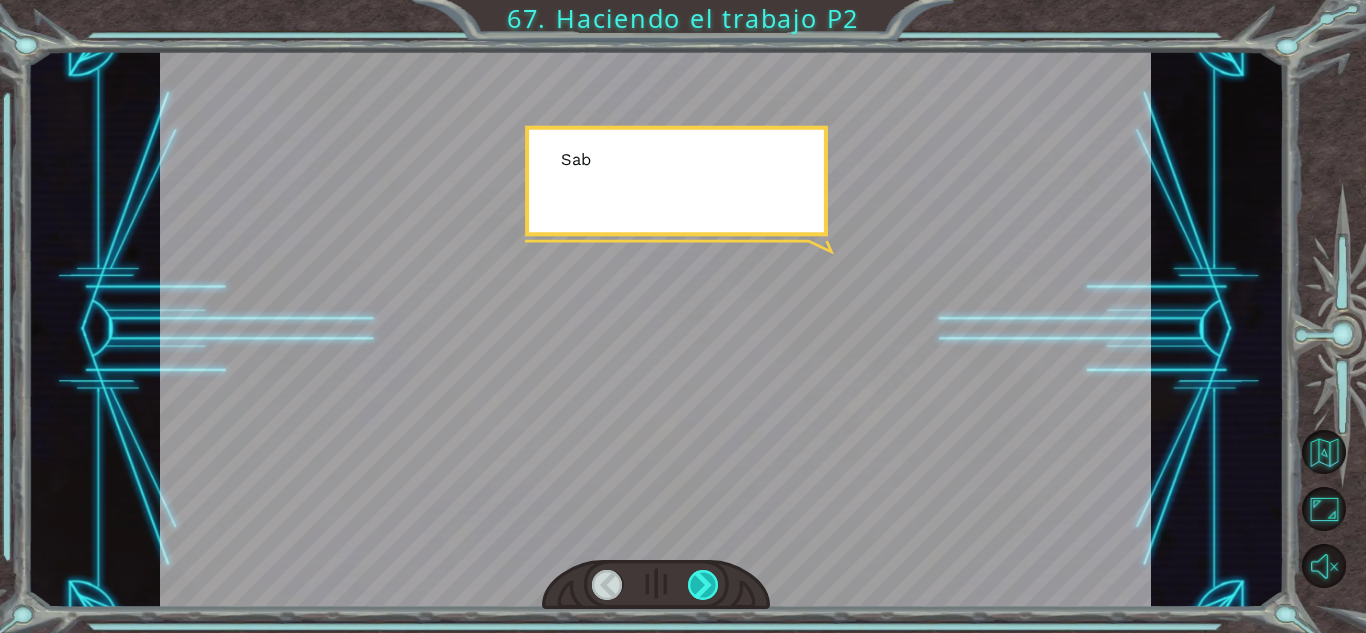 click at bounding box center (703, 585) 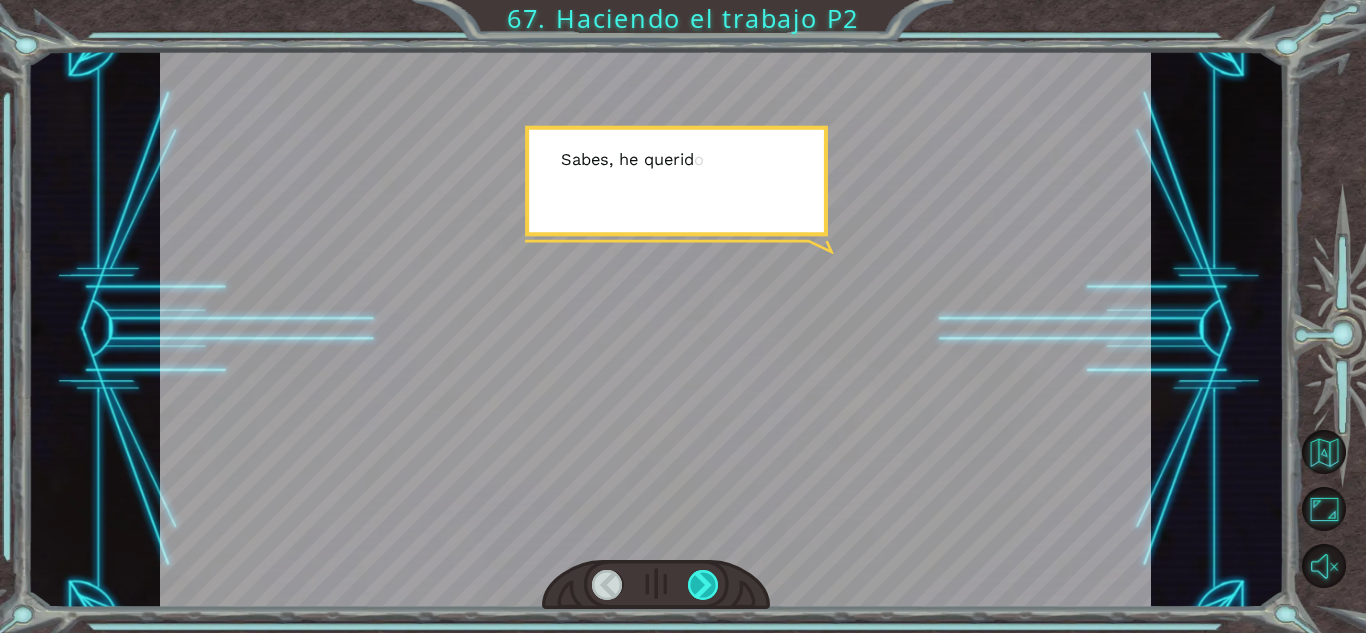 click at bounding box center [703, 585] 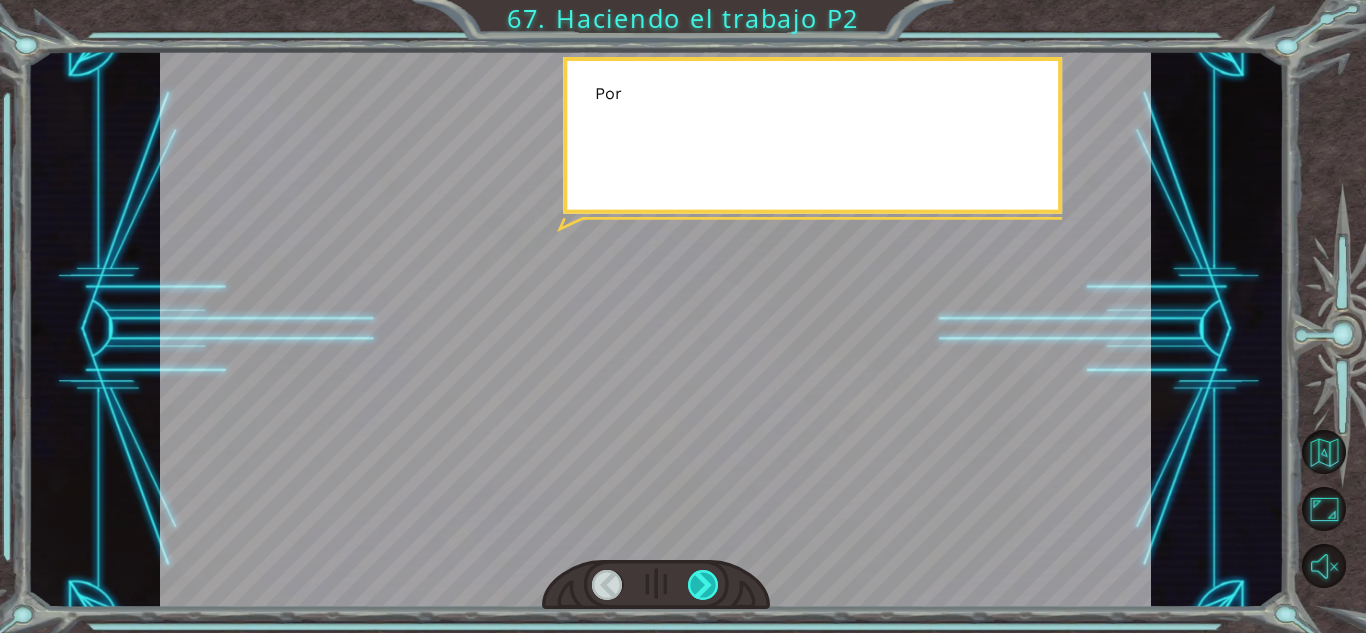 click at bounding box center (703, 585) 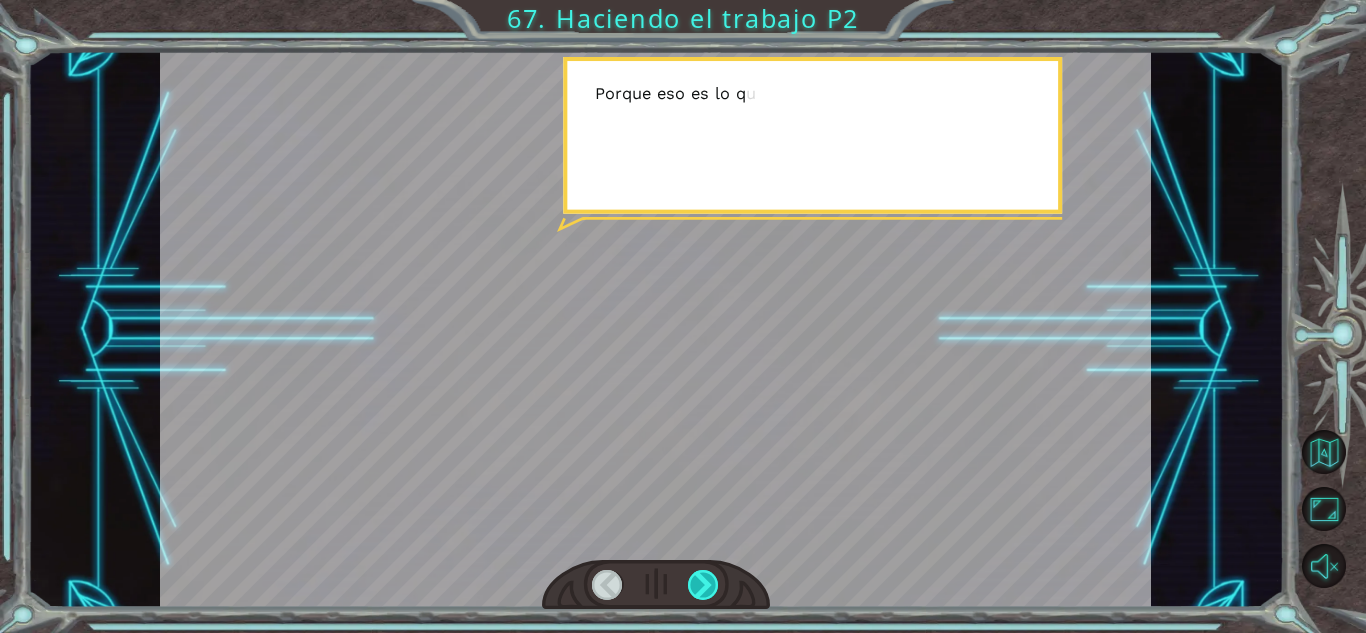 click at bounding box center [703, 585] 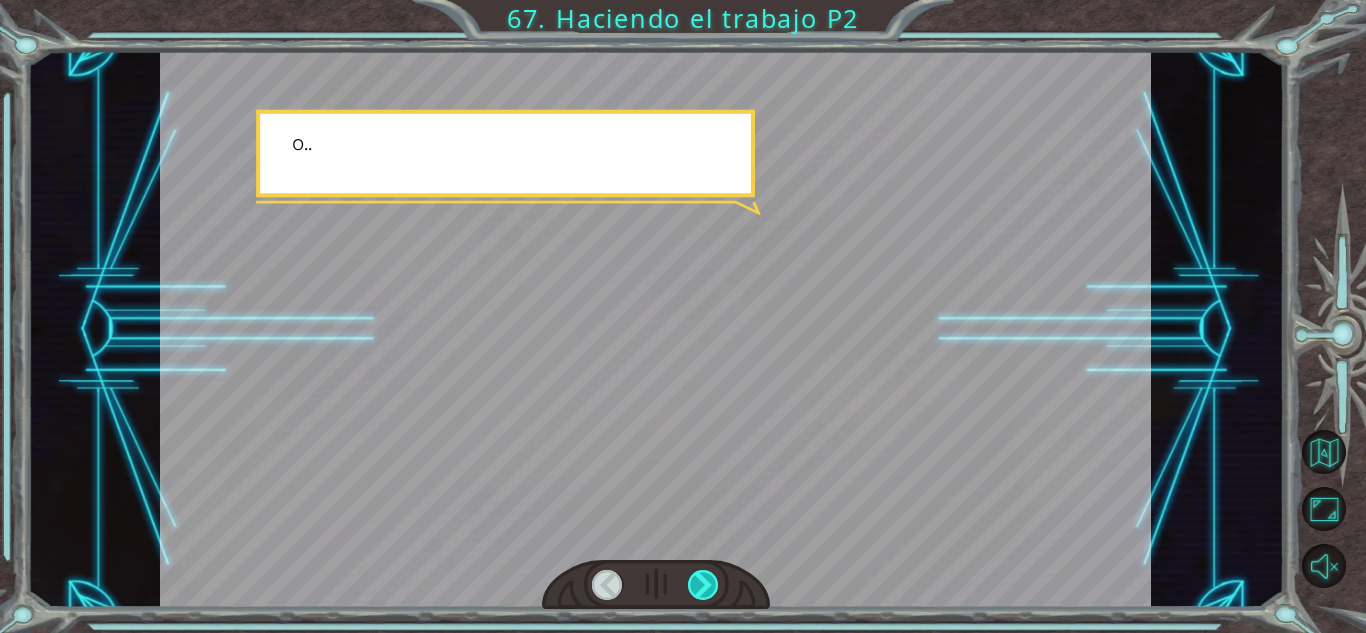 click at bounding box center (703, 585) 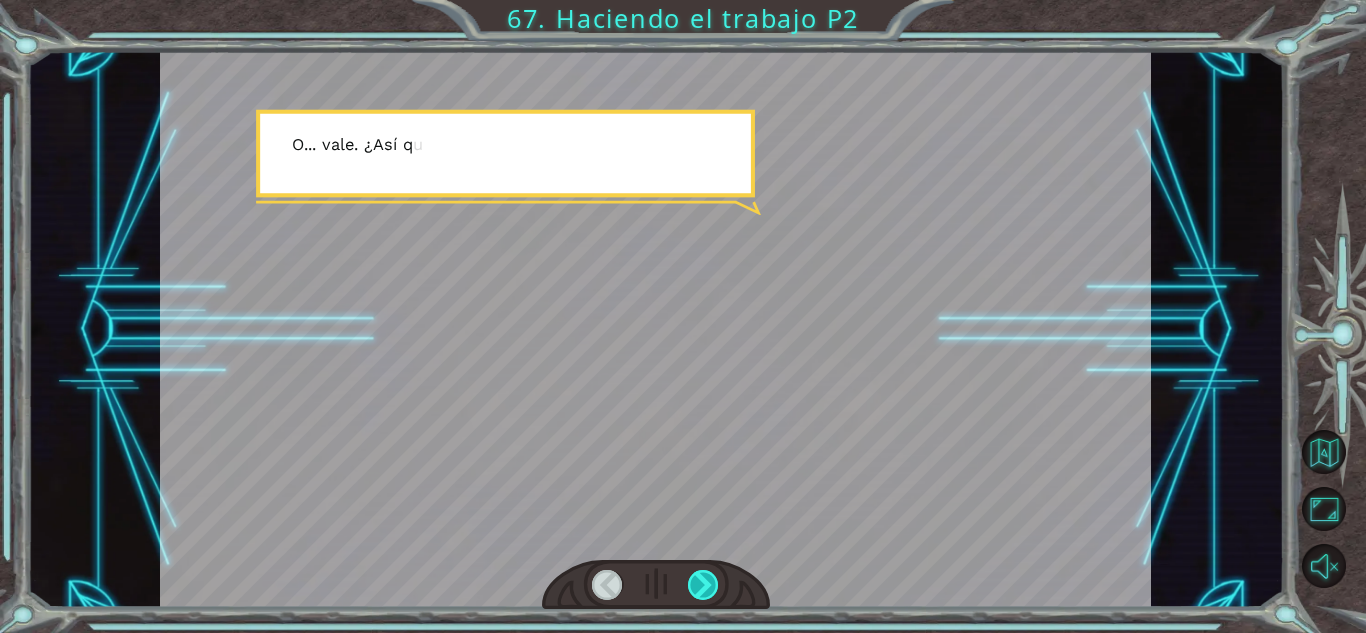 click at bounding box center (703, 585) 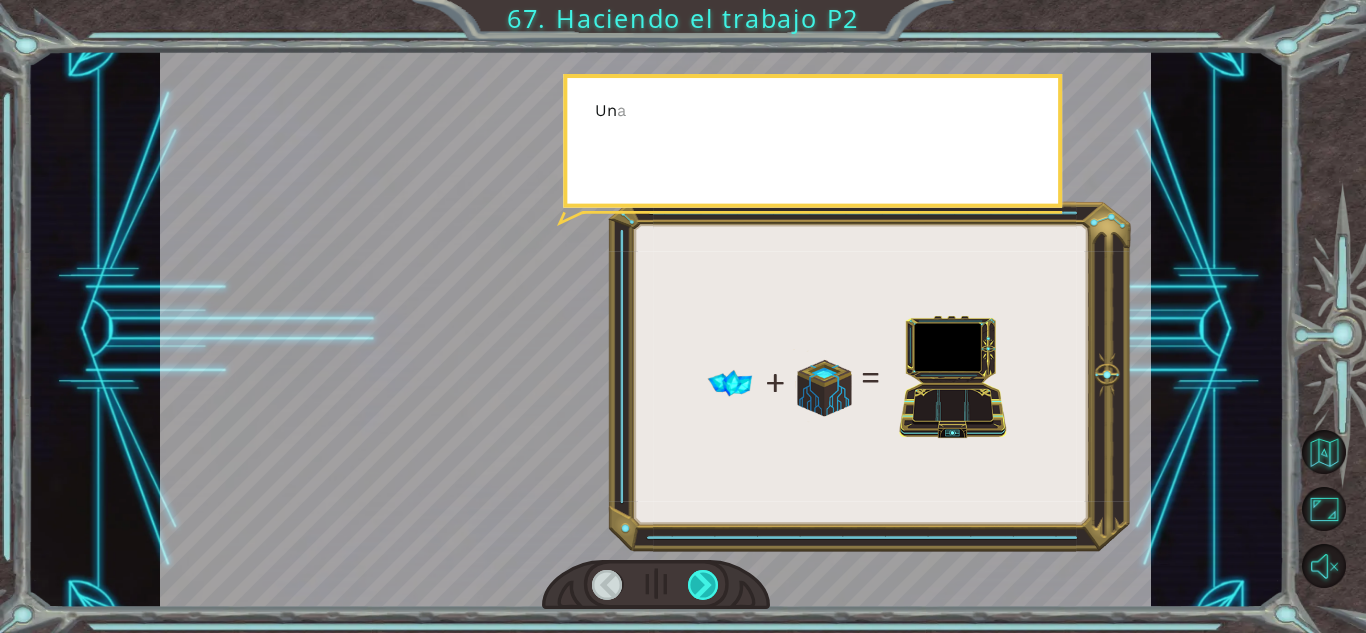 click at bounding box center (703, 585) 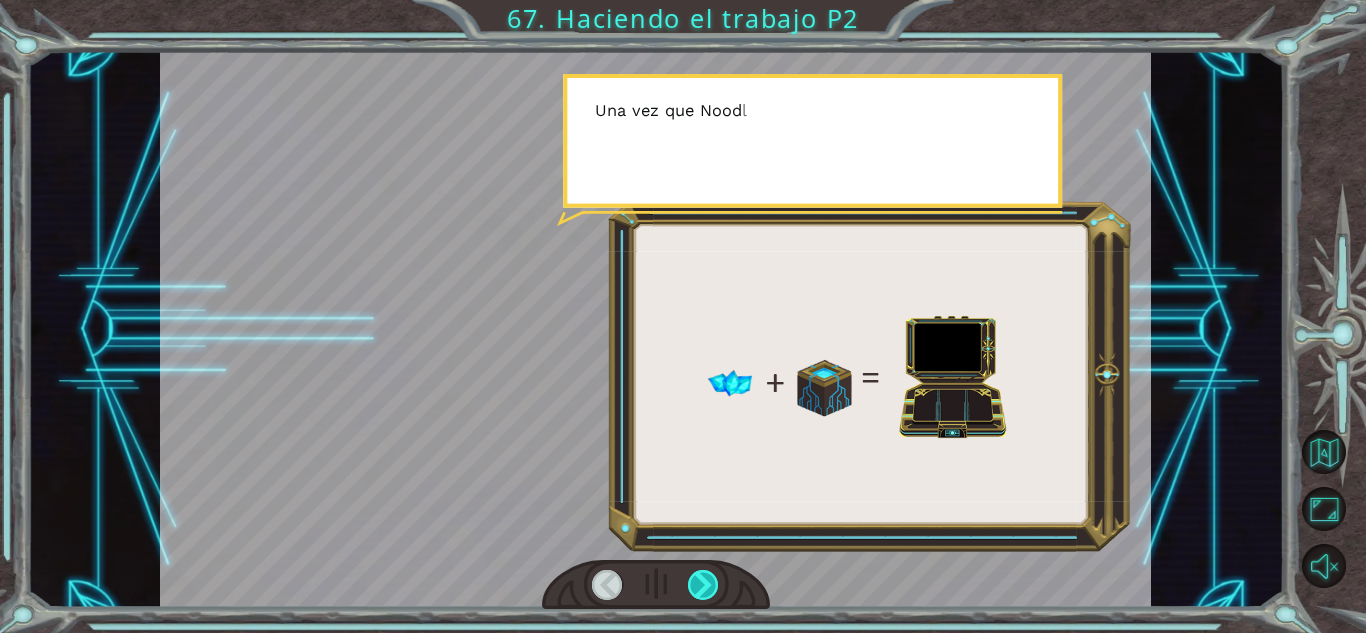 click at bounding box center [703, 585] 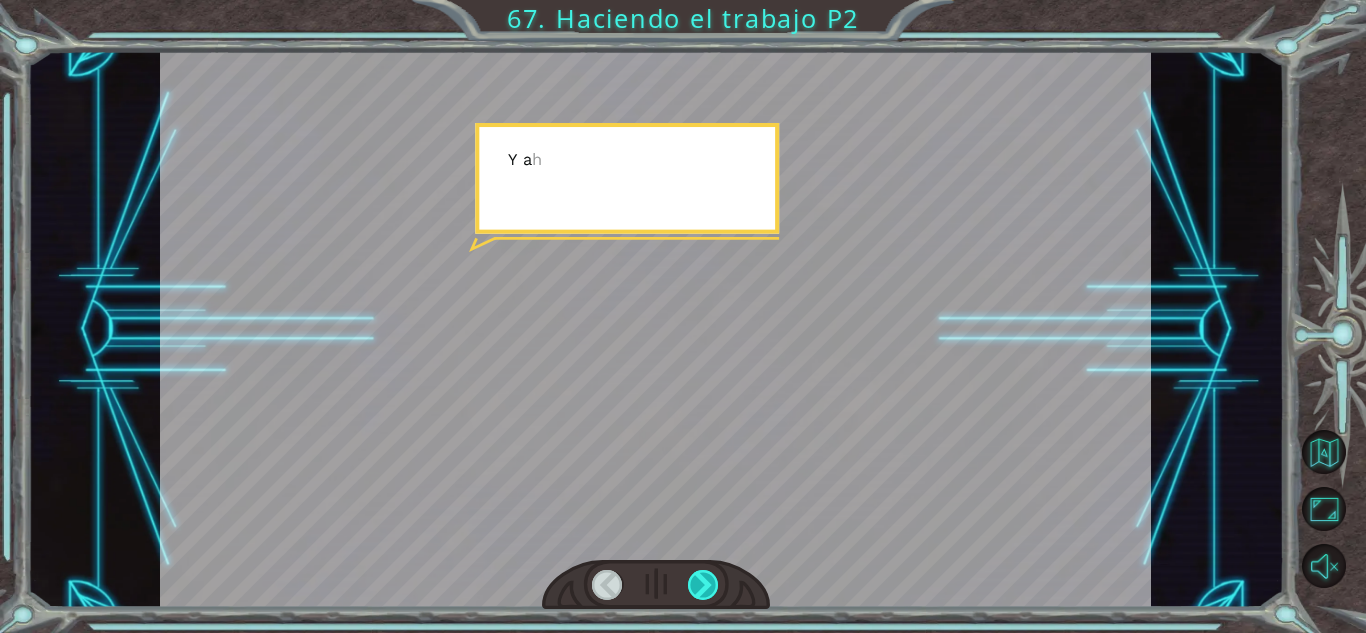 click at bounding box center (703, 585) 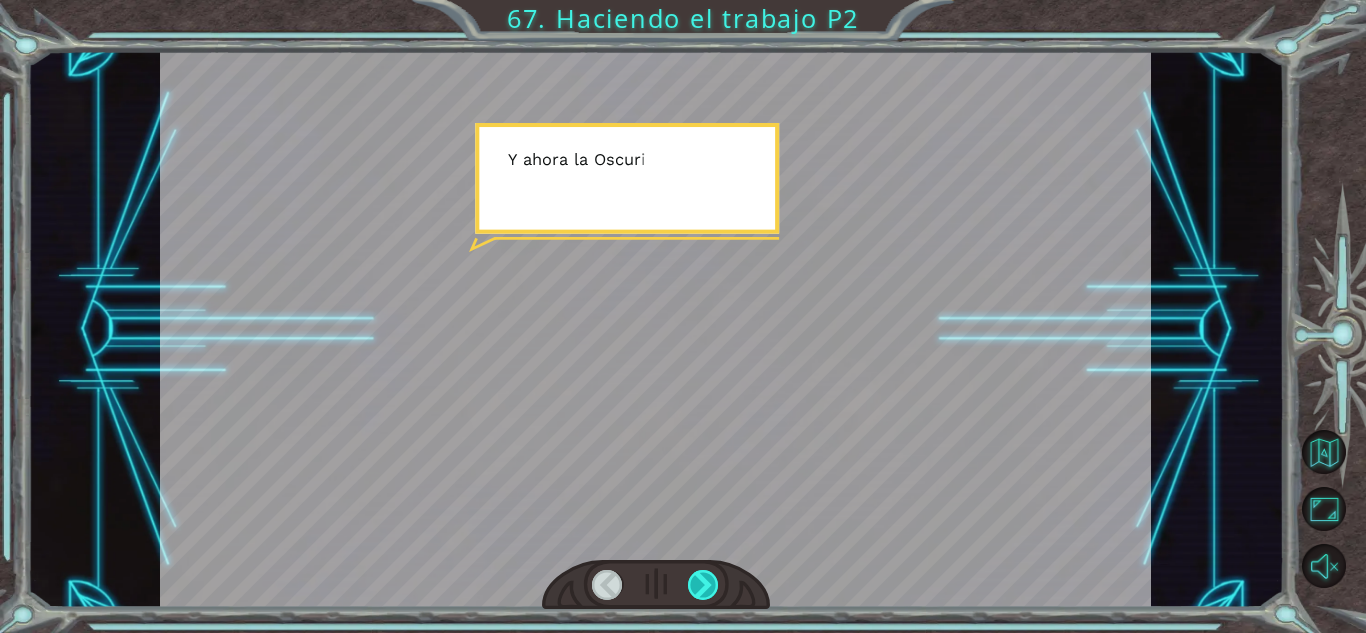 click at bounding box center (703, 585) 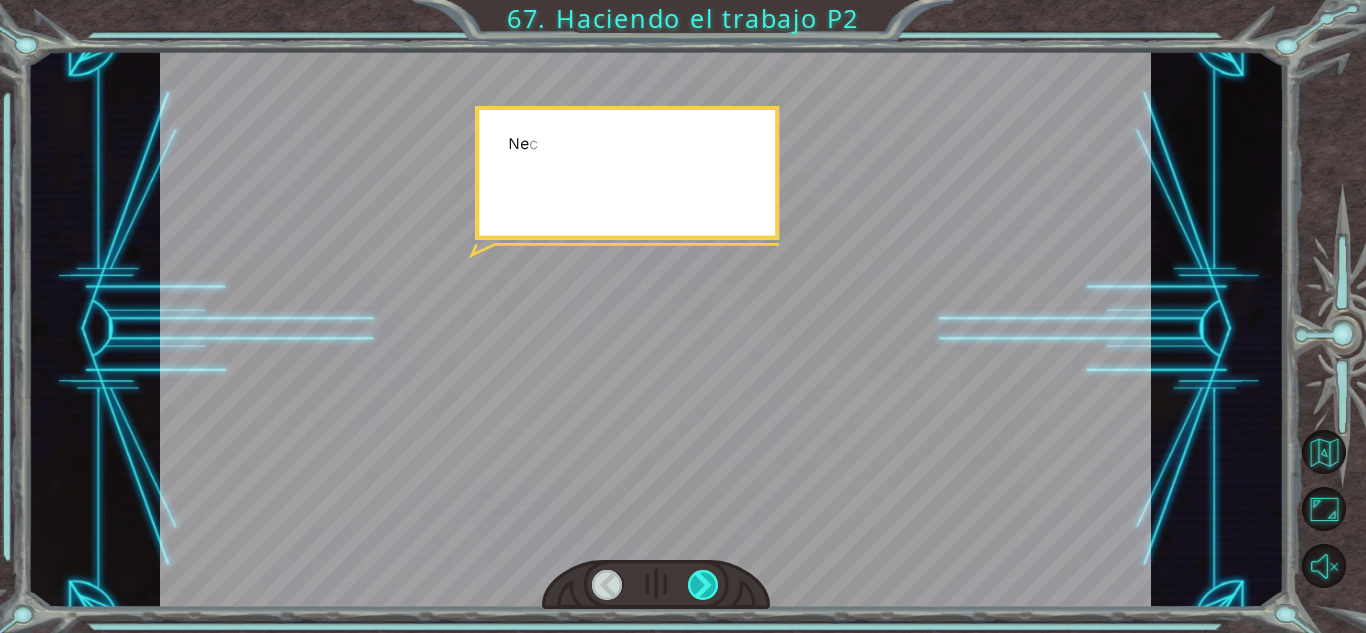 click at bounding box center [703, 585] 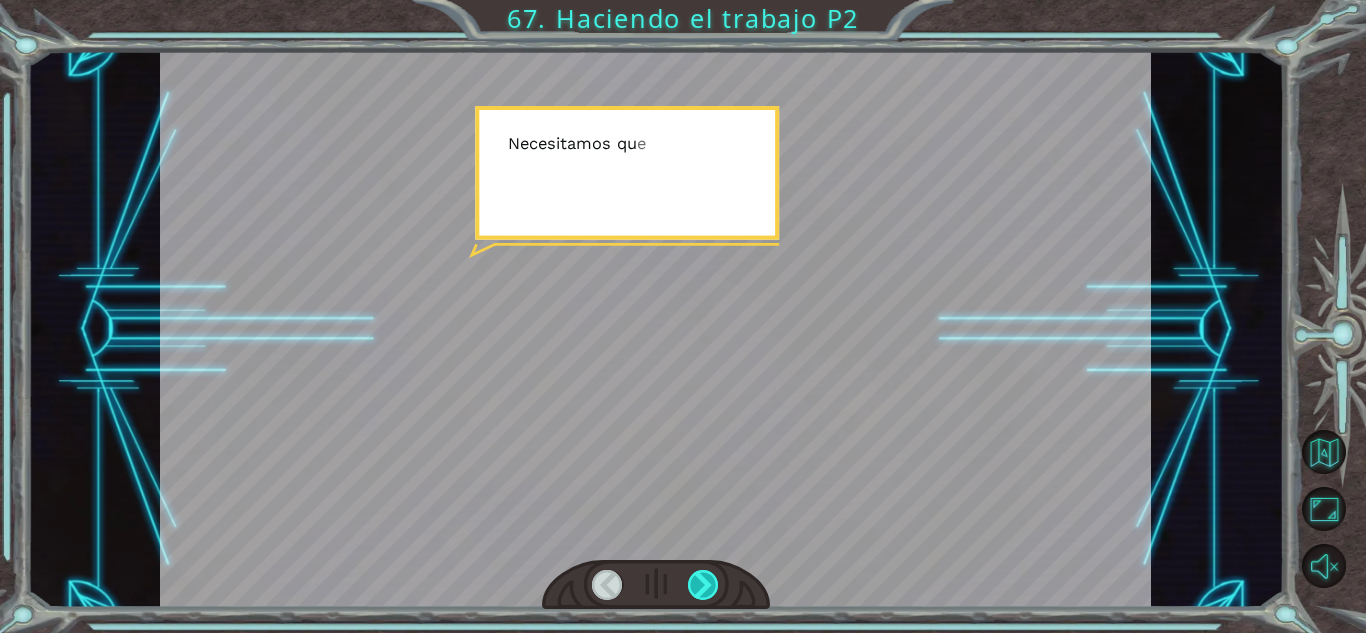 click at bounding box center [703, 585] 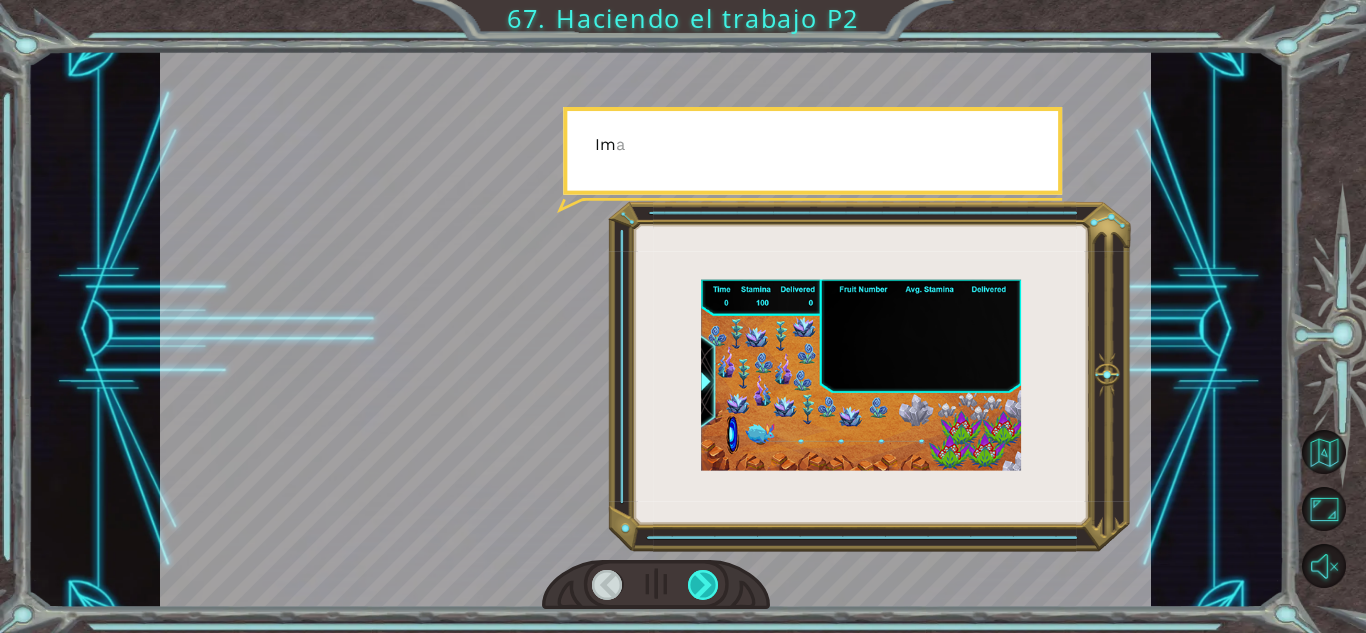 click at bounding box center (703, 585) 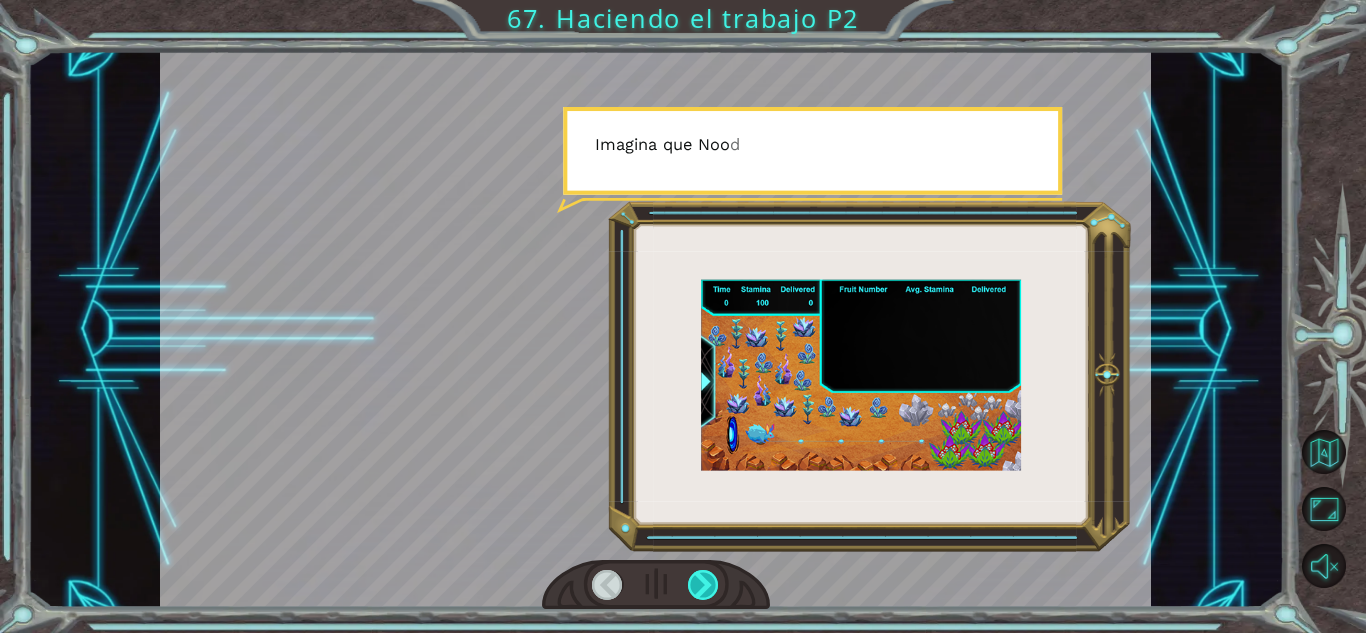 click at bounding box center (703, 585) 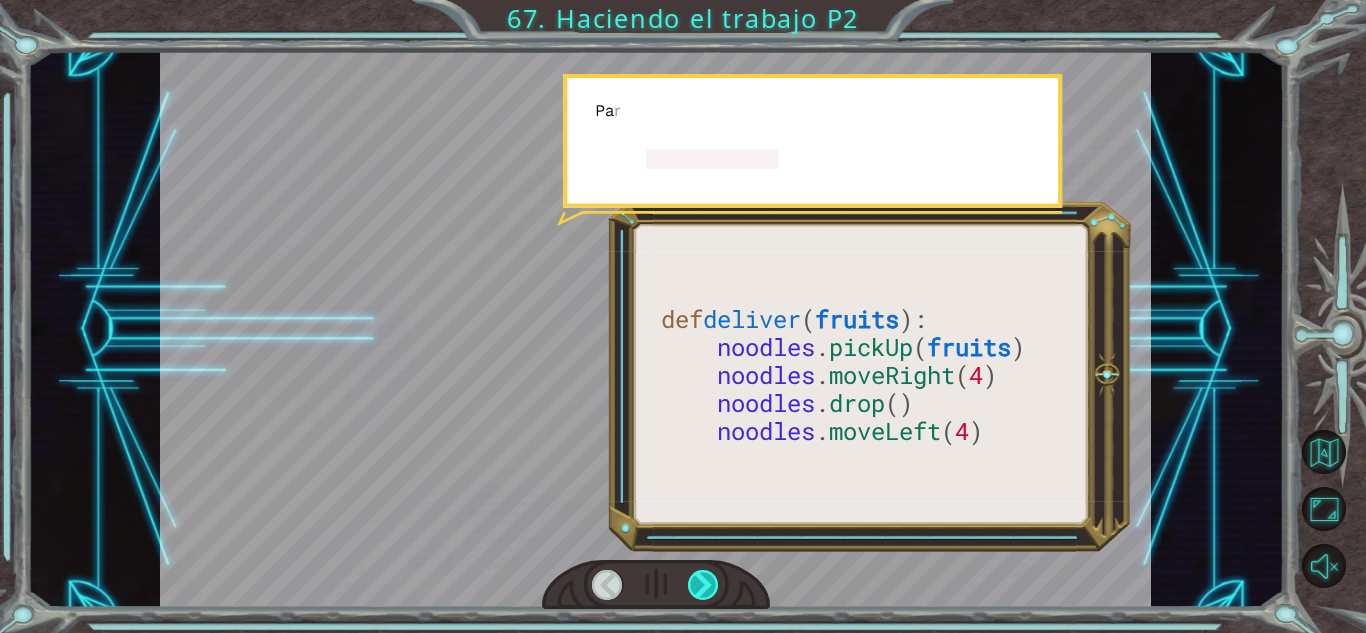 click at bounding box center (703, 585) 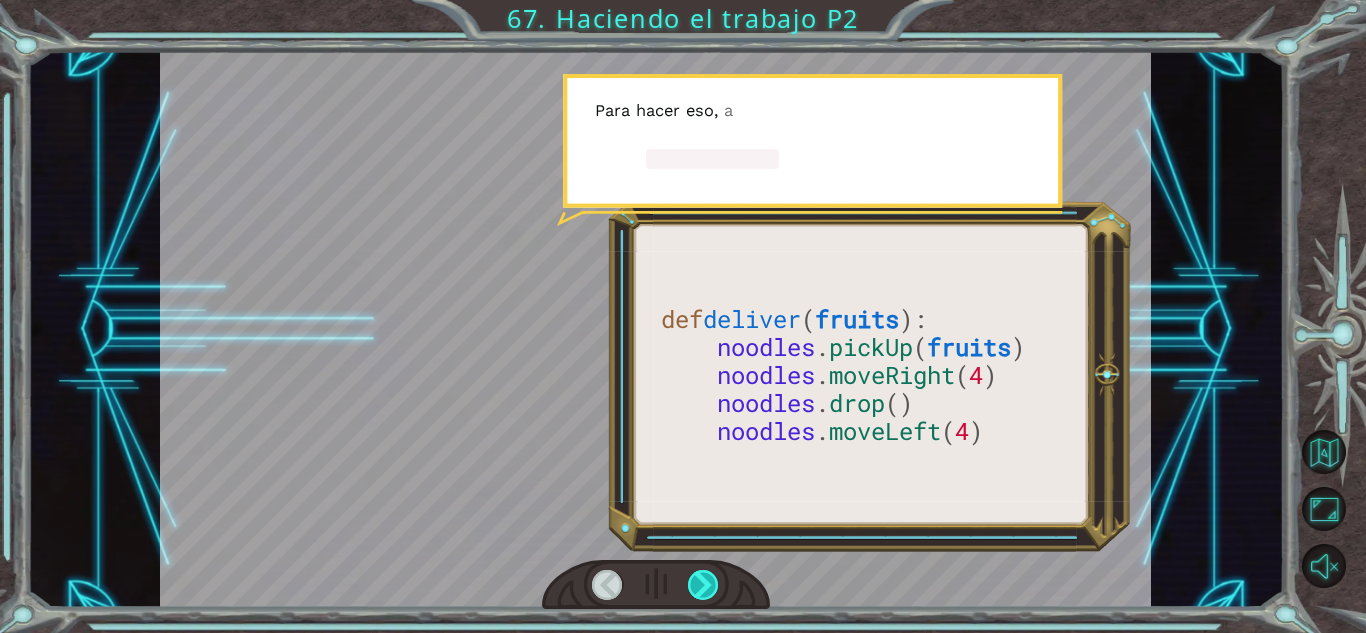 click at bounding box center (703, 585) 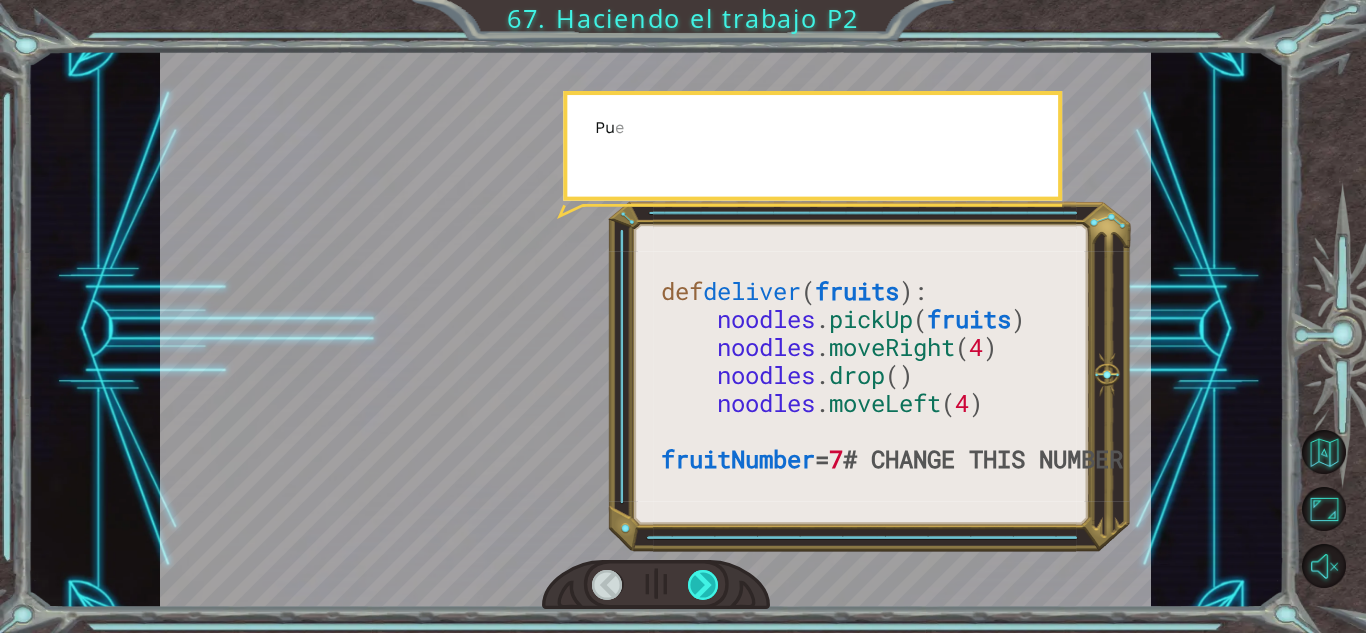 click at bounding box center [703, 585] 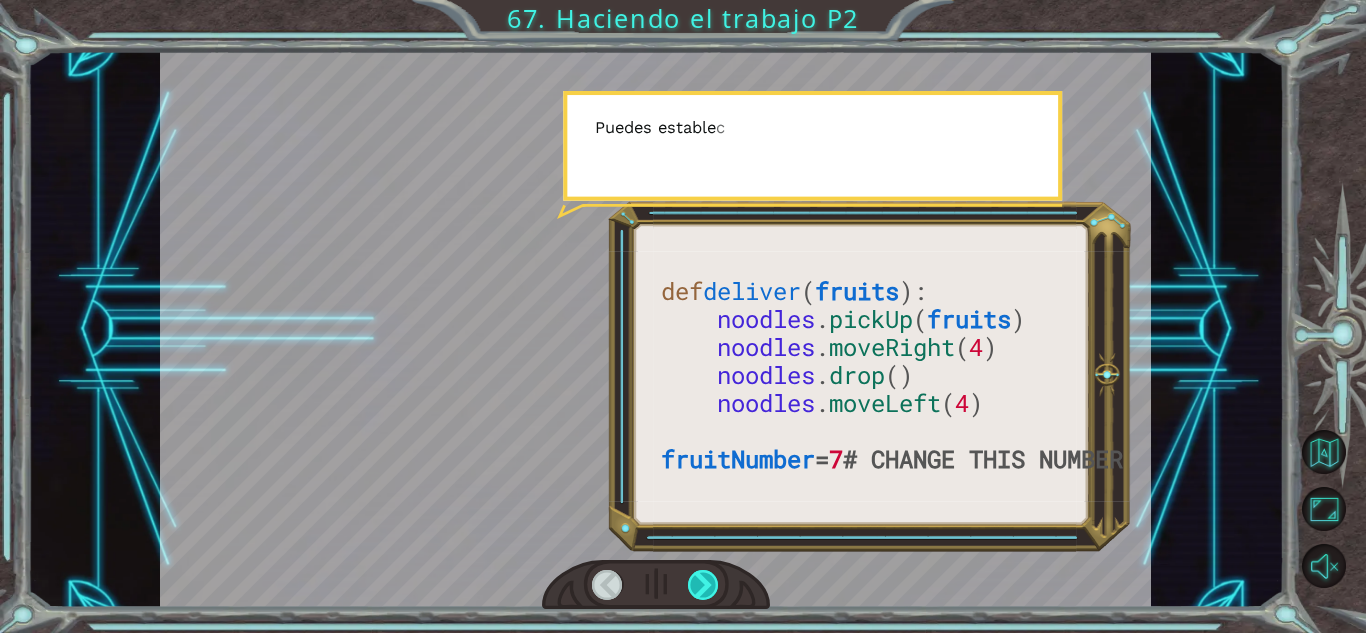 click at bounding box center (703, 585) 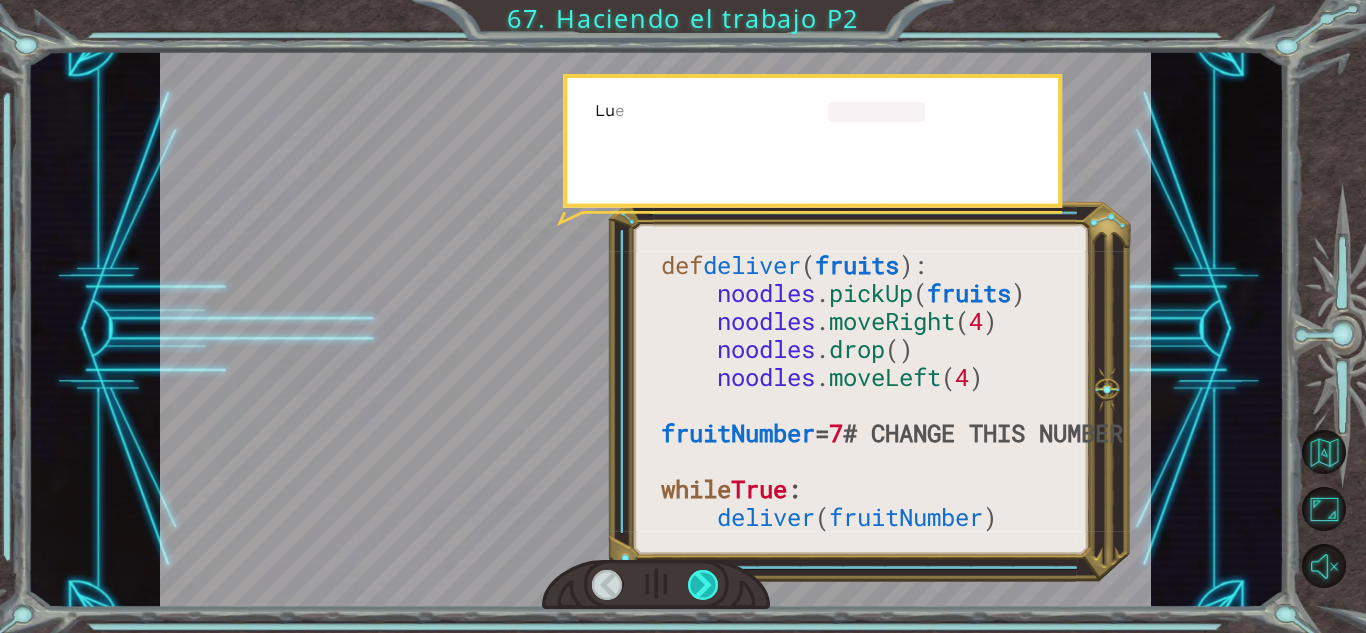 click at bounding box center (703, 585) 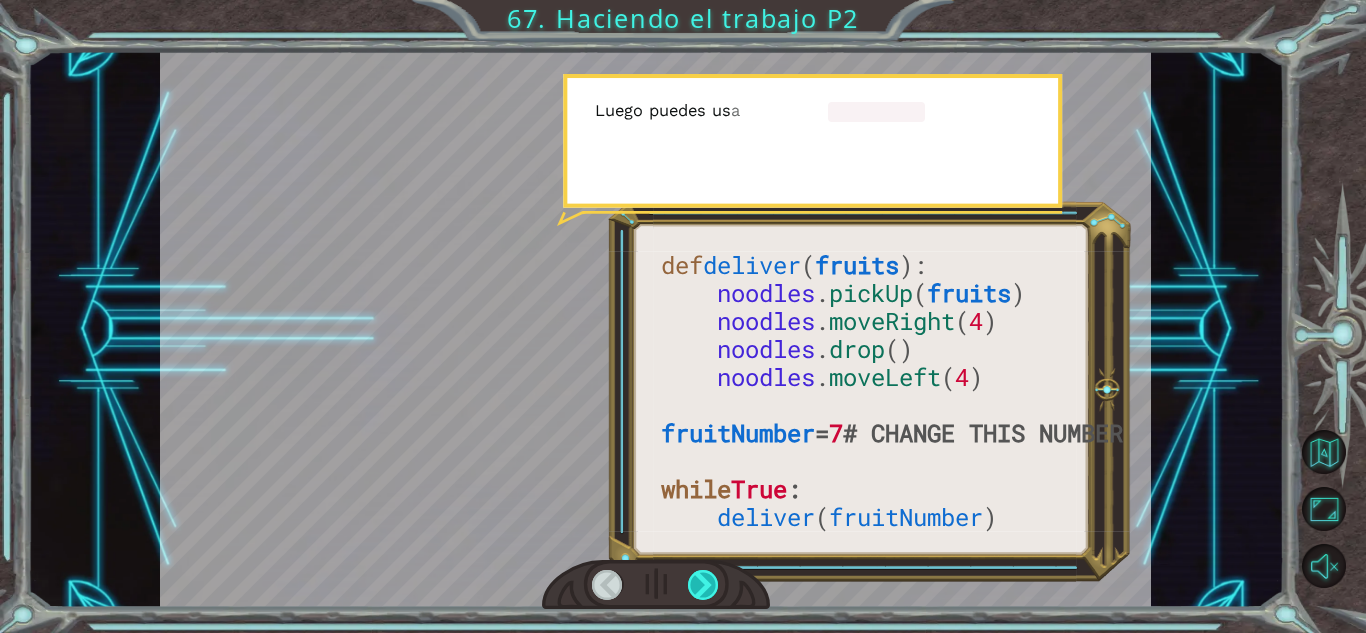 click at bounding box center [703, 585] 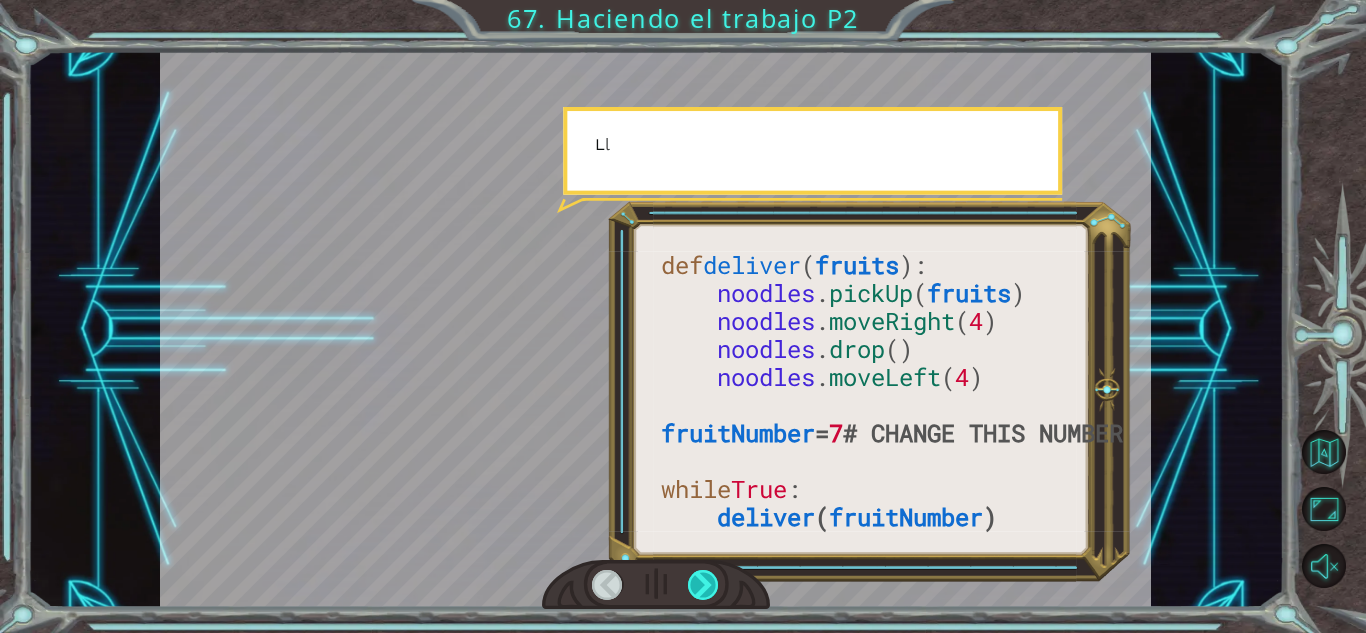 click at bounding box center [703, 585] 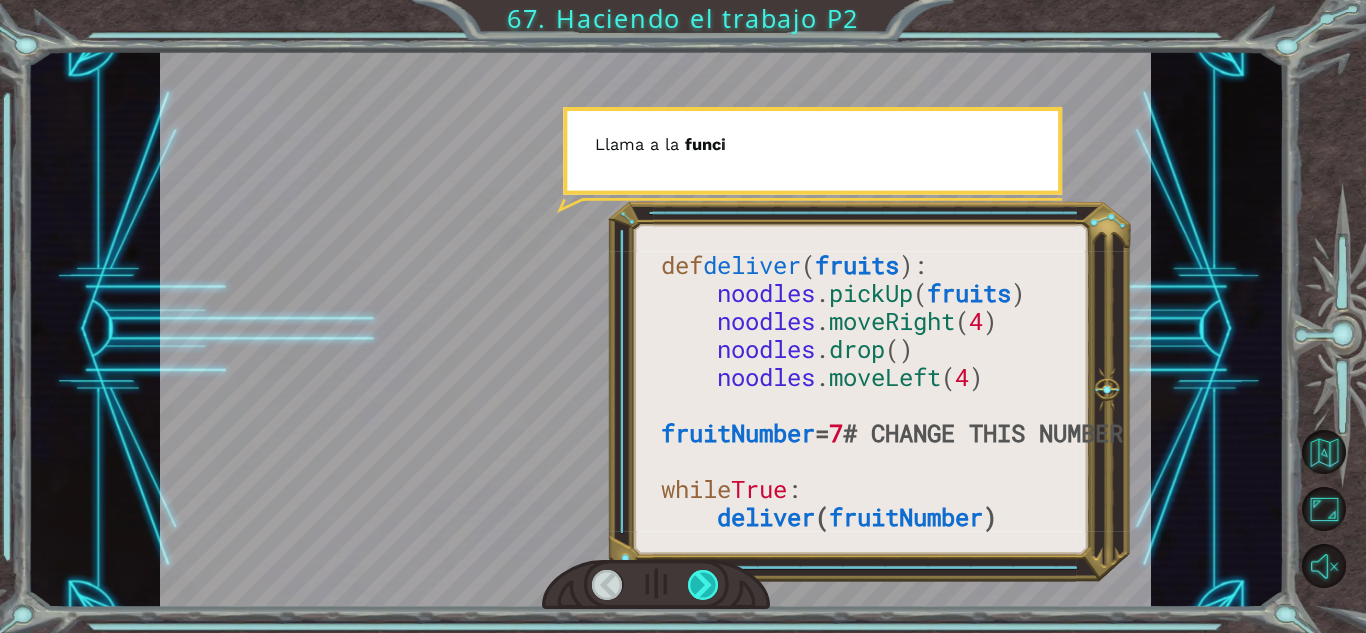 click at bounding box center [703, 585] 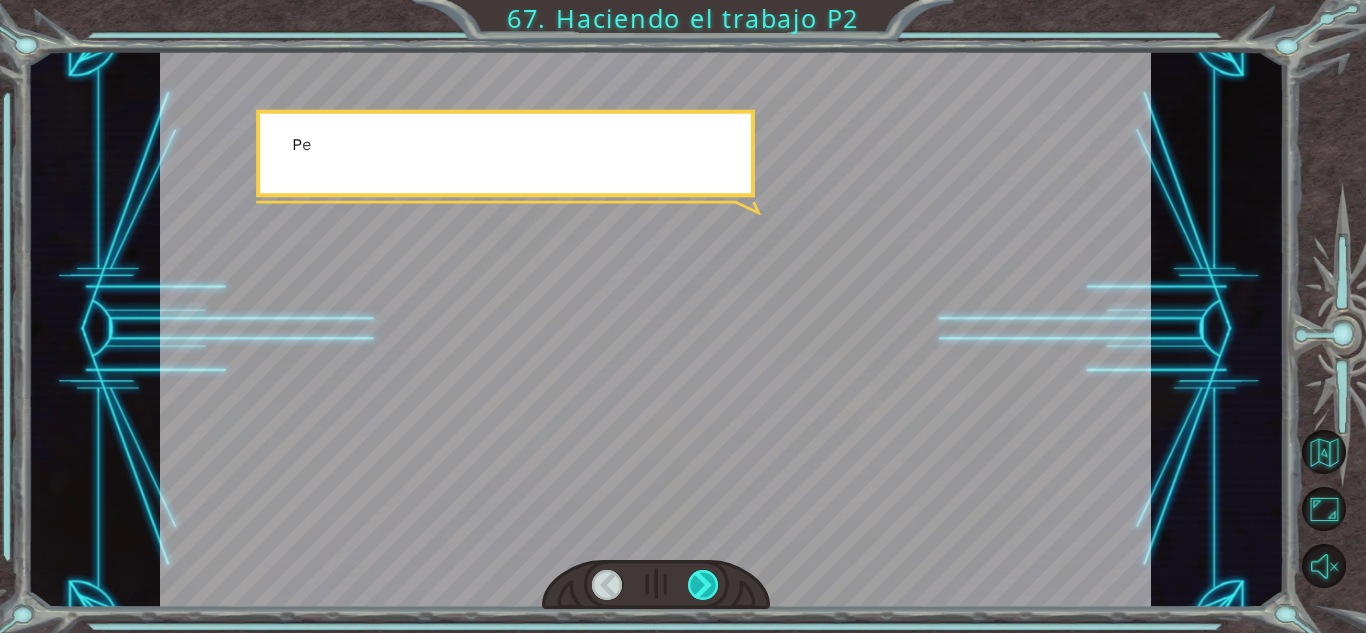 click at bounding box center [703, 585] 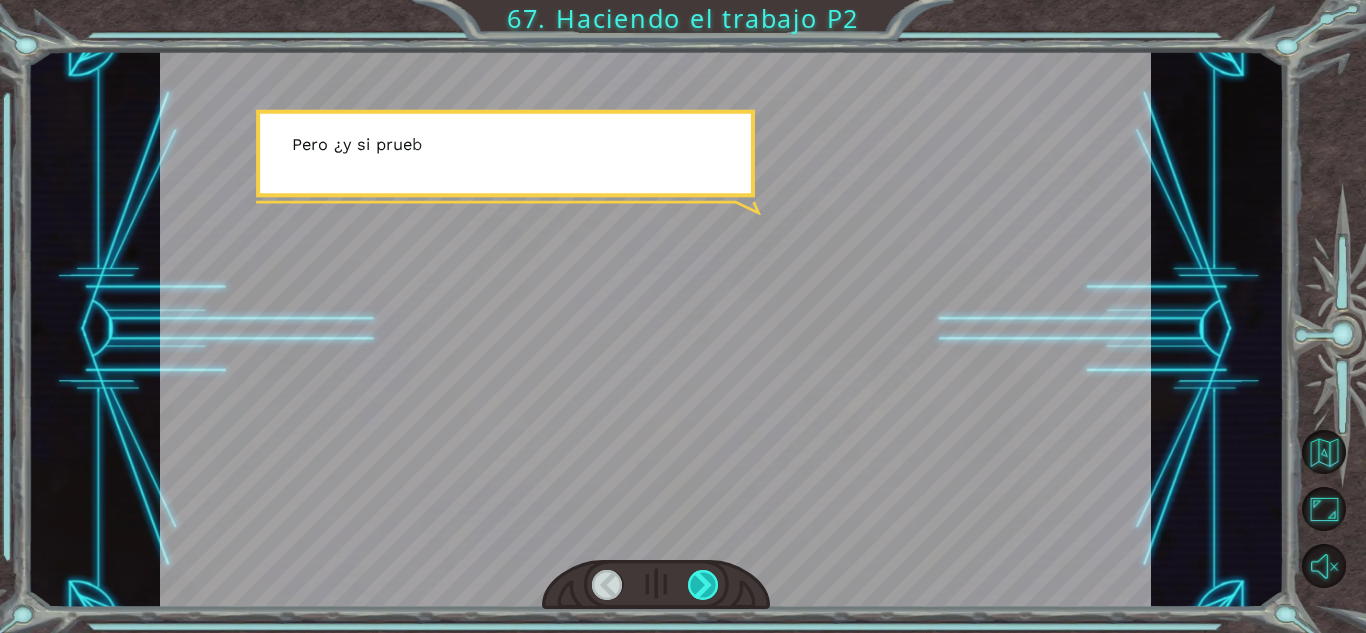 click at bounding box center [703, 585] 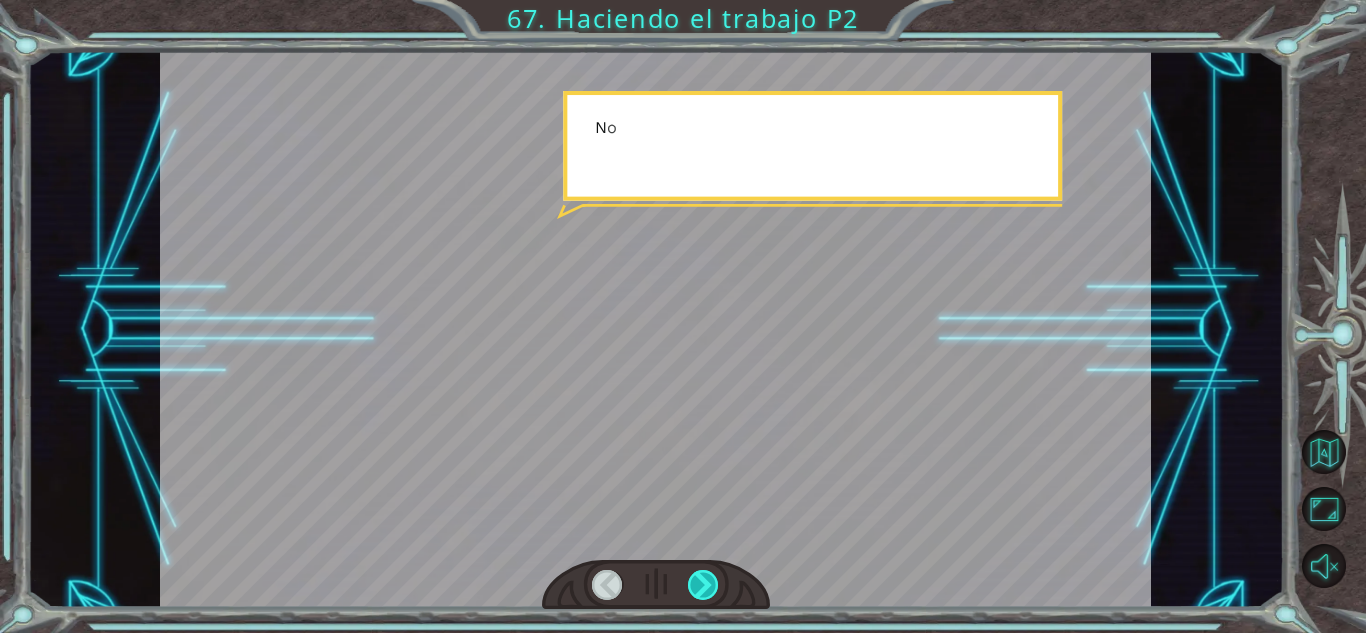 click at bounding box center [703, 585] 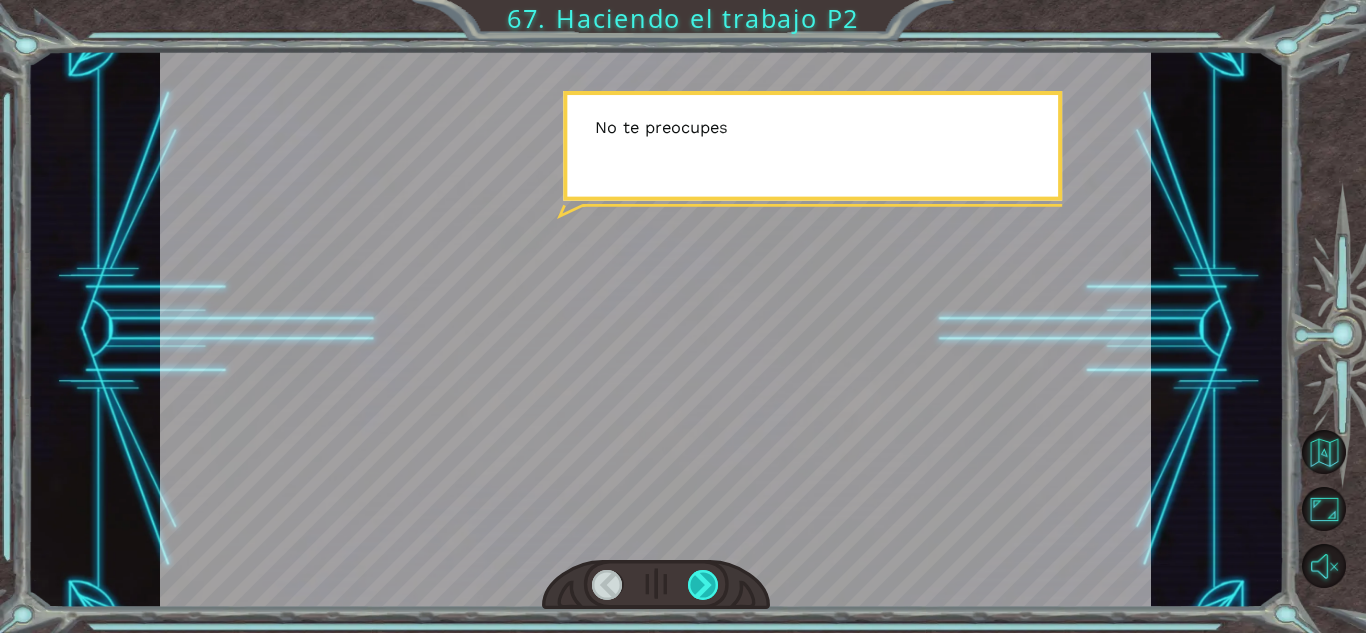 click at bounding box center (703, 585) 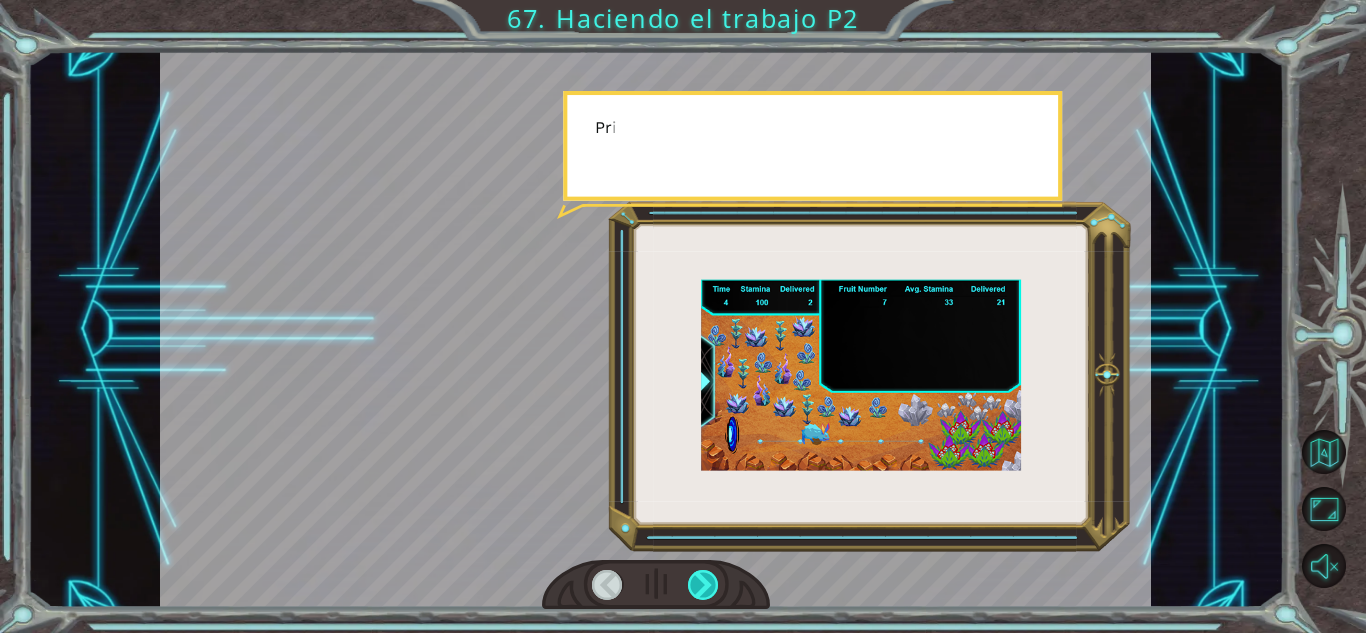 click at bounding box center [703, 585] 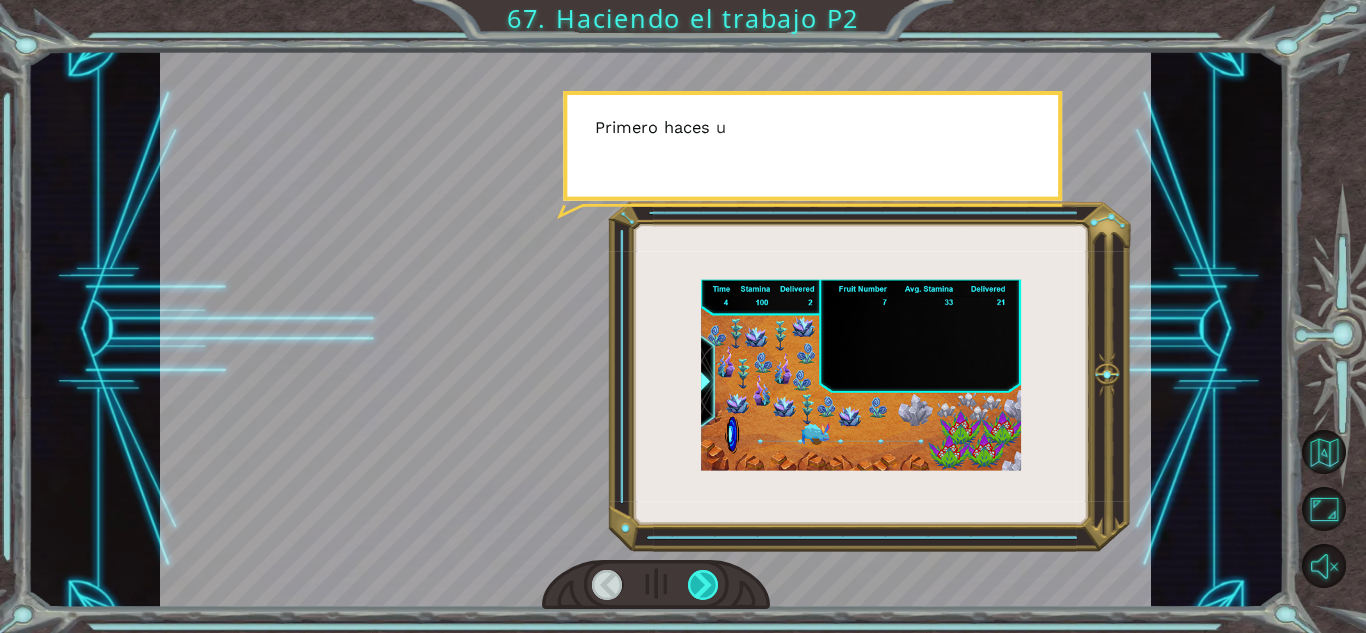 click at bounding box center [703, 585] 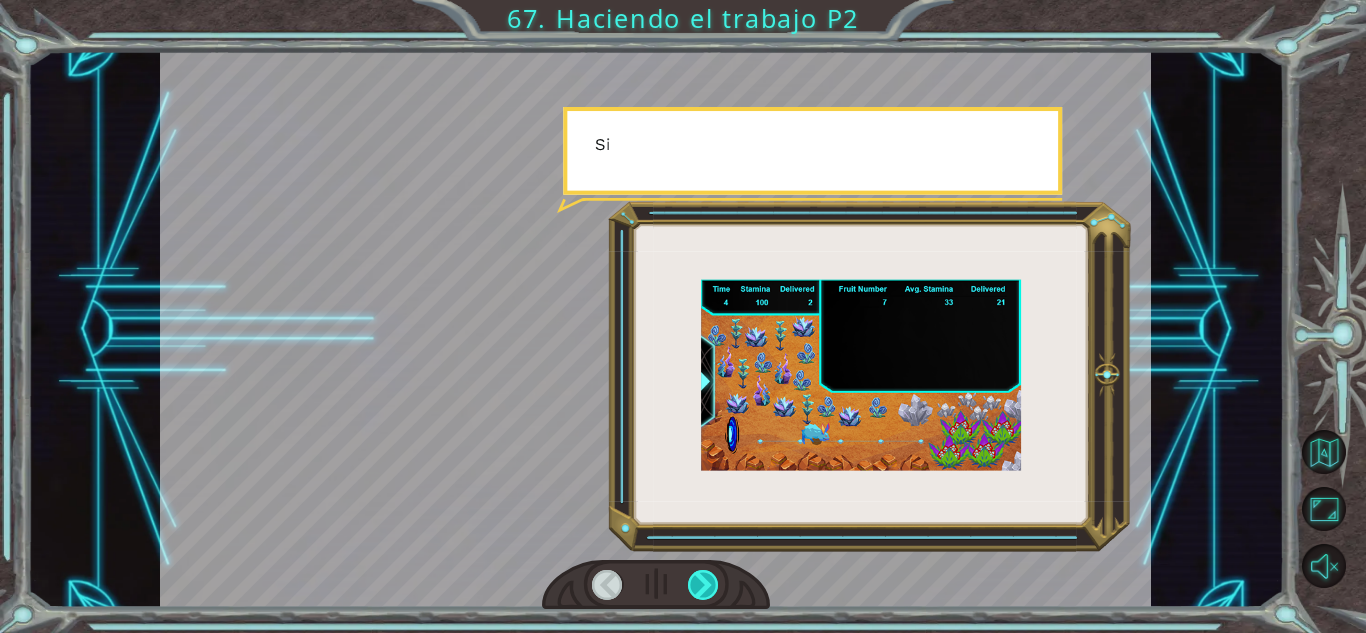 click at bounding box center [703, 585] 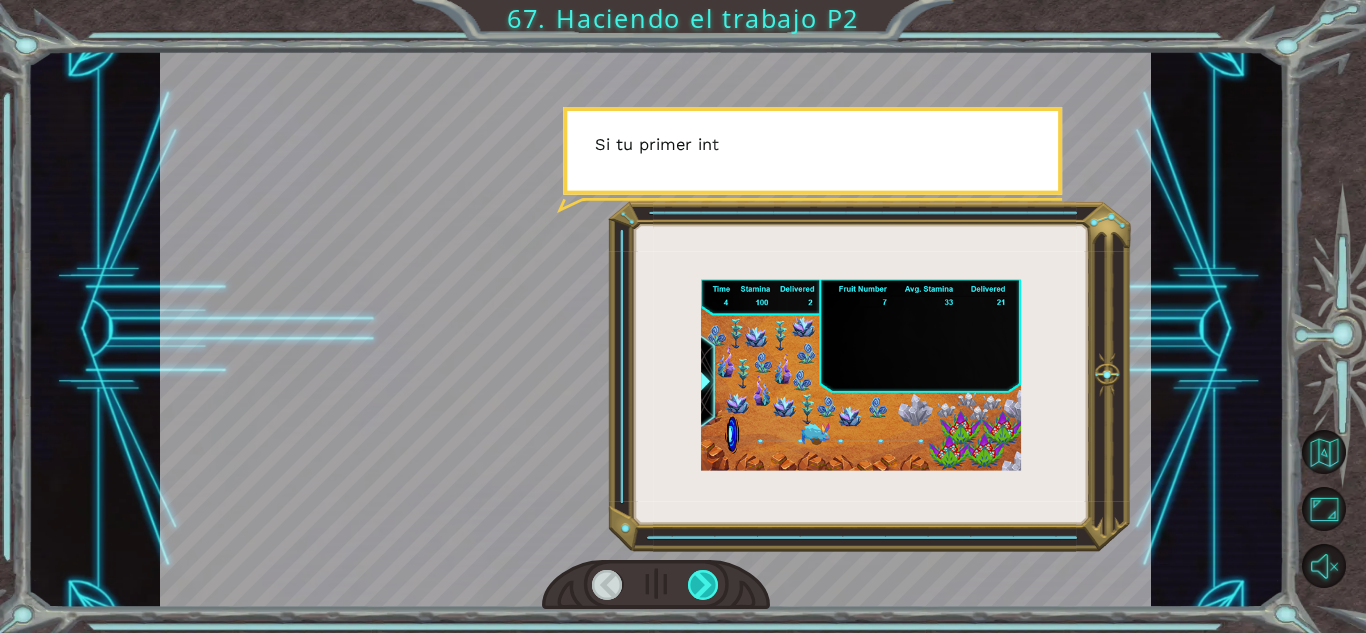 click at bounding box center [703, 585] 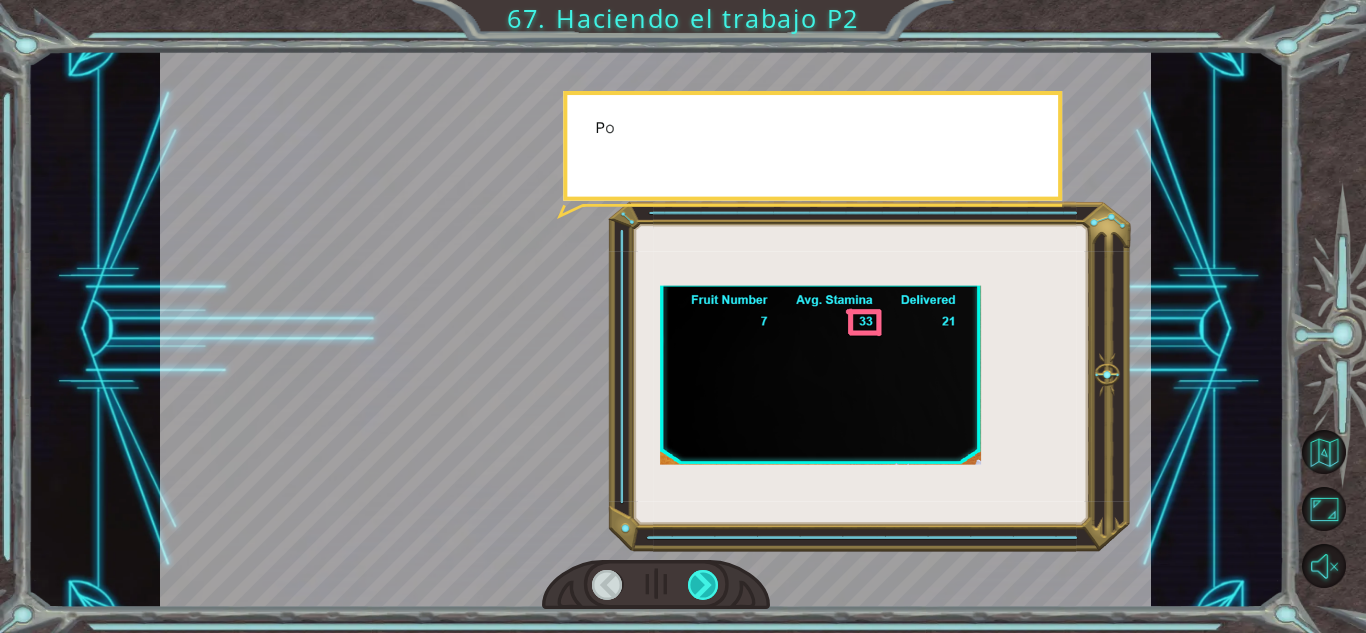click at bounding box center [703, 585] 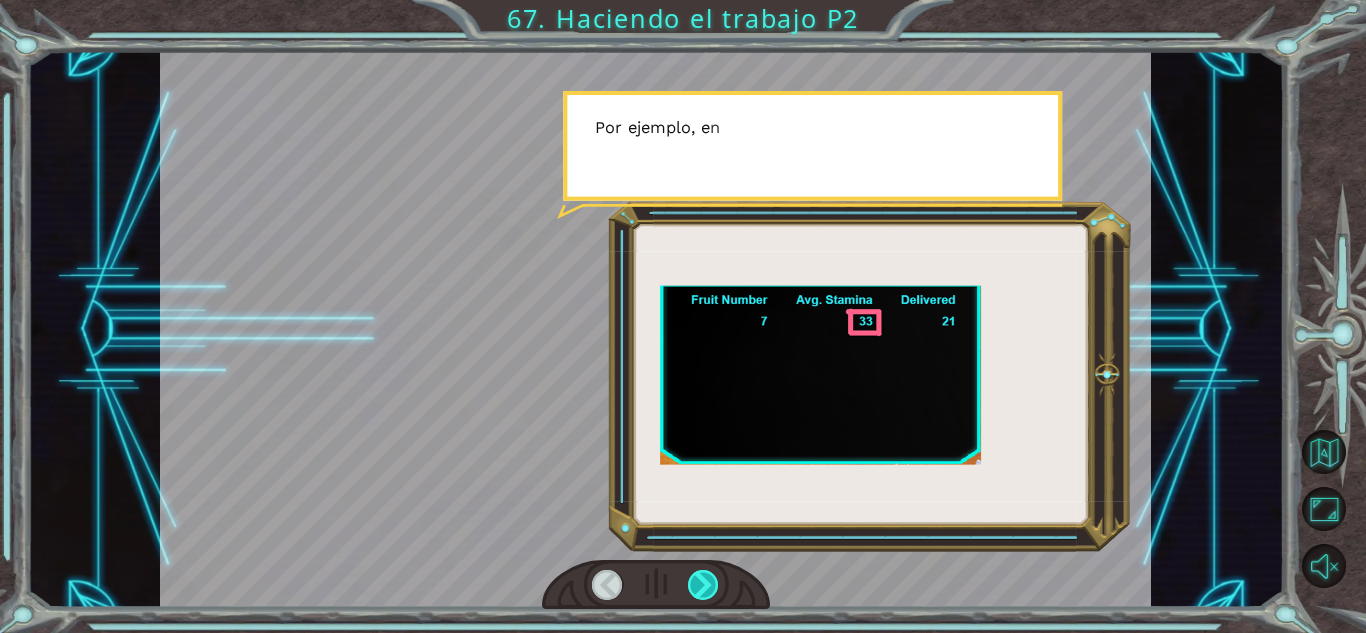 click at bounding box center (703, 585) 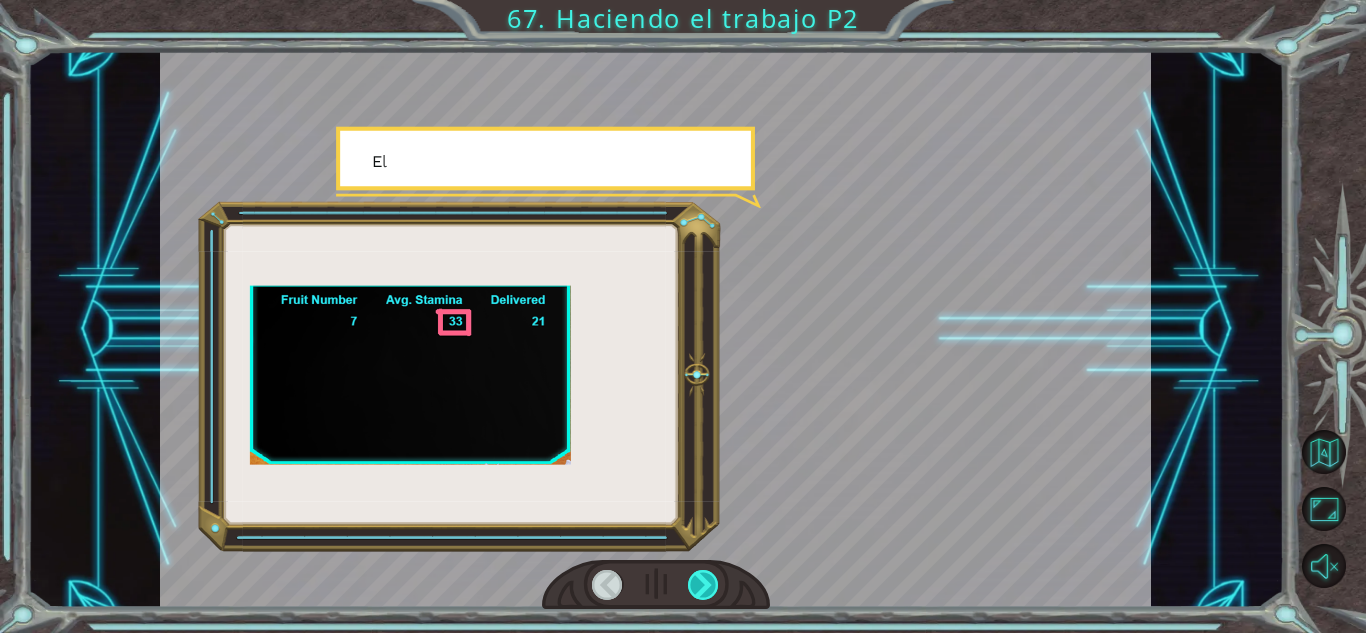 click at bounding box center (703, 585) 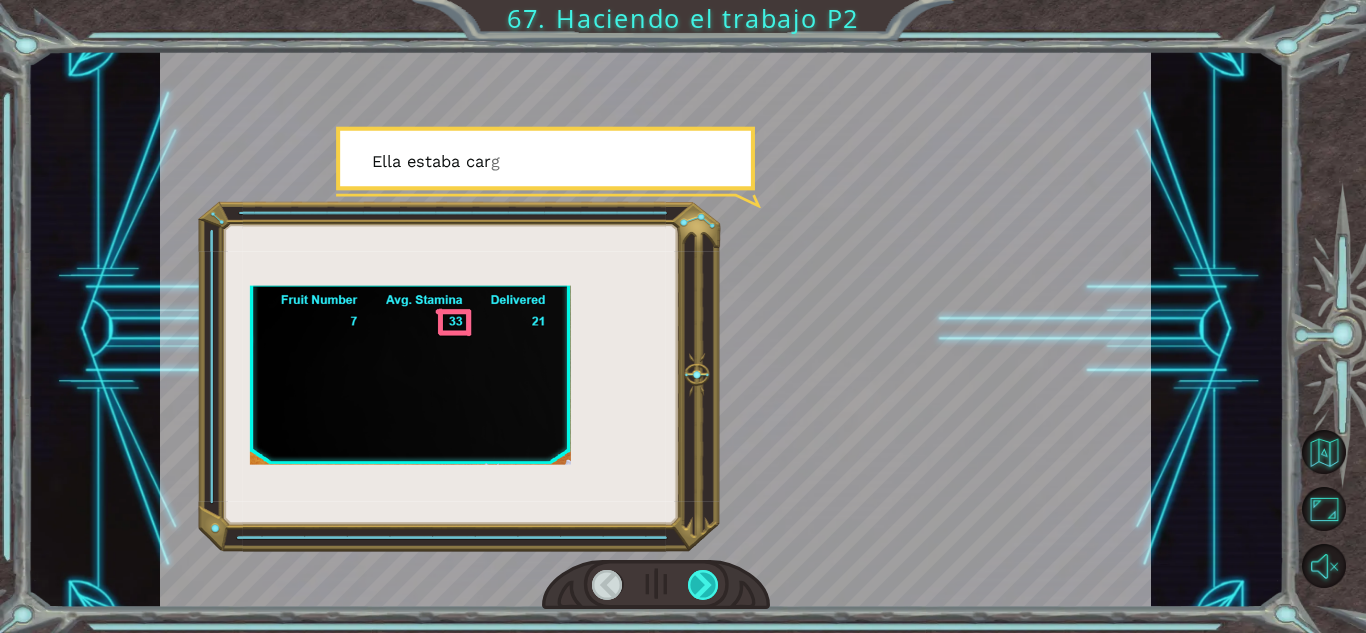 click at bounding box center [703, 585] 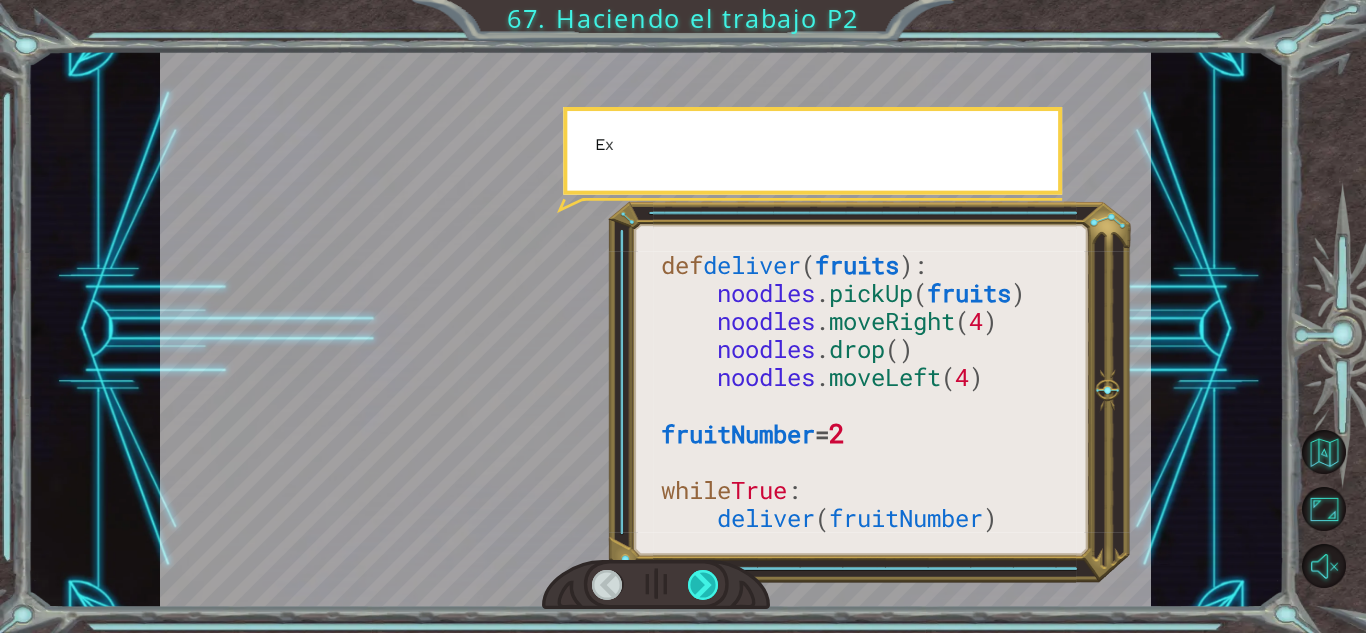 click at bounding box center (703, 585) 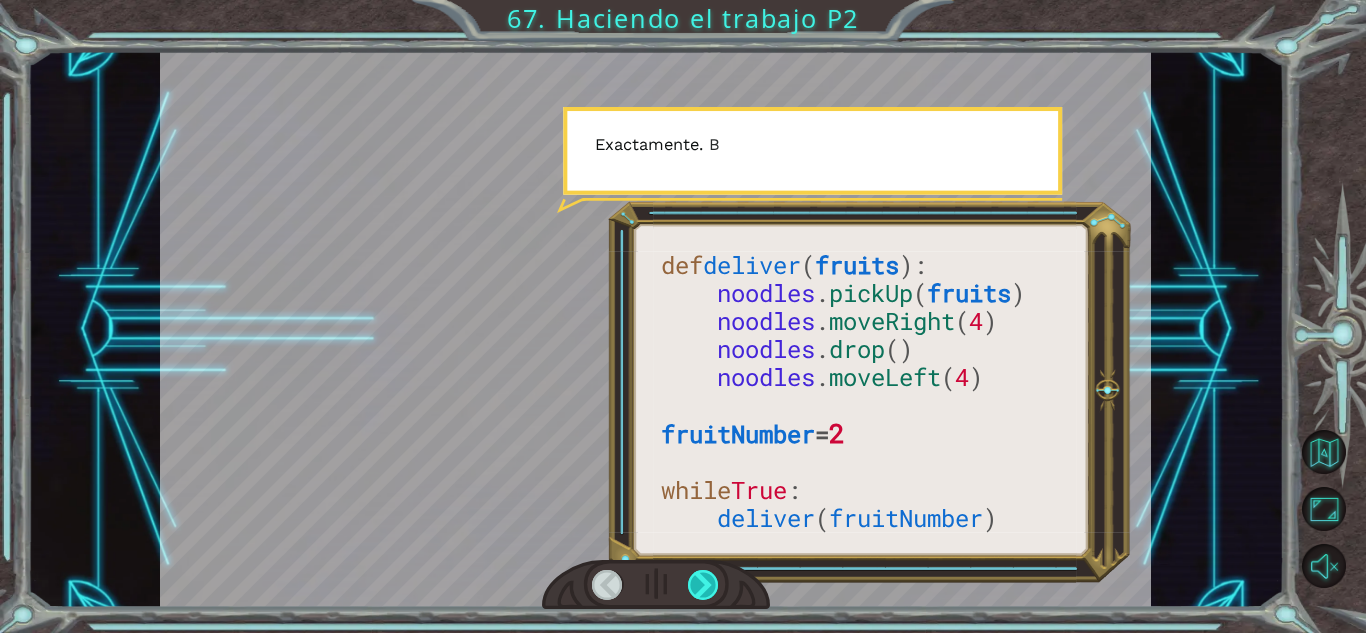 click at bounding box center (703, 585) 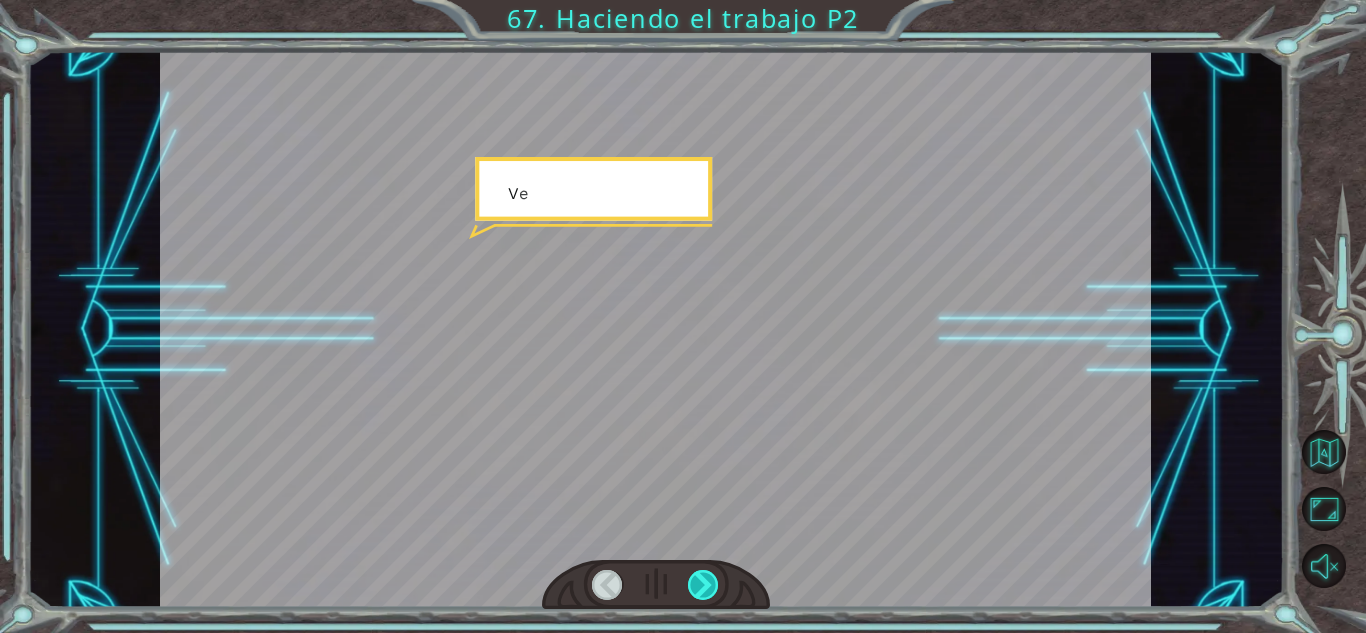 click at bounding box center [703, 585] 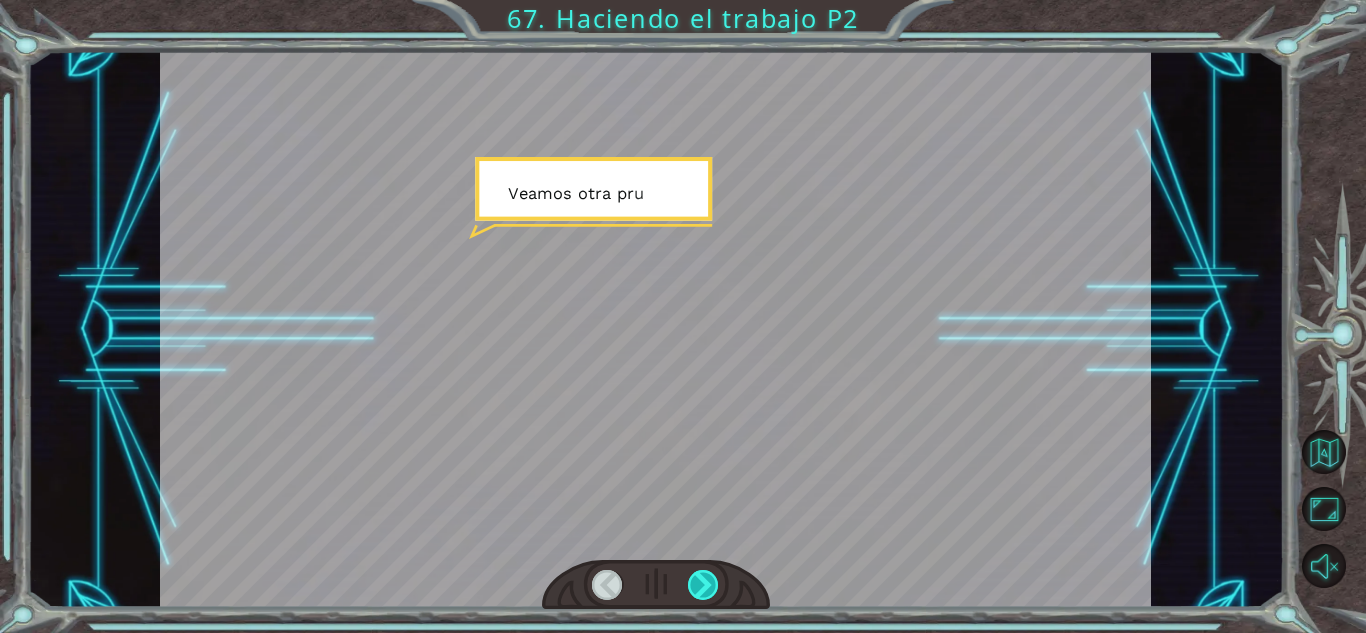 click at bounding box center (703, 585) 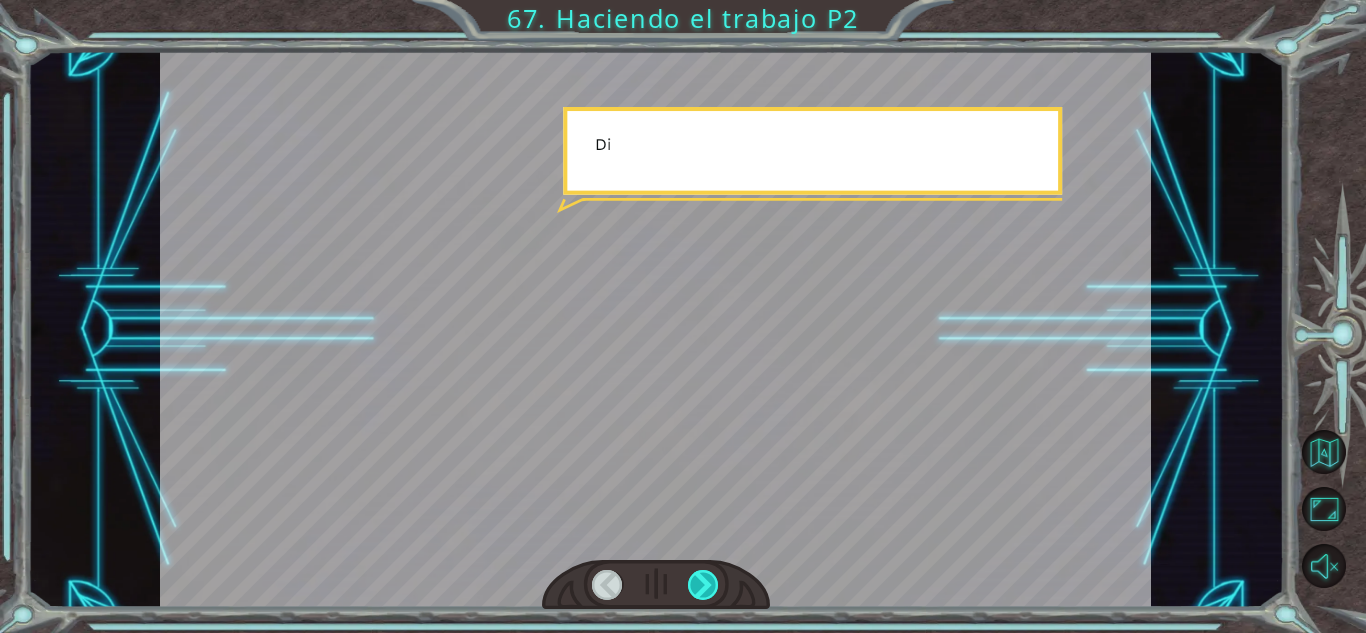 click at bounding box center [703, 585] 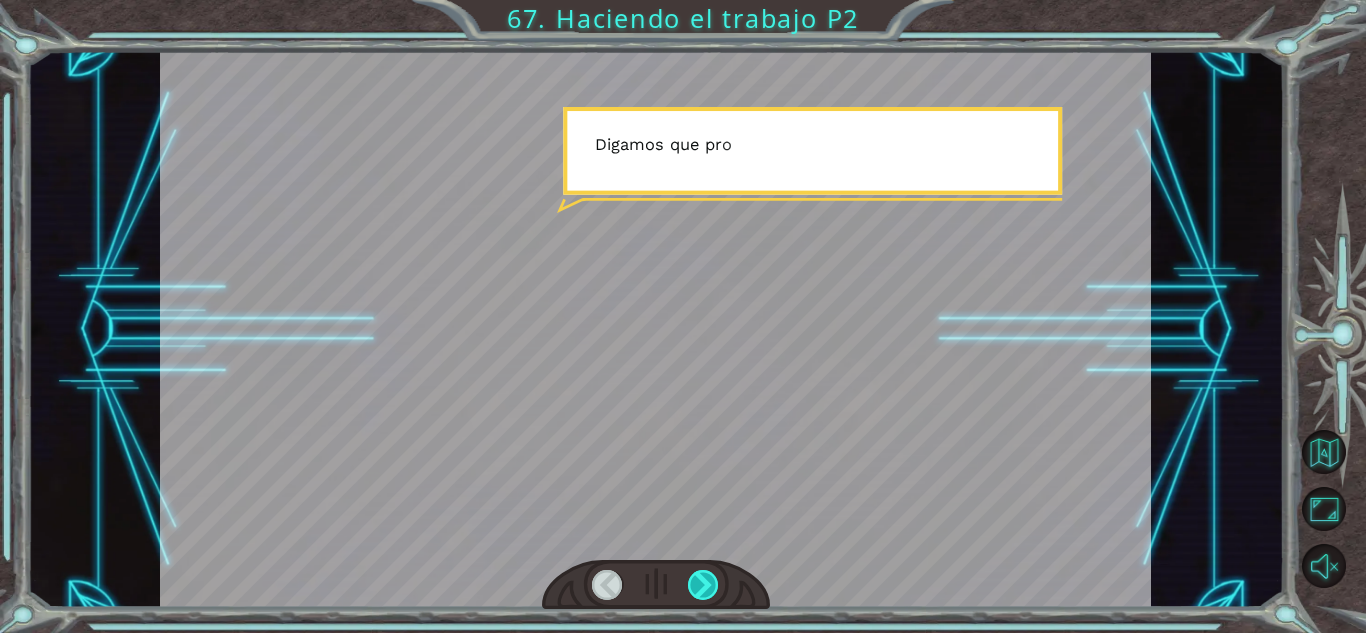 click at bounding box center (703, 585) 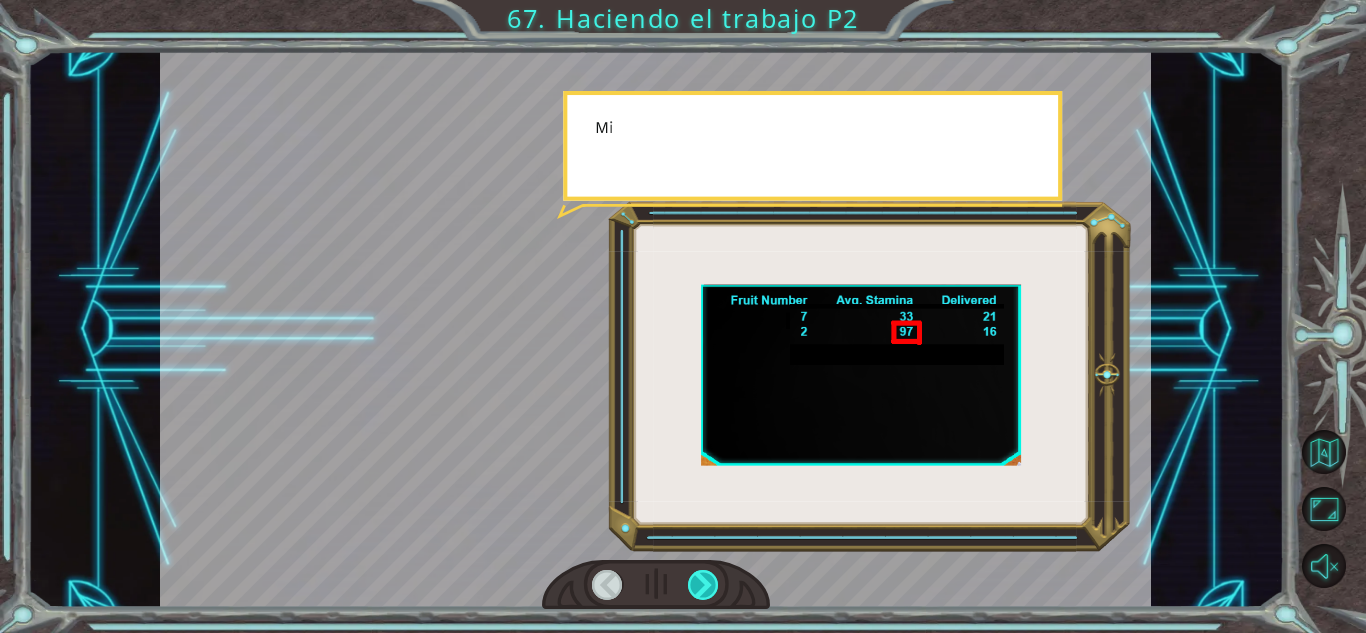 click at bounding box center (703, 585) 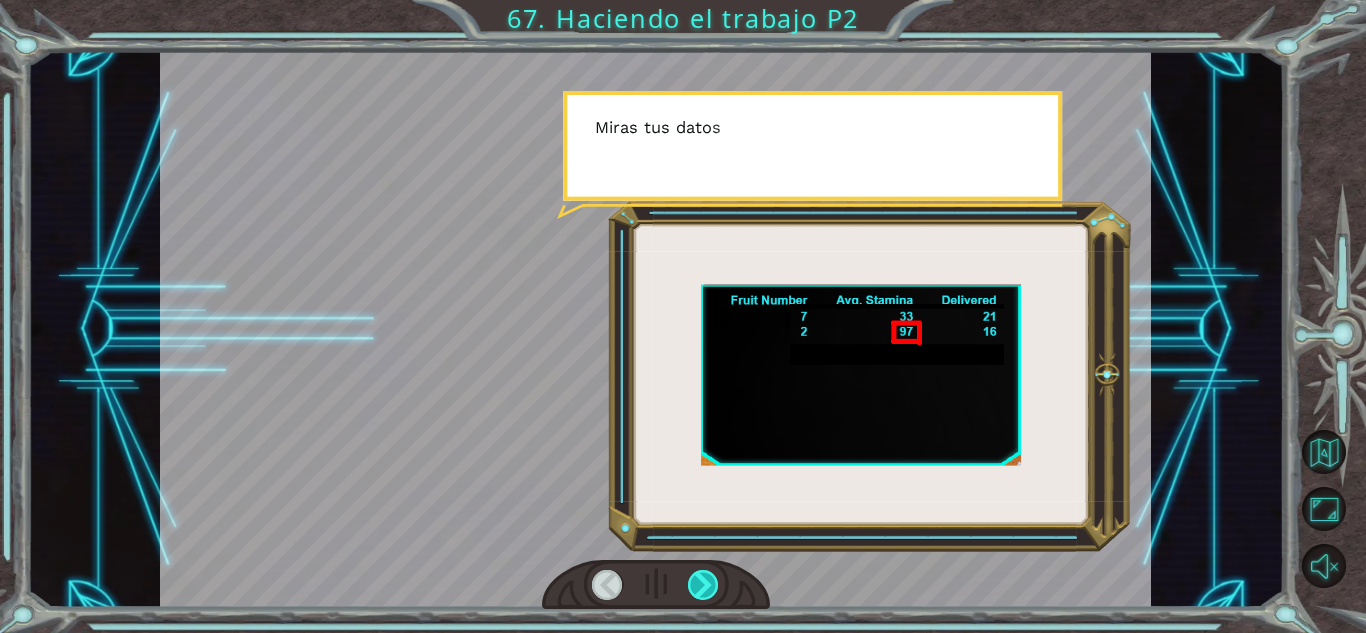 click at bounding box center (703, 585) 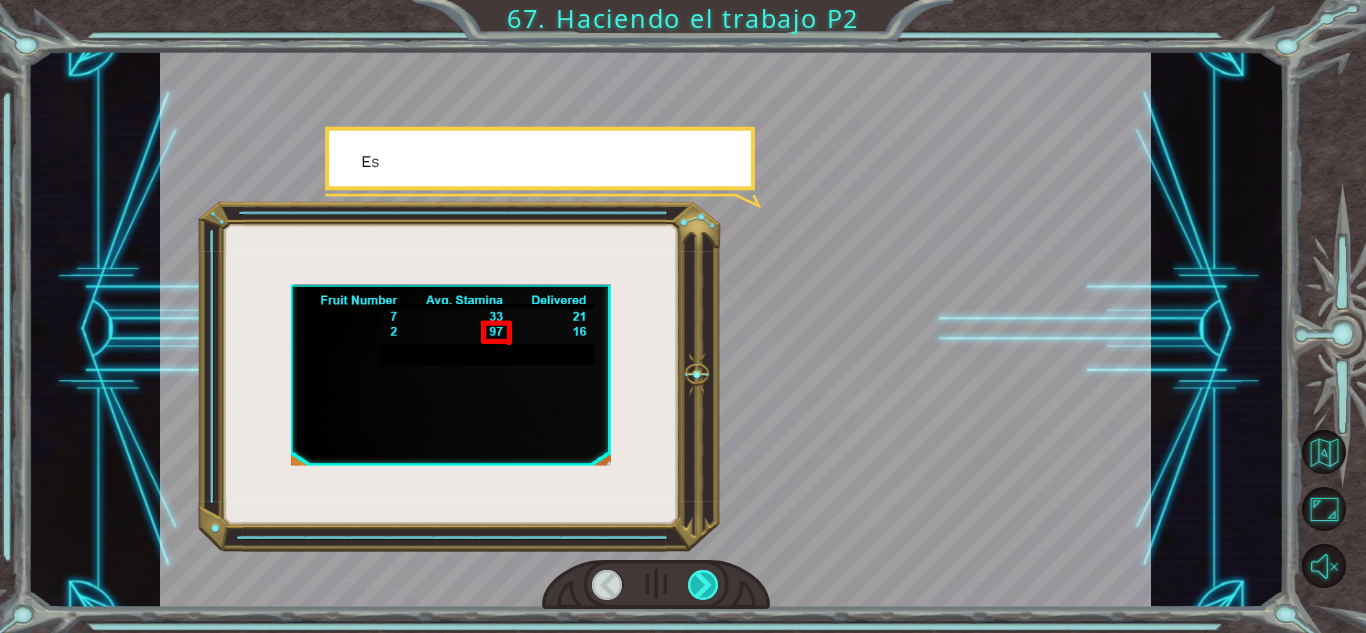 click at bounding box center (703, 585) 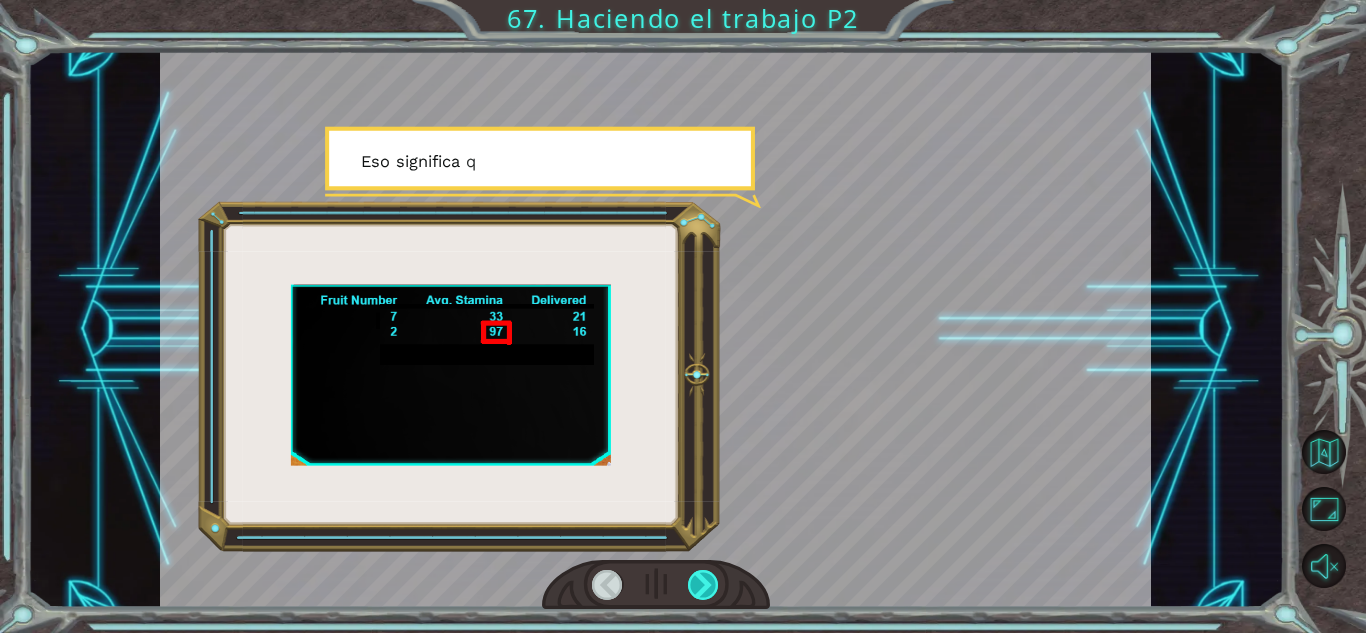 click at bounding box center [703, 585] 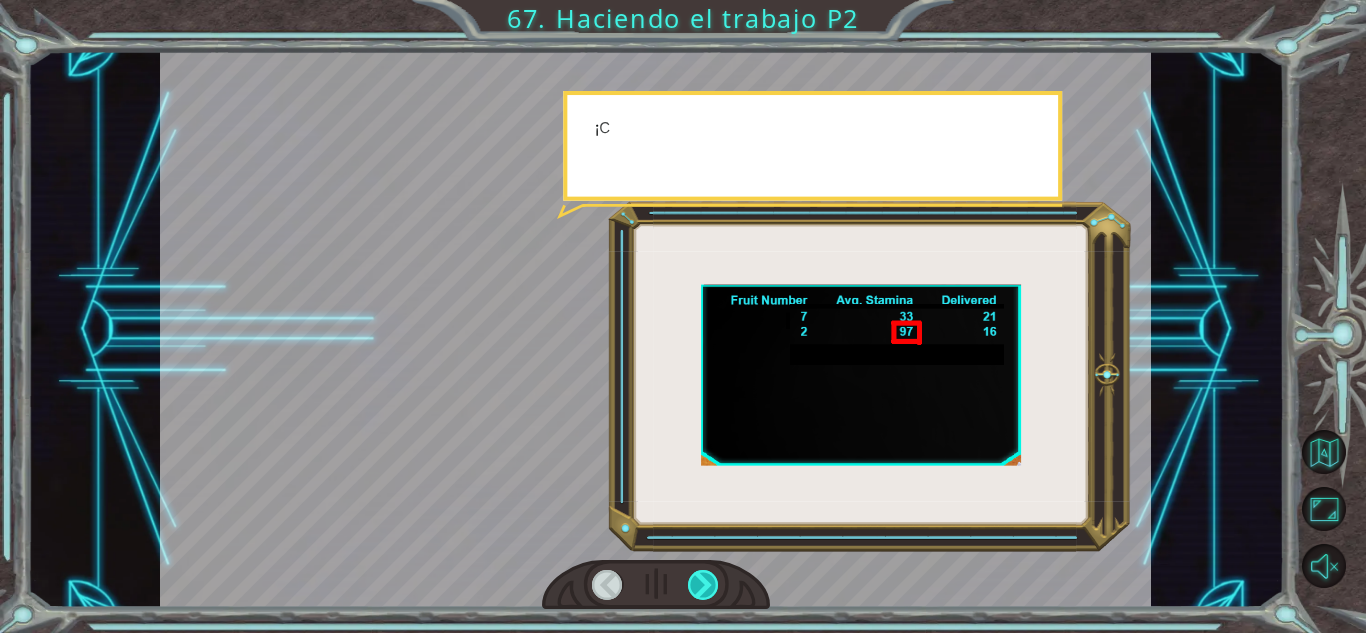 click at bounding box center (703, 585) 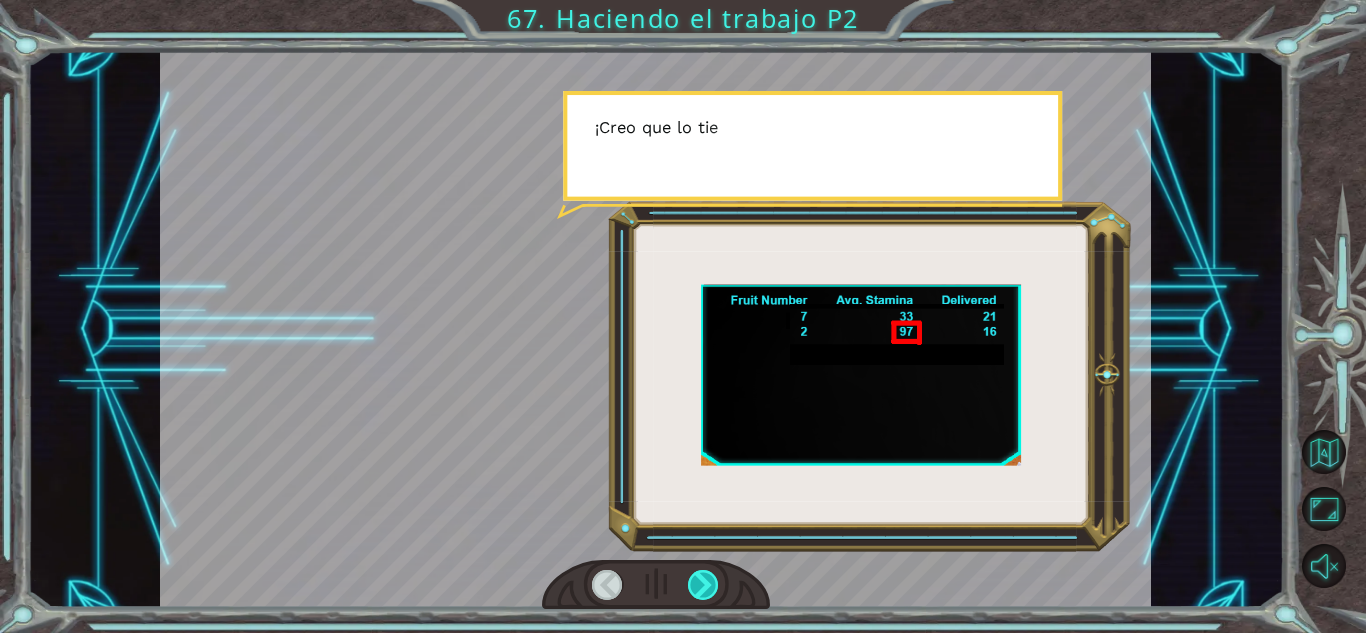 click at bounding box center (703, 585) 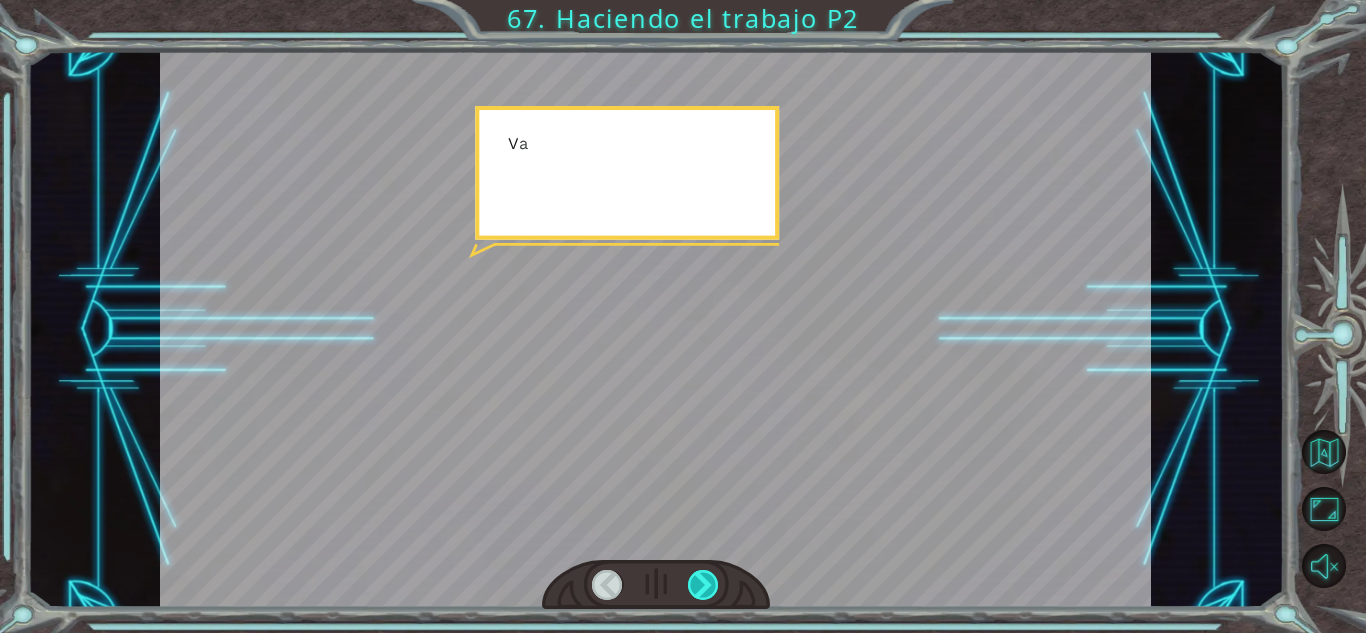 click at bounding box center (703, 585) 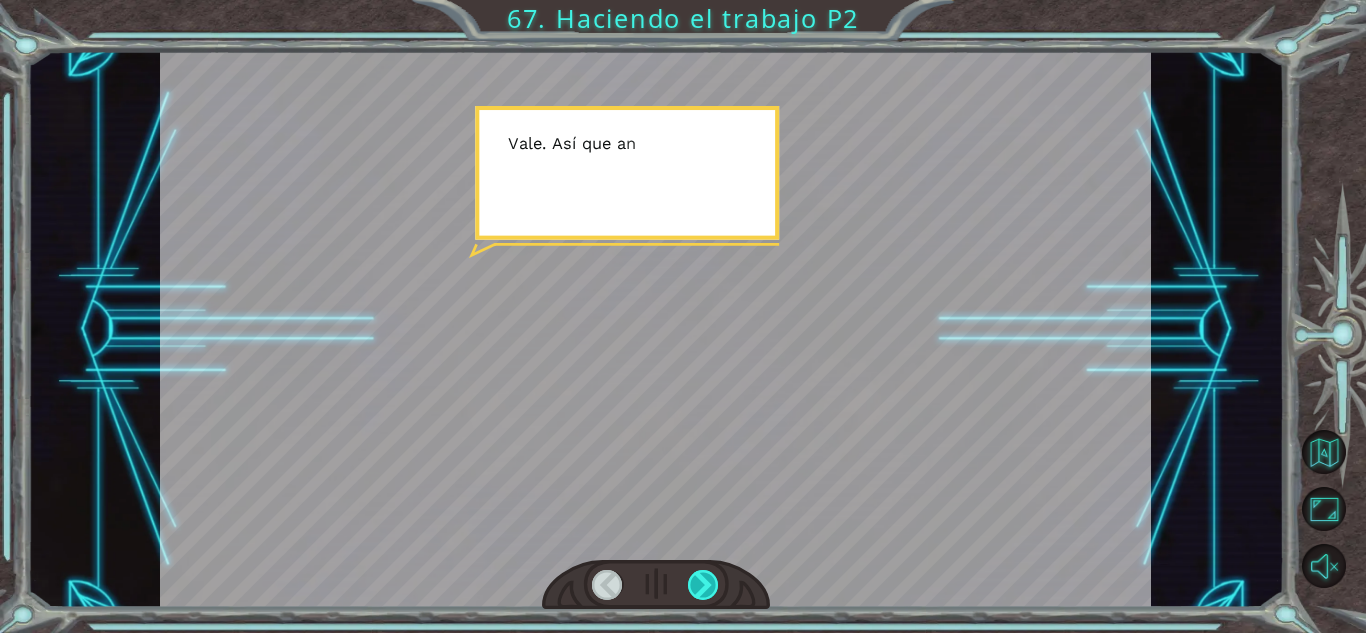 click at bounding box center (703, 585) 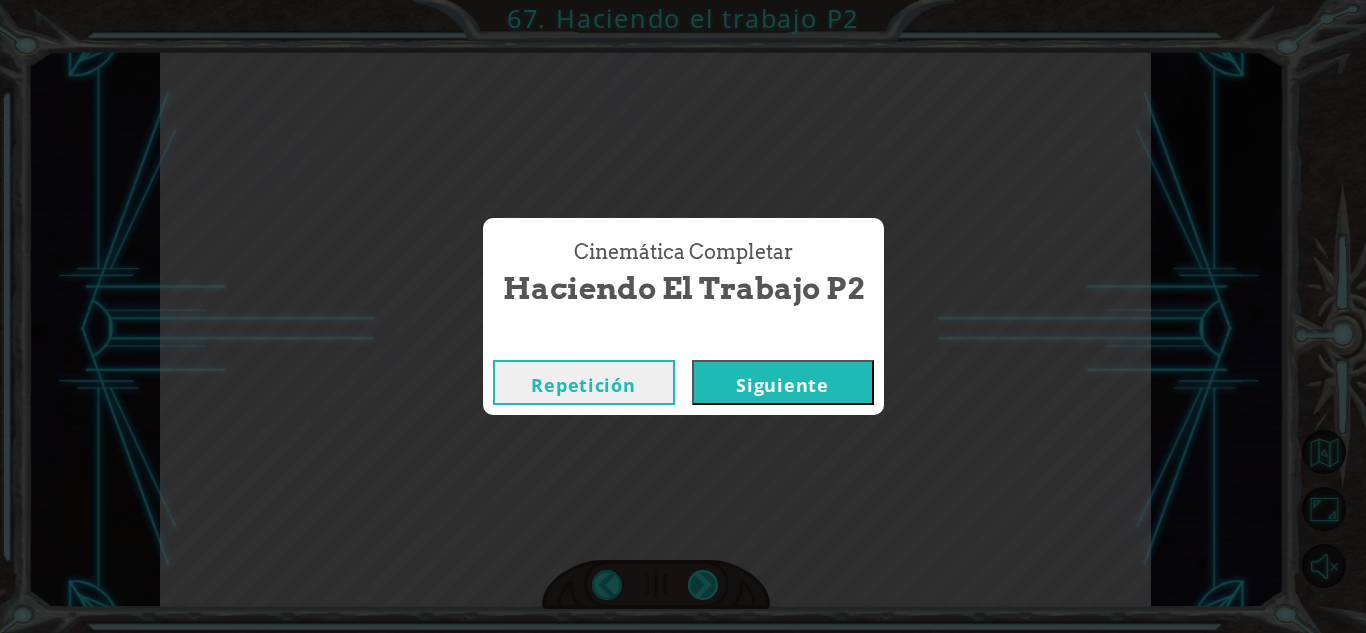 click on "Cinemática Completar     Haciendo el trabajo P2
Repetición
[GEOGRAPHIC_DATA]" at bounding box center (683, 316) 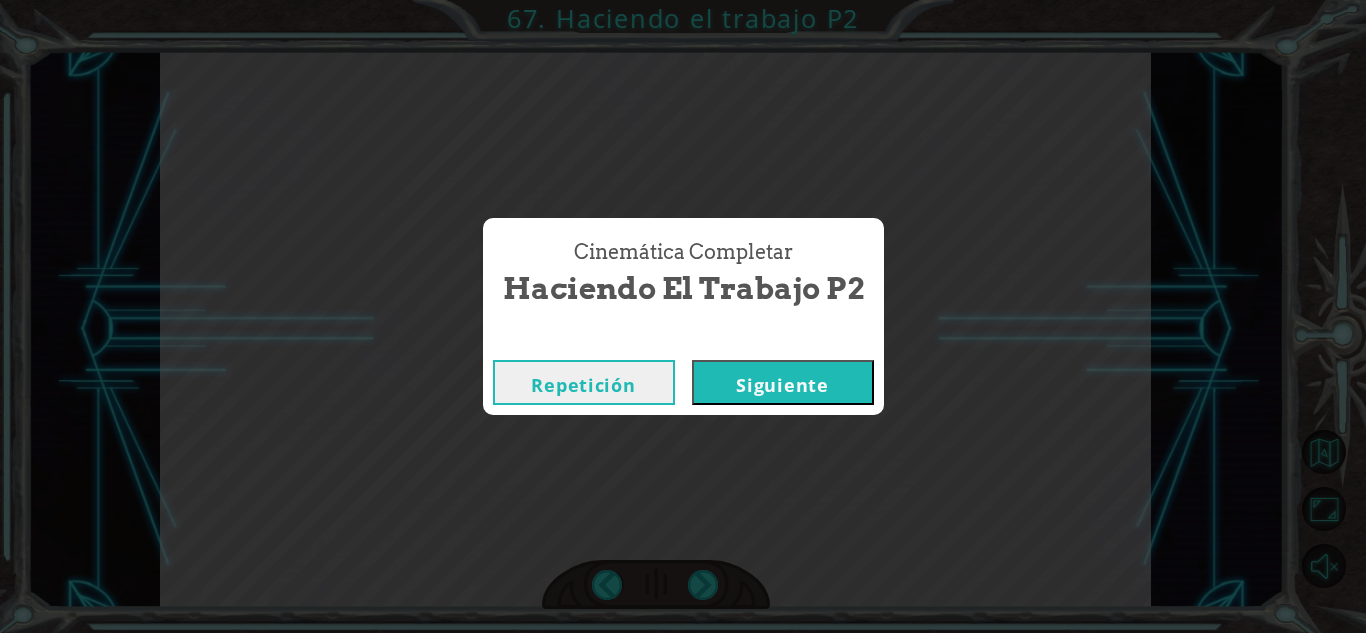 click on "Repetición
[GEOGRAPHIC_DATA]" at bounding box center (683, 382) 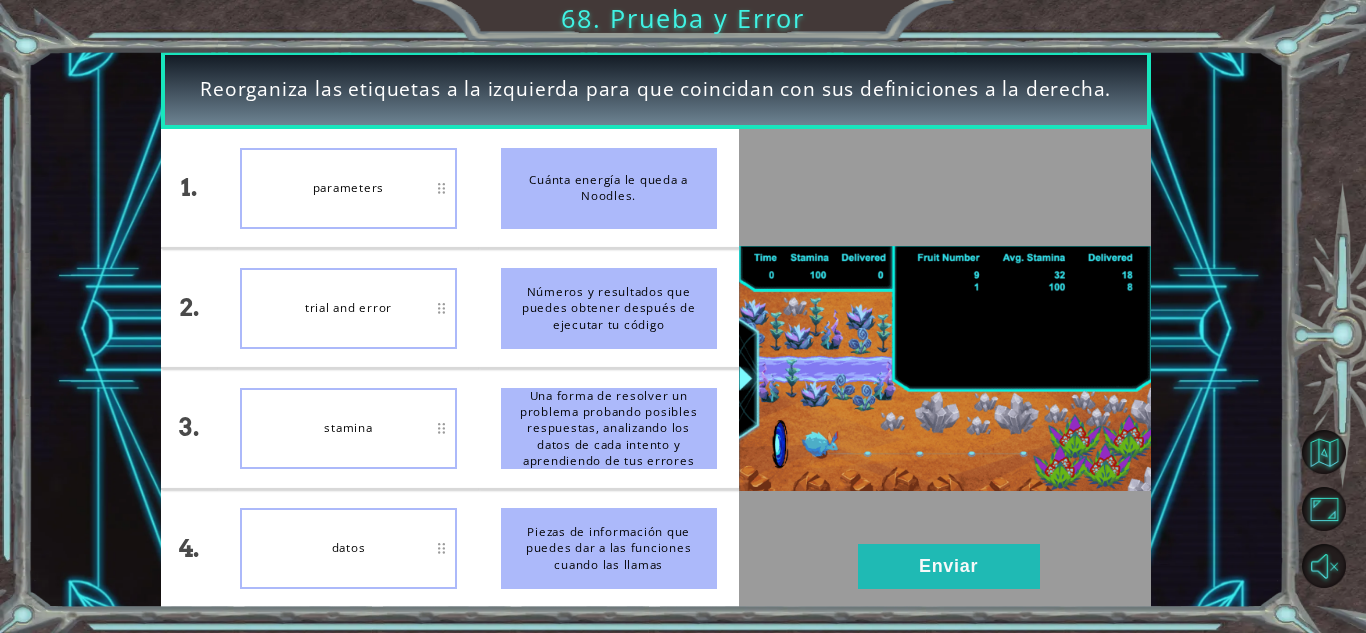 type 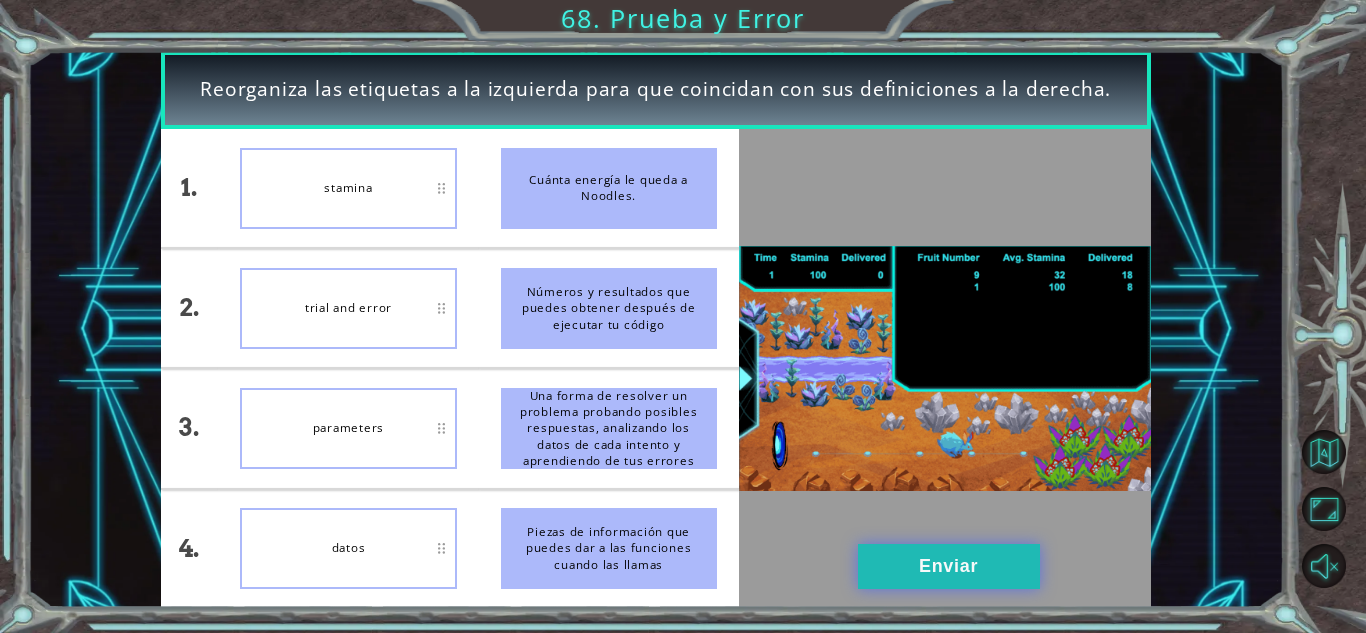 click on "Enviar" at bounding box center (949, 566) 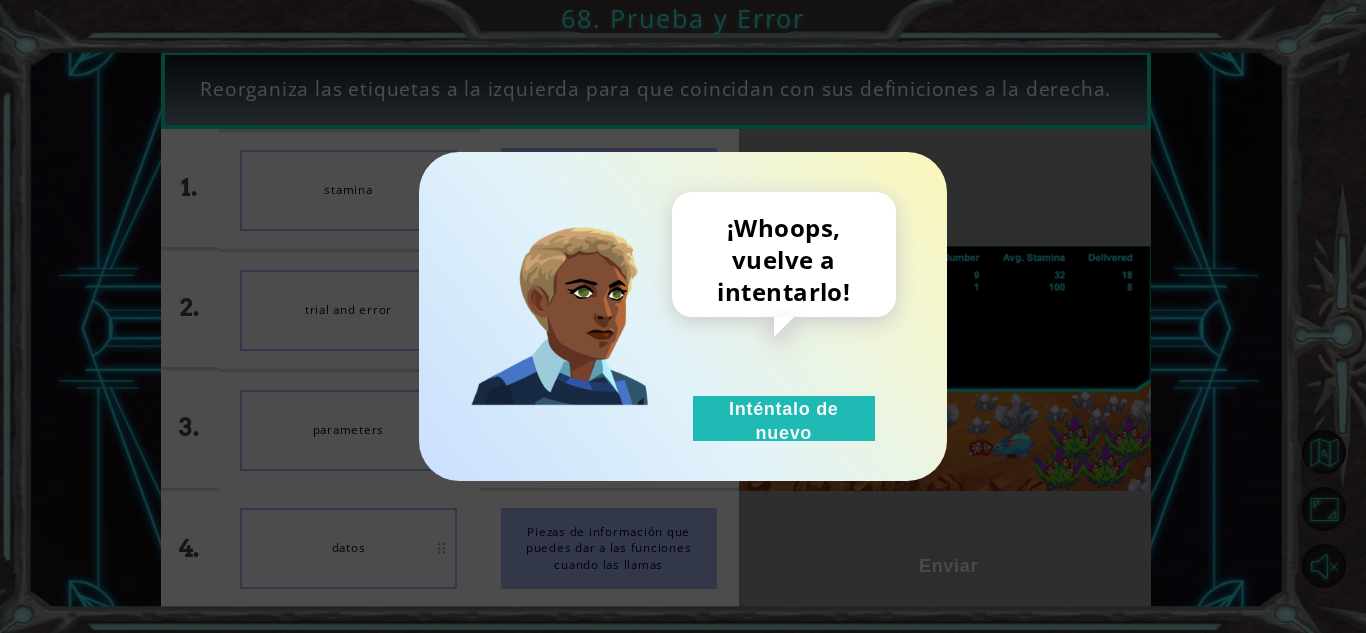 click on "¡Whoops, vuelve a intentarlo!
Inténtalo de nuevo" at bounding box center (784, 316) 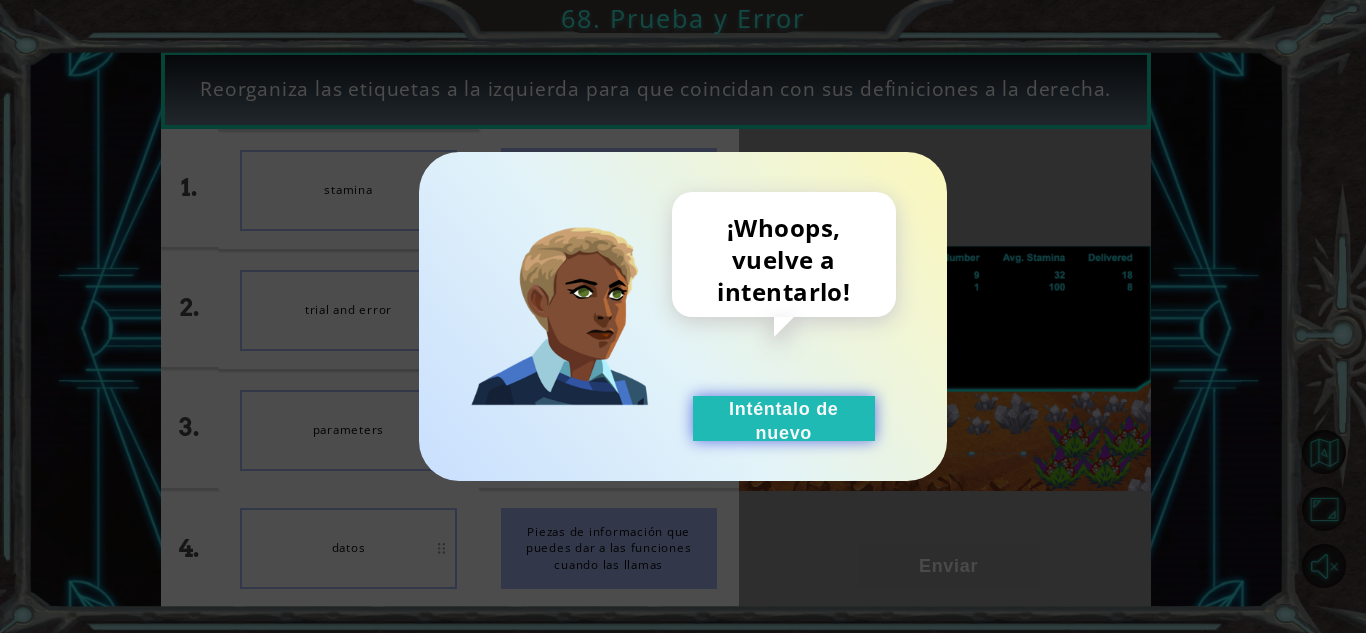 click on "Inténtalo de nuevo" at bounding box center [784, 418] 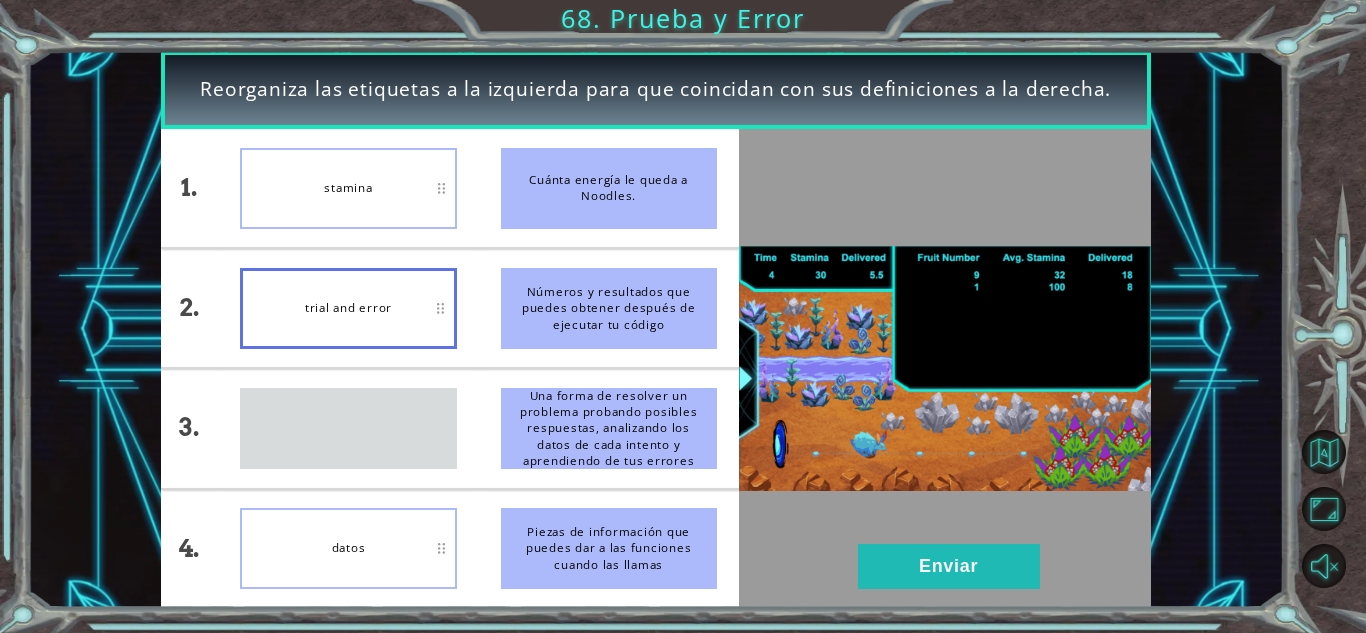 click on "parameters" at bounding box center [348, 428] 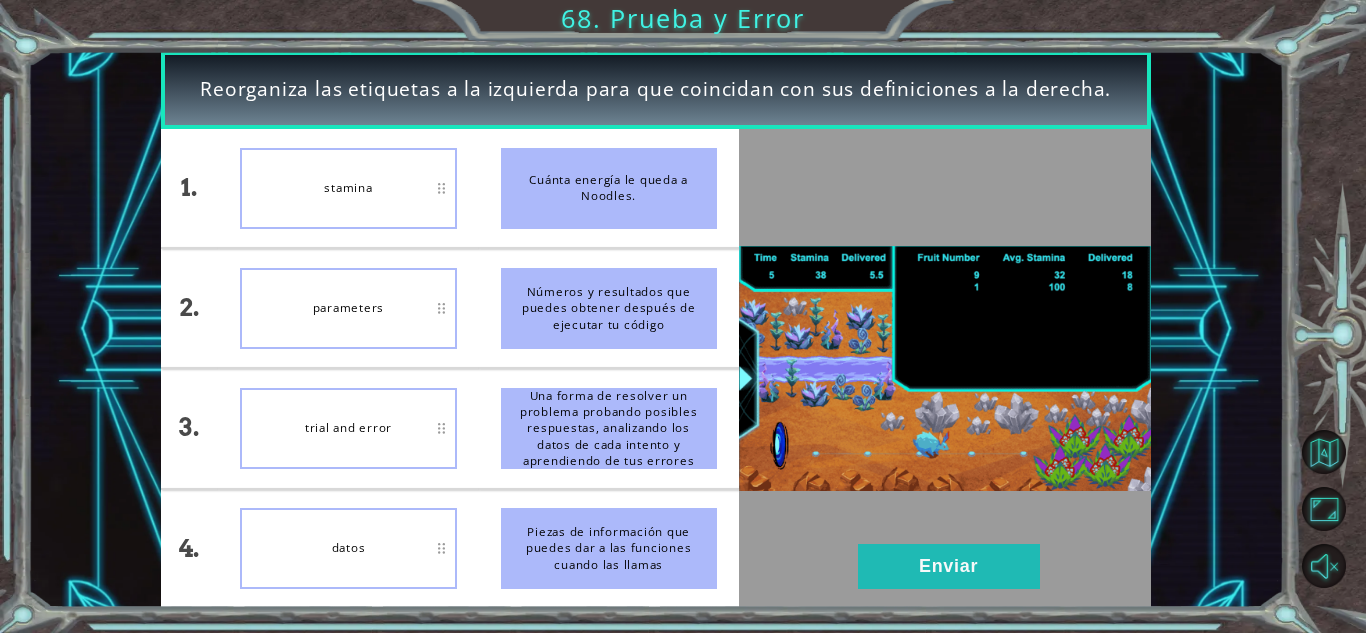 click on "parameters" at bounding box center [348, 308] 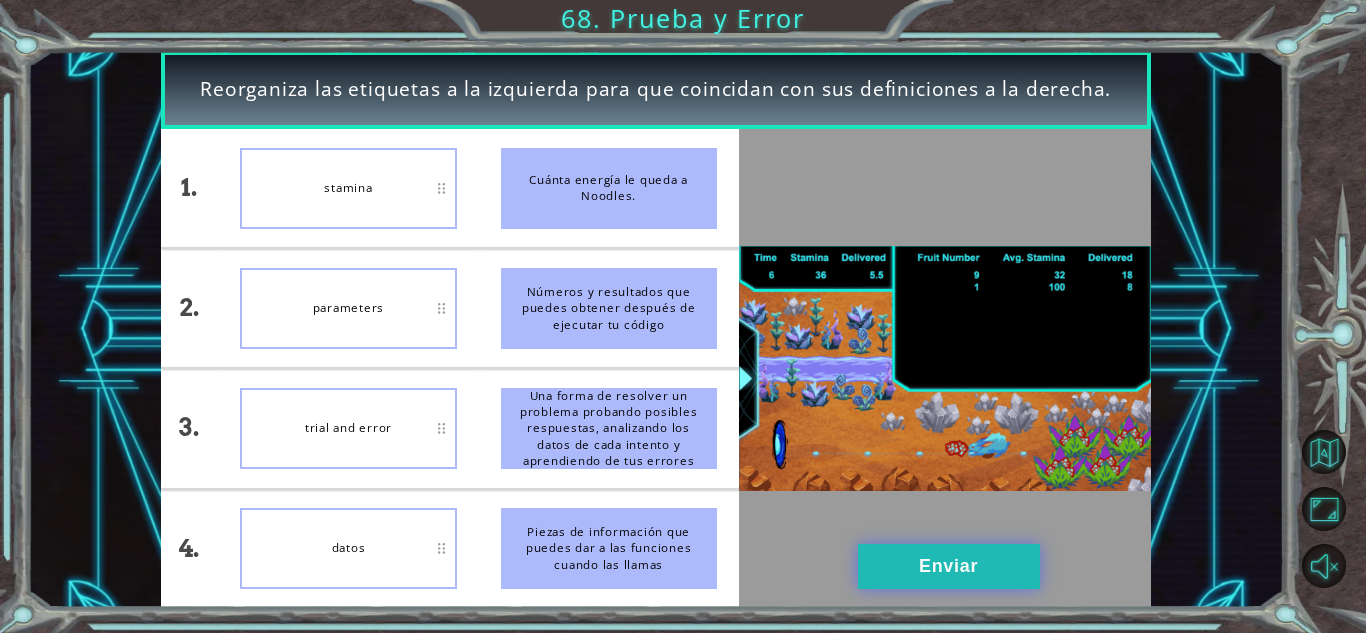 click on "Enviar" at bounding box center [949, 566] 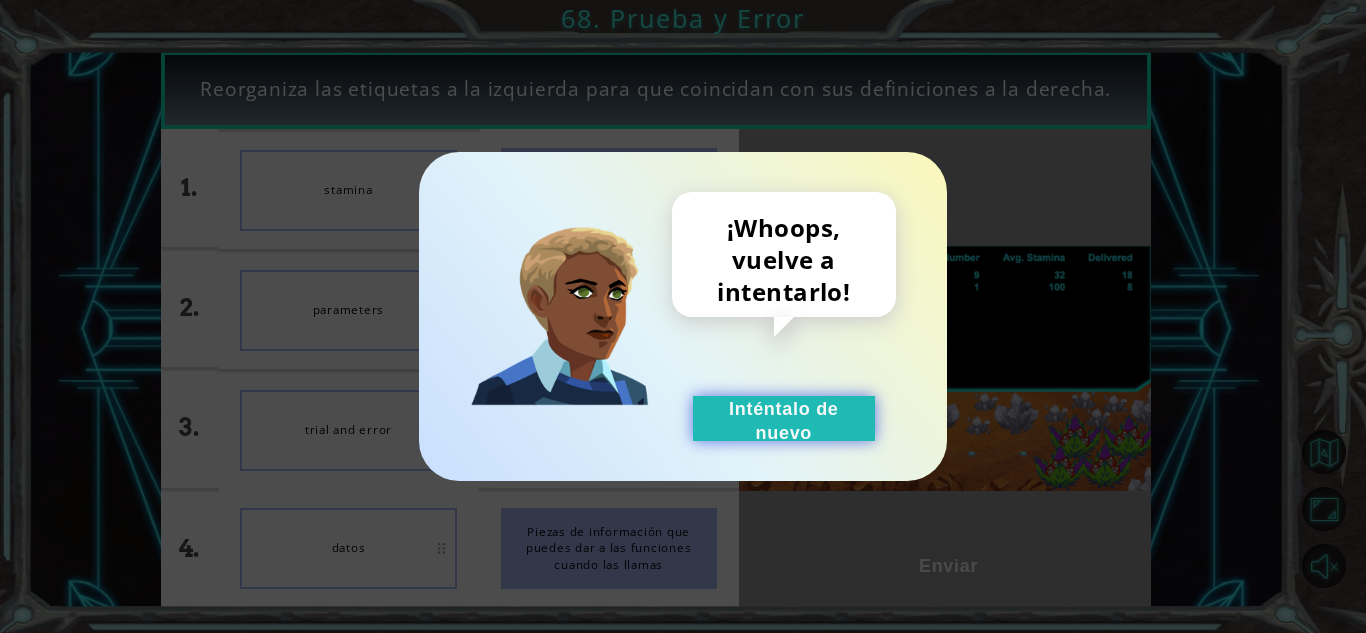 click on "Inténtalo de nuevo" at bounding box center (784, 418) 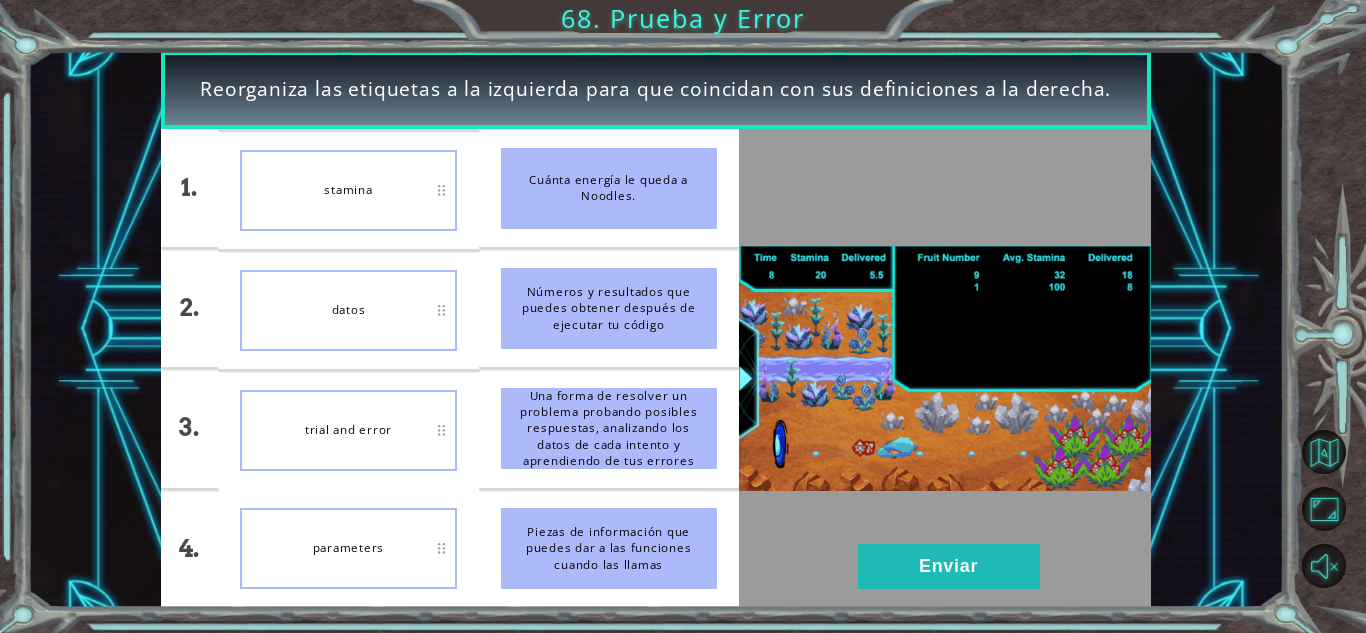 click at bounding box center [945, 368] 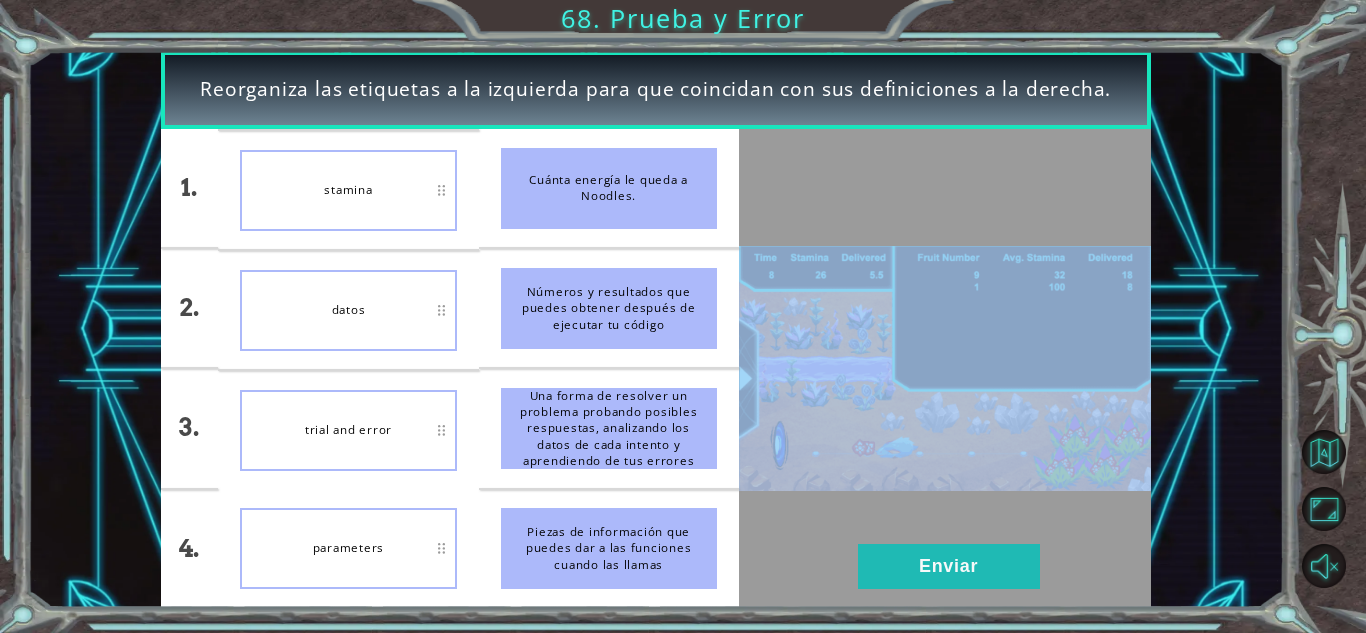 click at bounding box center (945, 368) 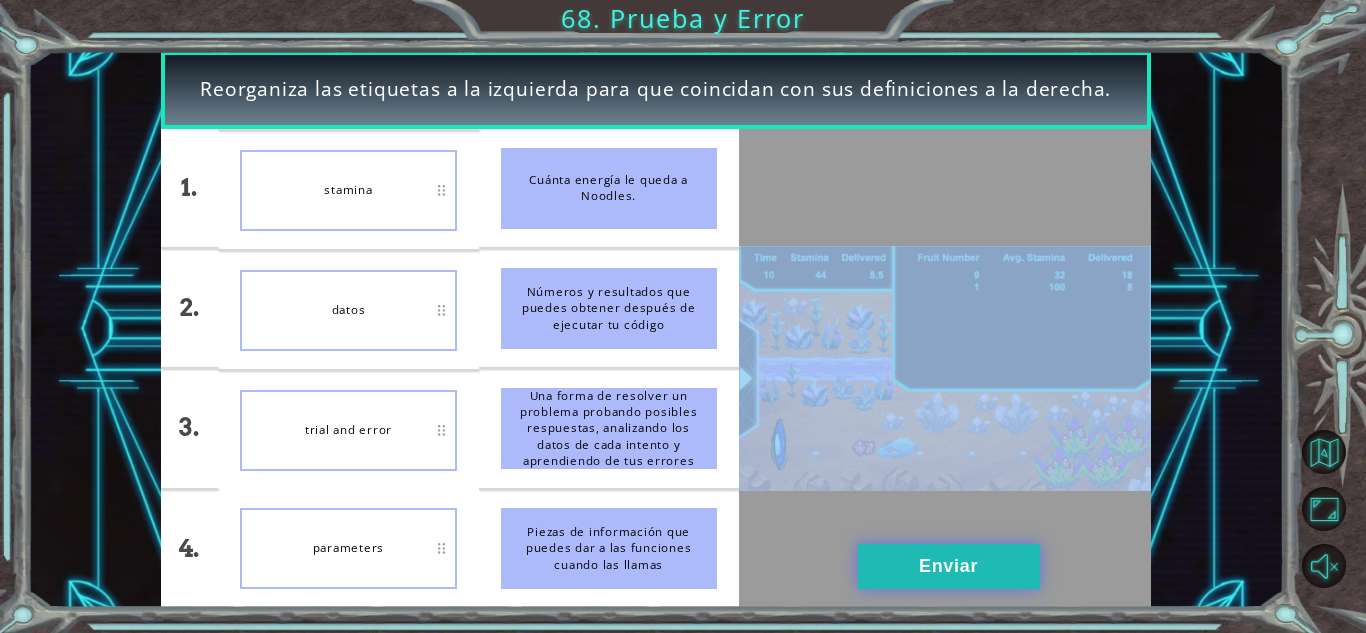click on "Enviar" at bounding box center (949, 566) 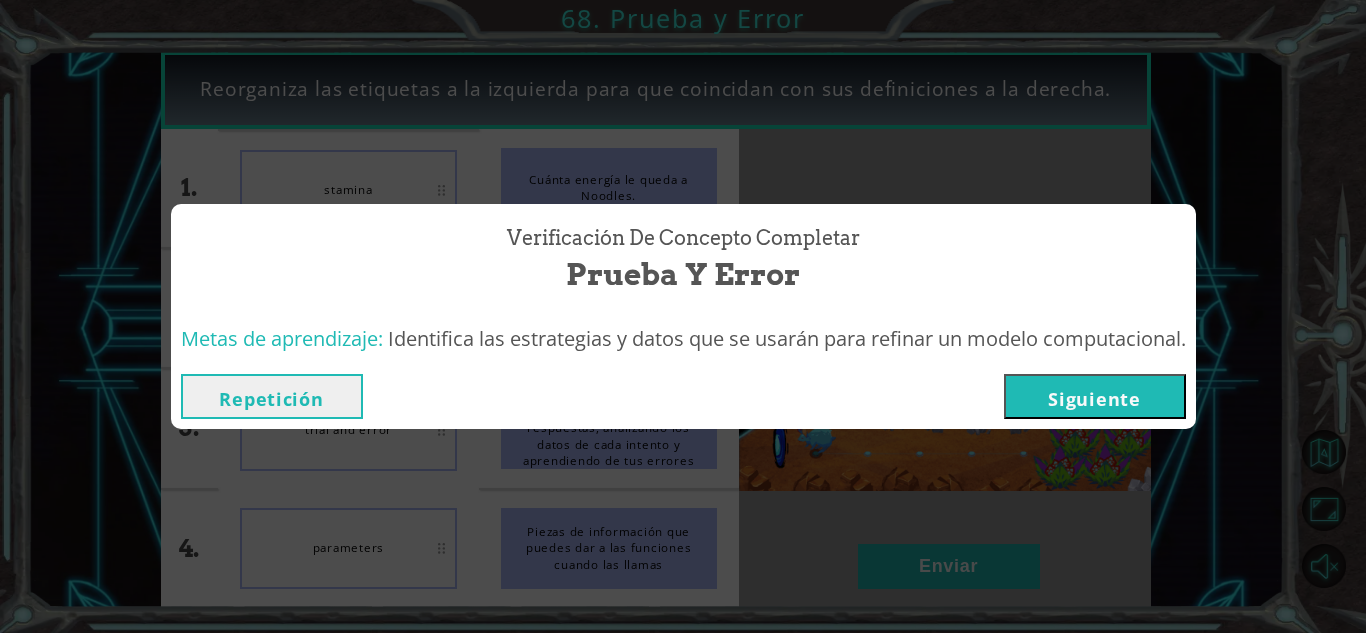 click on "Repetición
[GEOGRAPHIC_DATA]" at bounding box center [683, 396] 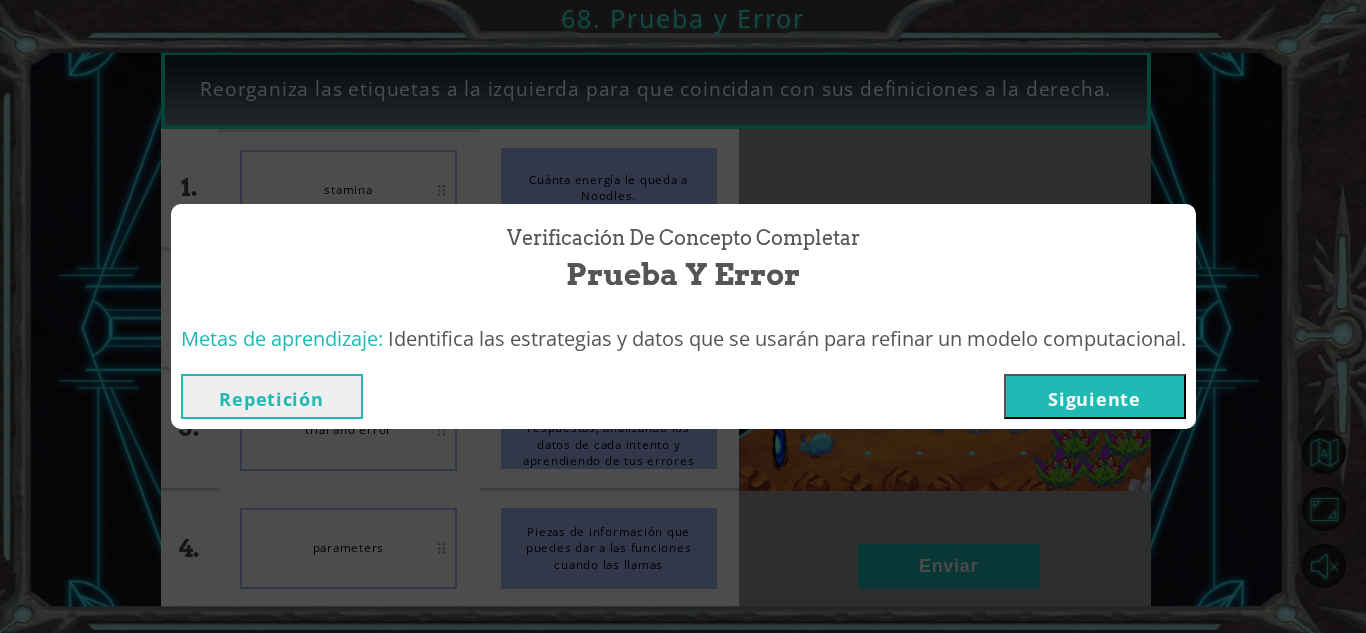 click on "Siguiente" at bounding box center [1095, 396] 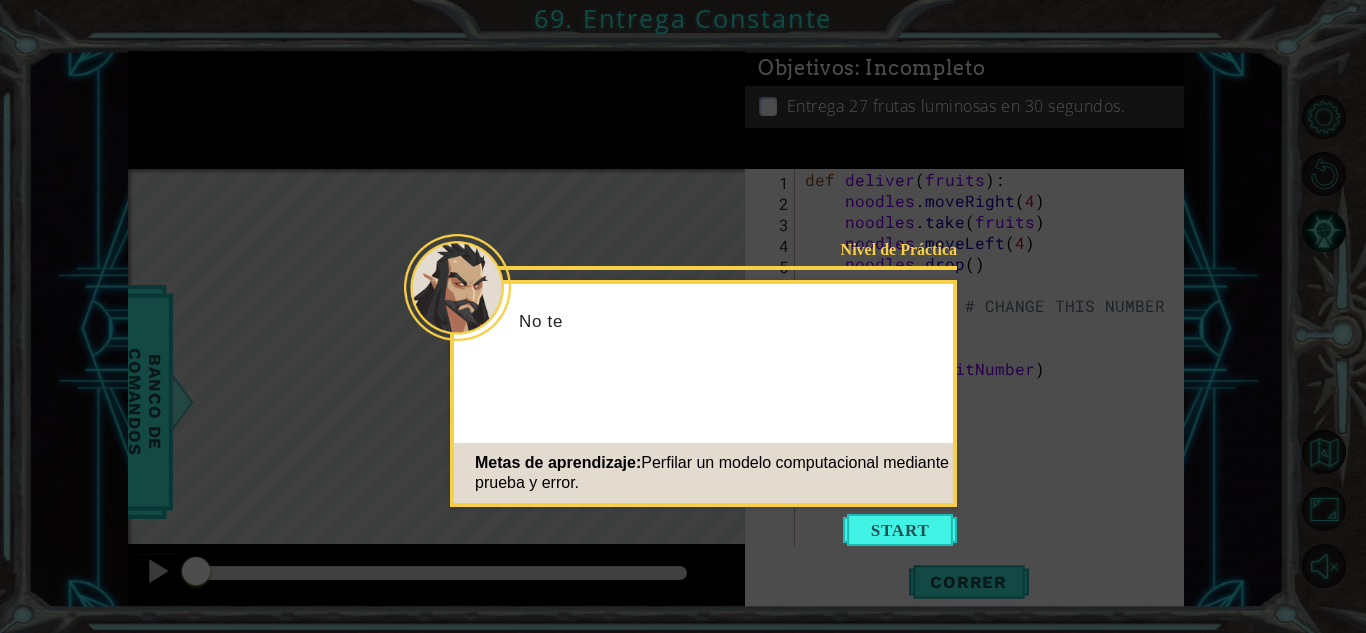 click on "Metas de aprendizaje:  Perfilar un modelo computacional mediante prueba y error." 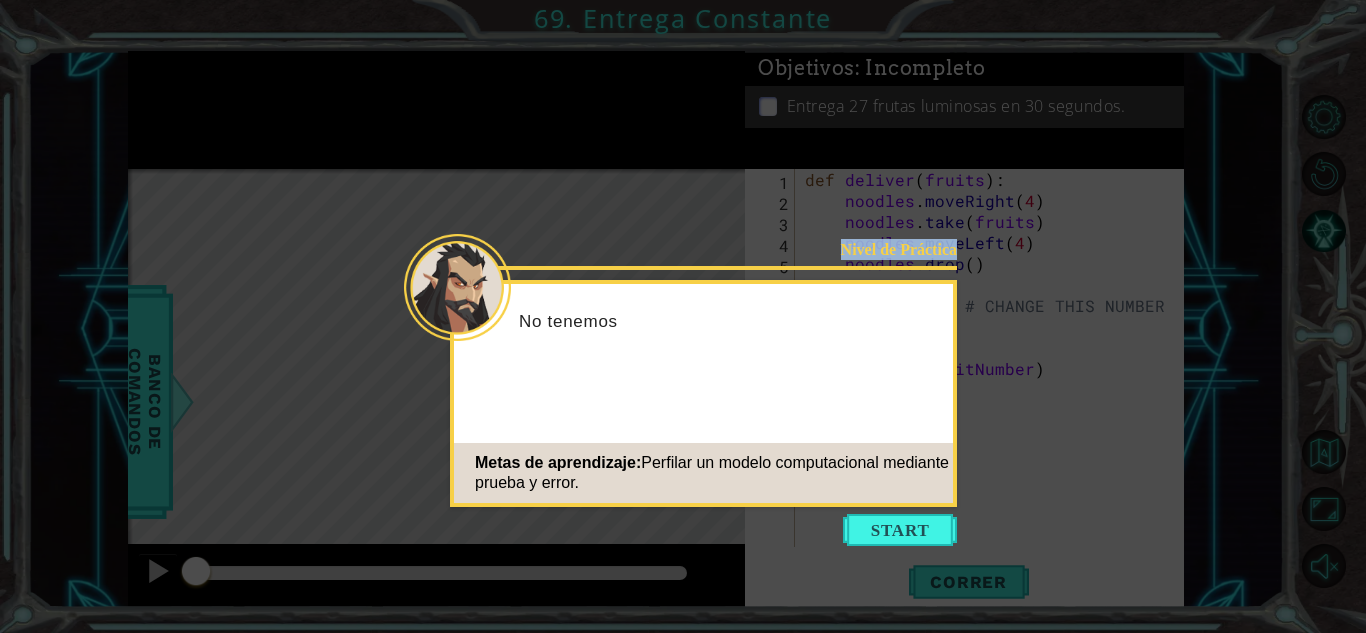 click on "1     הההההההההההההההההההההההההההההההההההההההההההההההההההההההההההההההההההההההההההההההההההההההההההההההההההההההההההההההההההההההההההההההההההההההההההההההההההההההההההההההההההההההההההההההההההההההההההההההההההההההההההההההההההההההההההההההההההההההההההההההההההההההההההההההה XXXXXXXXXXXXXXXXXXXXXXXXXXXXXXXXXXXXXXXXXXXXXXXXXXXXXXXXXXXXXXXXXXXXXXXXXXXXXXXXXXXXXXXXXXXXXXXXXXXXXXXXXXXXXXXXXXXXXXXXXXXXXXXXXXXXXXXXXXXXXXXXXXXXXXXXXXXXXXXXXXXXXXXXXXXXXXXXXXXXXXXXXXXXXXXXXXXXXXXXXXXXXXXXXXXXXXXXXXXXXXXXXXXXXXXXXXXXXXXXXXXXXXXXXXXXXXXX Solución × Objetivos : Incompleto       Entrega 27 frutas luminosas en 30 segundos.
1 2 3 4 5 6 7 8 9 10 11 def   deliver ( fruits ) :      noodles . moveRight ( 4 )      noodles . take ( fruits )      noodles . moveLeft ( 4 )      . (" at bounding box center (683, 316) 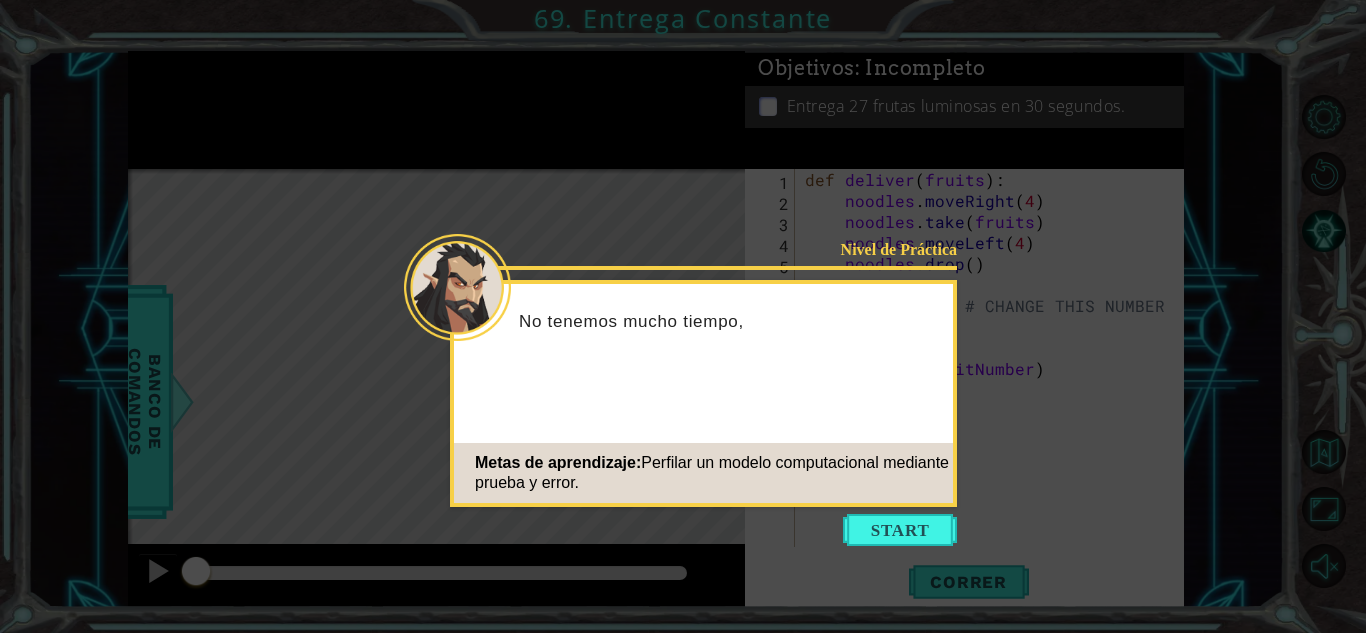 click 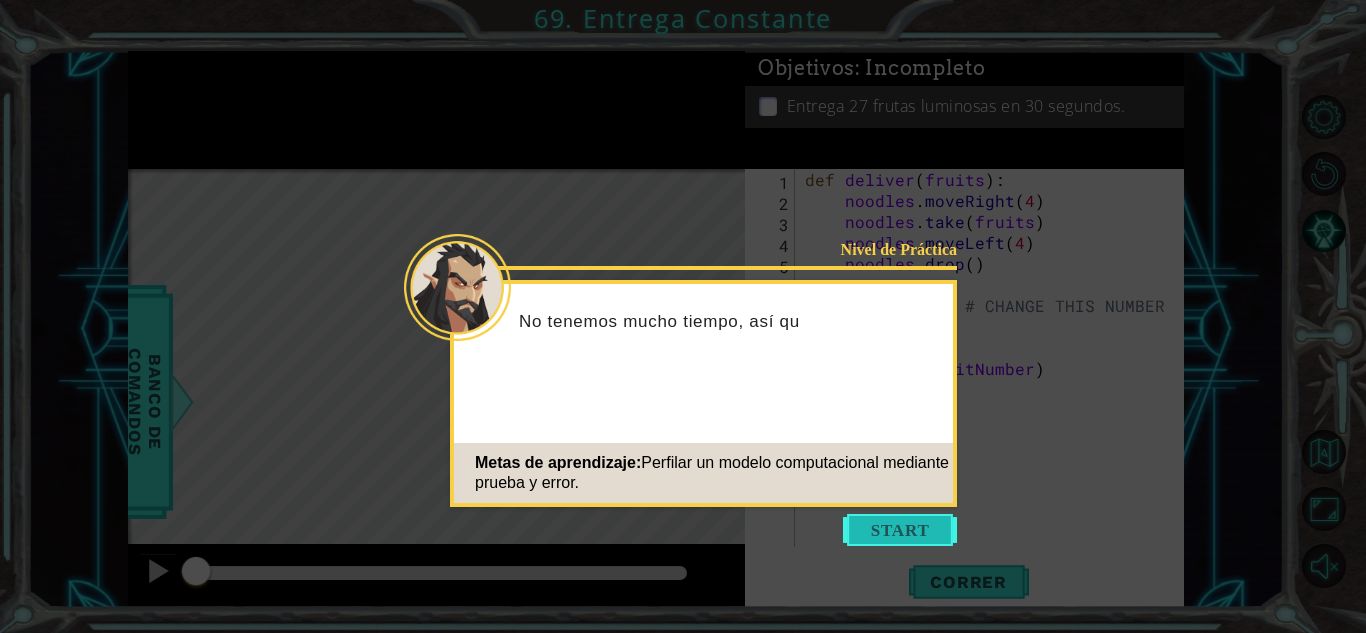 click at bounding box center [900, 530] 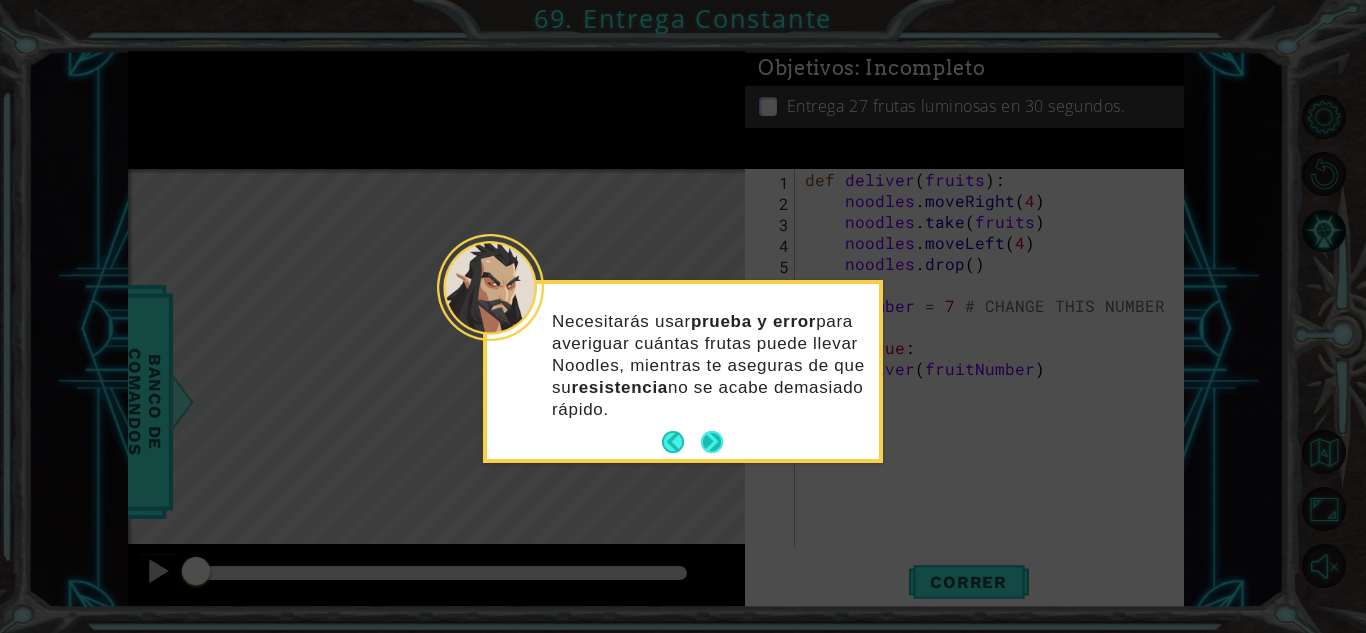 click at bounding box center [712, 442] 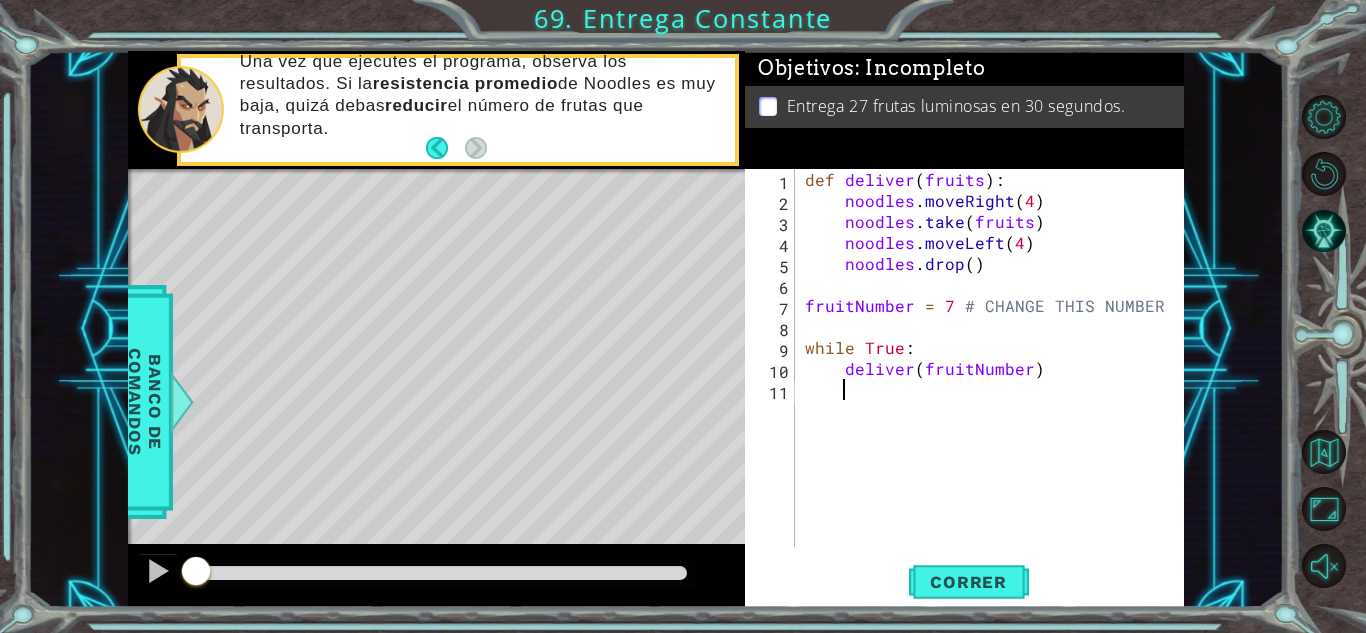 click on "def   deliver ( fruits ) :      noodles . moveRight ( 4 )      noodles . take ( fruits )      noodles . moveLeft ( 4 )      noodles . drop ( ) fruitNumber   =   7   # CHANGE THIS NUMBER while   True :      deliver ( fruitNumber )" at bounding box center [995, 379] 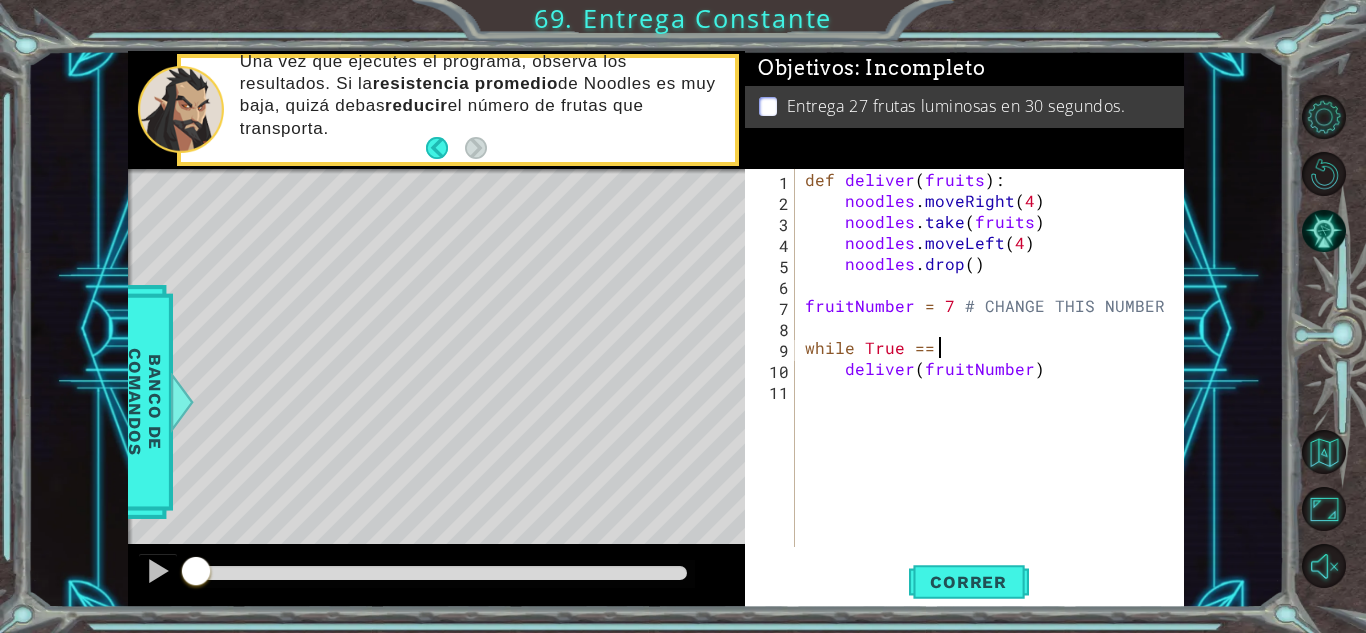 scroll, scrollTop: 0, scrollLeft: 8, axis: horizontal 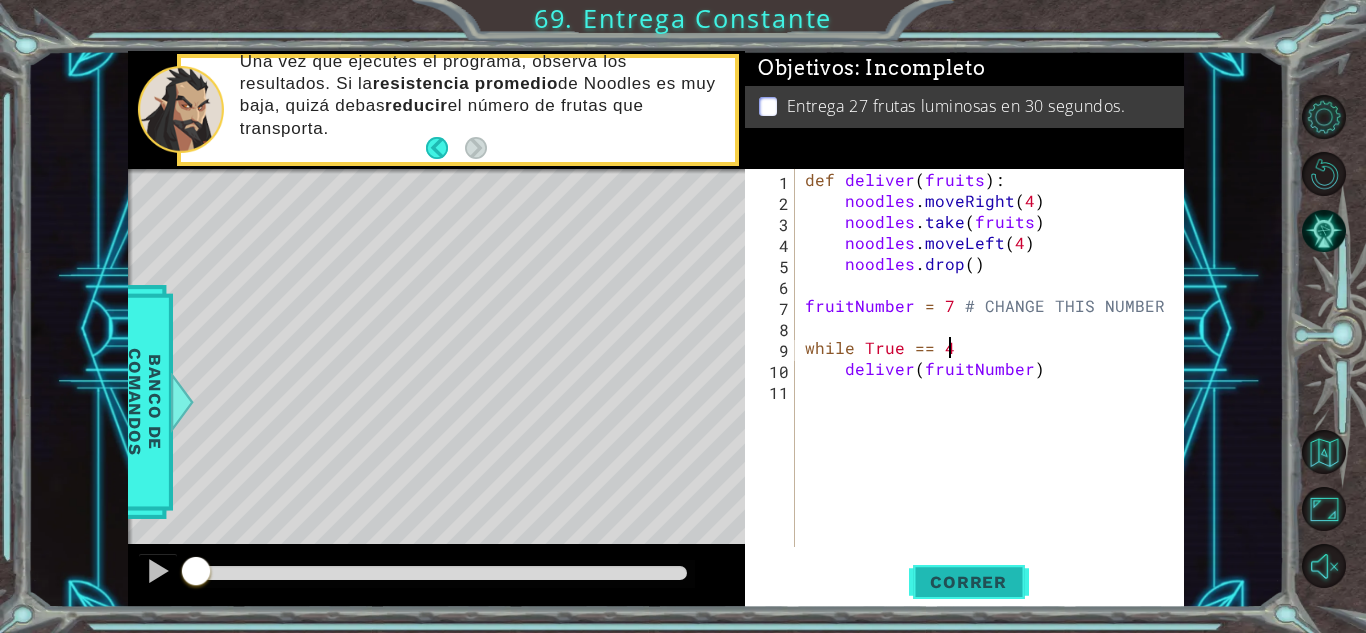 click on "Correr" at bounding box center (969, 582) 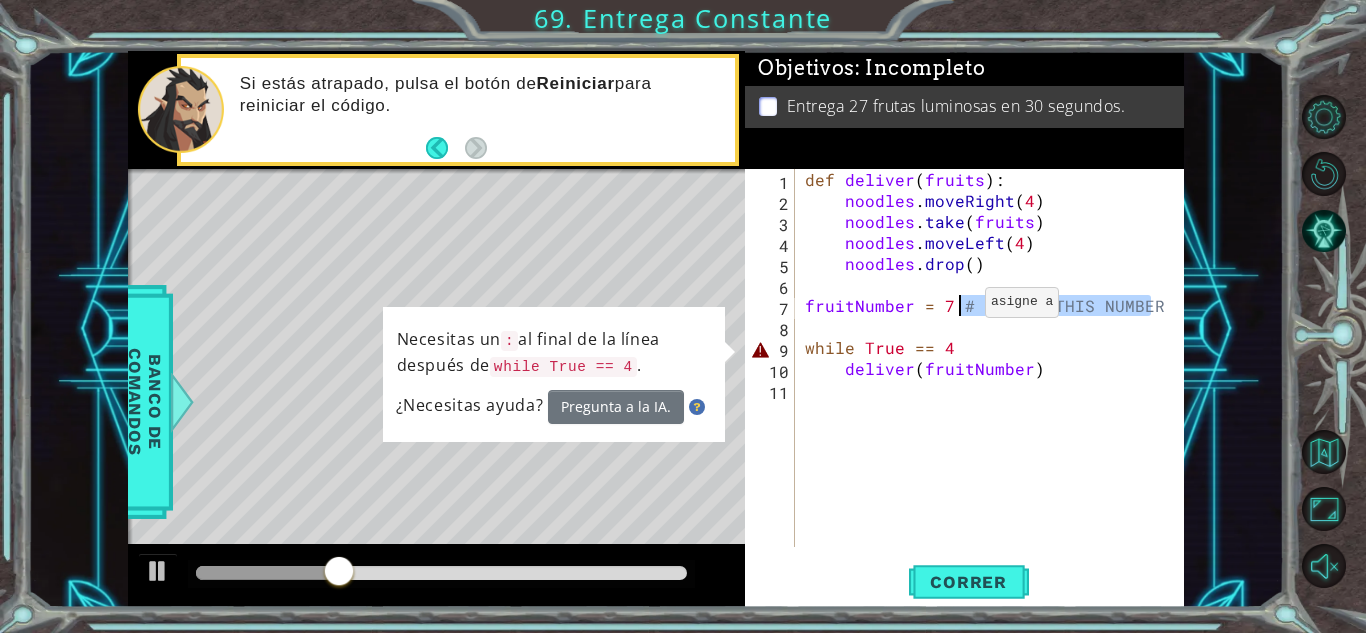 drag, startPoint x: 1153, startPoint y: 303, endPoint x: 961, endPoint y: 307, distance: 192.04166 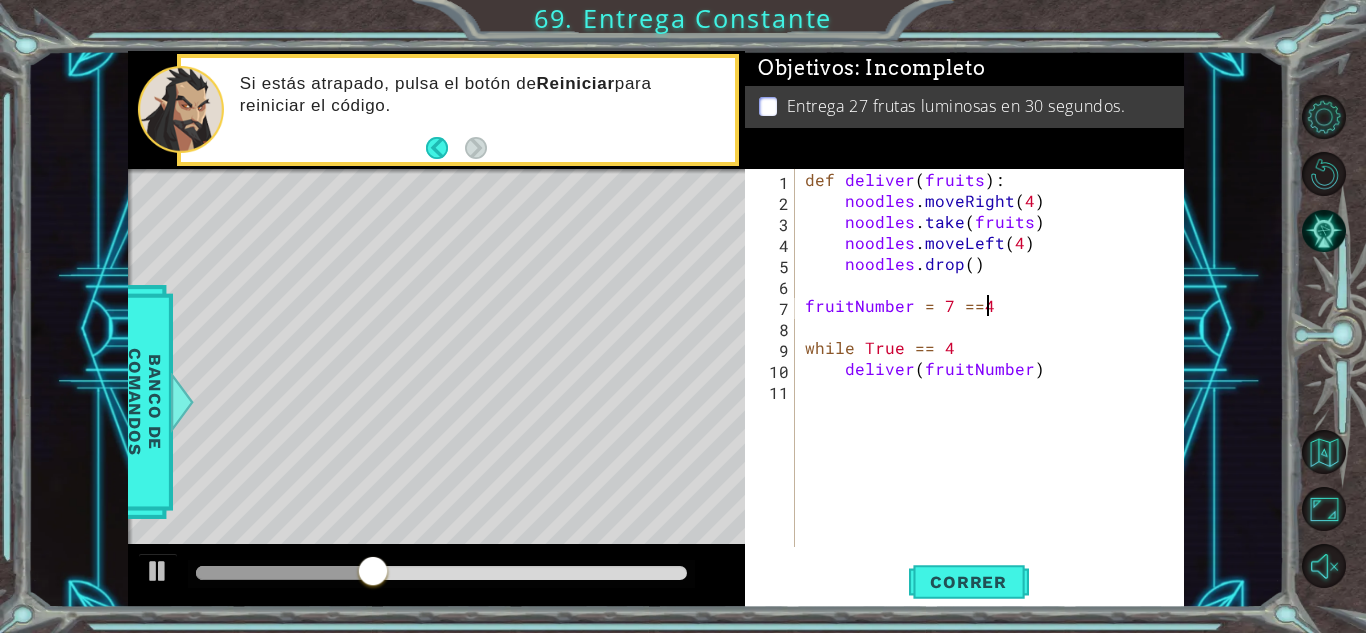 scroll, scrollTop: 0, scrollLeft: 10, axis: horizontal 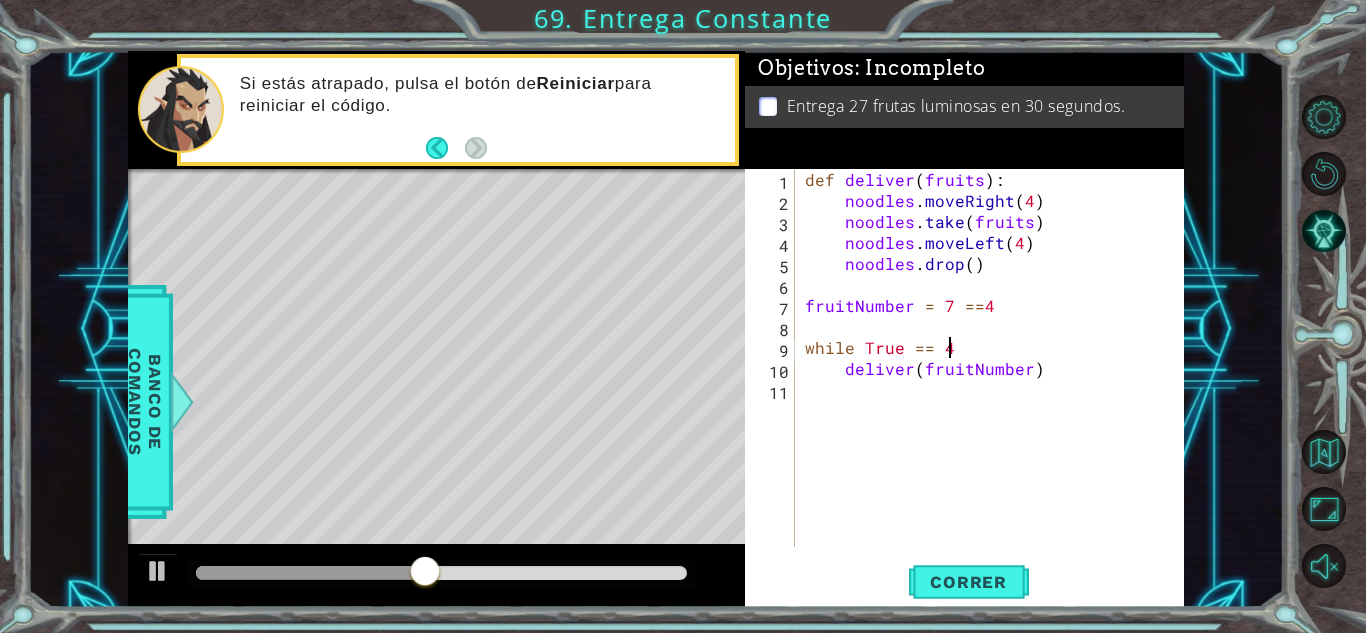 click on "def   deliver ( fruits ) :      noodles . moveRight ( 4 )      noodles . take ( fruits )      noodles . moveLeft ( 4 )      noodles . drop ( ) fruitNumber   =   7   == 4 while   True   ==   4      deliver ( fruitNumber )" at bounding box center [995, 379] 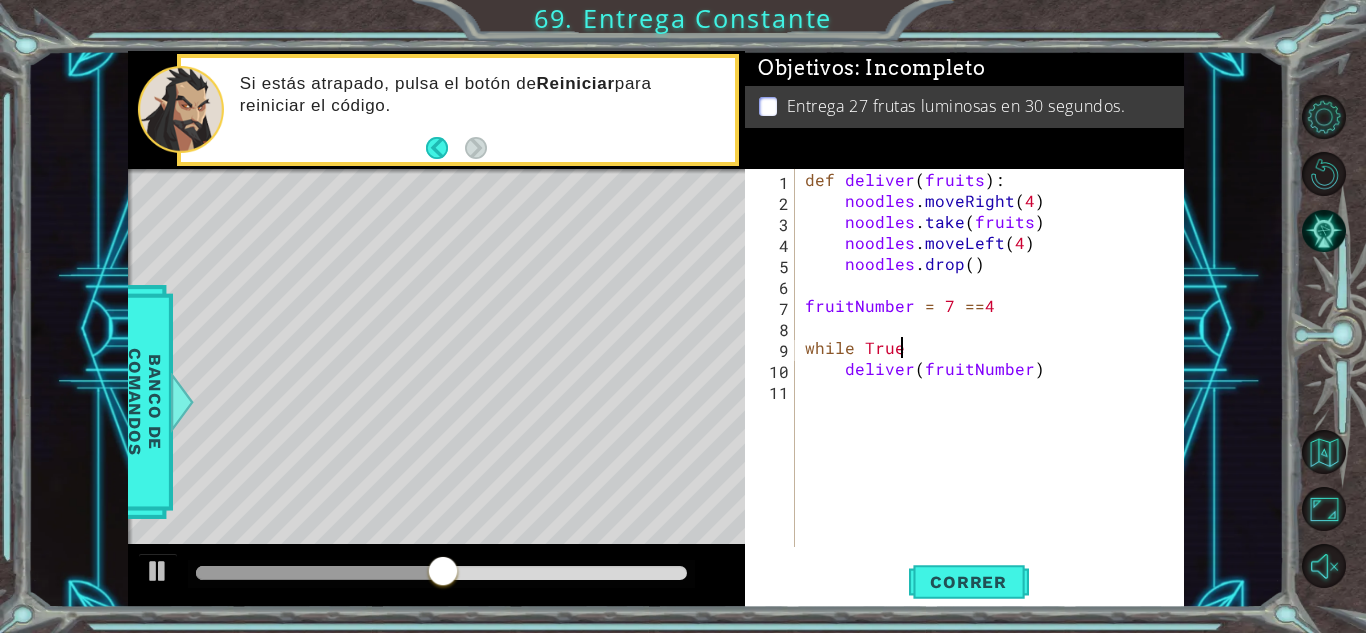 scroll, scrollTop: 0, scrollLeft: 5, axis: horizontal 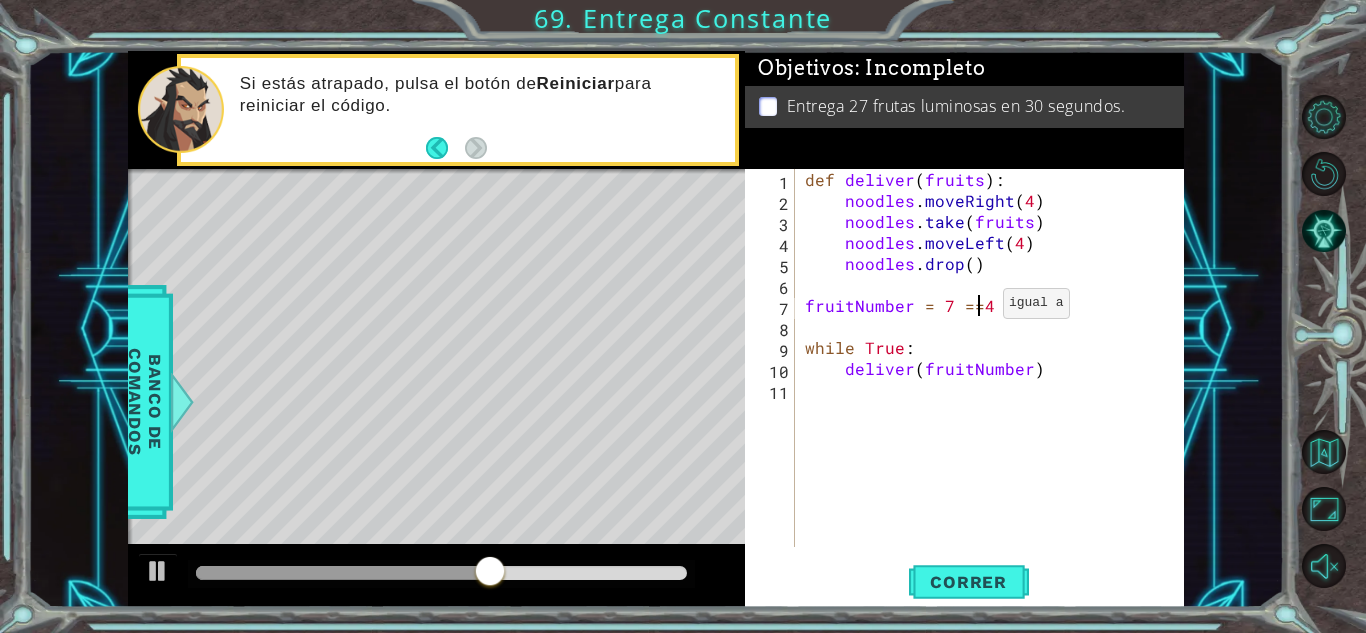click on "def   deliver ( fruits ) :      noodles . moveRight ( 4 )      noodles . take ( fruits )      noodles . moveLeft ( 4 )      noodles . drop ( ) fruitNumber   =   7   == 4 while   True :      deliver ( fruitNumber )" at bounding box center (995, 379) 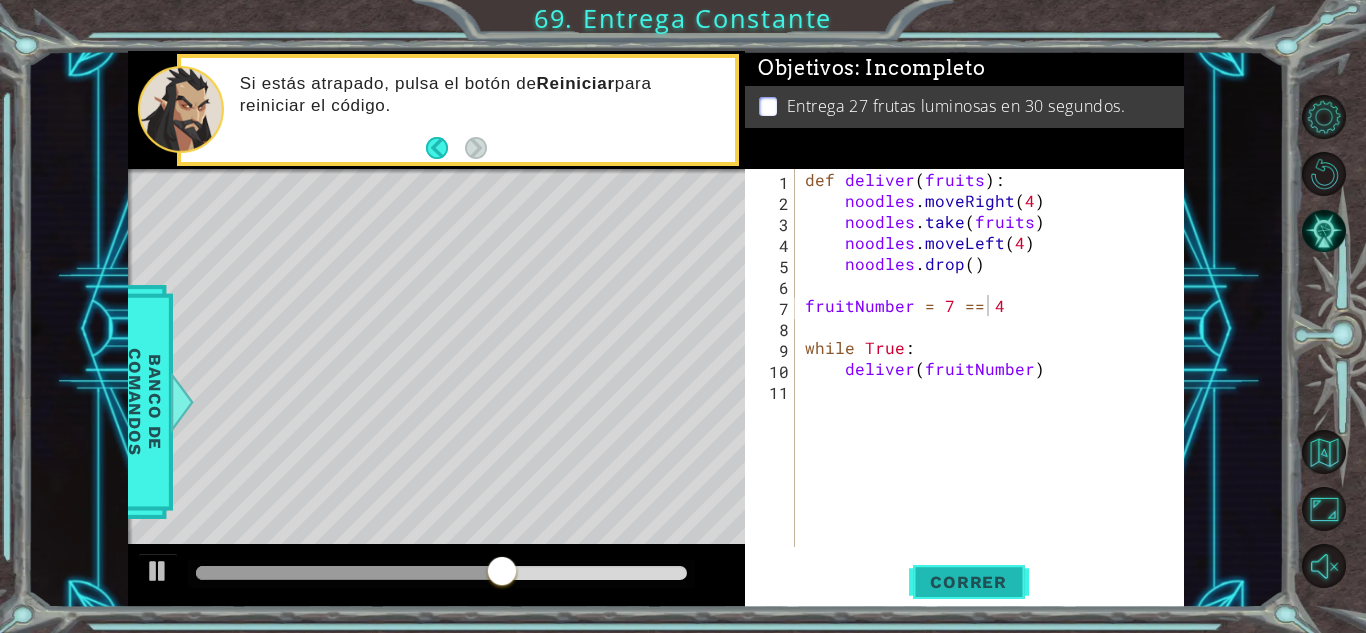 click on "Correr" at bounding box center [968, 582] 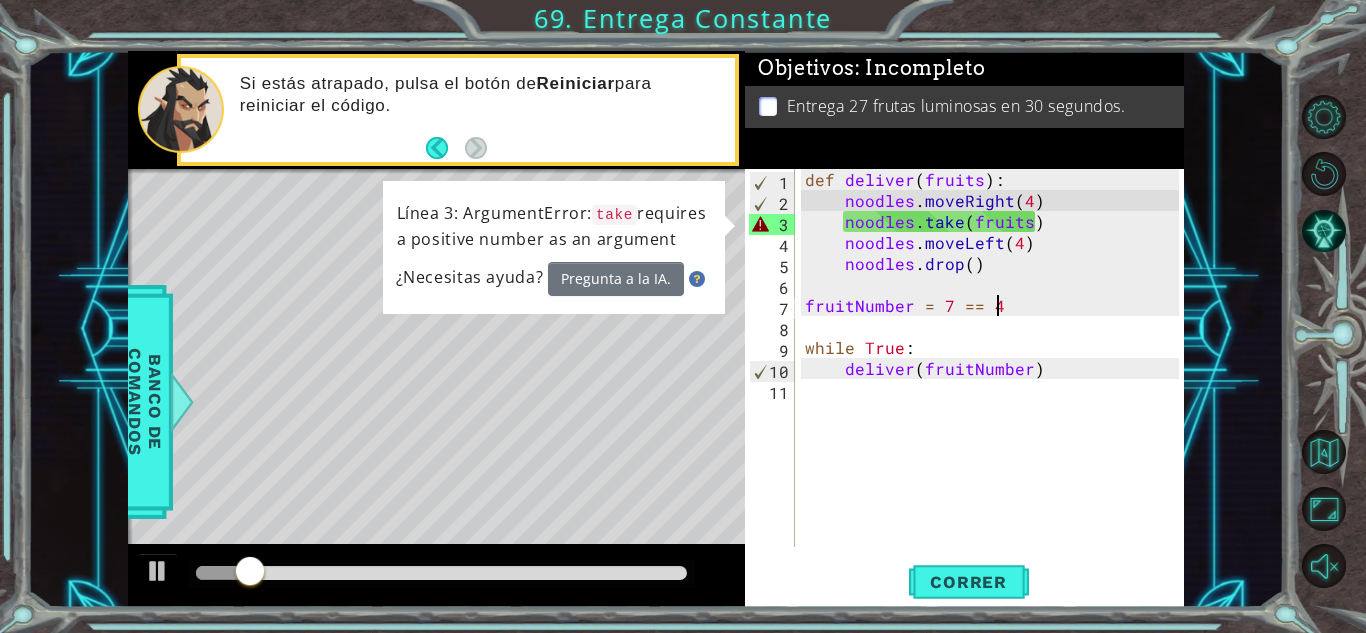 click on "def   deliver ( fruits ) :      noodles . moveRight ( 4 )      noodles . take ( fruits )      noodles . moveLeft ( 4 )      noodles . drop ( ) fruitNumber   =   7   ==   4 while   True :      deliver ( fruitNumber )" at bounding box center (995, 379) 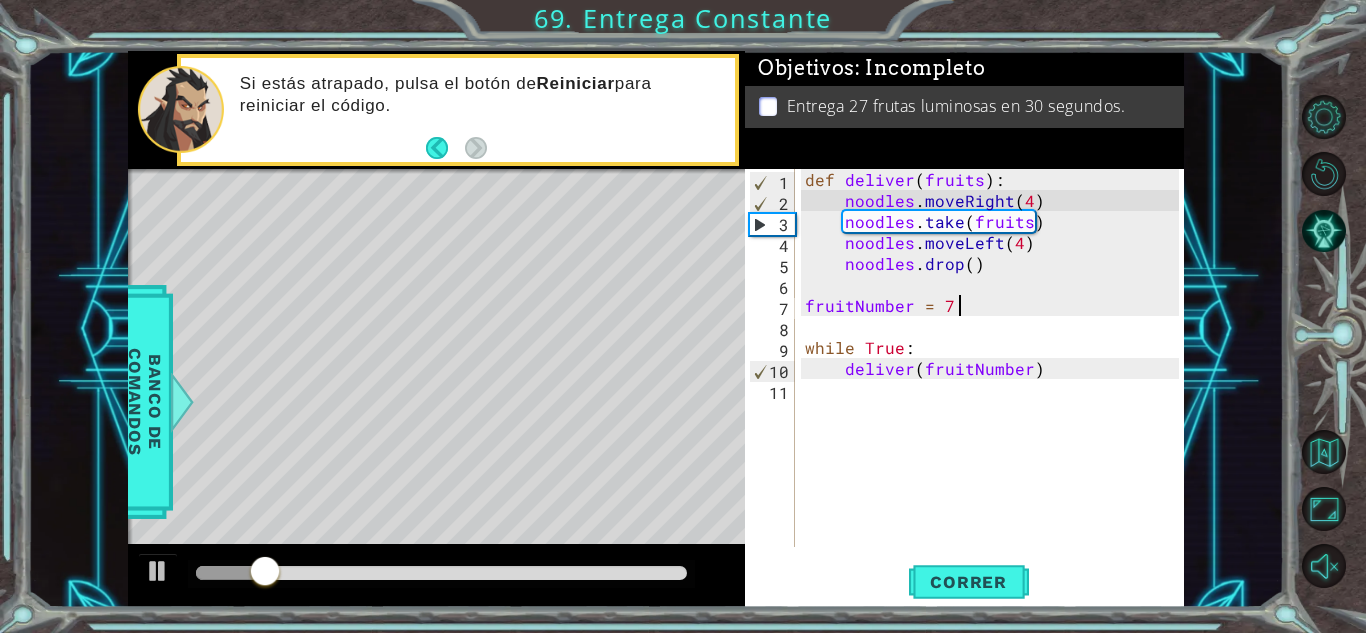 type on "fruitNumber = 7" 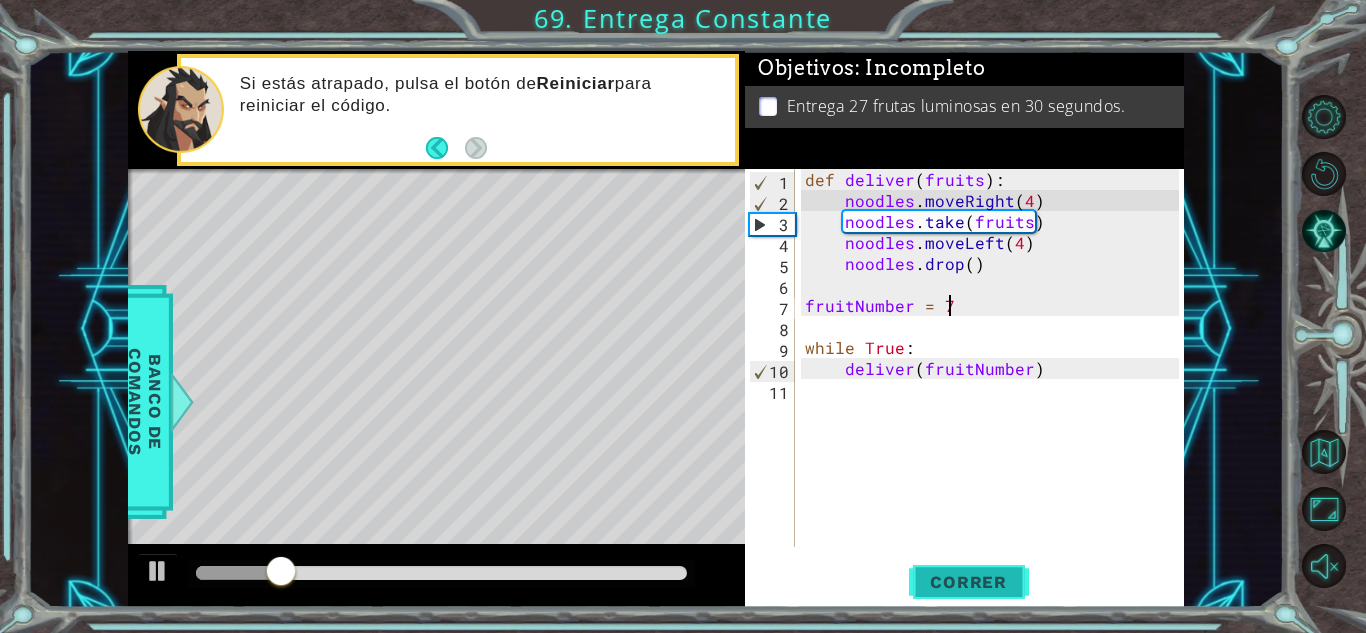 click on "Correr" at bounding box center [968, 582] 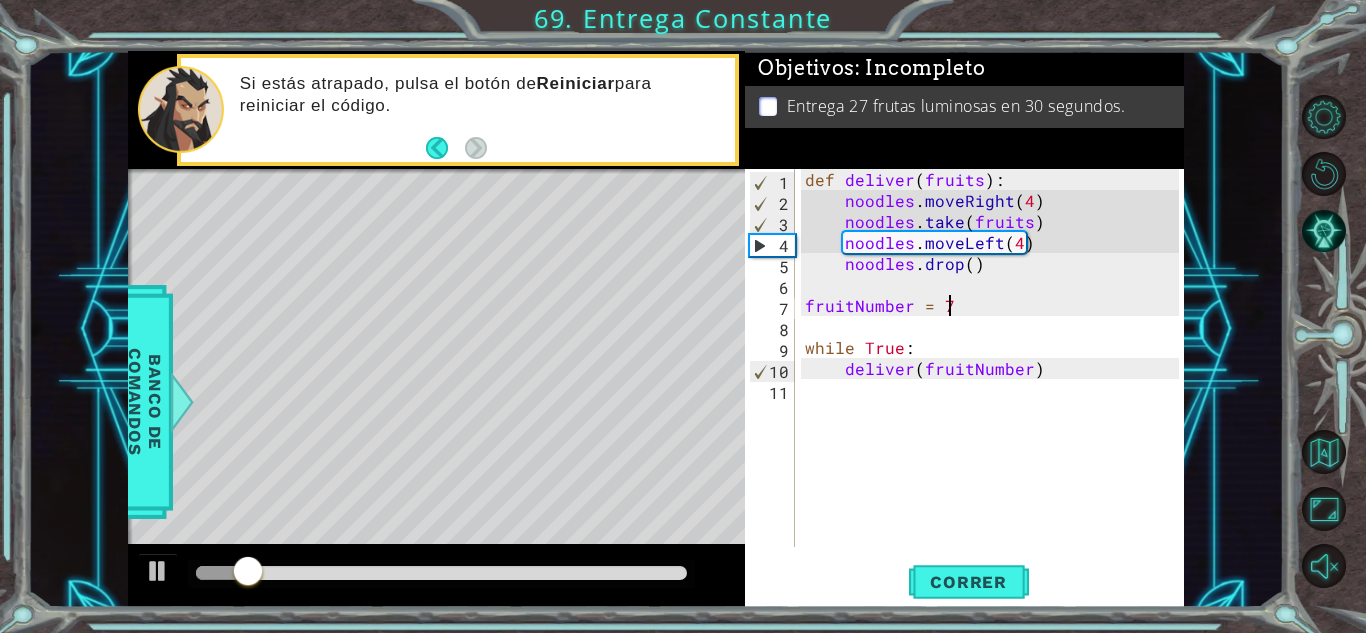 click on "def   deliver ( fruits ) :      noodles . moveRight ( 4 )      noodles . take ( fruits )      noodles . moveLeft ( 4 )      noodles . drop ( ) fruitNumber   =   7 while   True :      deliver ( fruitNumber )" at bounding box center [995, 379] 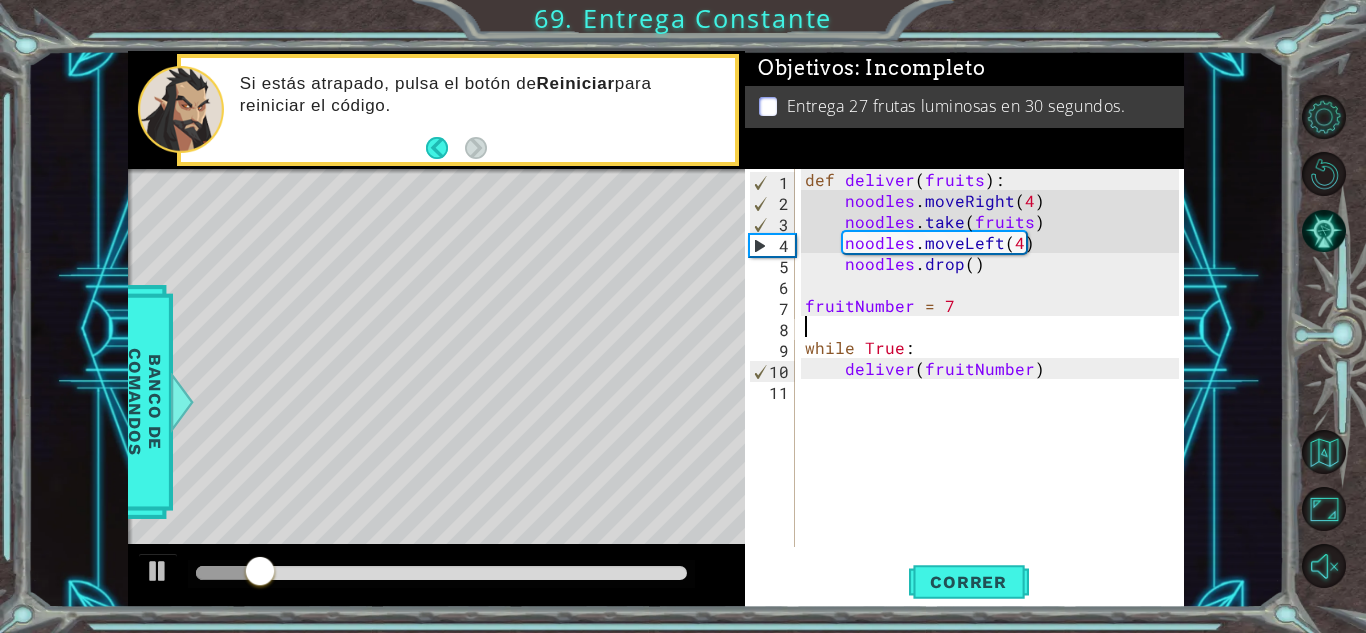 click on "def   deliver ( fruits ) :      noodles . moveRight ( 4 )      noodles . take ( fruits )      noodles . moveLeft ( 4 )      noodles . drop ( ) fruitNumber   =   7 while   True :      deliver ( fruitNumber )" at bounding box center [995, 379] 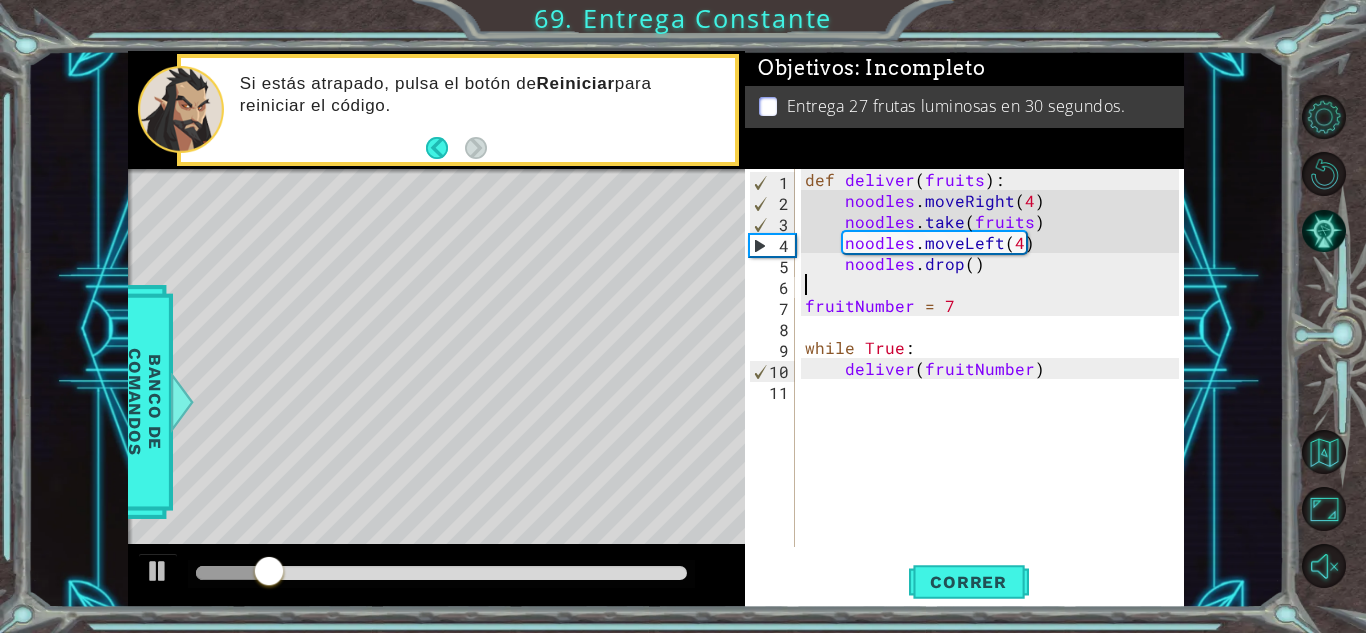 click on "def   deliver ( fruits ) :      noodles . moveRight ( 4 )      noodles . take ( fruits )      noodles . moveLeft ( 4 )      noodles . drop ( ) fruitNumber   =   7 while   True :      deliver ( fruitNumber )" at bounding box center [995, 379] 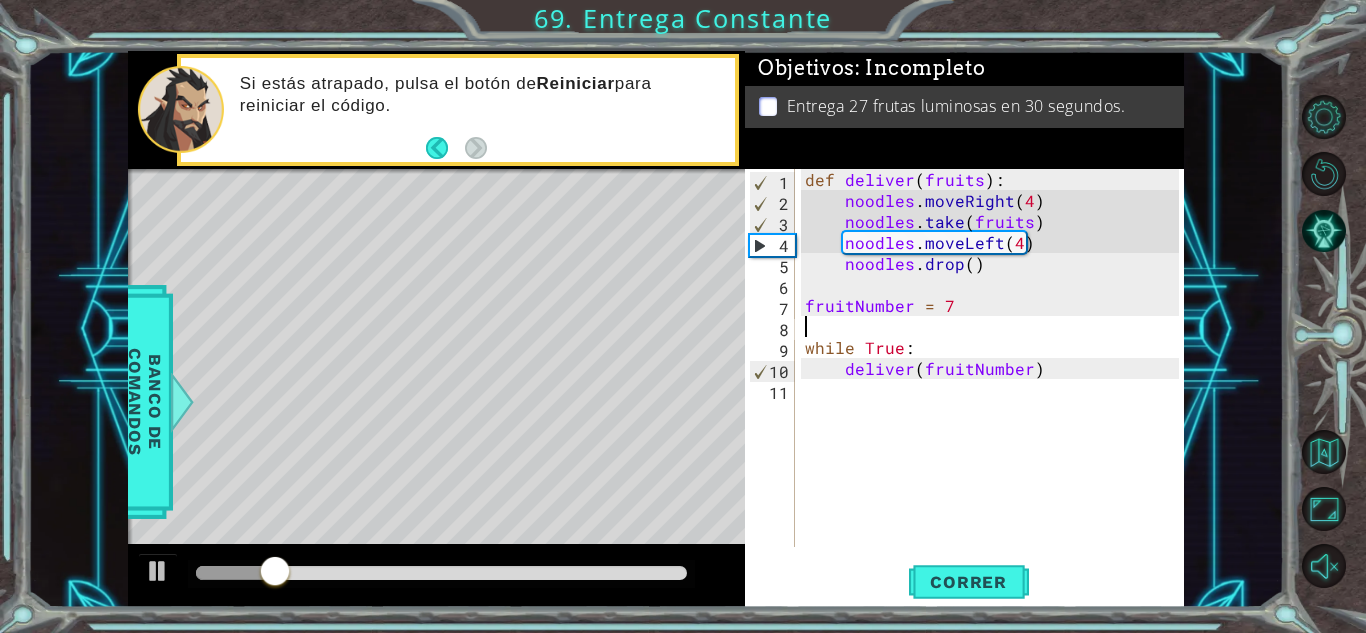 click on "def   deliver ( fruits ) :      noodles . moveRight ( 4 )      noodles . take ( fruits )      noodles . moveLeft ( 4 )      noodles . drop ( ) fruitNumber   =   7 while   True :      deliver ( fruitNumber )" at bounding box center (995, 379) 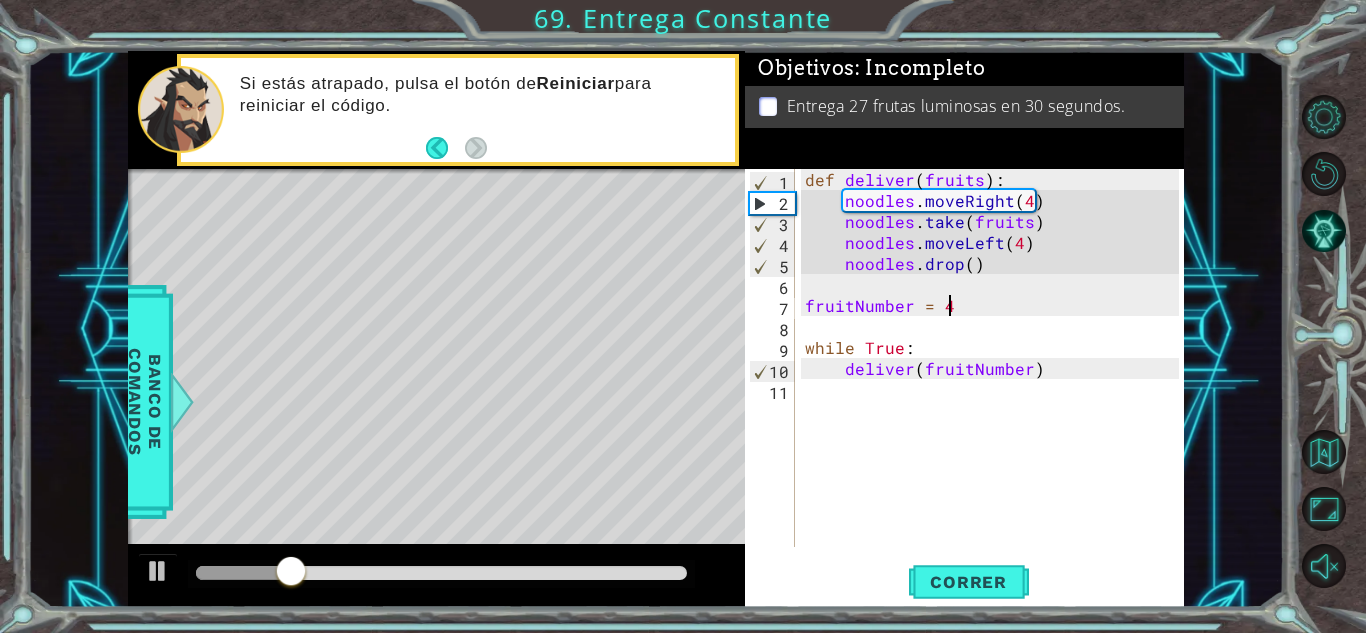scroll, scrollTop: 0, scrollLeft: 8, axis: horizontal 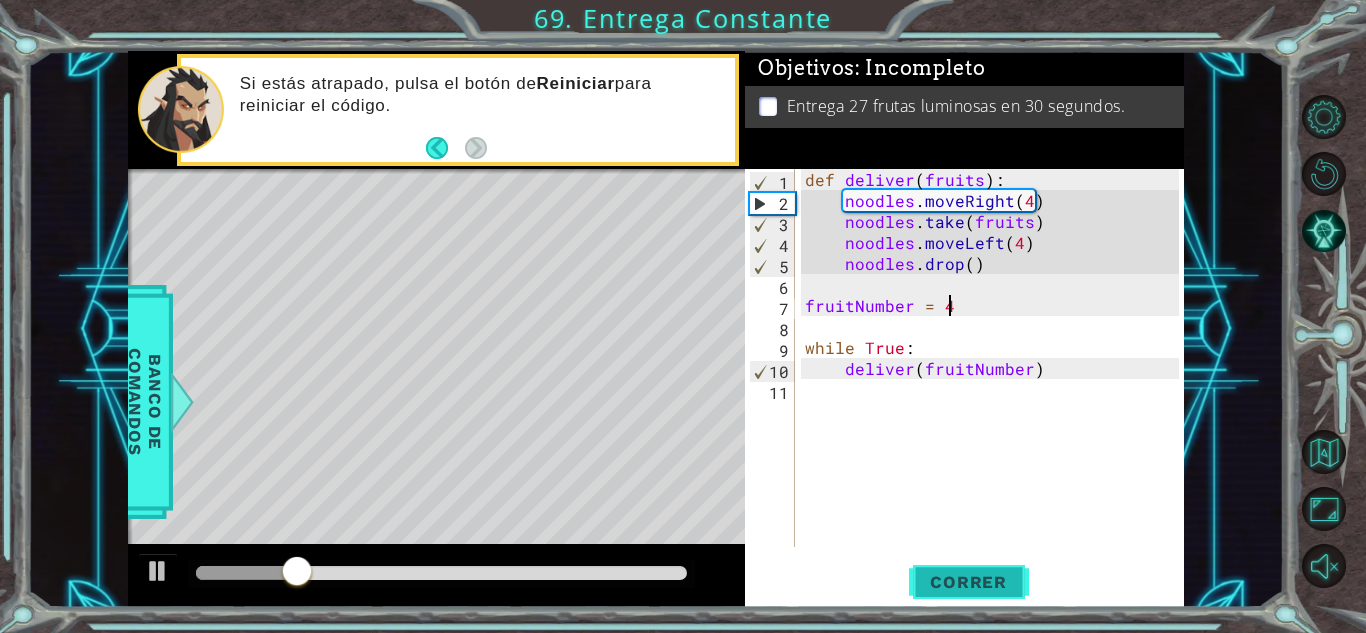type on "fruitNumber = 4" 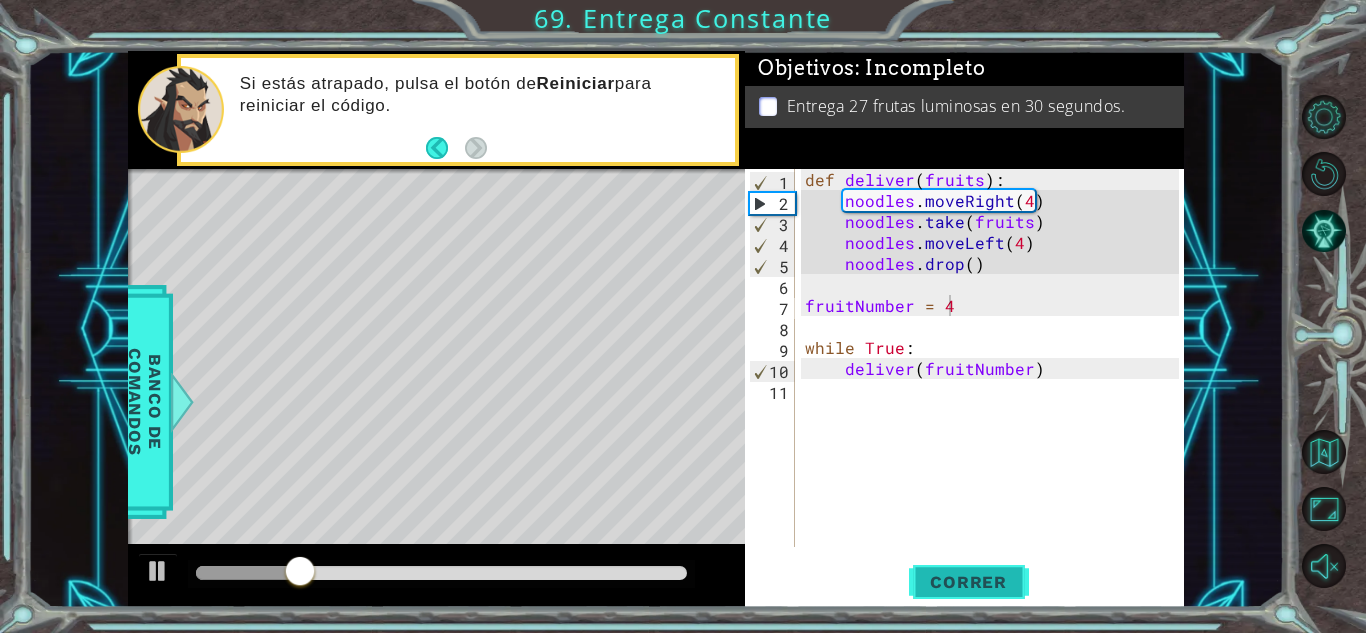 click on "Correr" at bounding box center (969, 582) 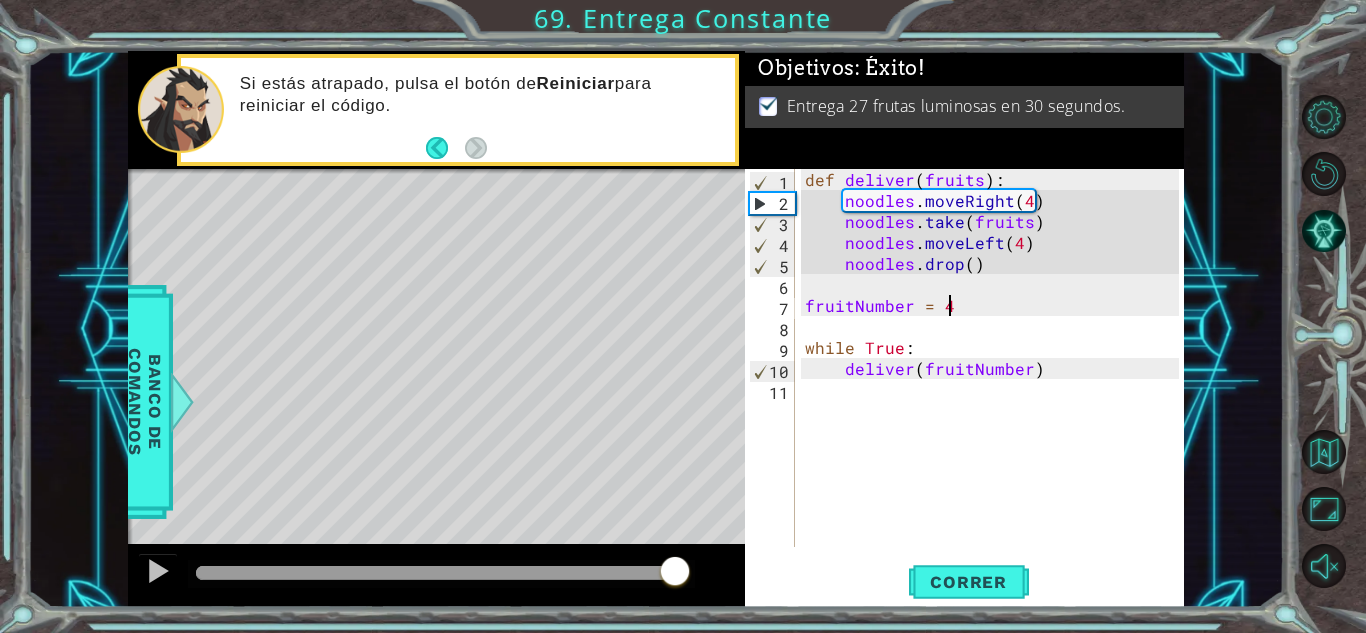 drag, startPoint x: 229, startPoint y: 577, endPoint x: 694, endPoint y: 584, distance: 465.05267 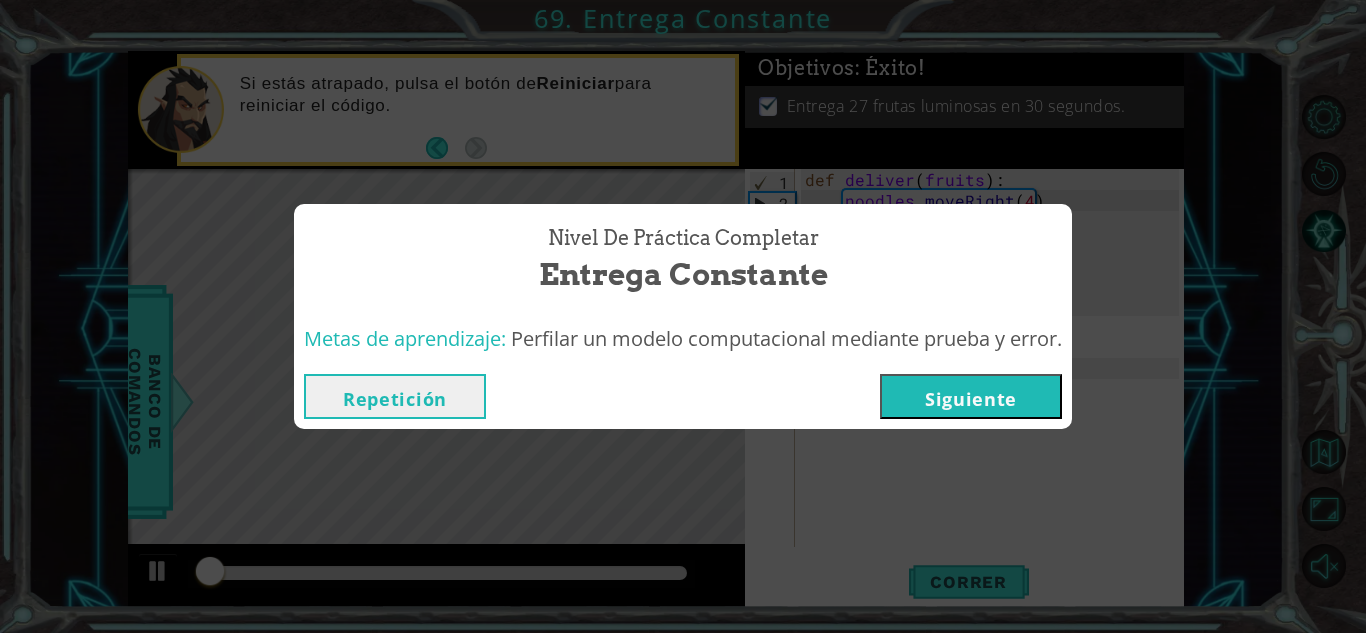 click on "Siguiente" at bounding box center (971, 396) 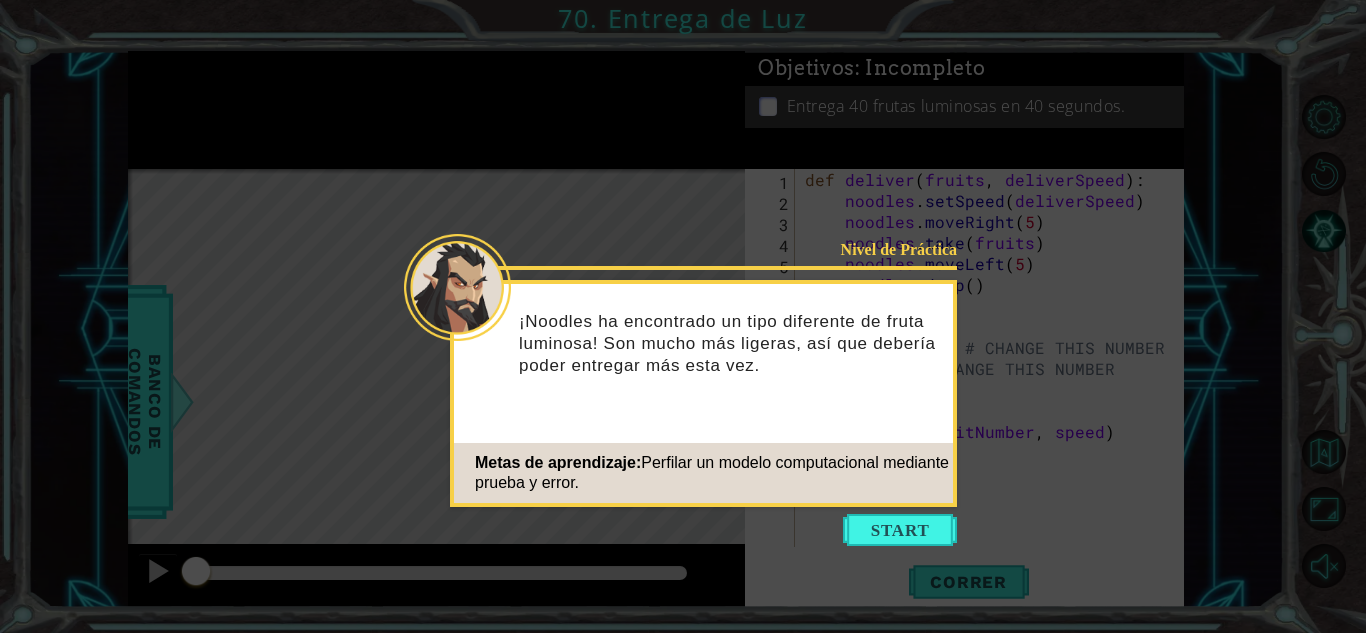 drag, startPoint x: 888, startPoint y: 588, endPoint x: 919, endPoint y: 523, distance: 72.013885 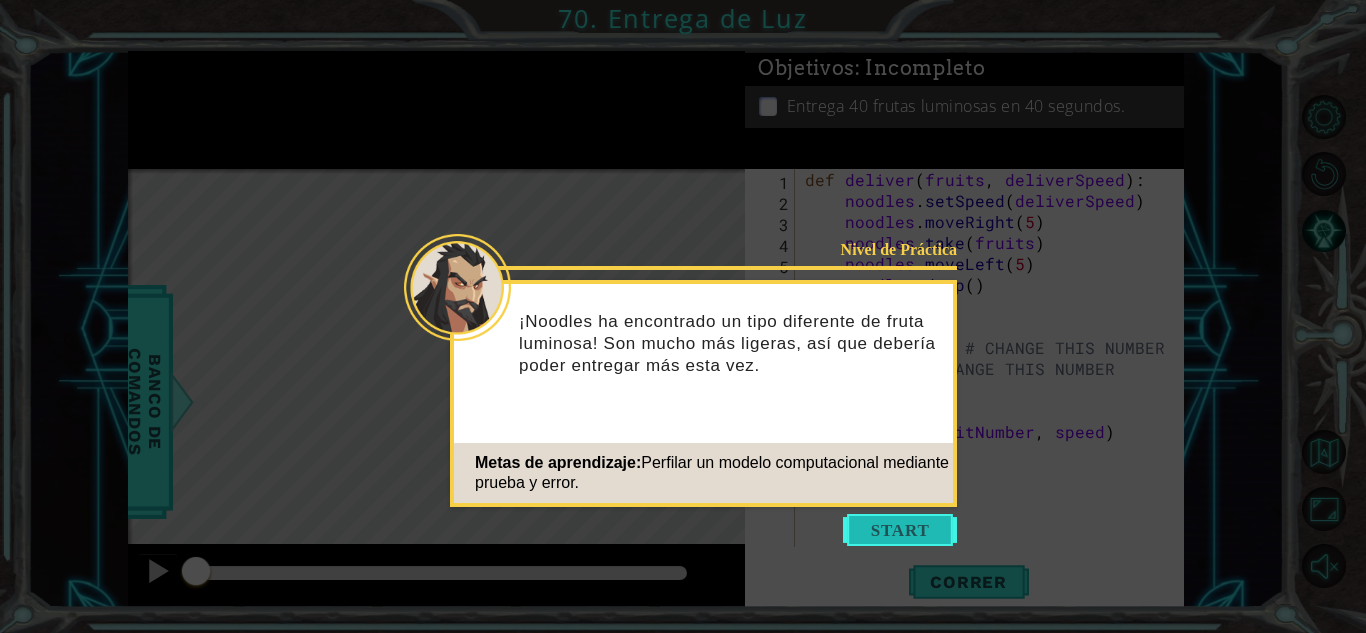 click 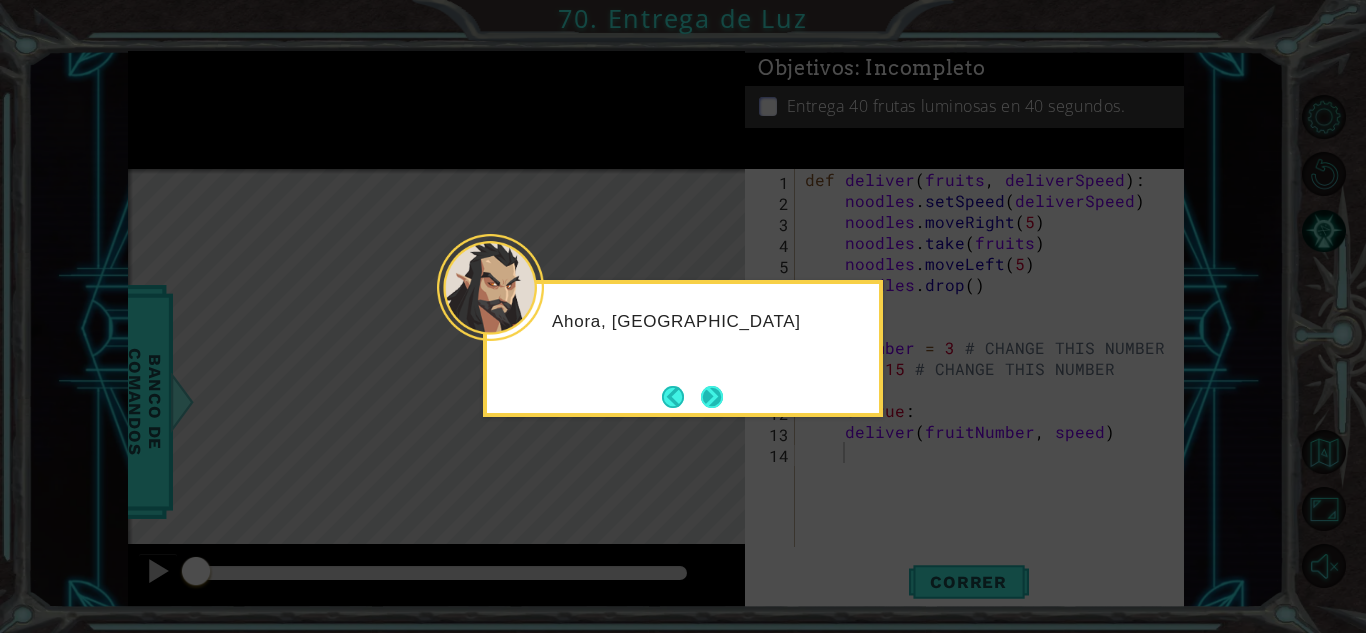 click at bounding box center (712, 397) 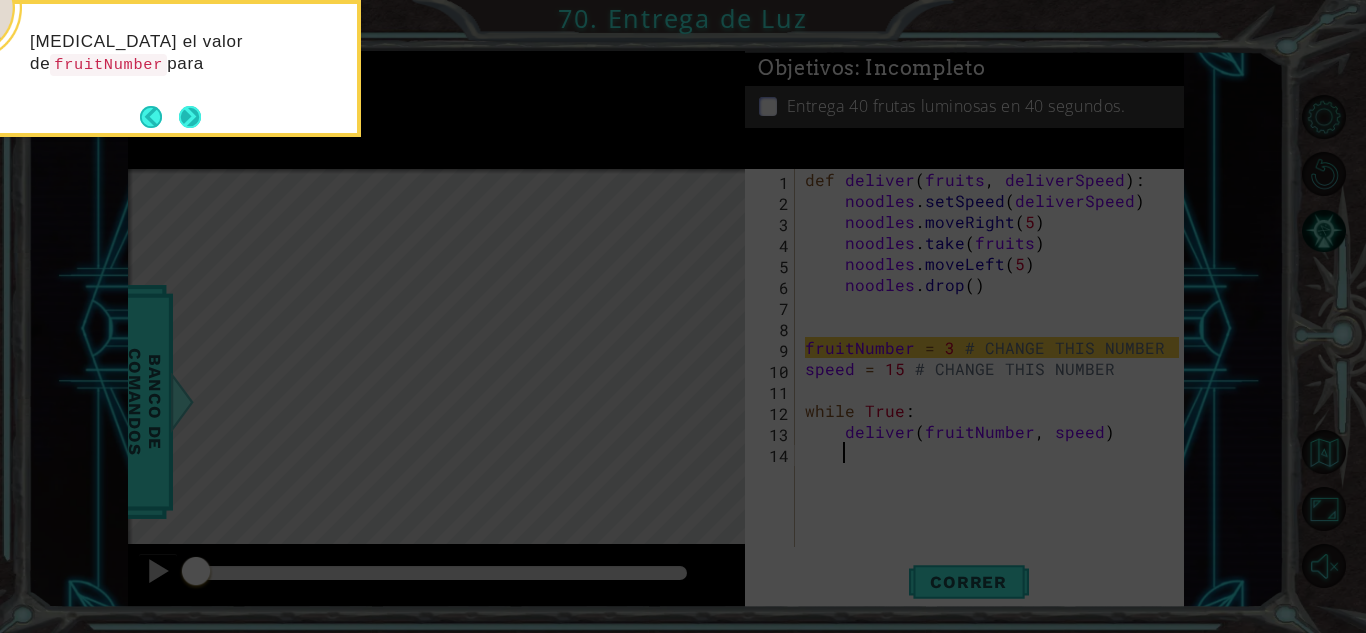 click at bounding box center [190, 117] 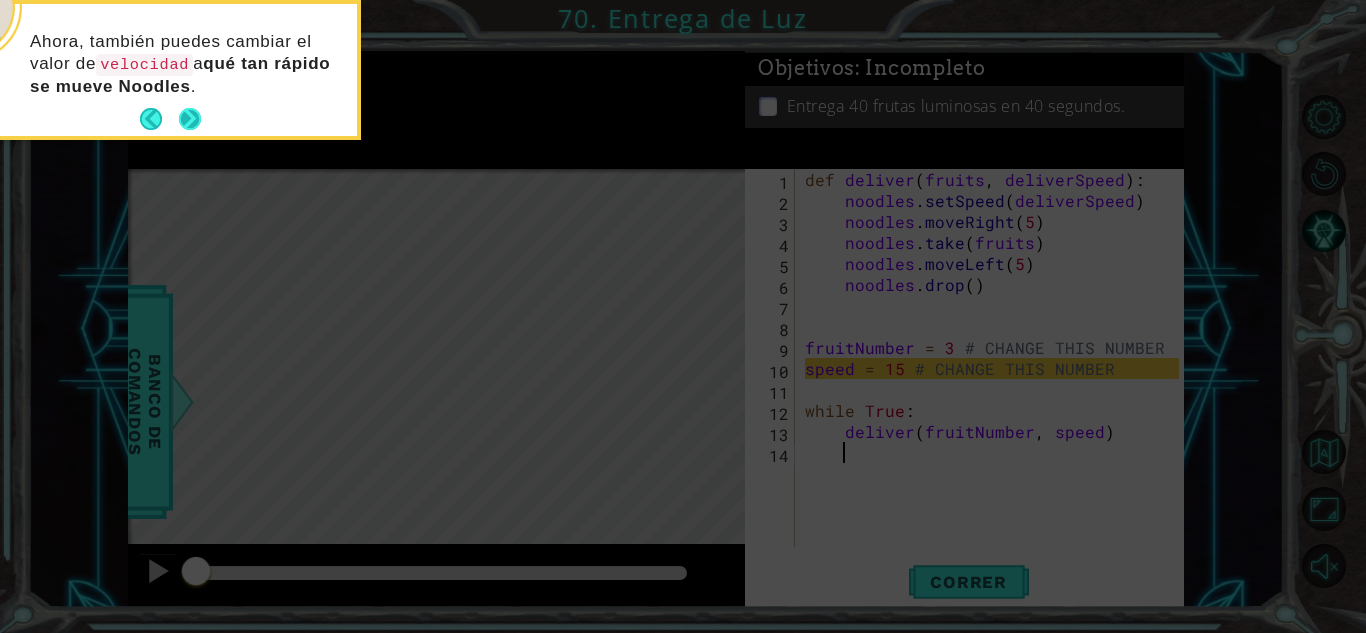 click at bounding box center [190, 119] 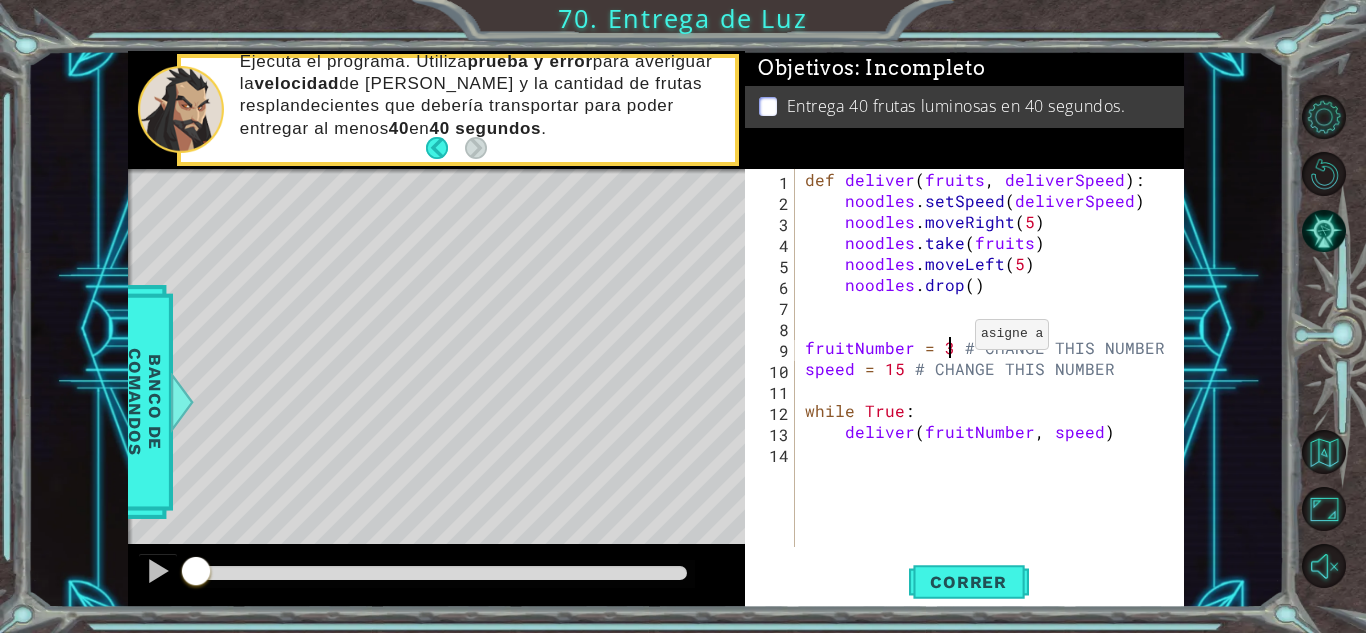 click on "def   deliver ( fruits ,   deliverSpeed ) :      noodles . setSpeed ( deliverSpeed )      noodles . moveRight ( 5 )      noodles . take ( fruits )      noodles . moveLeft ( 5 )      noodles . drop ( ) fruitNumber   =   3   # CHANGE THIS NUMBER speed   =   15   # CHANGE THIS NUMBER while   True :      deliver ( fruitNumber ,   speed )" at bounding box center [995, 379] 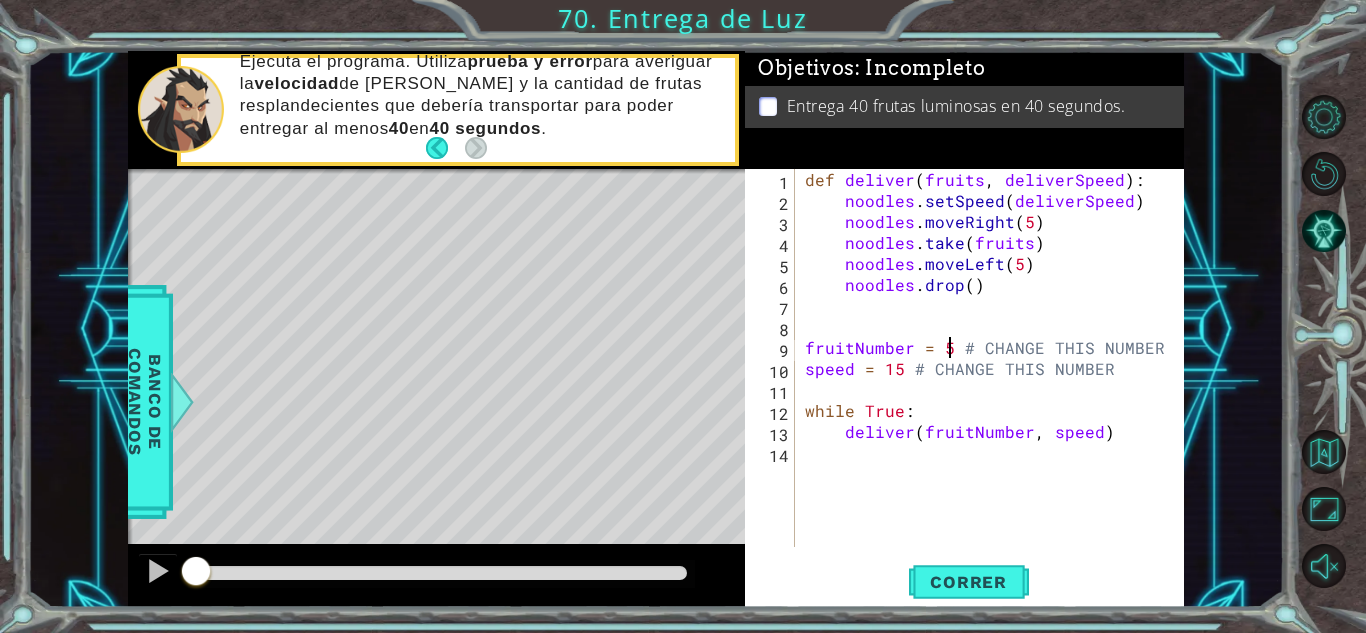 scroll, scrollTop: 0, scrollLeft: 9, axis: horizontal 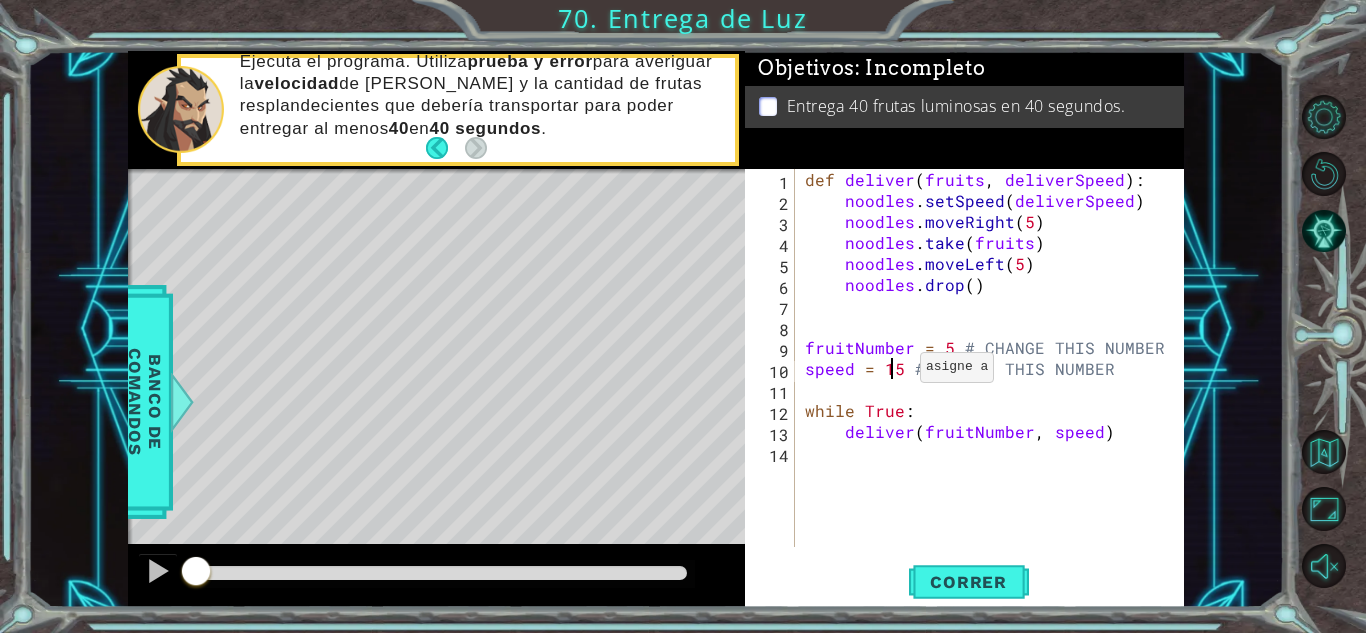 click on "def   deliver ( fruits ,   deliverSpeed ) :      noodles . setSpeed ( deliverSpeed )      noodles . moveRight ( 5 )      noodles . take ( fruits )      noodles . moveLeft ( 5 )      noodles . drop ( ) fruitNumber   =   5   # CHANGE THIS NUMBER speed   =   15   # CHANGE THIS NUMBER while   True :      deliver ( fruitNumber ,   speed )" at bounding box center (995, 379) 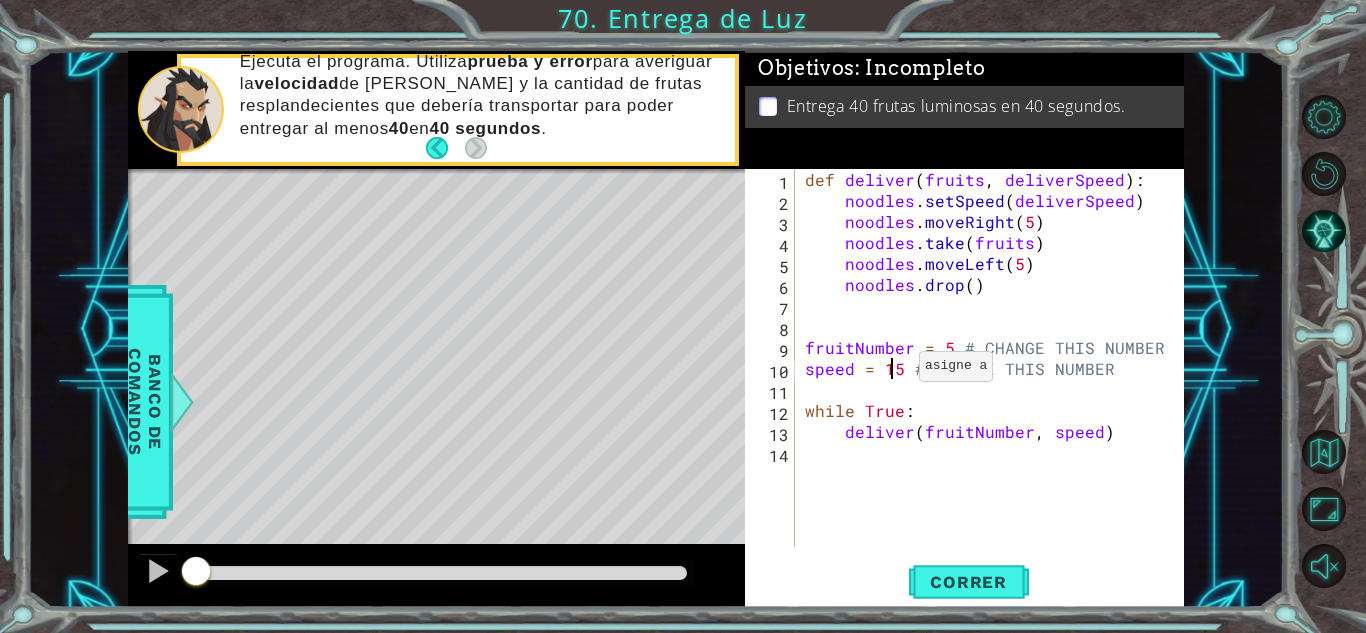 click on "def   deliver ( fruits ,   deliverSpeed ) :      noodles . setSpeed ( deliverSpeed )      noodles . moveRight ( 5 )      noodles . take ( fruits )      noodles . moveLeft ( 5 )      noodles . drop ( ) fruitNumber   =   5   # CHANGE THIS NUMBER speed   =   15   # CHANGE THIS NUMBER while   True :      deliver ( fruitNumber ,   speed )" at bounding box center [995, 379] 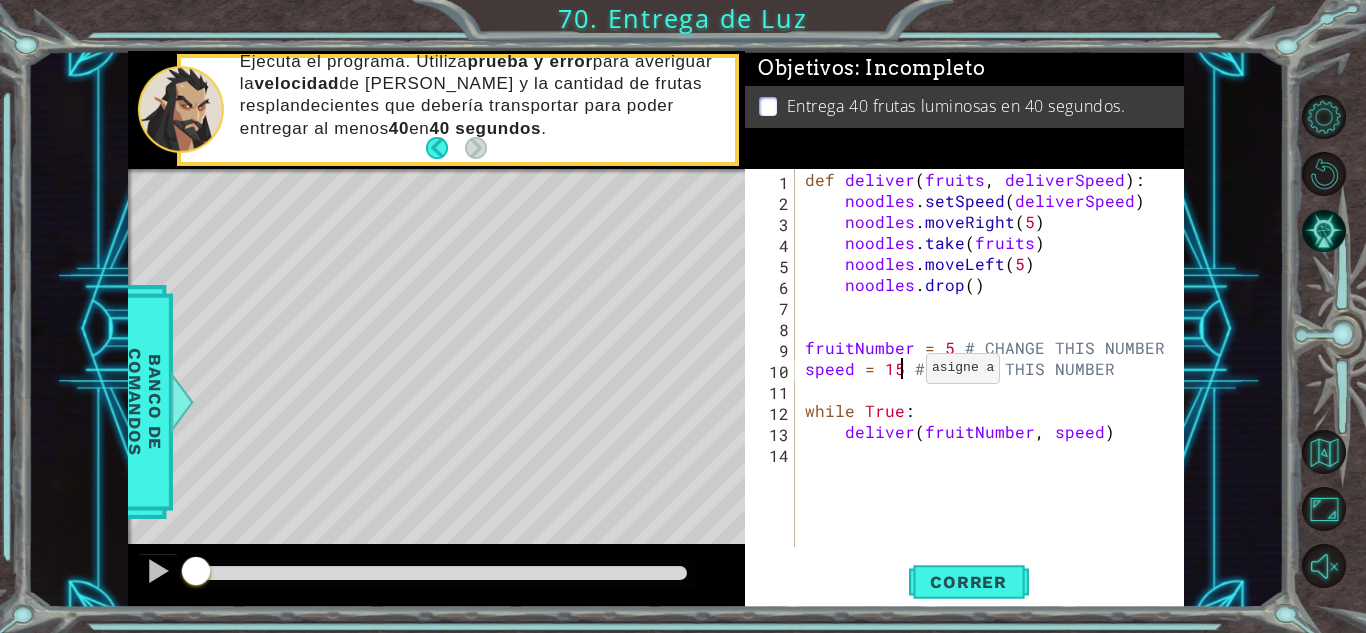 click on "def   deliver ( fruits ,   deliverSpeed ) :      noodles . setSpeed ( deliverSpeed )      noodles . moveRight ( 5 )      noodles . take ( fruits )      noodles . moveLeft ( 5 )      noodles . drop ( ) fruitNumber   =   5   # CHANGE THIS NUMBER speed   =   15   # CHANGE THIS NUMBER while   True :      deliver ( fruitNumber ,   speed )" at bounding box center (995, 379) 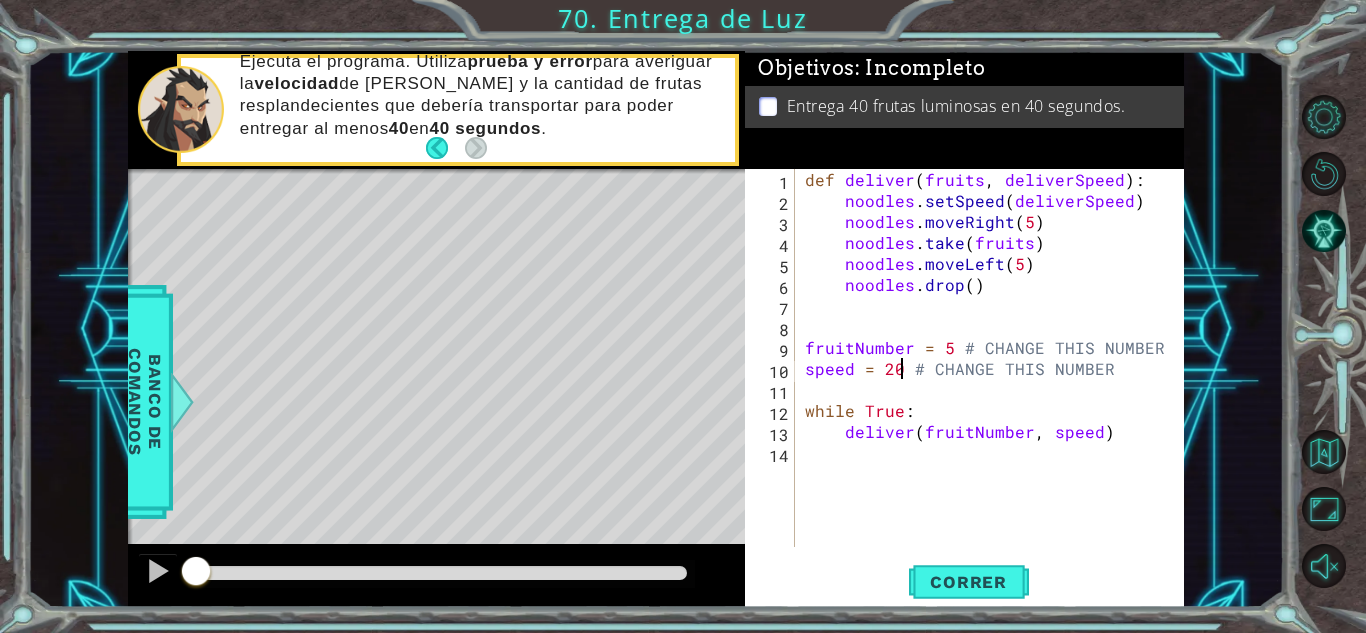 scroll, scrollTop: 0, scrollLeft: 6, axis: horizontal 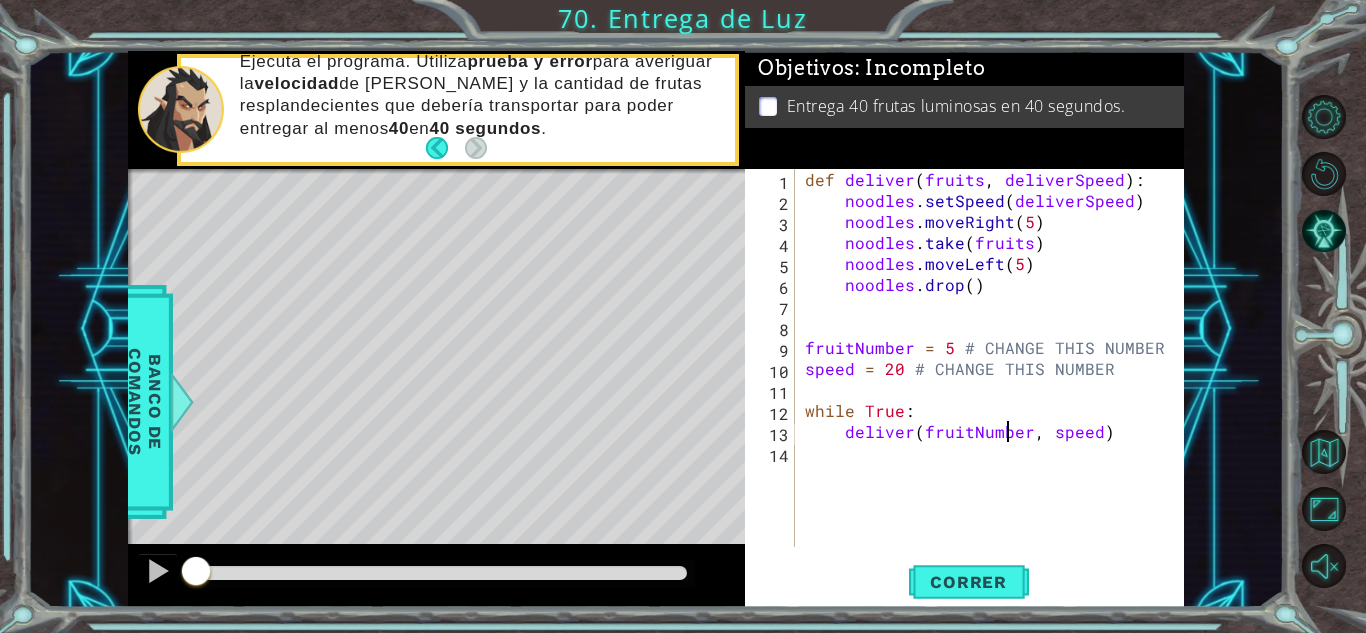 click on "def   deliver ( fruits ,   deliverSpeed ) :      noodles . setSpeed ( deliverSpeed )      noodles . moveRight ( 5 )      noodles . take ( fruits )      noodles . moveLeft ( 5 )      noodles . drop ( ) fruitNumber   =   5   # CHANGE THIS NUMBER speed   =   20   # CHANGE THIS NUMBER while   True :      deliver ( fruitNumber ,   speed )" at bounding box center [995, 379] 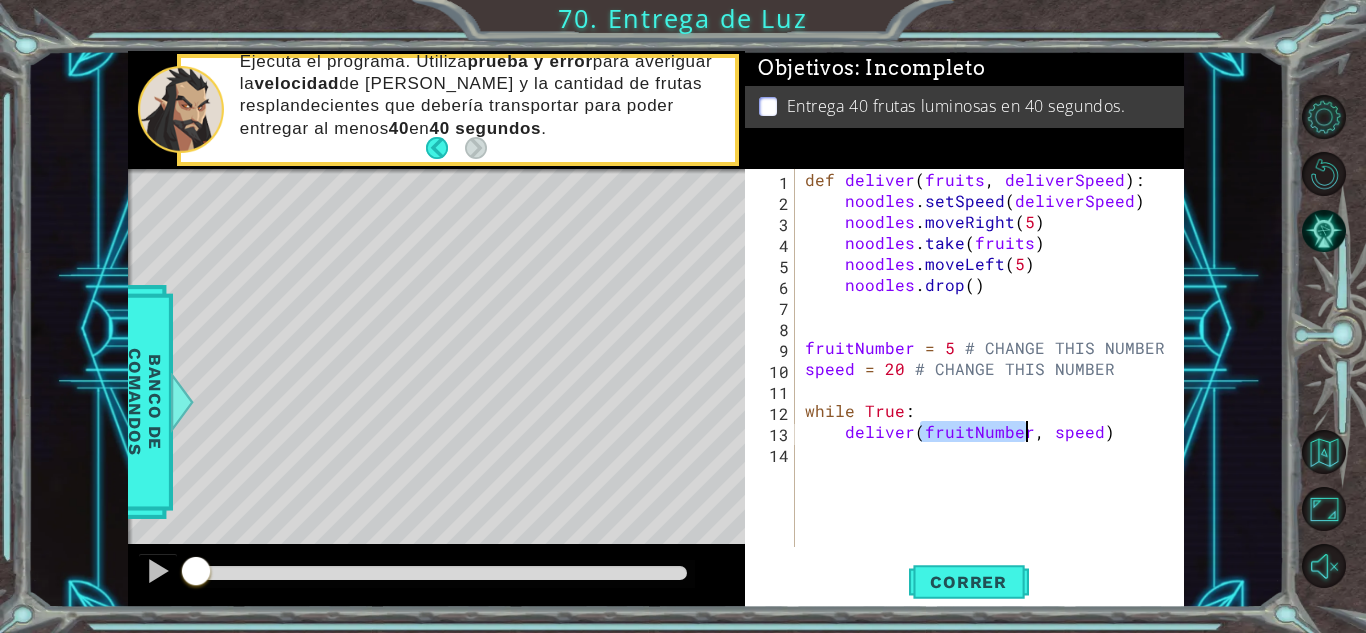 scroll, scrollTop: 0, scrollLeft: 7, axis: horizontal 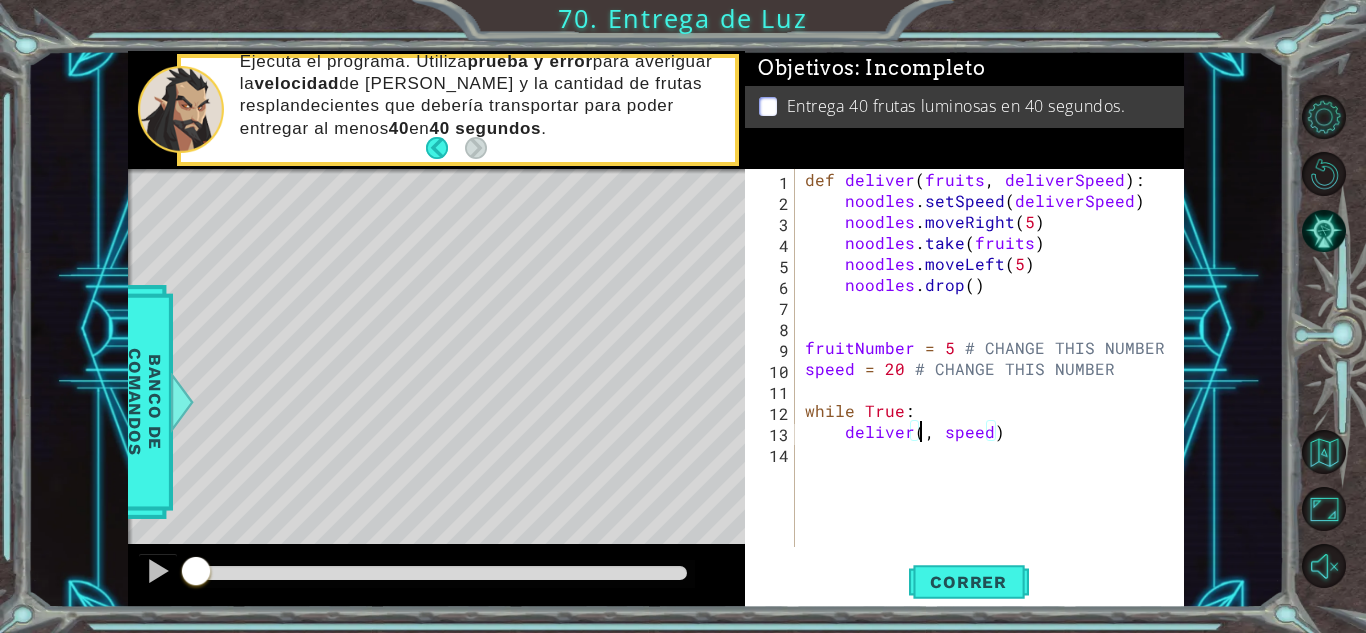 type on "deliver(5, speed)" 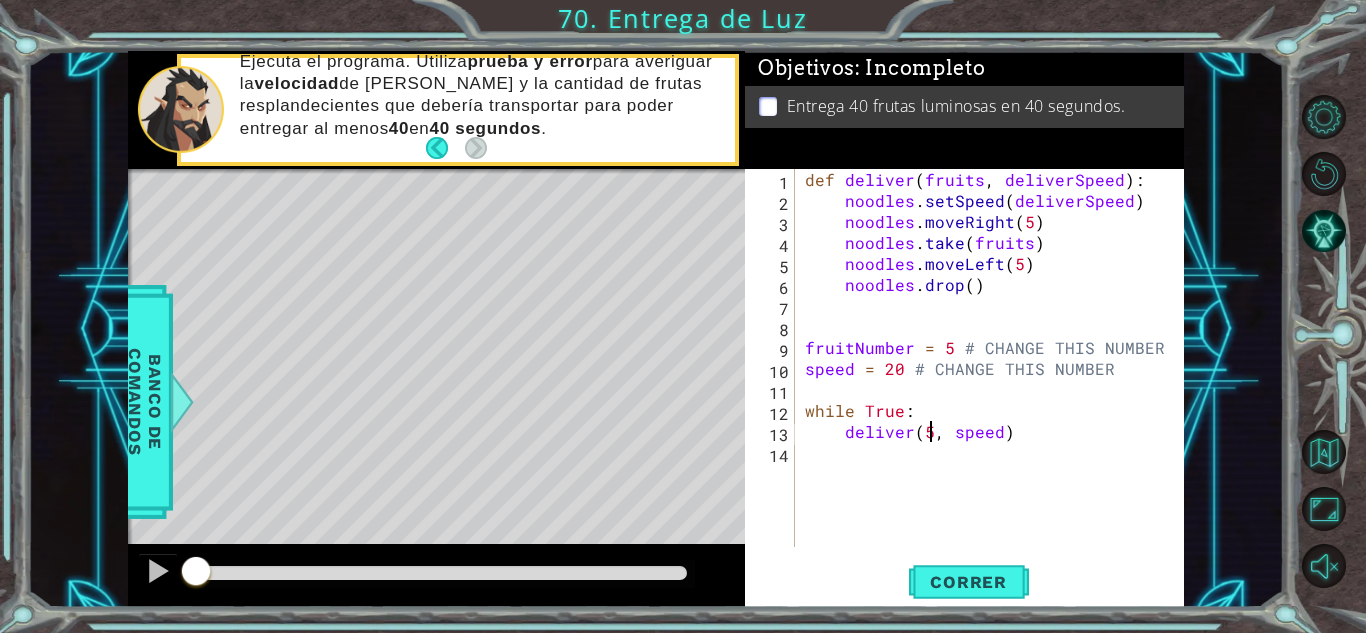 click on "def   deliver ( fruits ,   deliverSpeed ) :      noodles . setSpeed ( deliverSpeed )      noodles . moveRight ( 5 )      noodles . take ( fruits )      noodles . moveLeft ( 5 )      noodles . drop ( ) fruitNumber   =   5   # CHANGE THIS NUMBER speed   =   20   # CHANGE THIS NUMBER while   True :      deliver ( 5 ,   speed )" at bounding box center [995, 379] 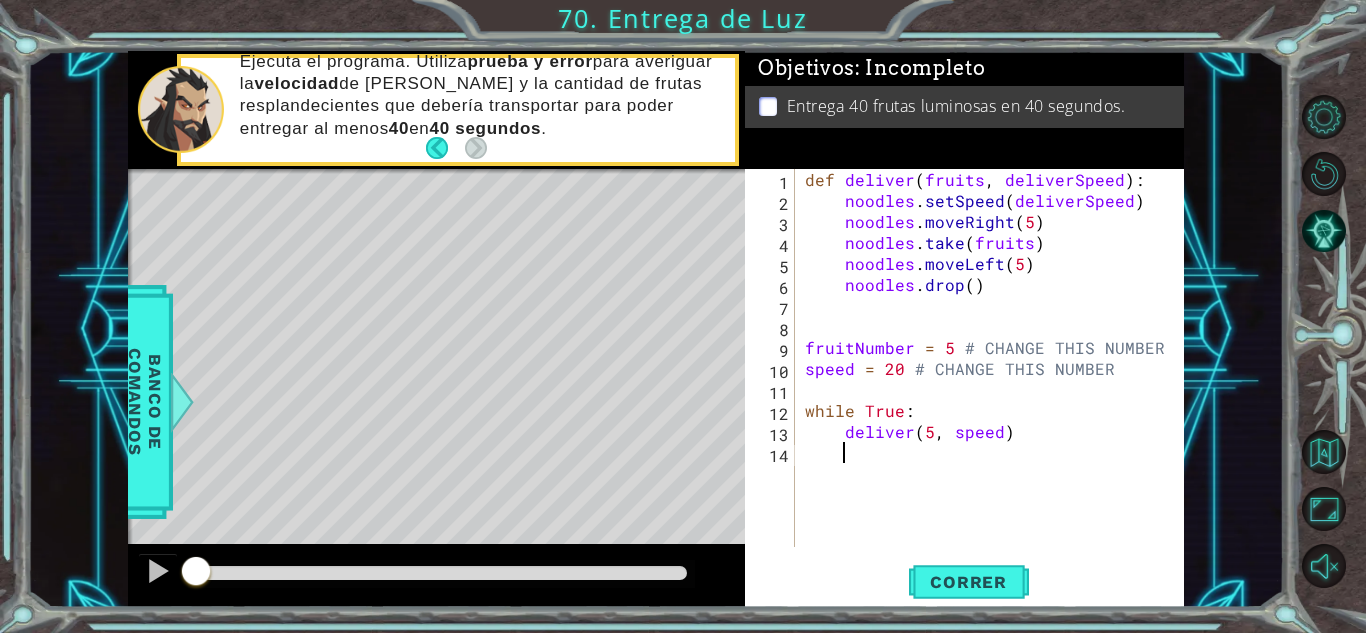 scroll, scrollTop: 0, scrollLeft: 1, axis: horizontal 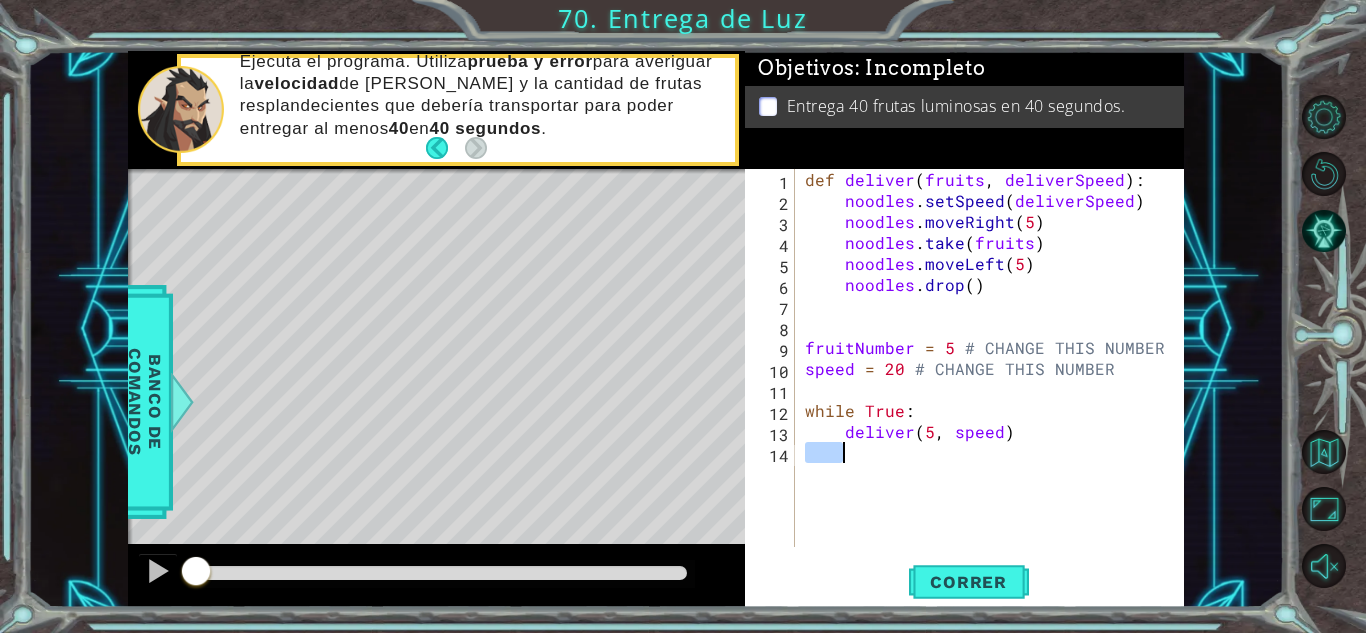 click on "def   deliver ( fruits ,   deliverSpeed ) :      noodles . setSpeed ( deliverSpeed )      noodles . moveRight ( 5 )      noodles . take ( fruits )      noodles . moveLeft ( 5 )      noodles . drop ( ) fruitNumber   =   5   # CHANGE THIS NUMBER speed   =   20   # CHANGE THIS NUMBER while   True :      deliver ( 5 ,   speed )" at bounding box center [995, 379] 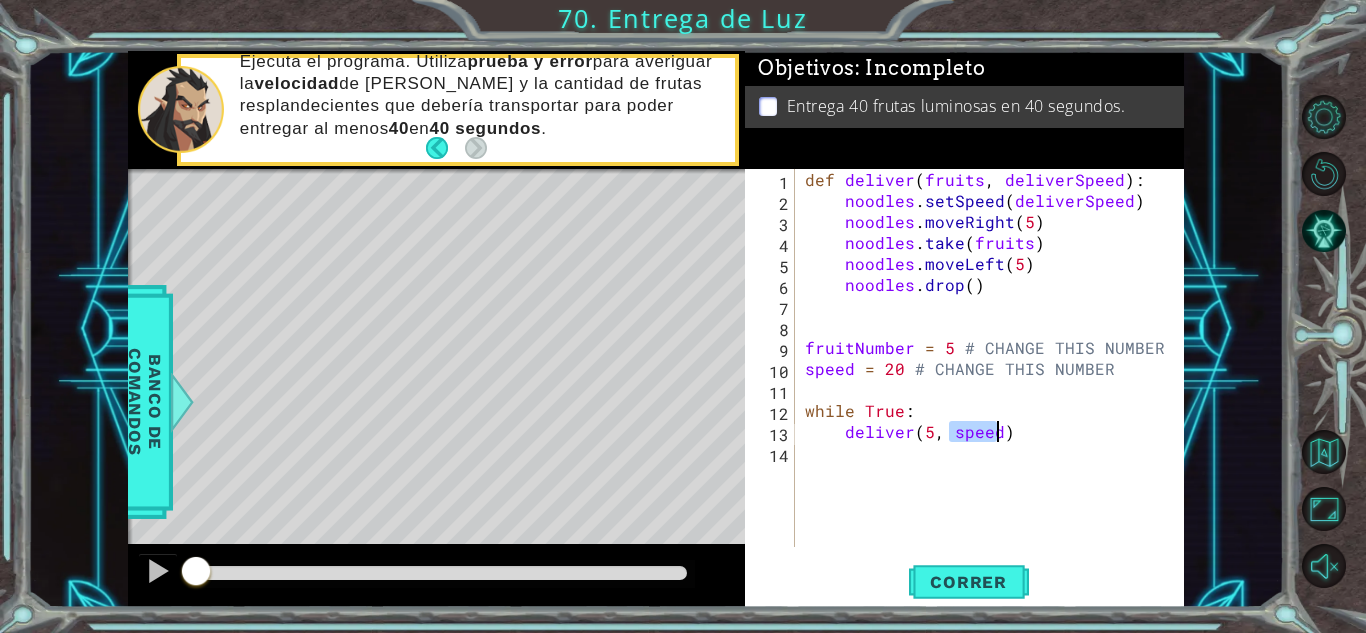 click on "def   deliver ( fruits ,   deliverSpeed ) :      noodles . setSpeed ( deliverSpeed )      noodles . moveRight ( 5 )      noodles . take ( fruits )      noodles . moveLeft ( 5 )      noodles . drop ( ) fruitNumber   =   5   # CHANGE THIS NUMBER speed   =   20   # CHANGE THIS NUMBER while   True :      deliver ( 5 ,   speed )" at bounding box center (995, 379) 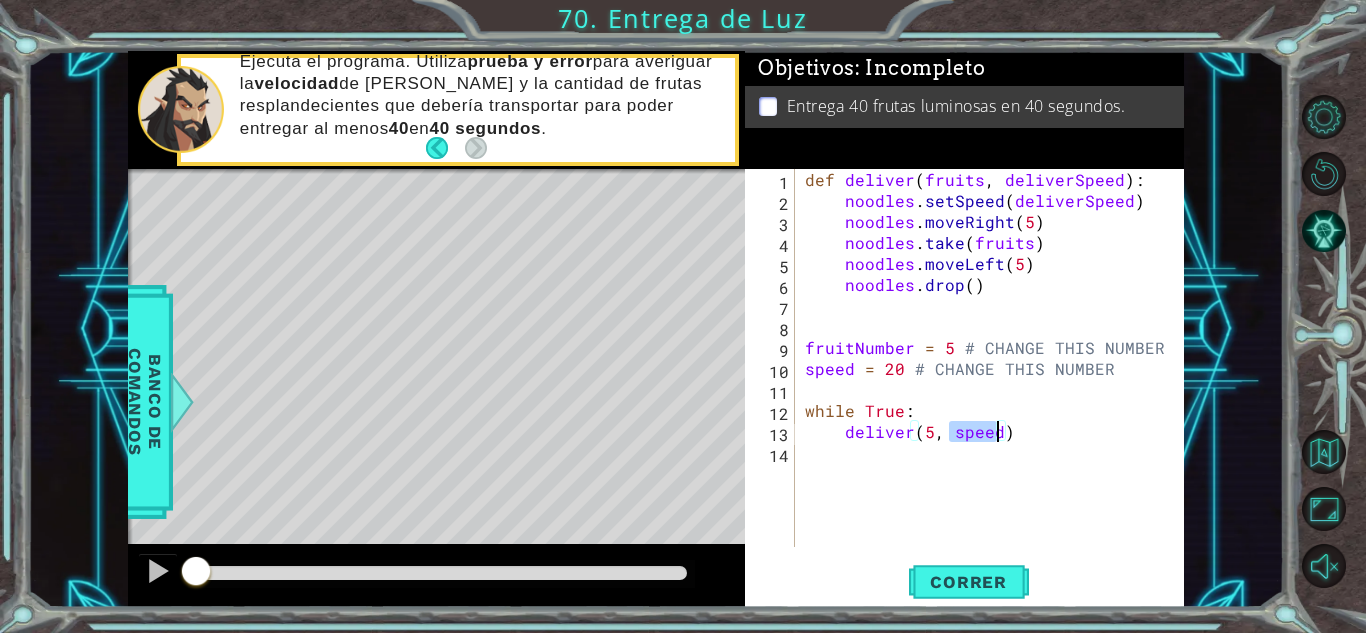 scroll, scrollTop: 0, scrollLeft: 9, axis: horizontal 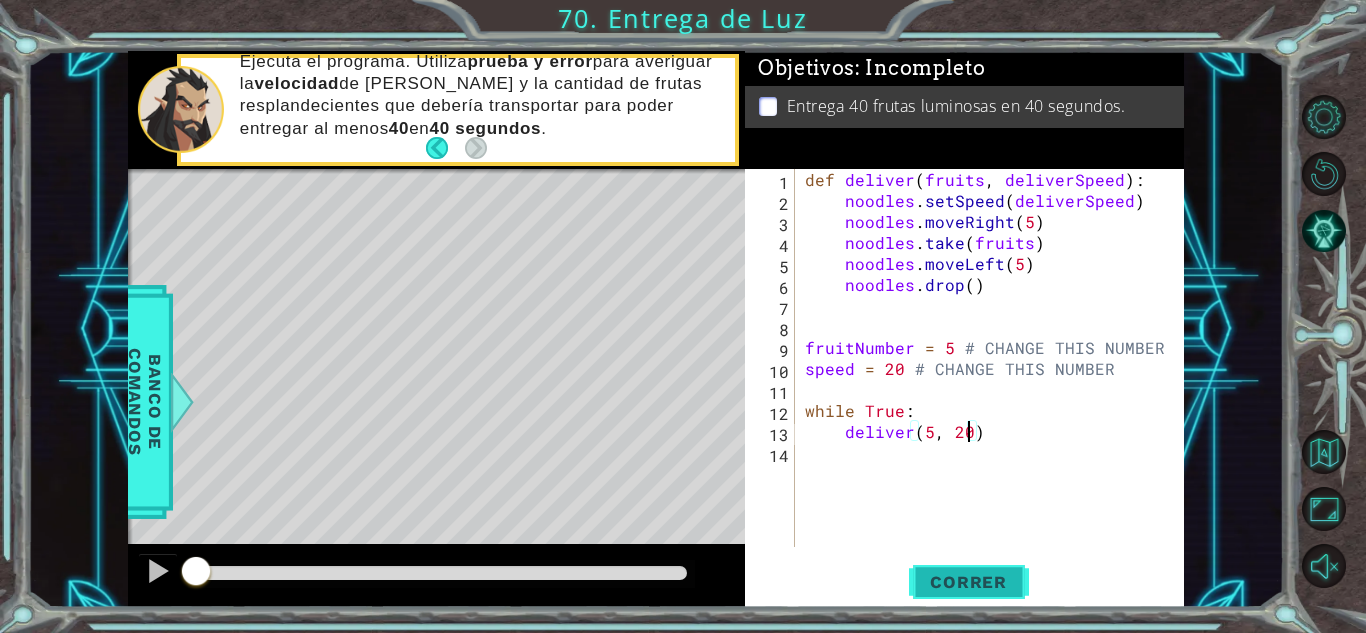type on "deliver(5, 20)" 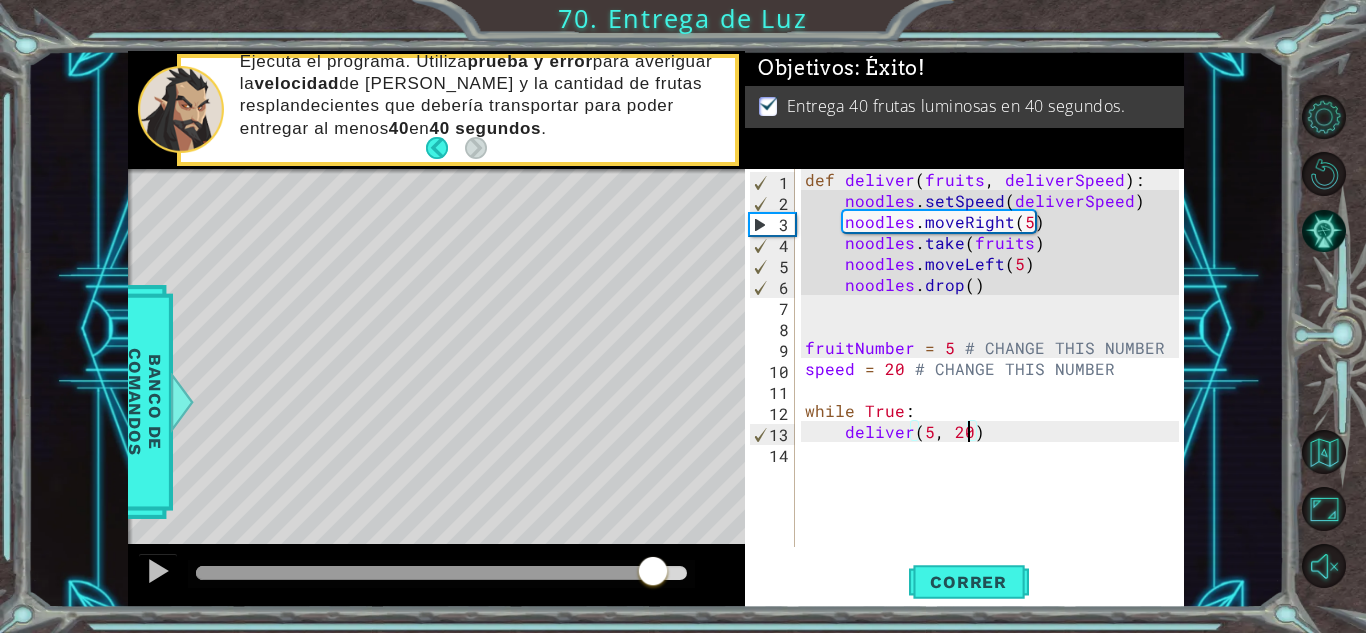 drag, startPoint x: 272, startPoint y: 570, endPoint x: 686, endPoint y: 586, distance: 414.30905 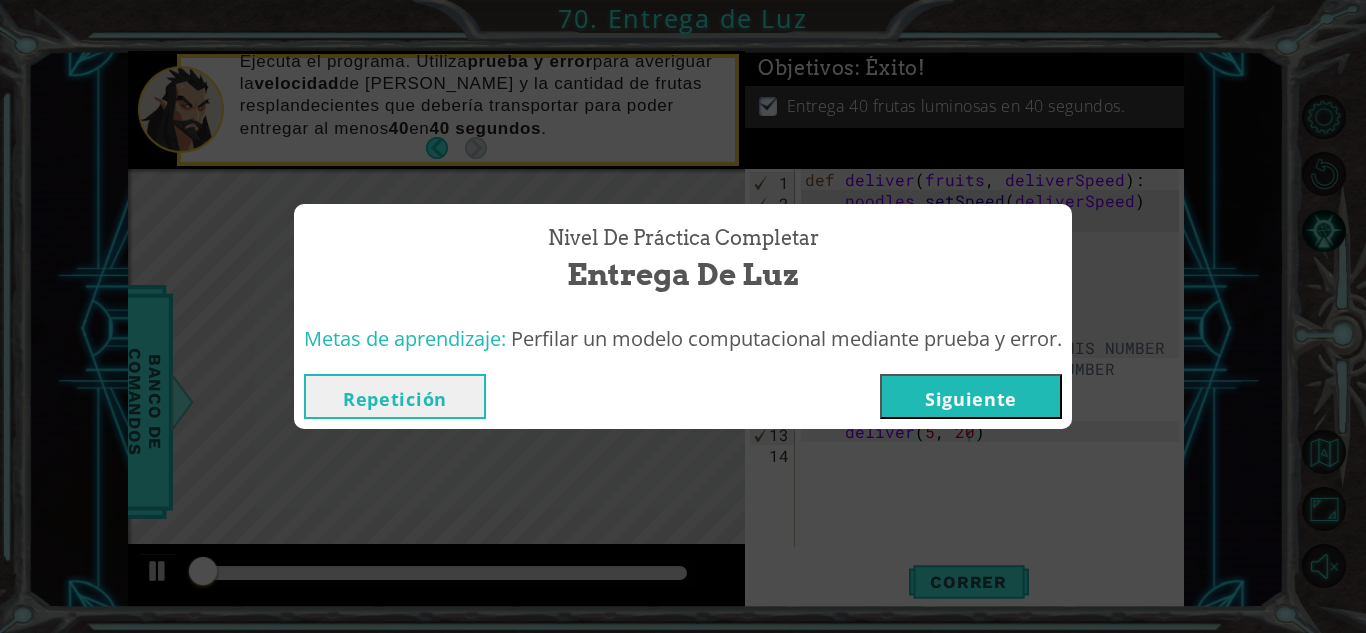 click on "Siguiente" at bounding box center [971, 396] 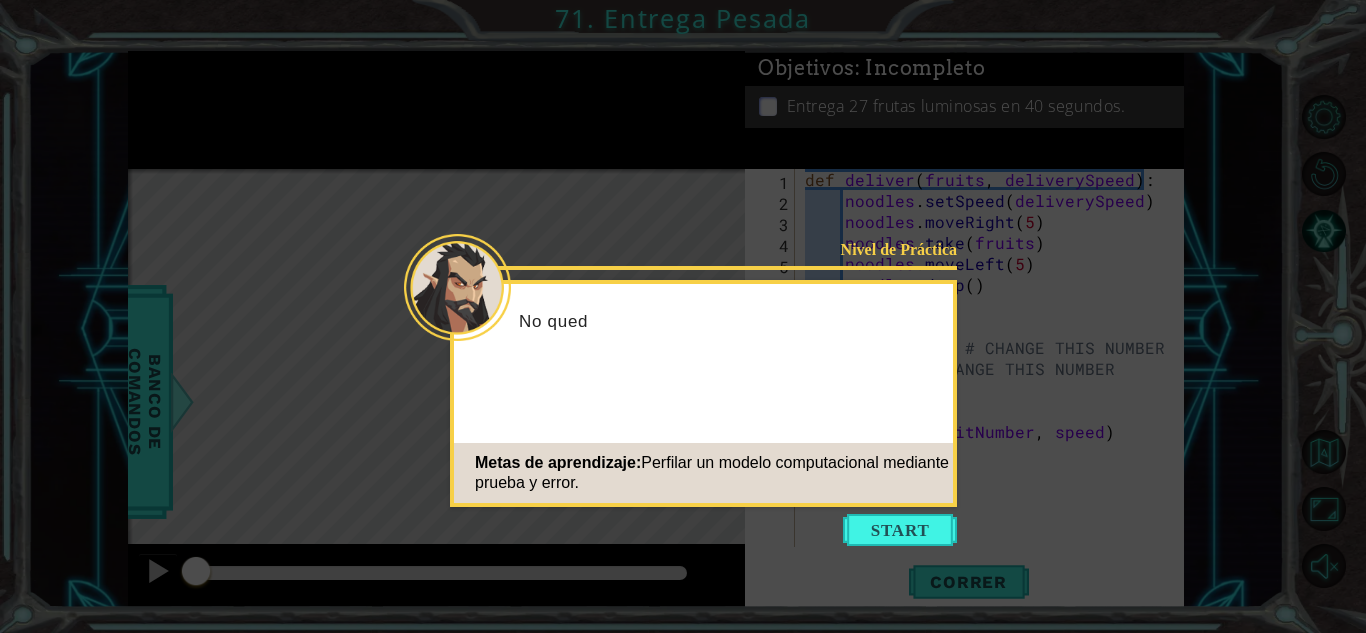 click 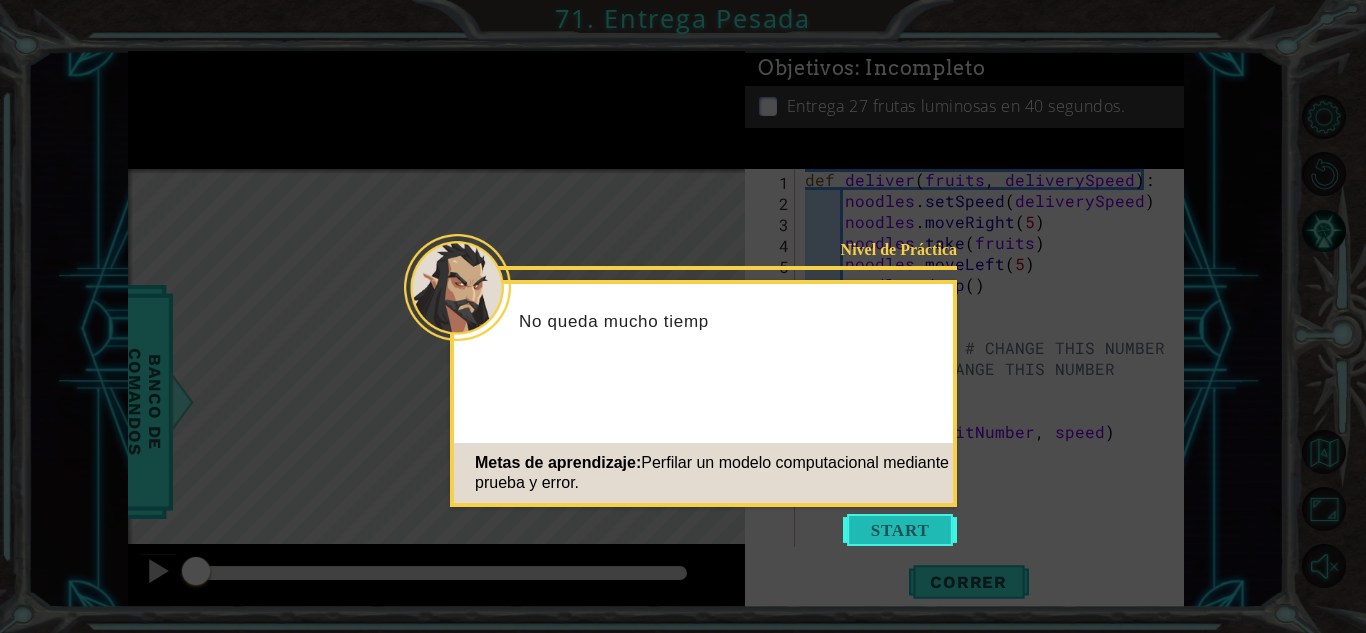 click at bounding box center [900, 530] 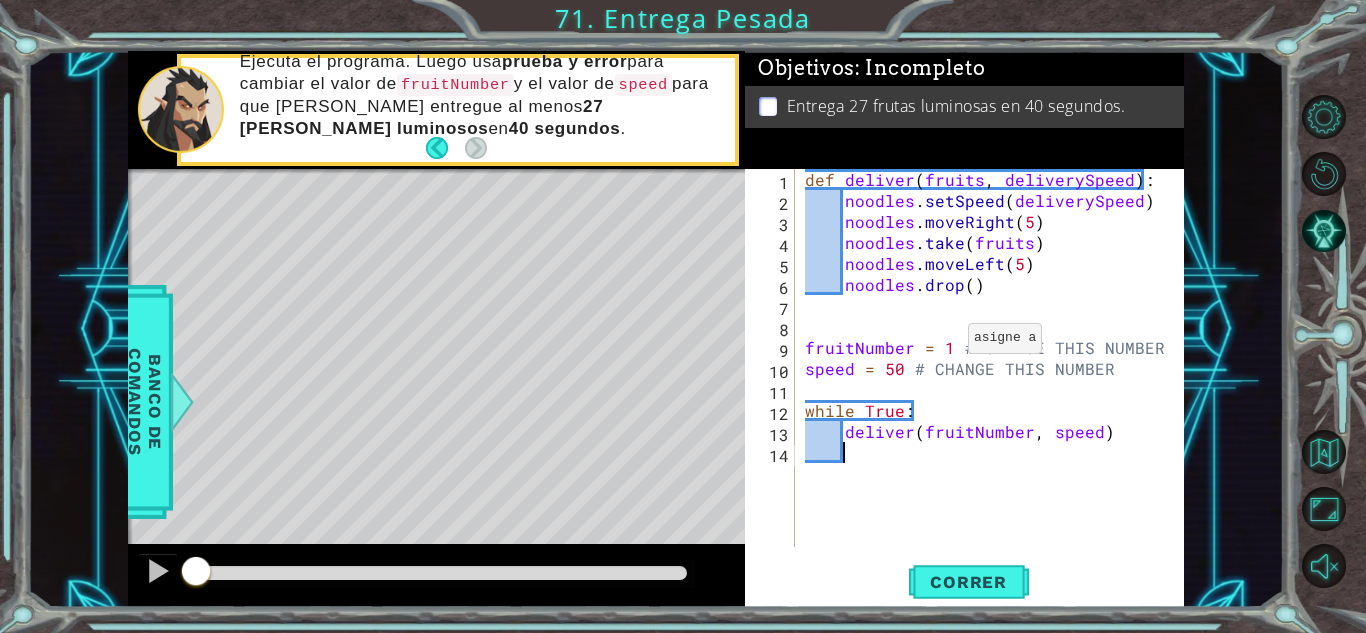 click on "def   deliver ( fruits ,   deliverySpeed ) :      noodles . setSpeed ( deliverySpeed )      noodles . moveRight ( 5 )      noodles . take ( fruits )      noodles . moveLeft ( 5 )      noodles . drop ( ) fruitNumber   =   1   # CHANGE THIS NUMBER speed   =   50   # CHANGE THIS NUMBER while   True :      deliver ( fruitNumber ,   speed )" at bounding box center (995, 379) 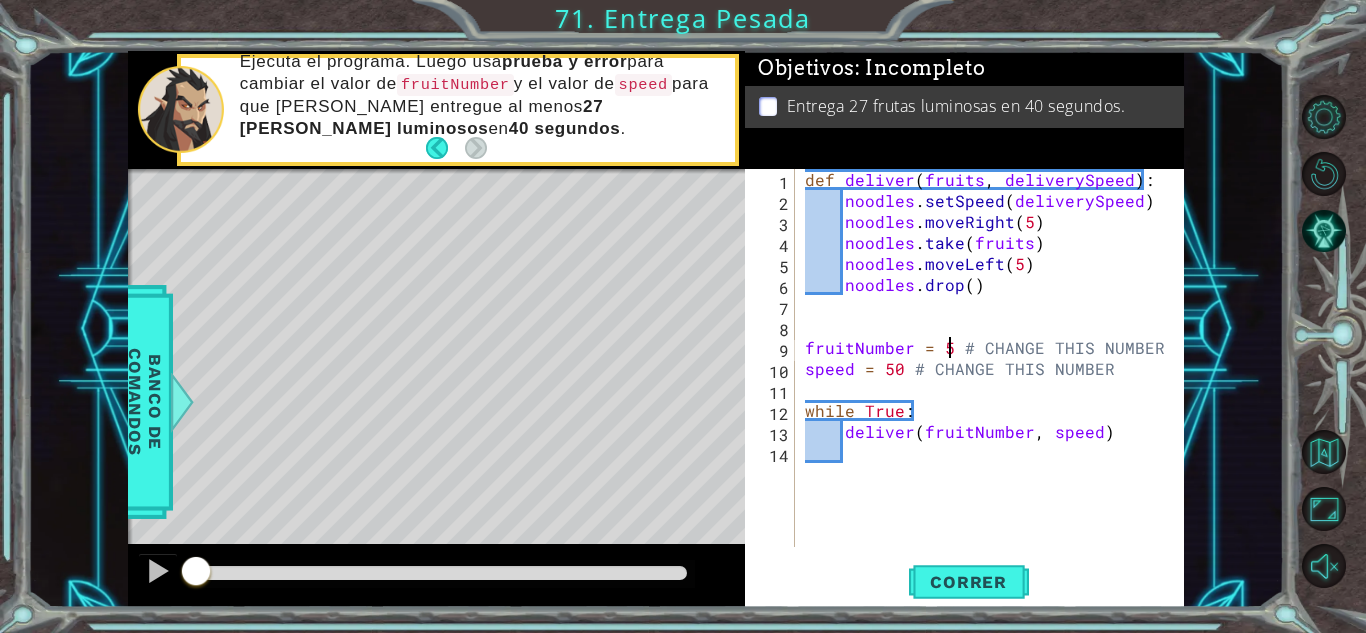 scroll, scrollTop: 0, scrollLeft: 9, axis: horizontal 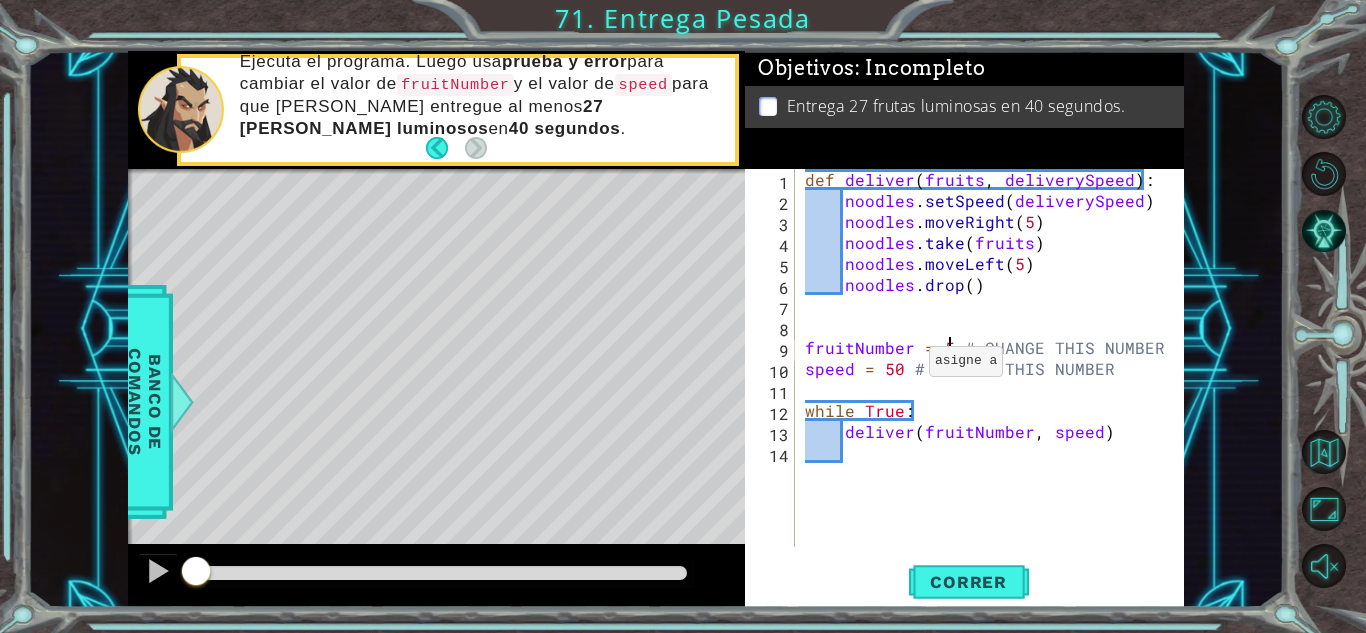 click on "def   deliver ( fruits ,   deliverySpeed ) :      noodles . setSpeed ( deliverySpeed )      noodles . moveRight ( 5 )      noodles . take ( fruits )      noodles . moveLeft ( 5 )      noodles . drop ( ) fruitNumber   =   5   # CHANGE THIS NUMBER speed   =   50   # CHANGE THIS NUMBER while   True :      deliver ( fruitNumber ,   speed )" at bounding box center [995, 379] 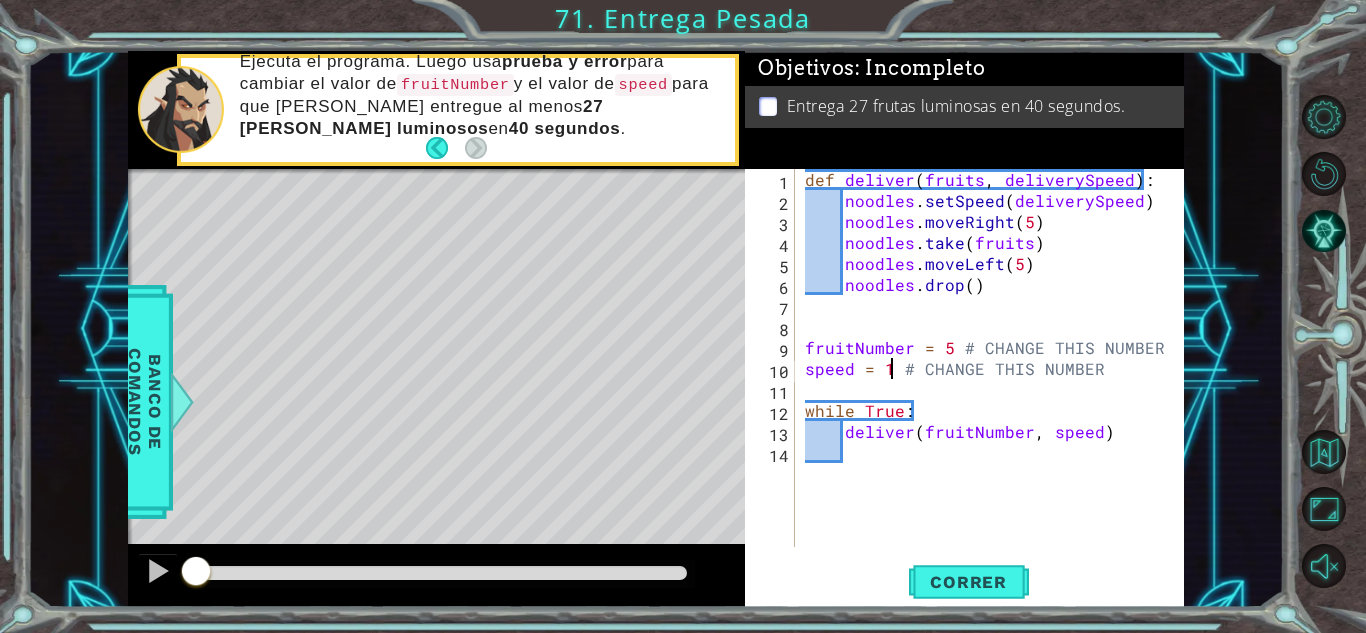 scroll, scrollTop: 0, scrollLeft: 6, axis: horizontal 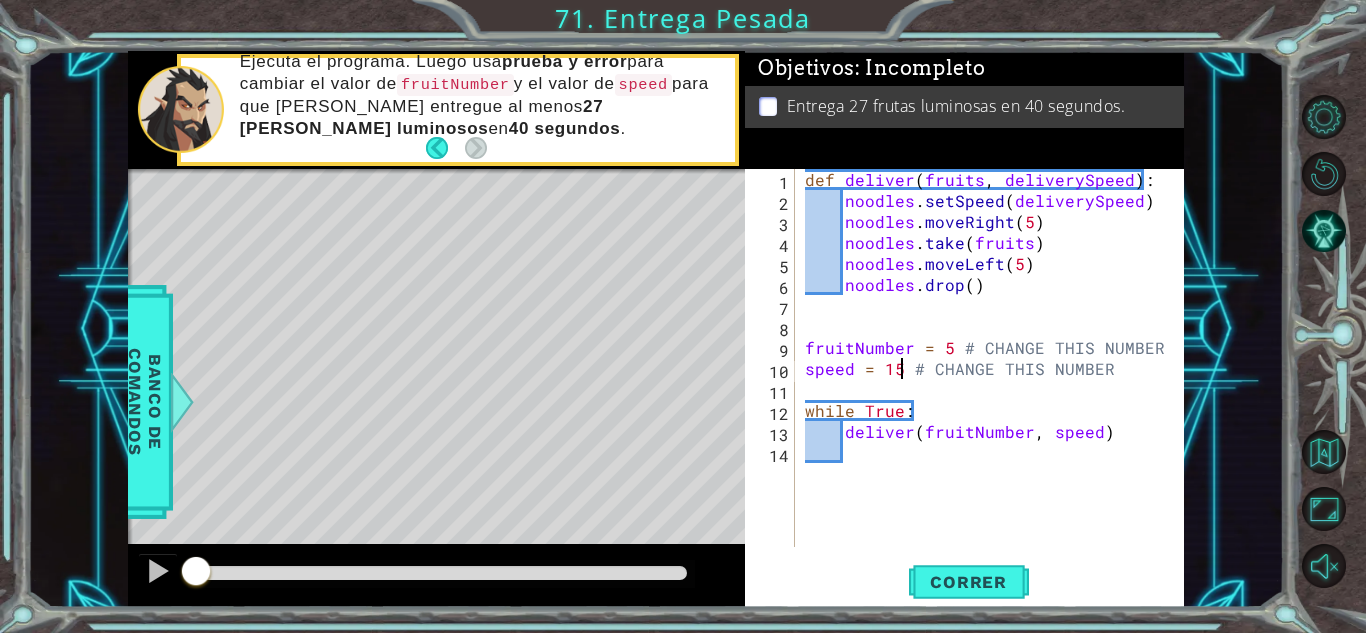 click on "def   deliver ( fruits ,   deliverySpeed ) :      noodles . setSpeed ( deliverySpeed )      noodles . moveRight ( 5 )      noodles . take ( fruits )      noodles . moveLeft ( 5 )      noodles . drop ( ) fruitNumber   =   5   # CHANGE THIS NUMBER speed   =   15   # CHANGE THIS NUMBER while   True :      deliver ( fruitNumber ,   speed )" at bounding box center (995, 379) 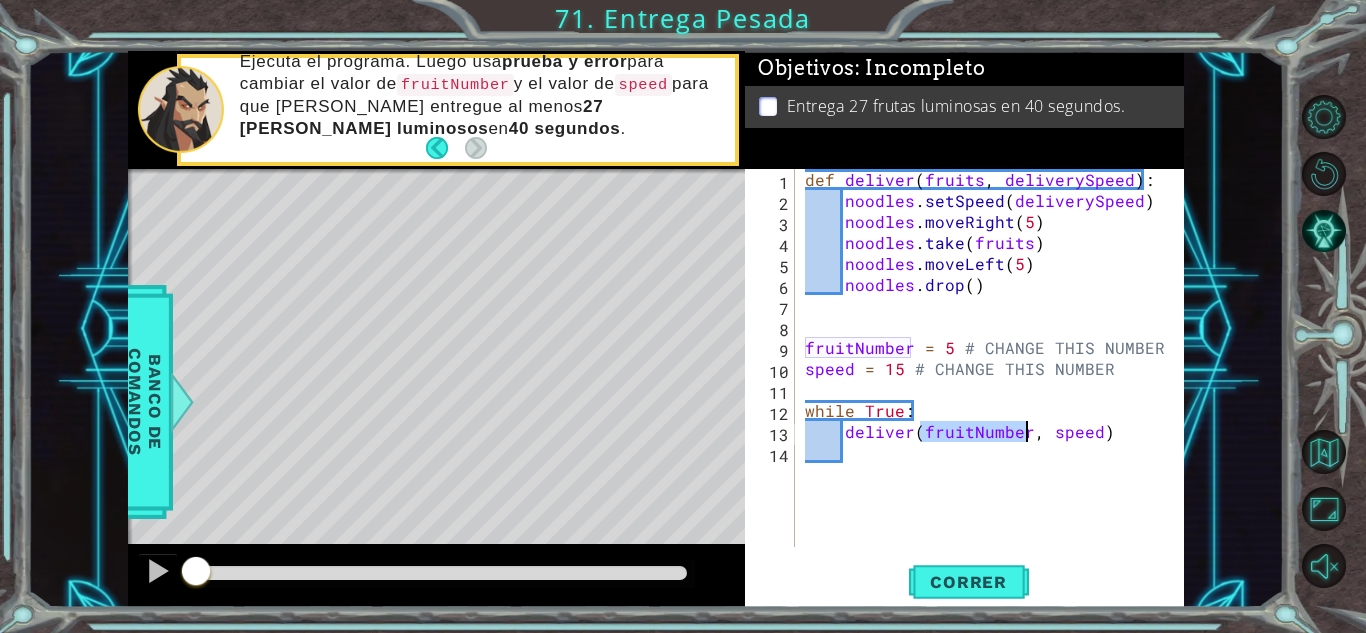 click on "def   deliver ( fruits ,   deliverySpeed ) :      noodles . setSpeed ( deliverySpeed )      noodles . moveRight ( 5 )      noodles . take ( fruits )      noodles . moveLeft ( 5 )      noodles . drop ( ) fruitNumber   =   5   # CHANGE THIS NUMBER speed   =   15   # CHANGE THIS NUMBER while   True :      deliver ( fruitNumber ,   speed )" at bounding box center (995, 379) 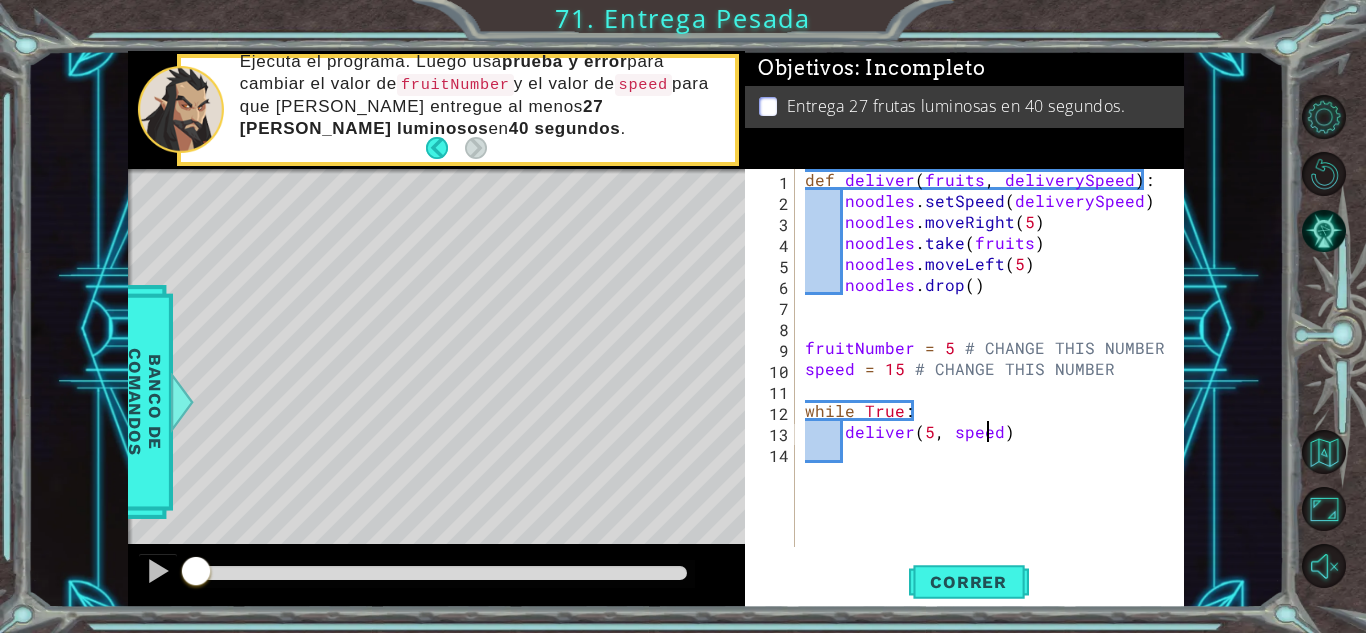 click on "def   deliver ( fruits ,   deliverySpeed ) :      noodles . setSpeed ( deliverySpeed )      noodles . moveRight ( 5 )      noodles . take ( fruits )      noodles . moveLeft ( 5 )      noodles . drop ( ) fruitNumber   =   5   # CHANGE THIS NUMBER speed   =   15   # CHANGE THIS NUMBER while   True :      deliver ( 5 ,   speed )" at bounding box center (995, 379) 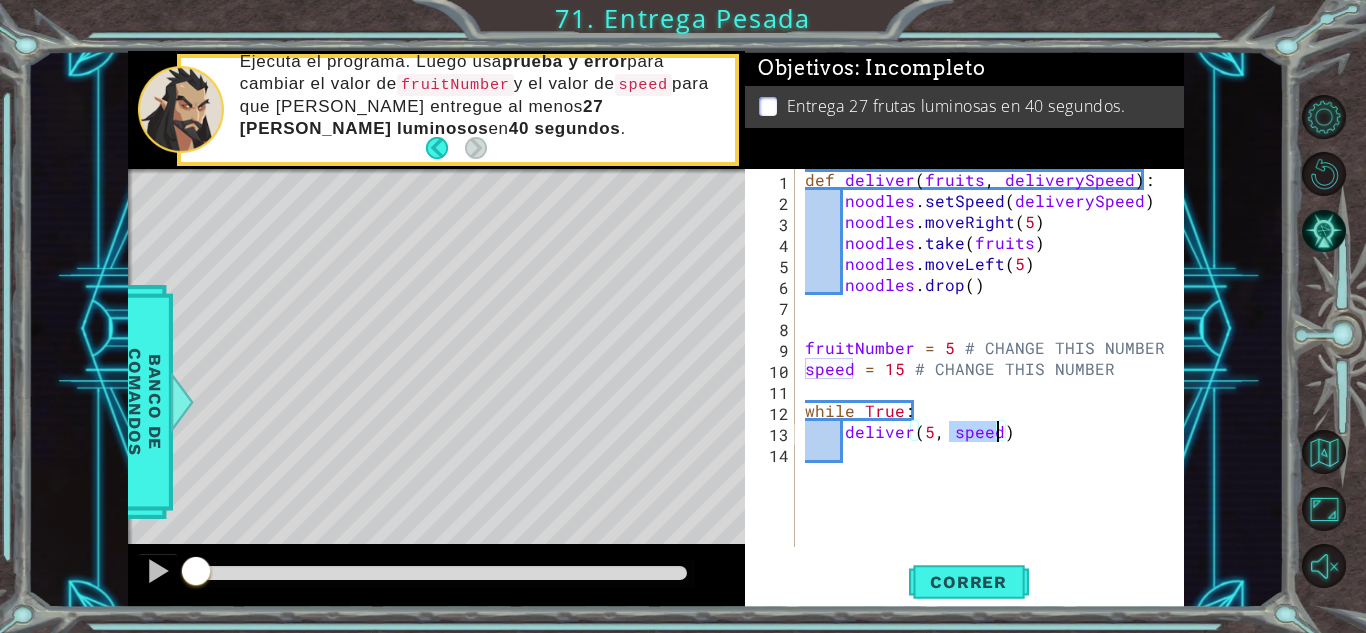 scroll, scrollTop: 0, scrollLeft: 9, axis: horizontal 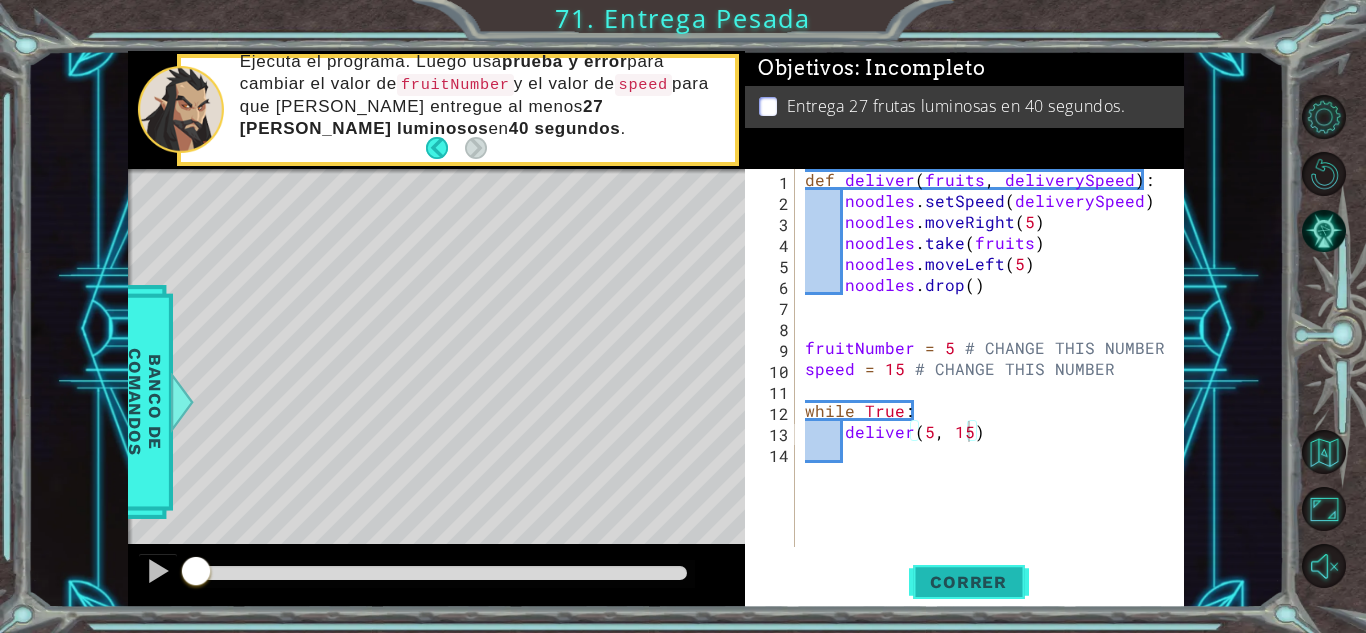 click on "Correr" at bounding box center [969, 582] 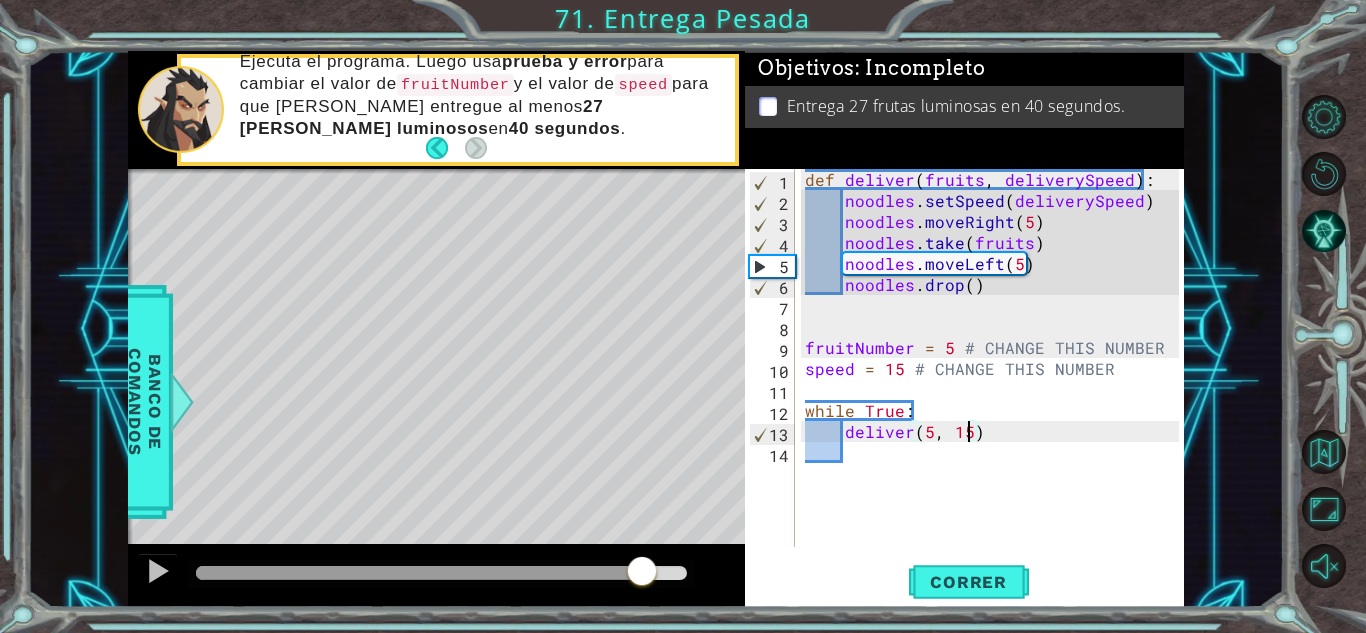 drag, startPoint x: 262, startPoint y: 565, endPoint x: 646, endPoint y: 572, distance: 384.06378 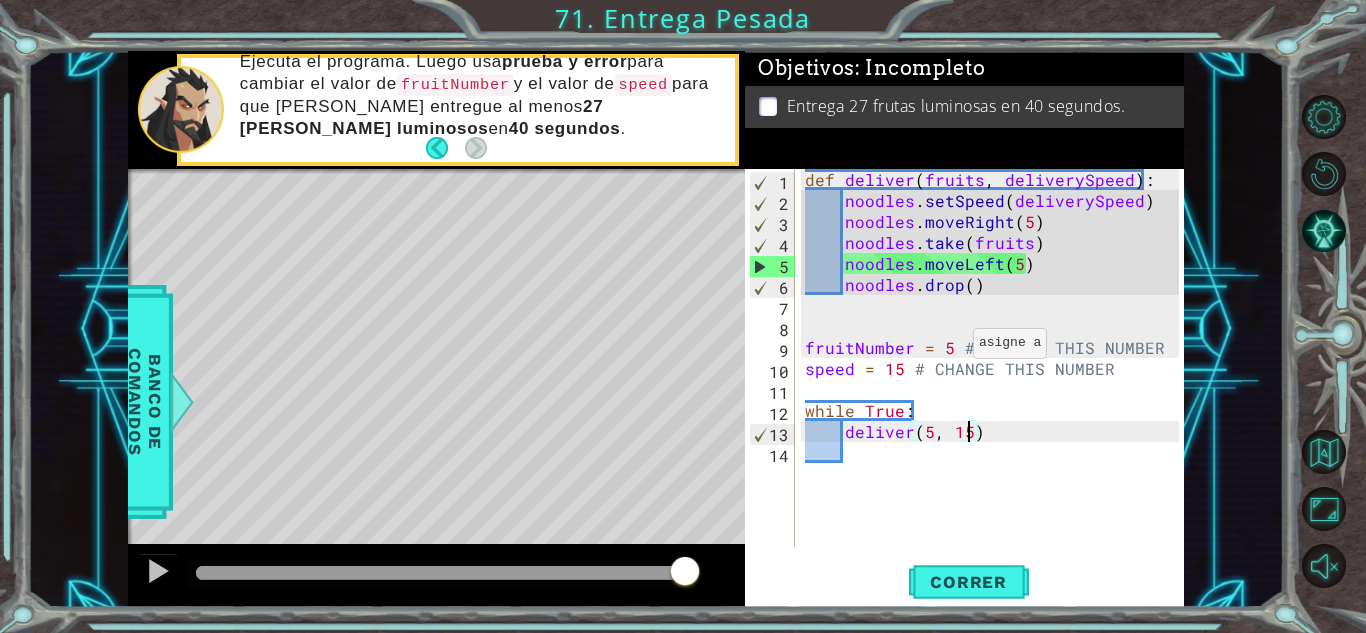 click on "def   deliver ( fruits ,   deliverySpeed ) :      noodles . setSpeed ( deliverySpeed )      noodles . moveRight ( 5 )      noodles . take ( fruits )      noodles . moveLeft ( 5 )      noodles . drop ( ) fruitNumber   =   5   # CHANGE THIS NUMBER speed   =   15   # CHANGE THIS NUMBER while   True :      deliver ( 5 ,   15 )" at bounding box center (995, 379) 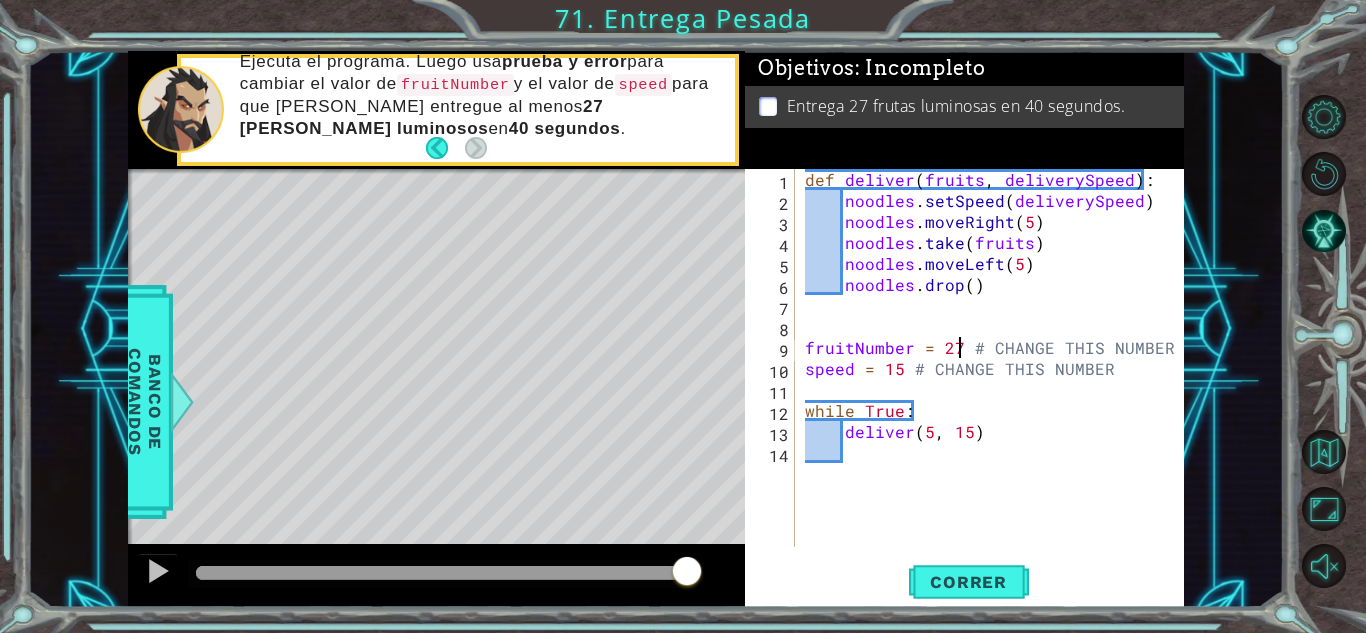 click on "def   deliver ( fruits ,   deliverySpeed ) :      noodles . setSpeed ( deliverySpeed )      noodles . moveRight ( 5 )      noodles . take ( fruits )      noodles . moveLeft ( 5 )      noodles . drop ( ) fruitNumber   =   27   # CHANGE THIS NUMBER speed   =   15   # CHANGE THIS NUMBER while   True :      deliver ( 5 ,   15 )" at bounding box center (995, 379) 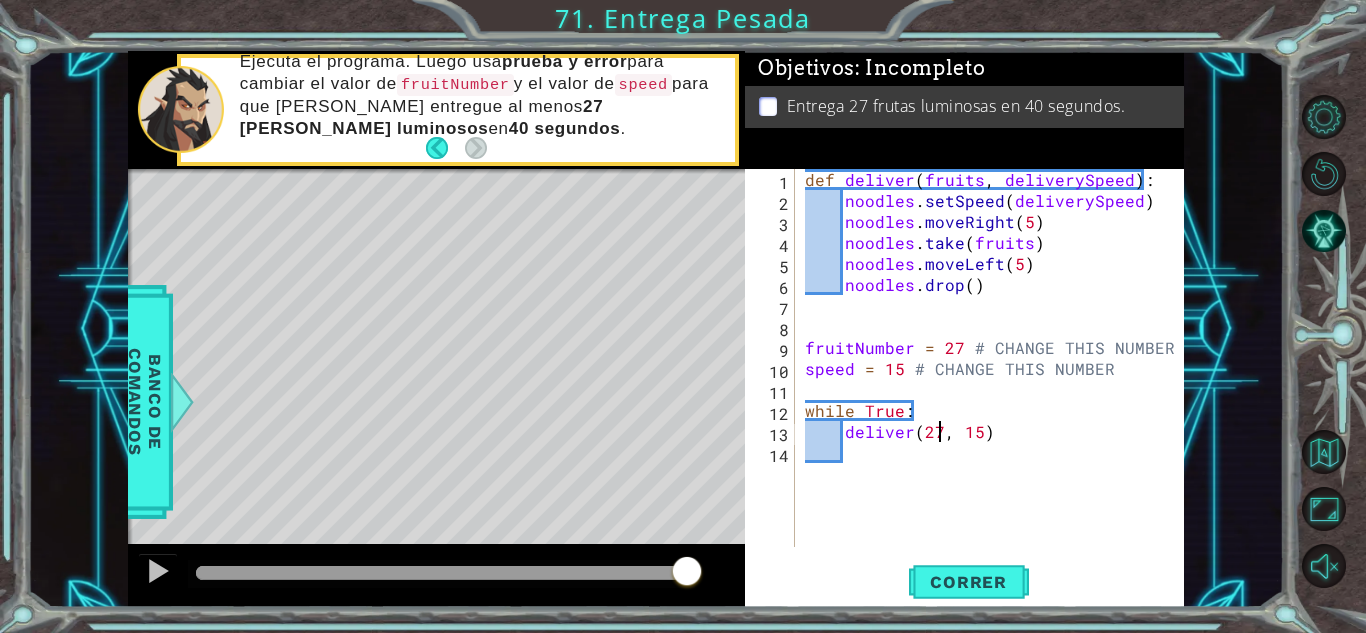 scroll, scrollTop: 0, scrollLeft: 8, axis: horizontal 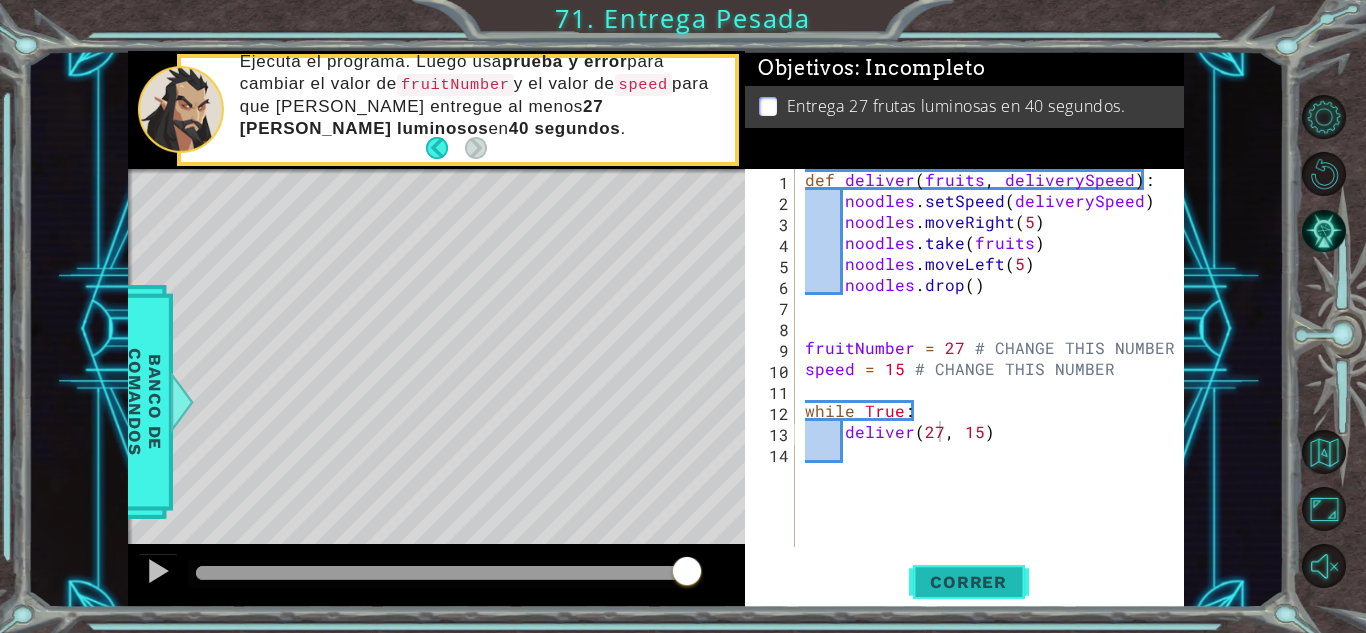 click on "Correr" at bounding box center (968, 582) 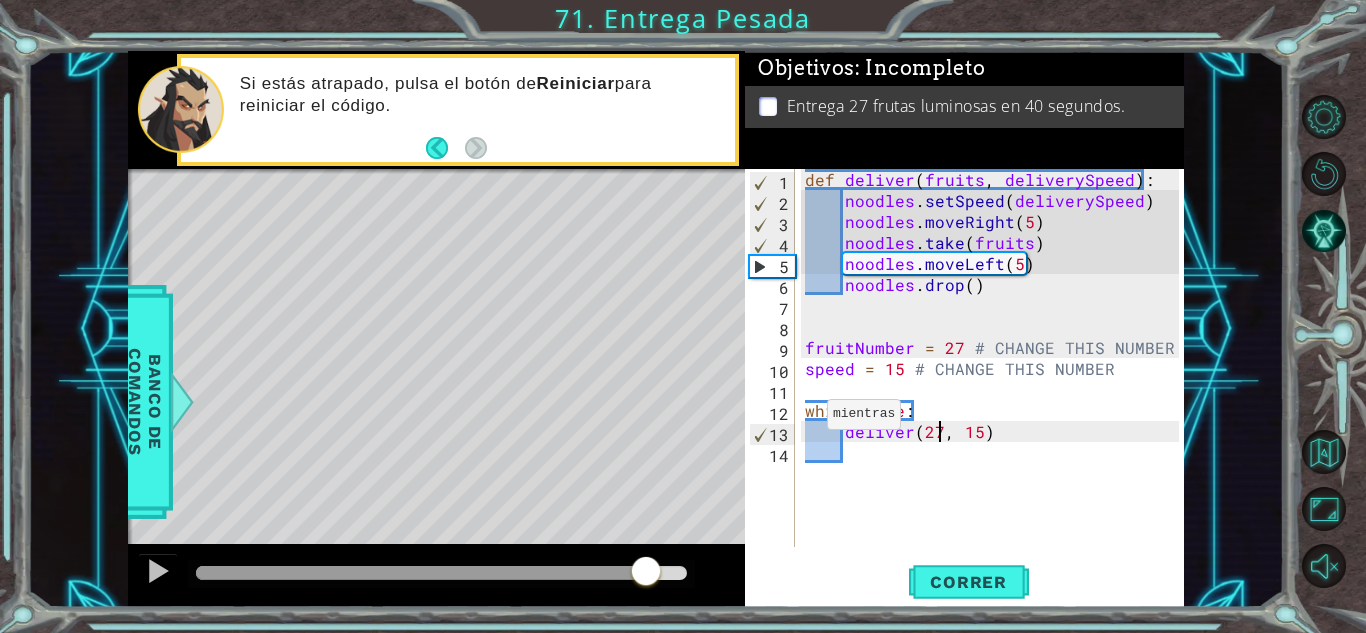 drag, startPoint x: 205, startPoint y: 574, endPoint x: 646, endPoint y: 573, distance: 441.00113 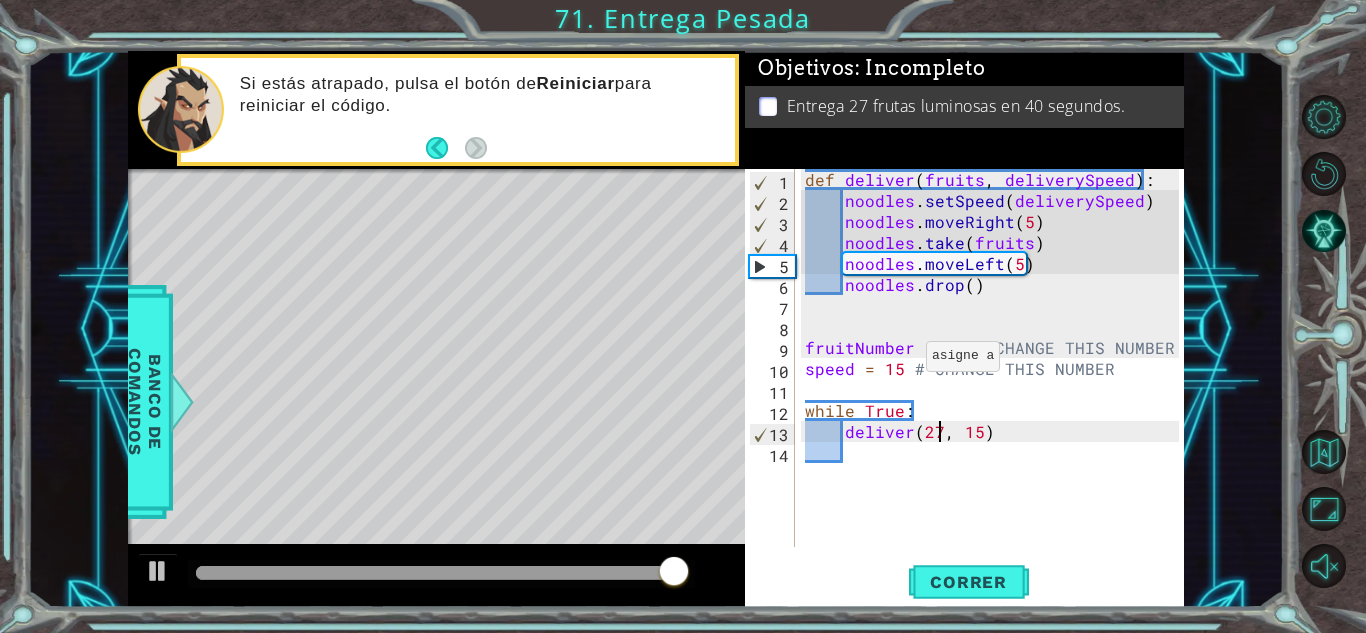 click on "def   deliver ( fruits ,   deliverySpeed ) :      noodles . setSpeed ( deliverySpeed )      noodles . moveRight ( 5 )      noodles . take ( fruits )      noodles . moveLeft ( 5 )      noodles . drop ( ) fruitNumber   =   27   # CHANGE THIS NUMBER speed   =   15   # CHANGE THIS NUMBER while   True :      deliver ( 27 ,   15 )" at bounding box center [995, 379] 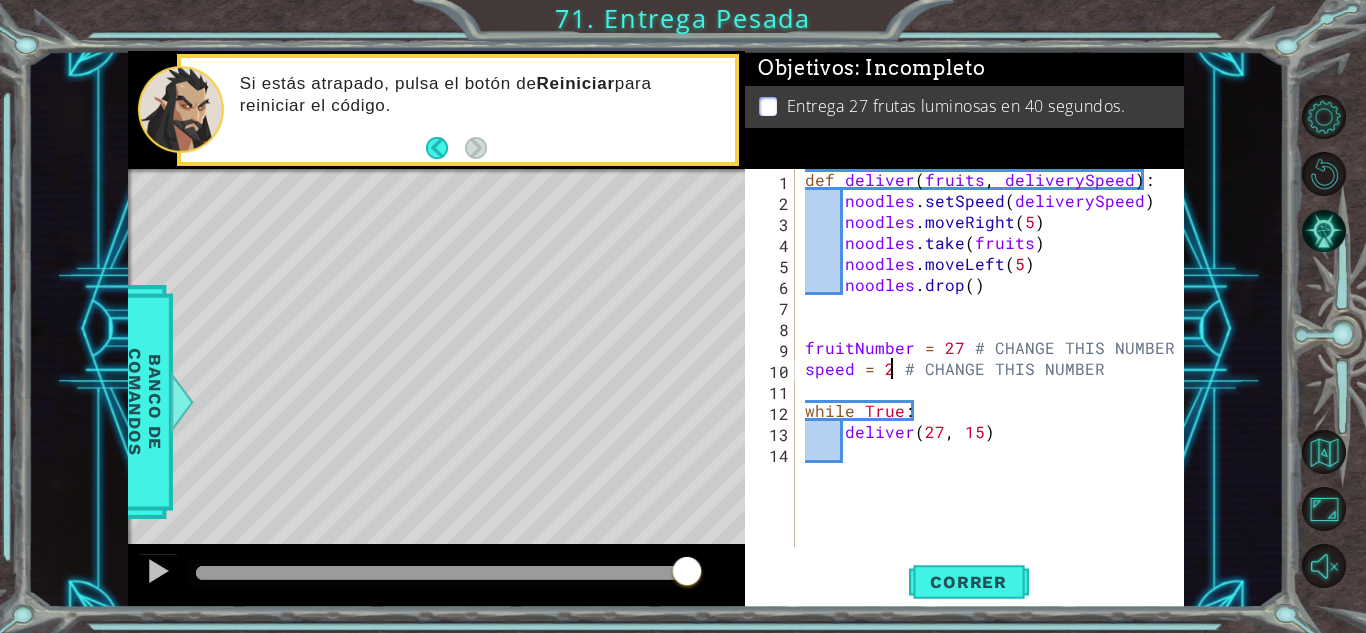 scroll, scrollTop: 0, scrollLeft: 6, axis: horizontal 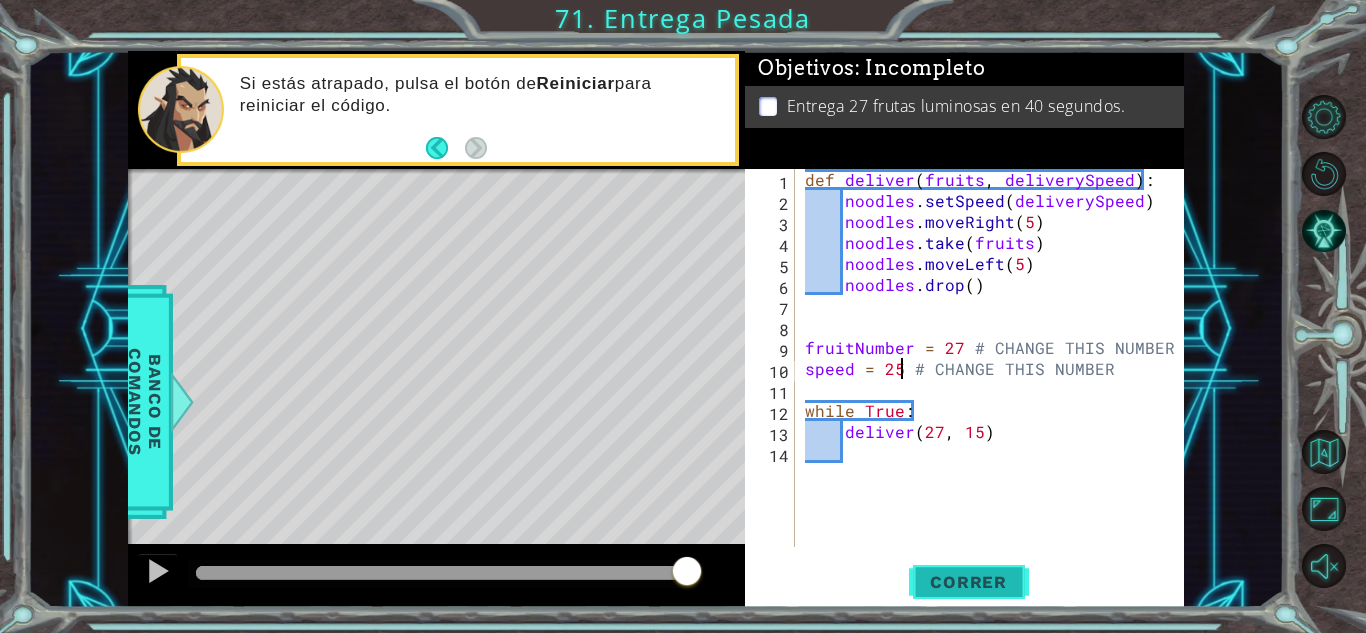 click on "Correr" at bounding box center [968, 582] 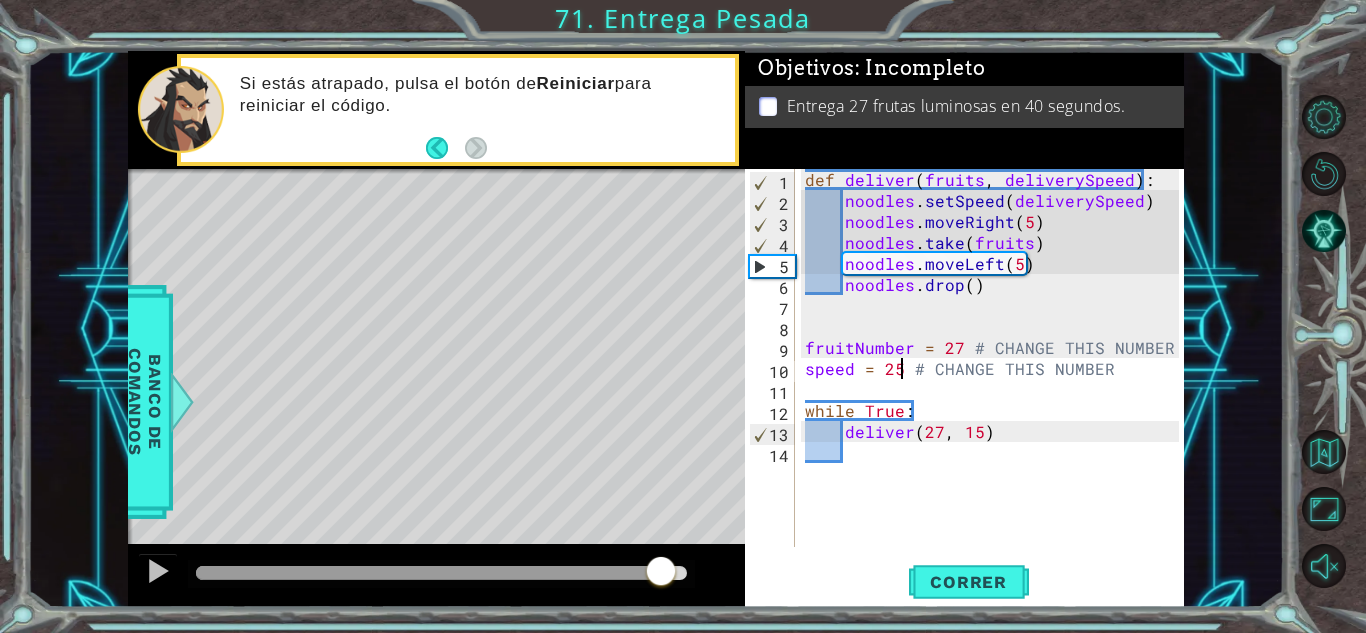 drag, startPoint x: 224, startPoint y: 570, endPoint x: 668, endPoint y: 573, distance: 444.01013 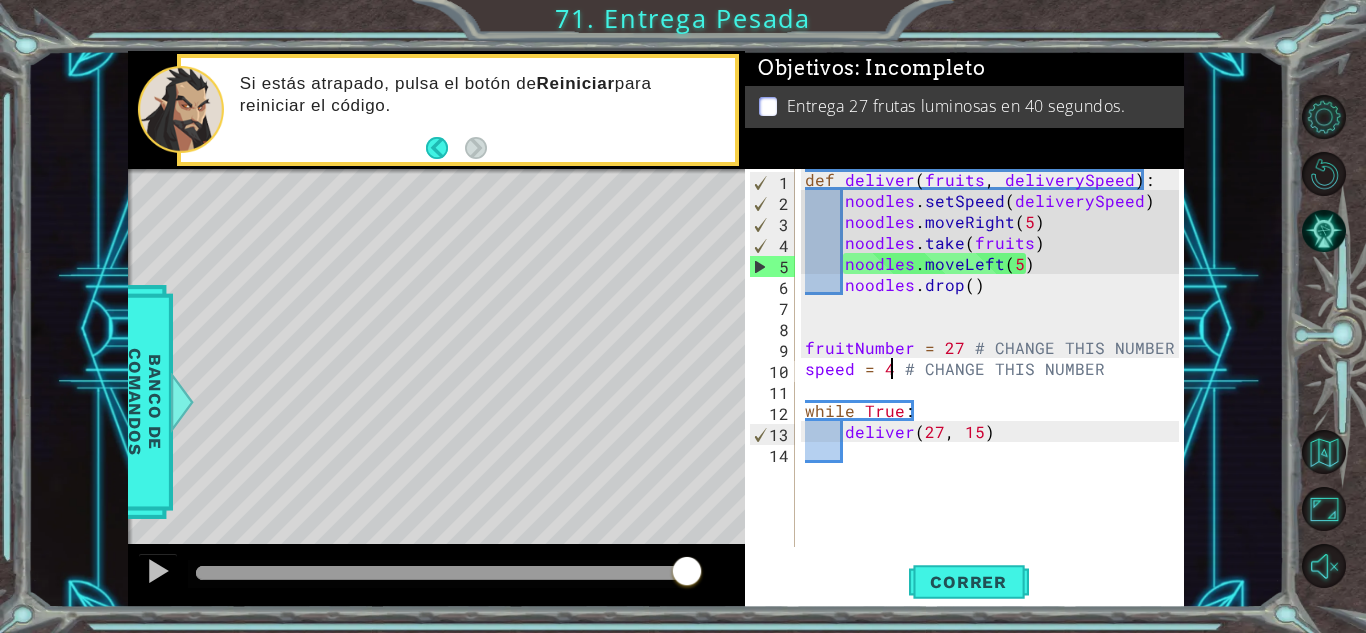 scroll, scrollTop: 0, scrollLeft: 6, axis: horizontal 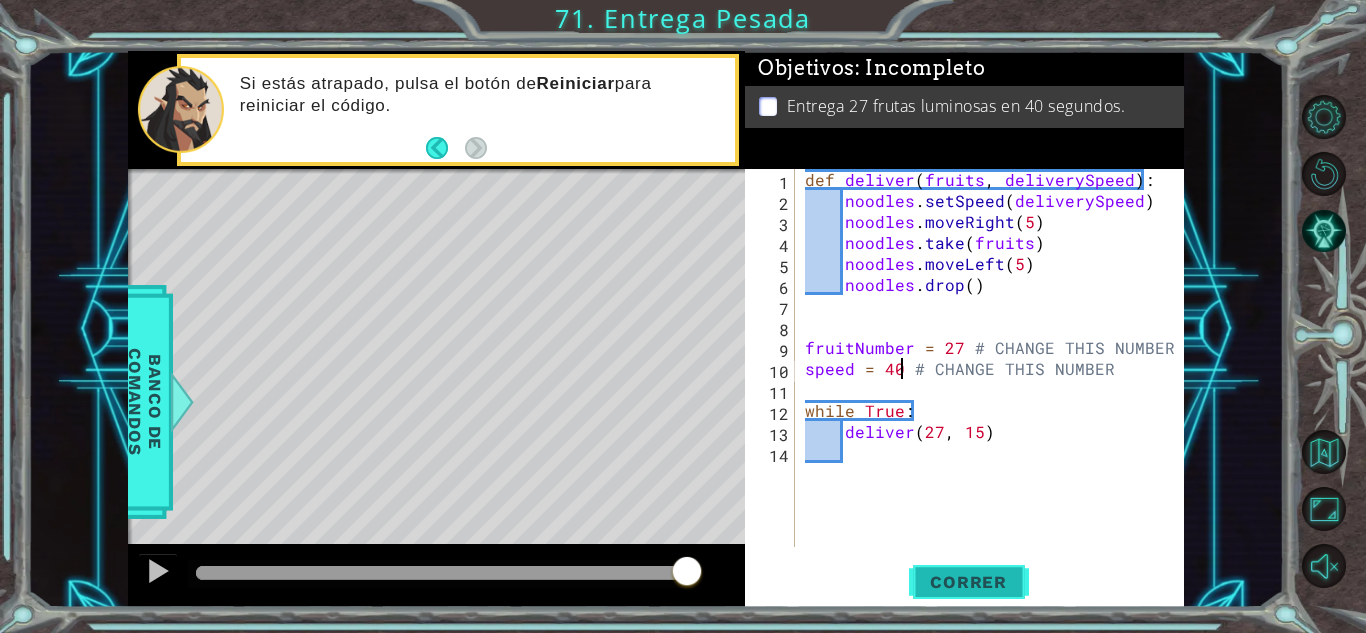 type on "speed = 40 # CHANGE THIS NUMBER" 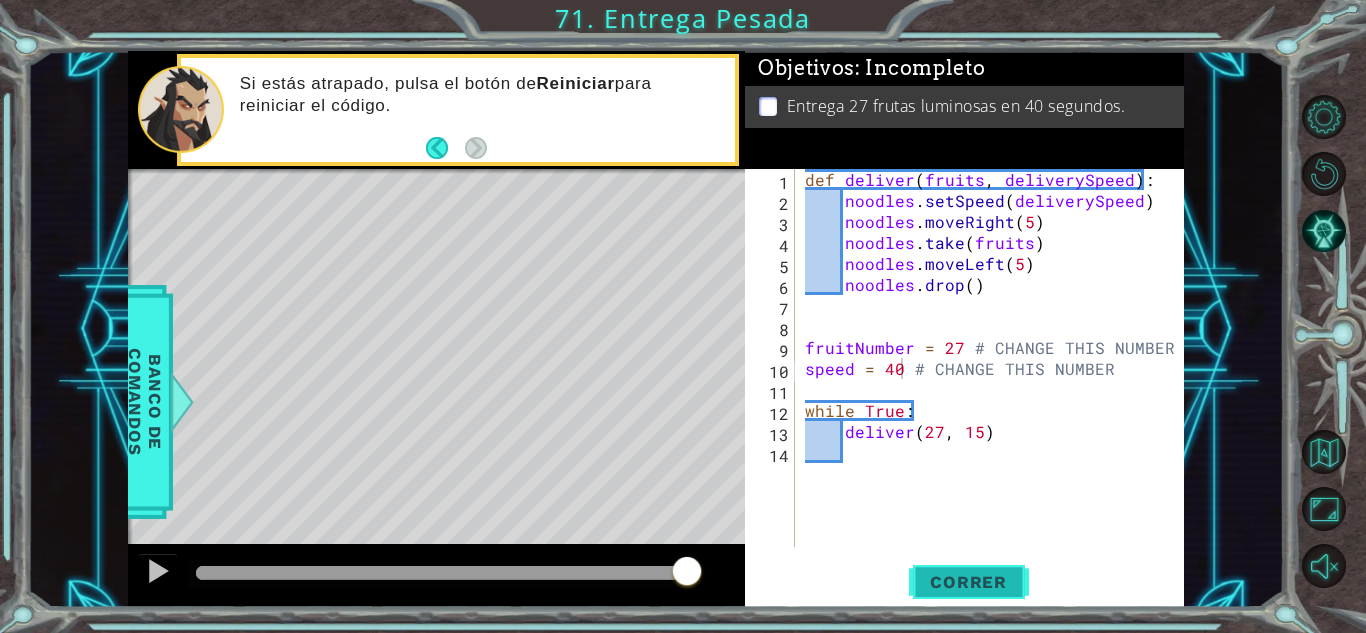 click on "Correr" at bounding box center [969, 582] 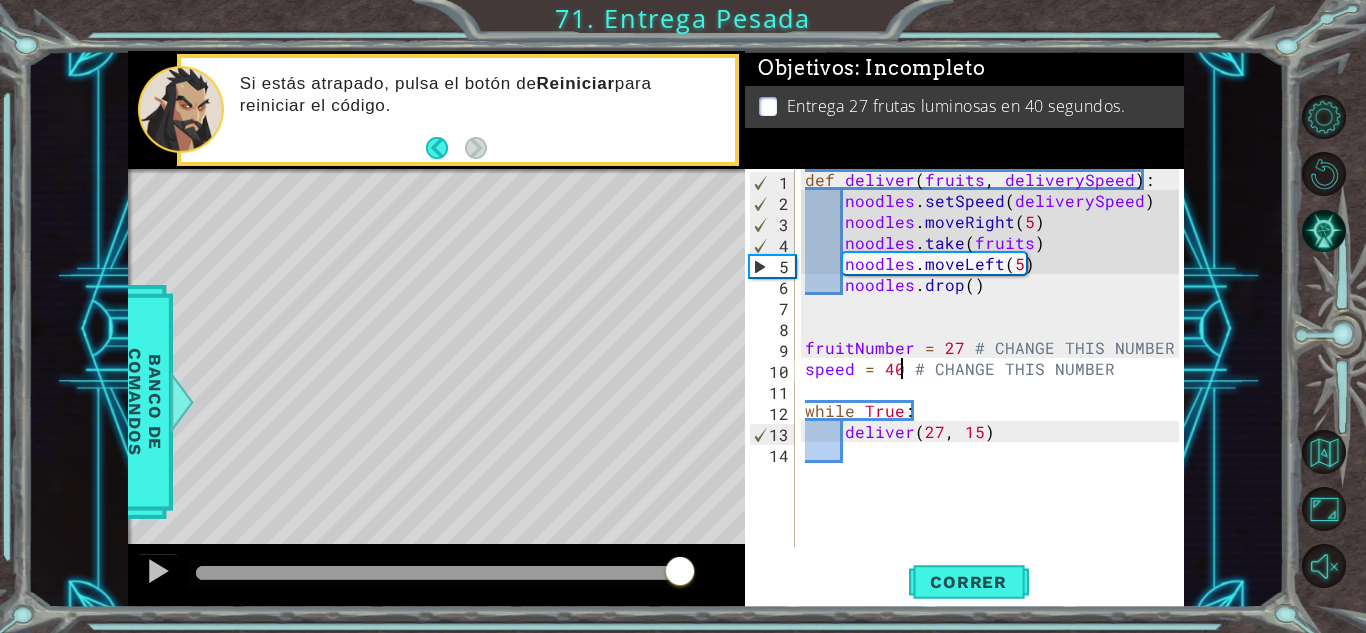 drag, startPoint x: 345, startPoint y: 584, endPoint x: 683, endPoint y: 572, distance: 338.21295 